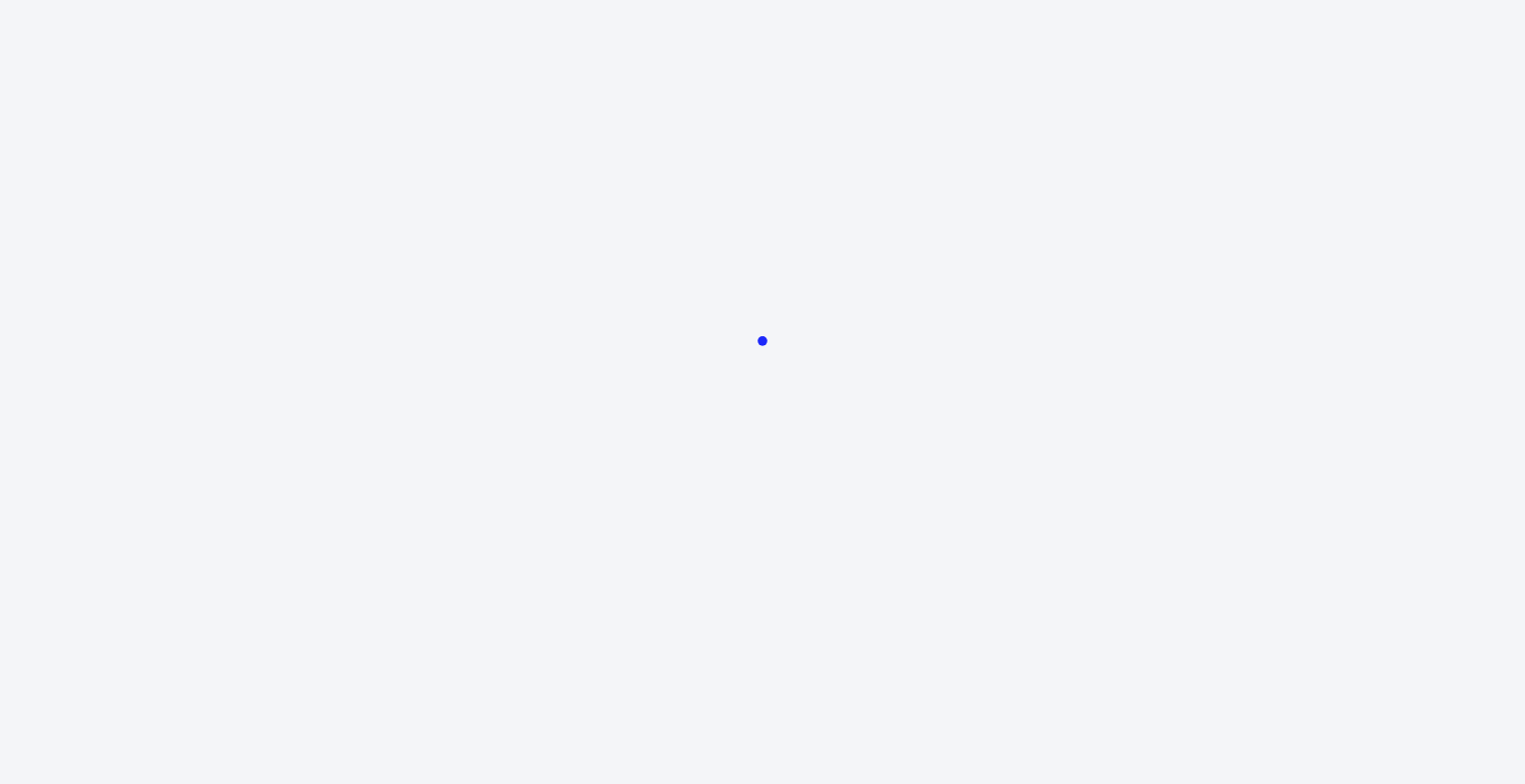 scroll, scrollTop: 0, scrollLeft: 0, axis: both 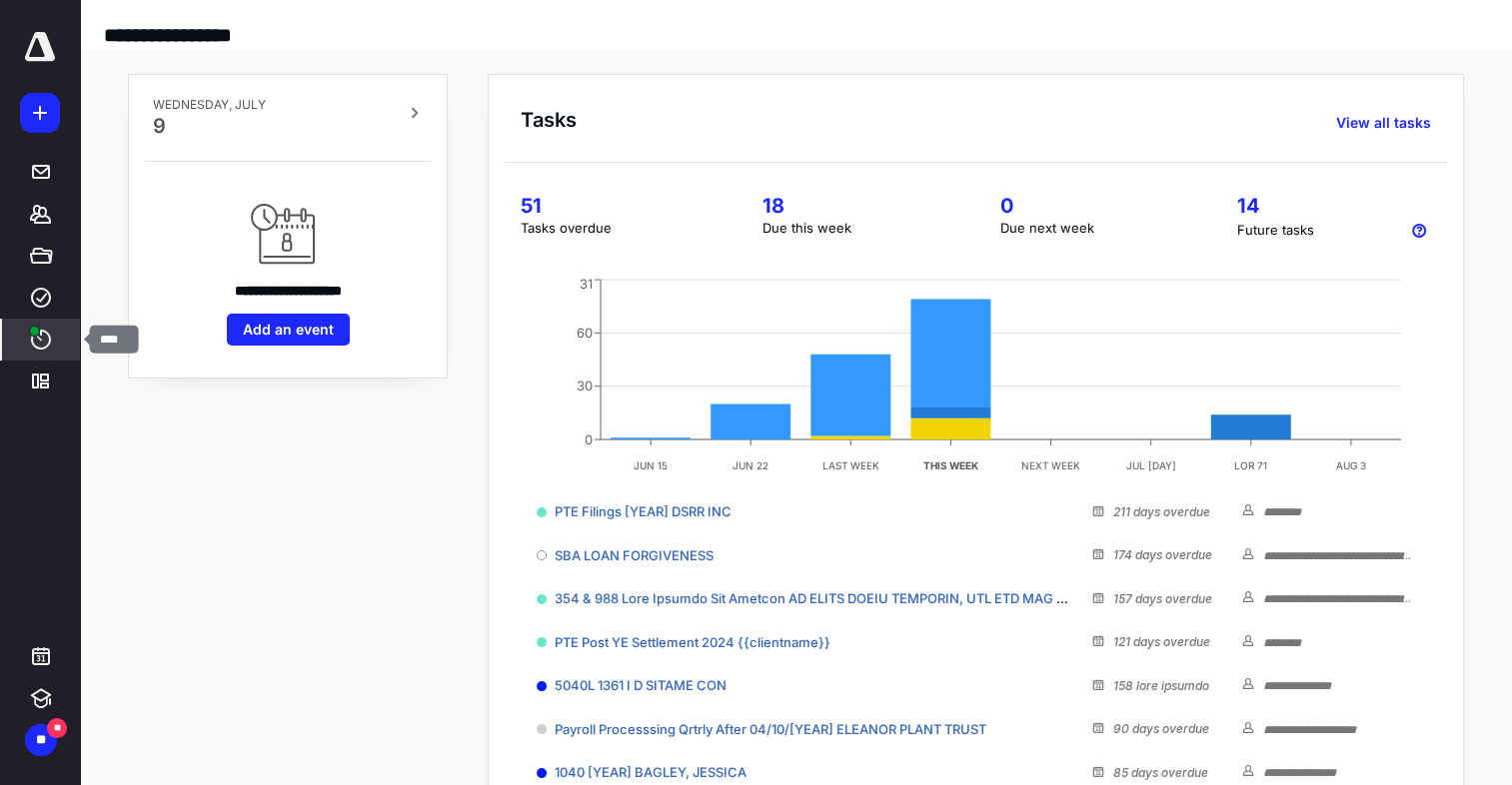 click at bounding box center (41, 340) 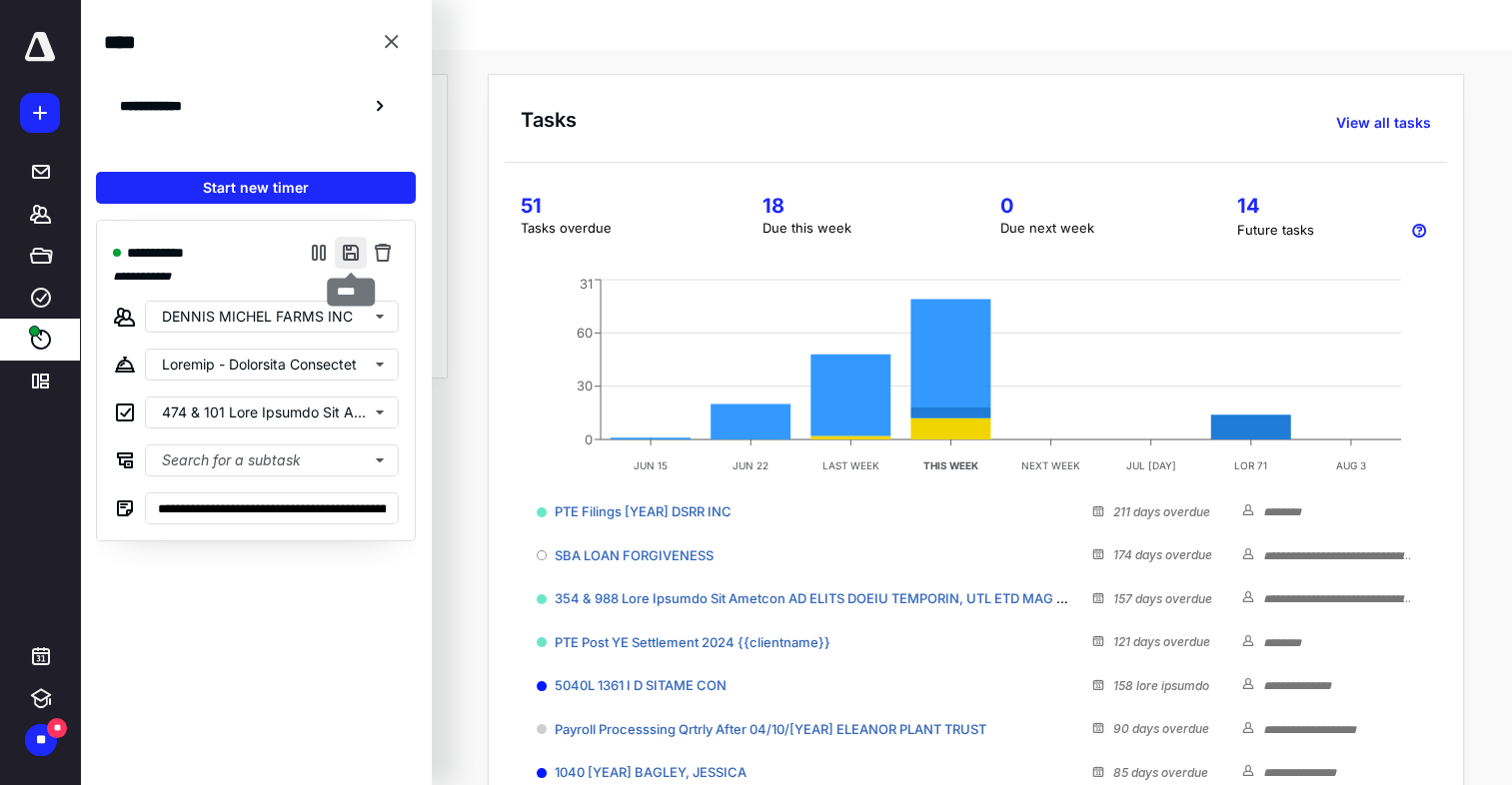 click at bounding box center (351, 253) 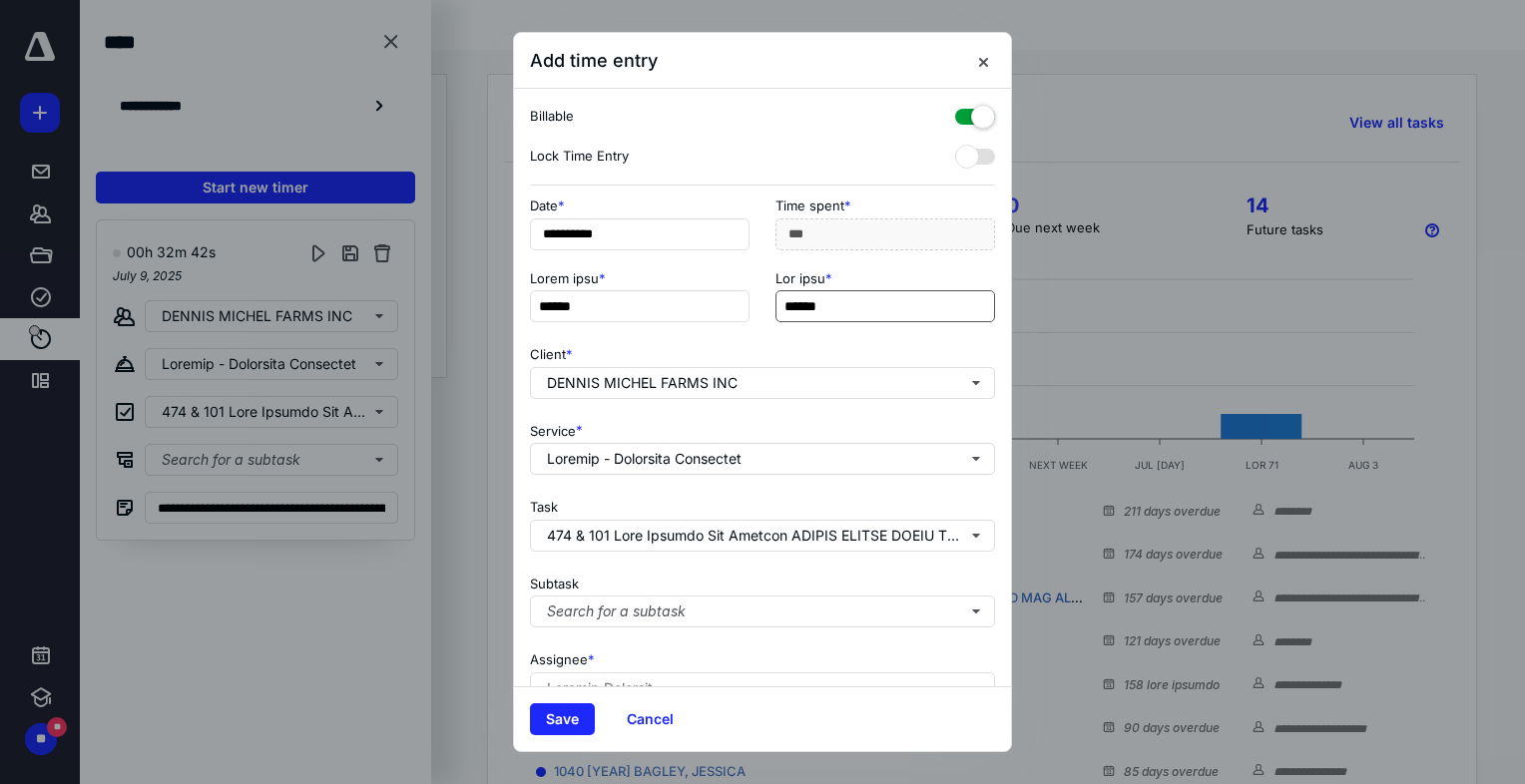 click on "******" at bounding box center [640, 306] 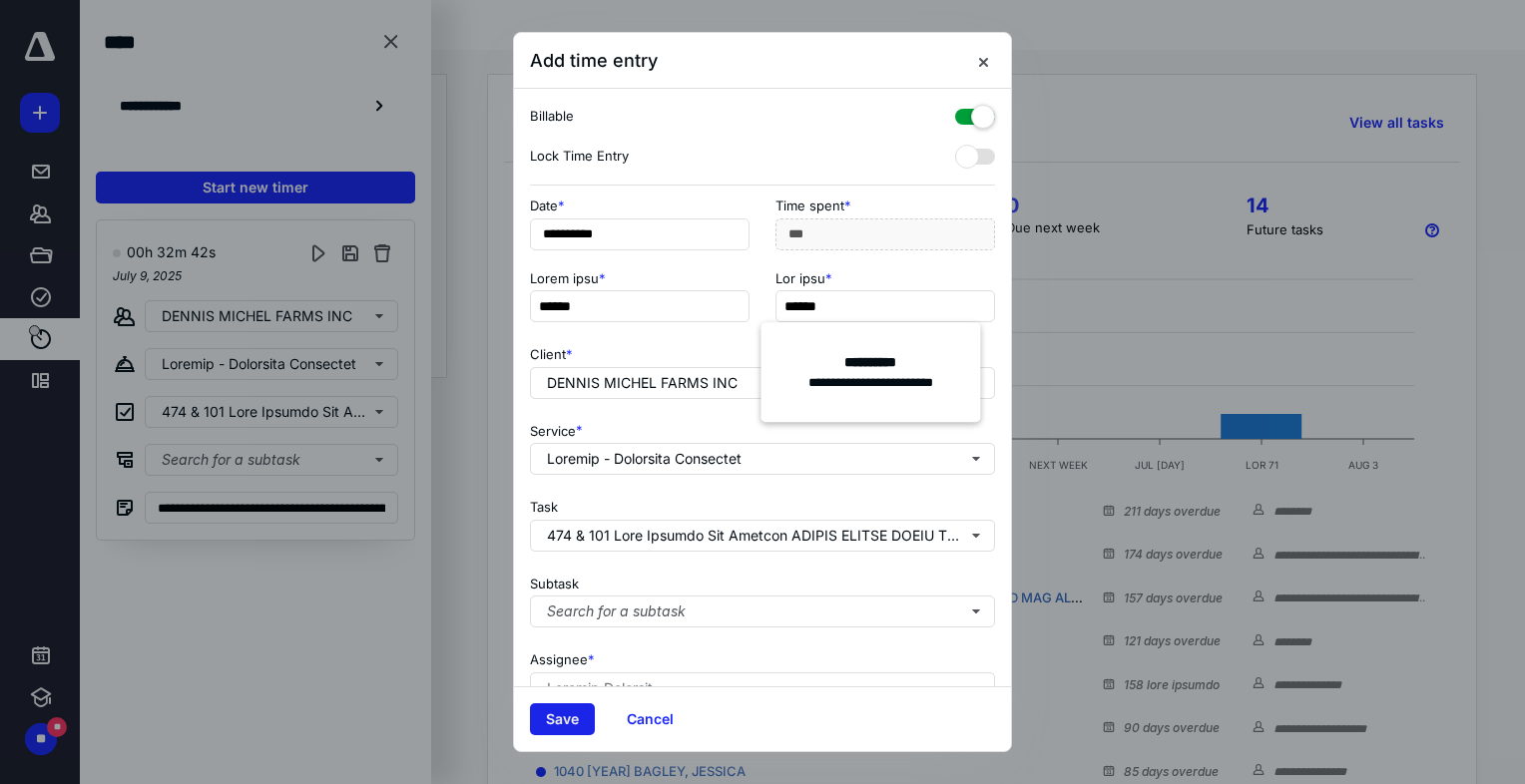 type on "******" 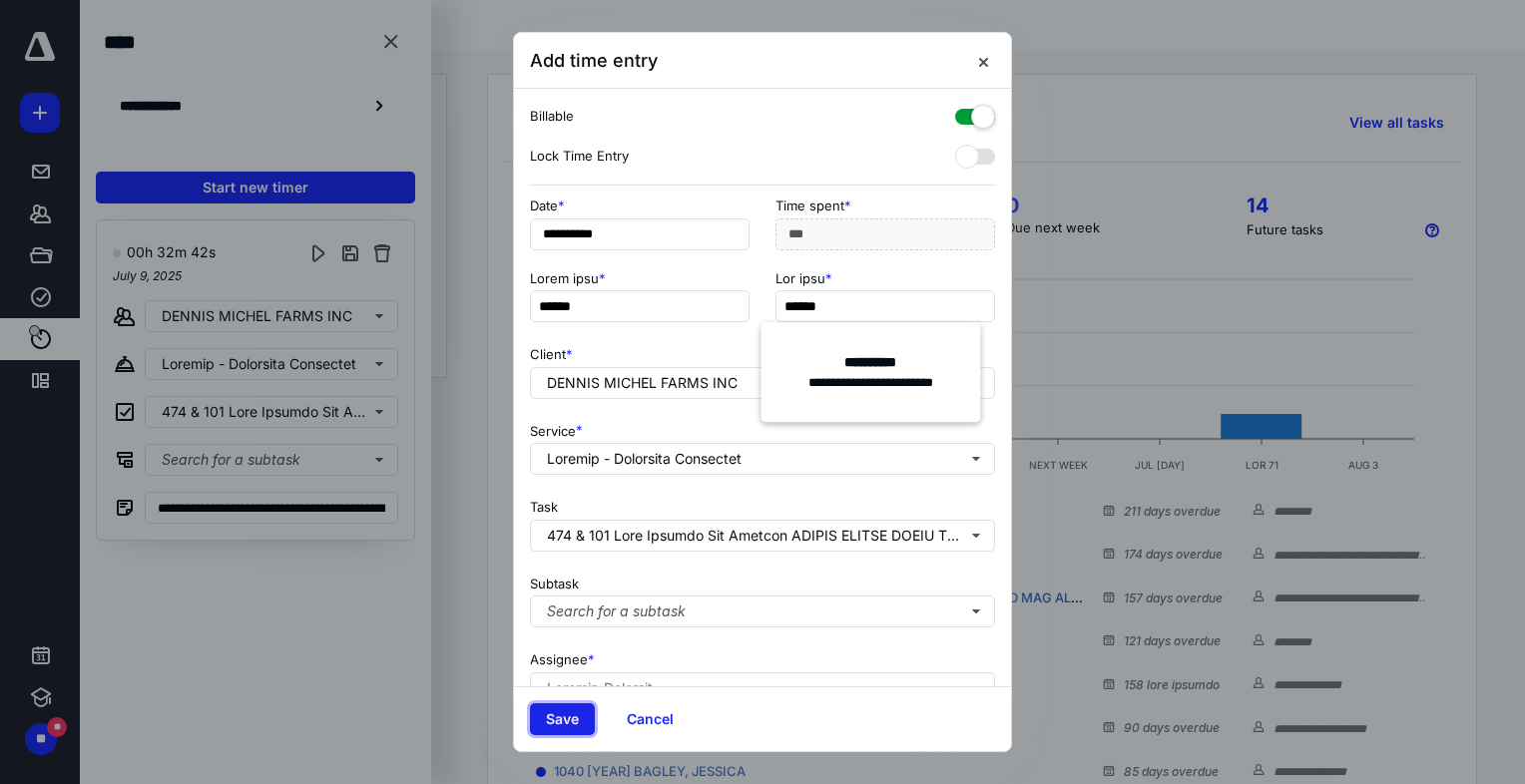 click on "Save" at bounding box center (562, 719) 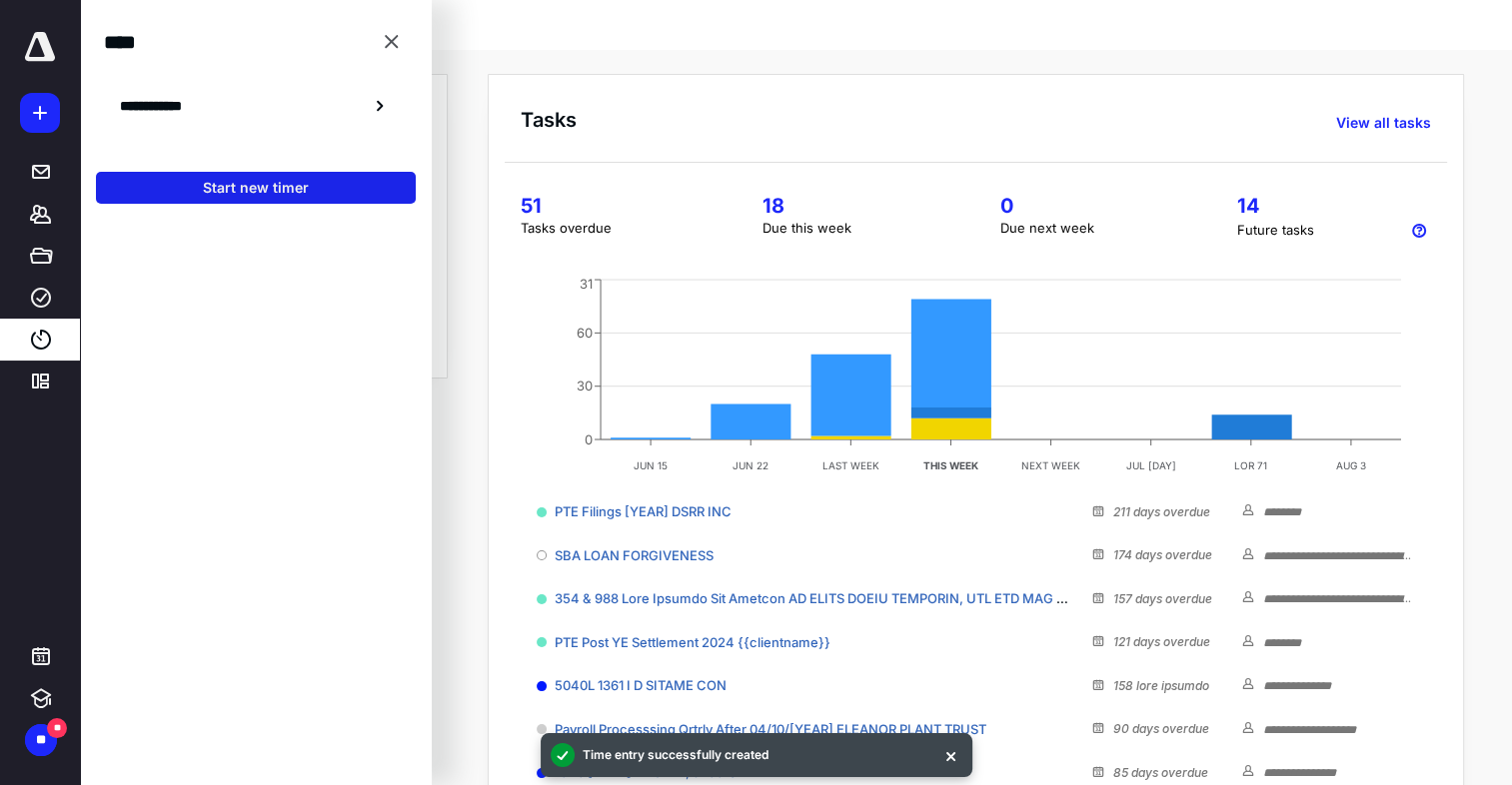 click on "Start new timer" at bounding box center [256, 188] 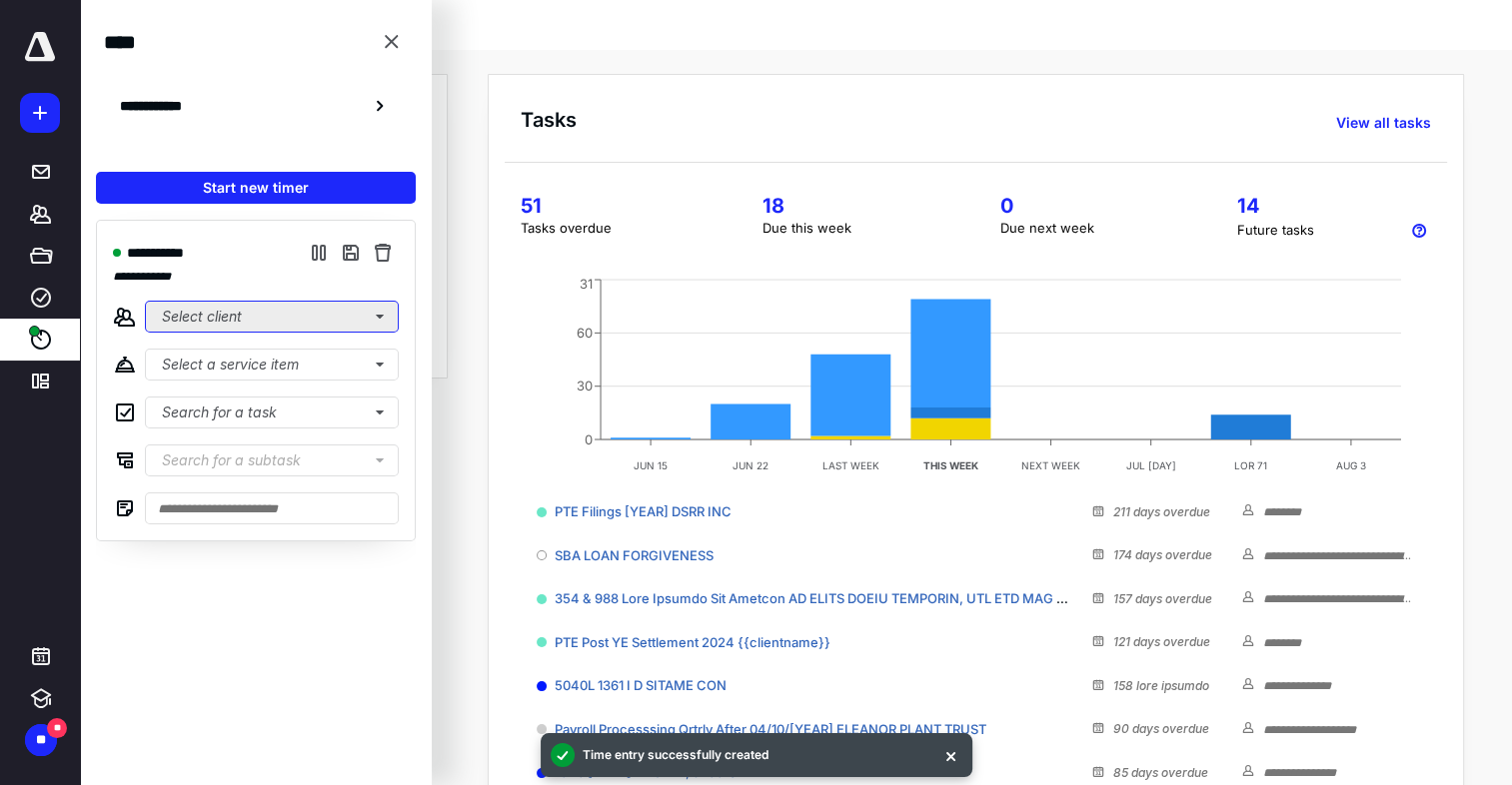click on "Select client" at bounding box center [272, 317] 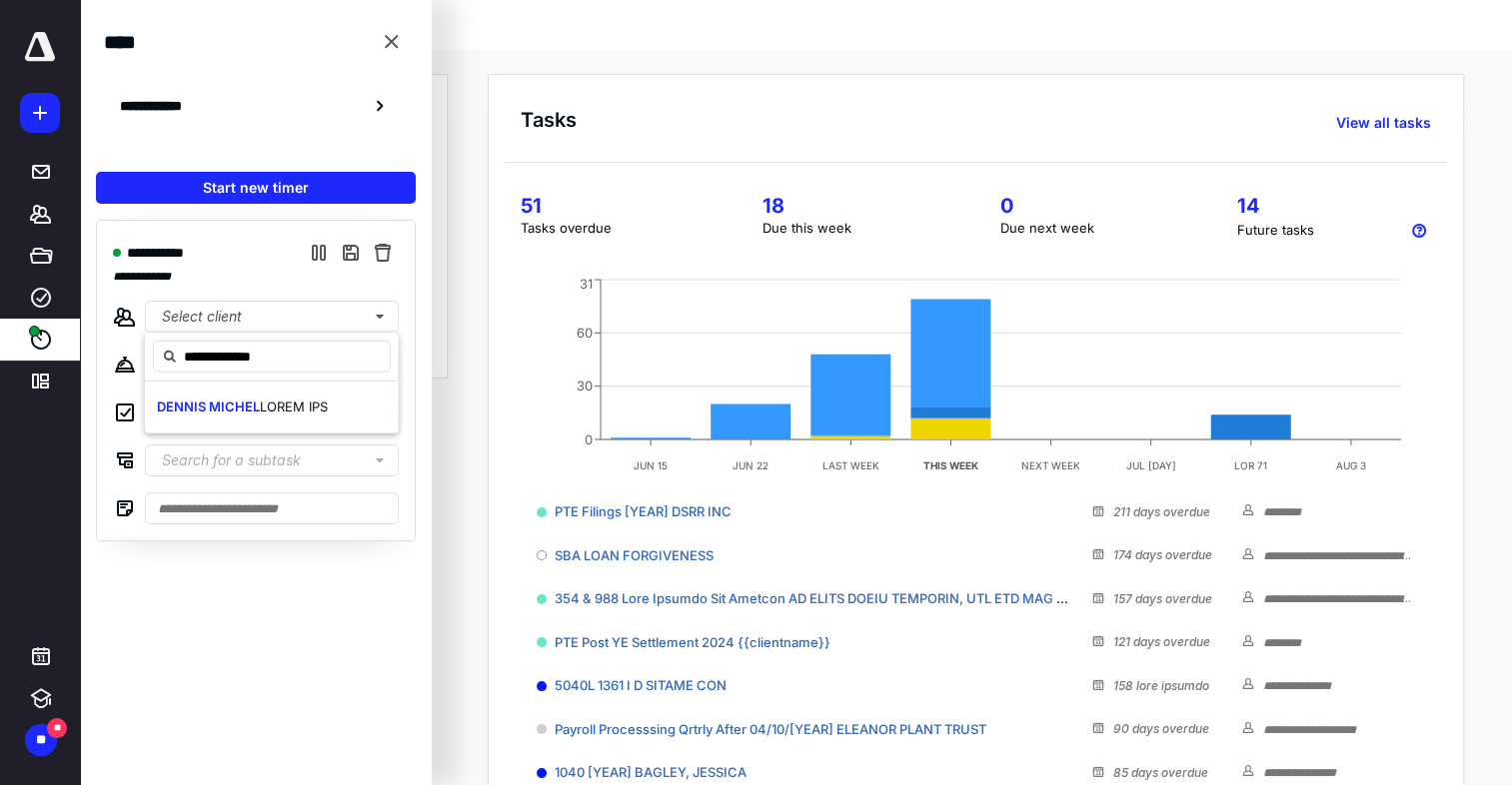 type on "**********" 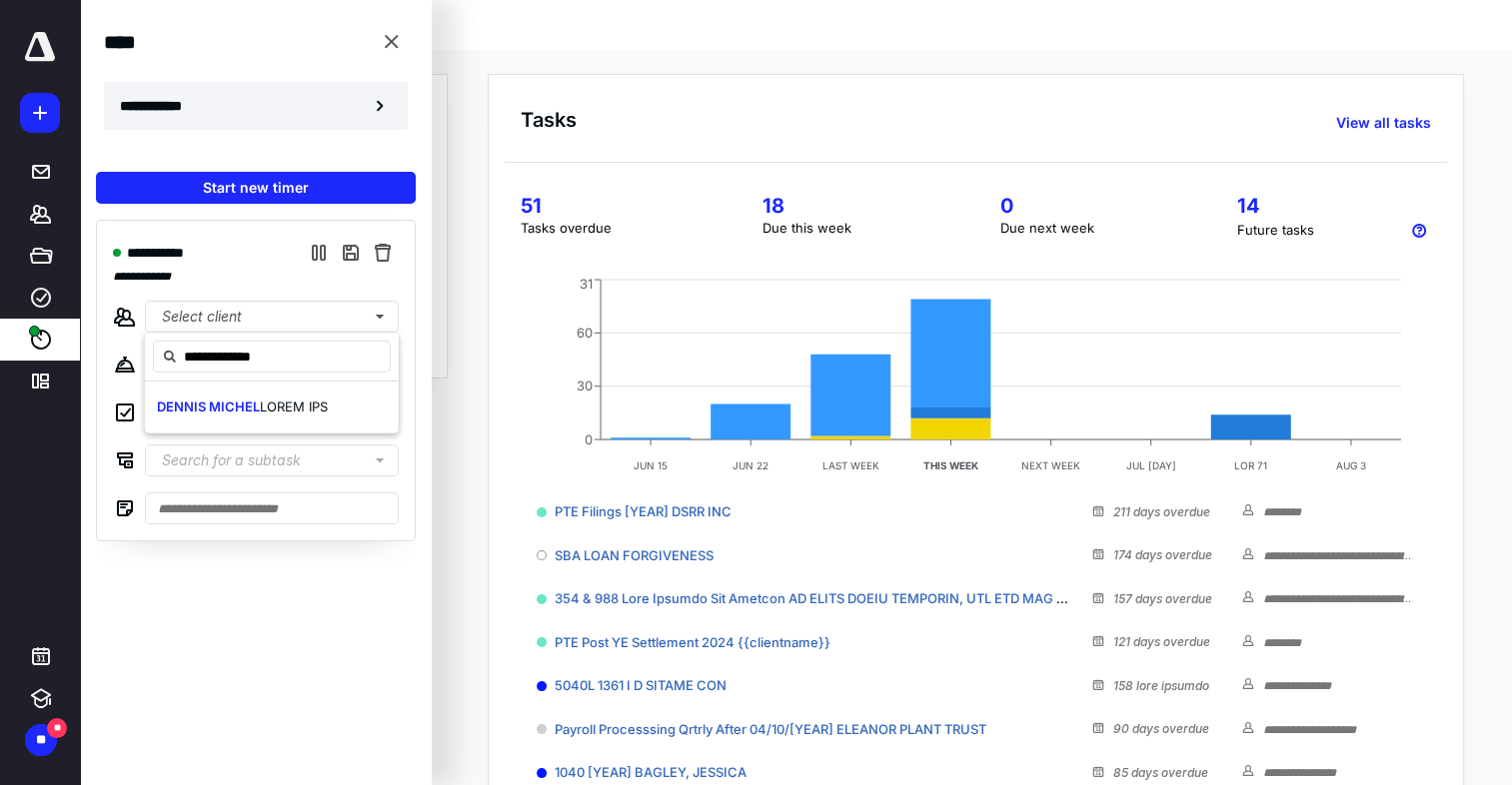 click on "**********" at bounding box center [162, 106] 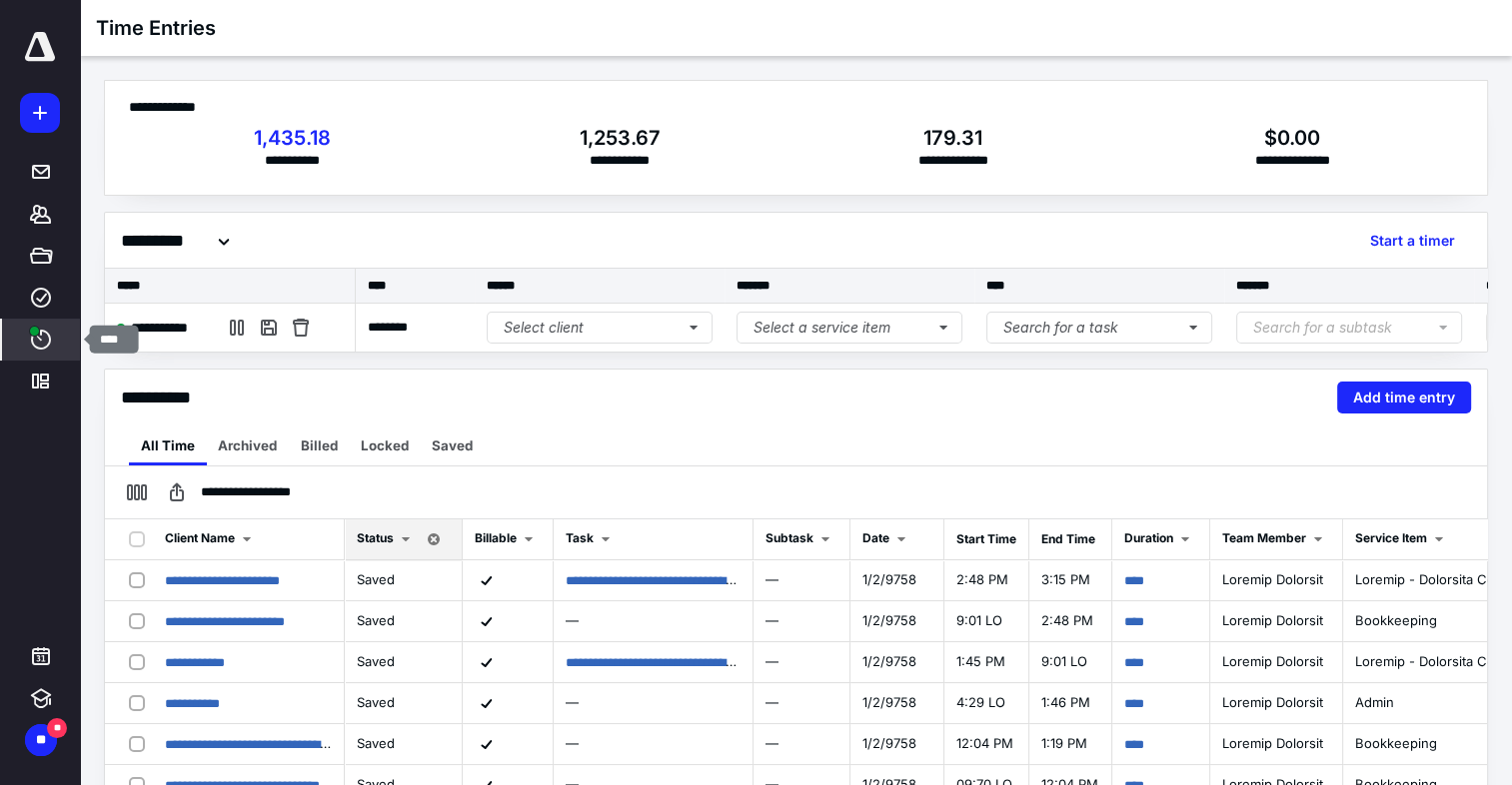 click at bounding box center (41, 340) 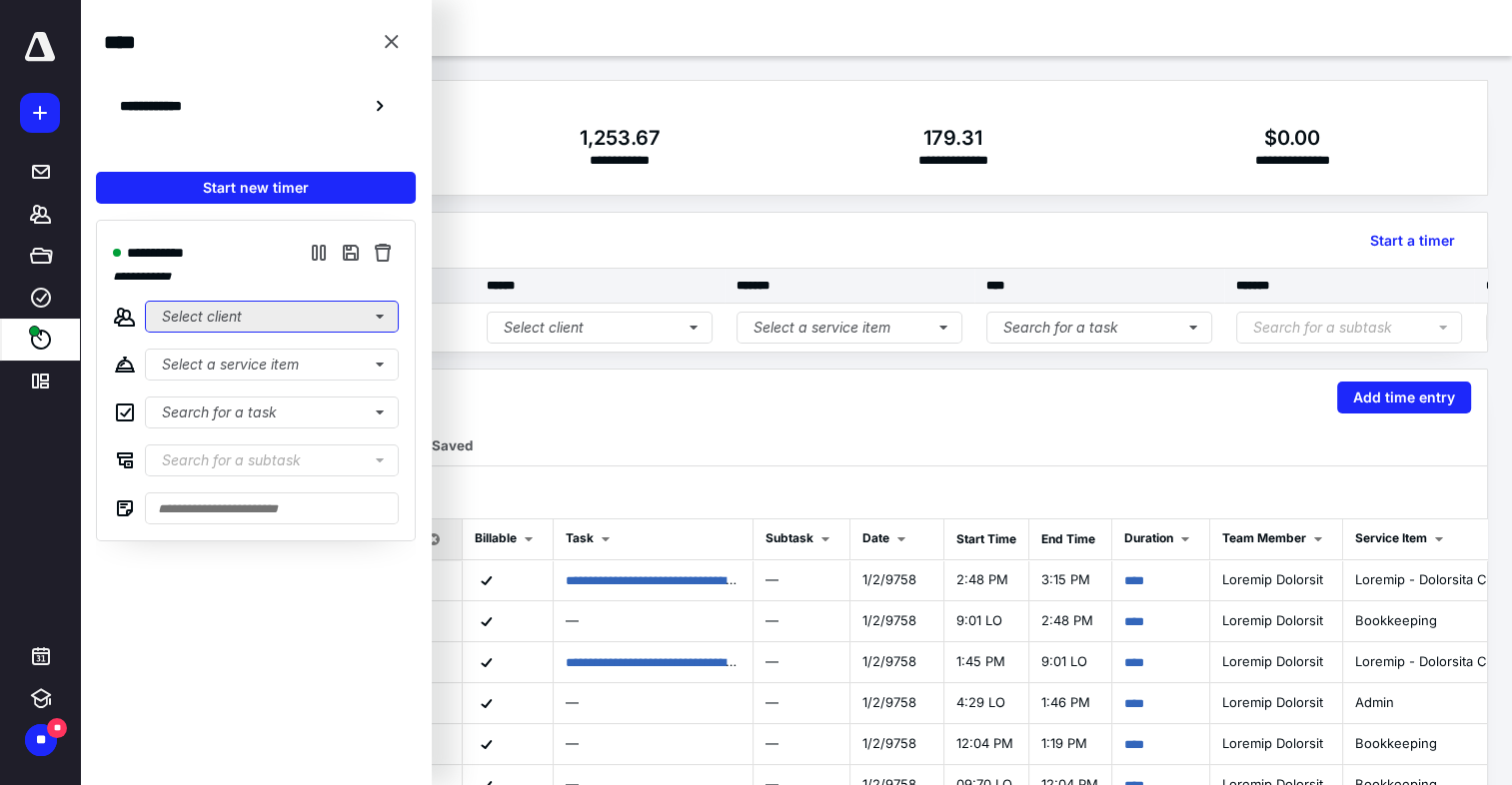 click on "Select client" at bounding box center [272, 317] 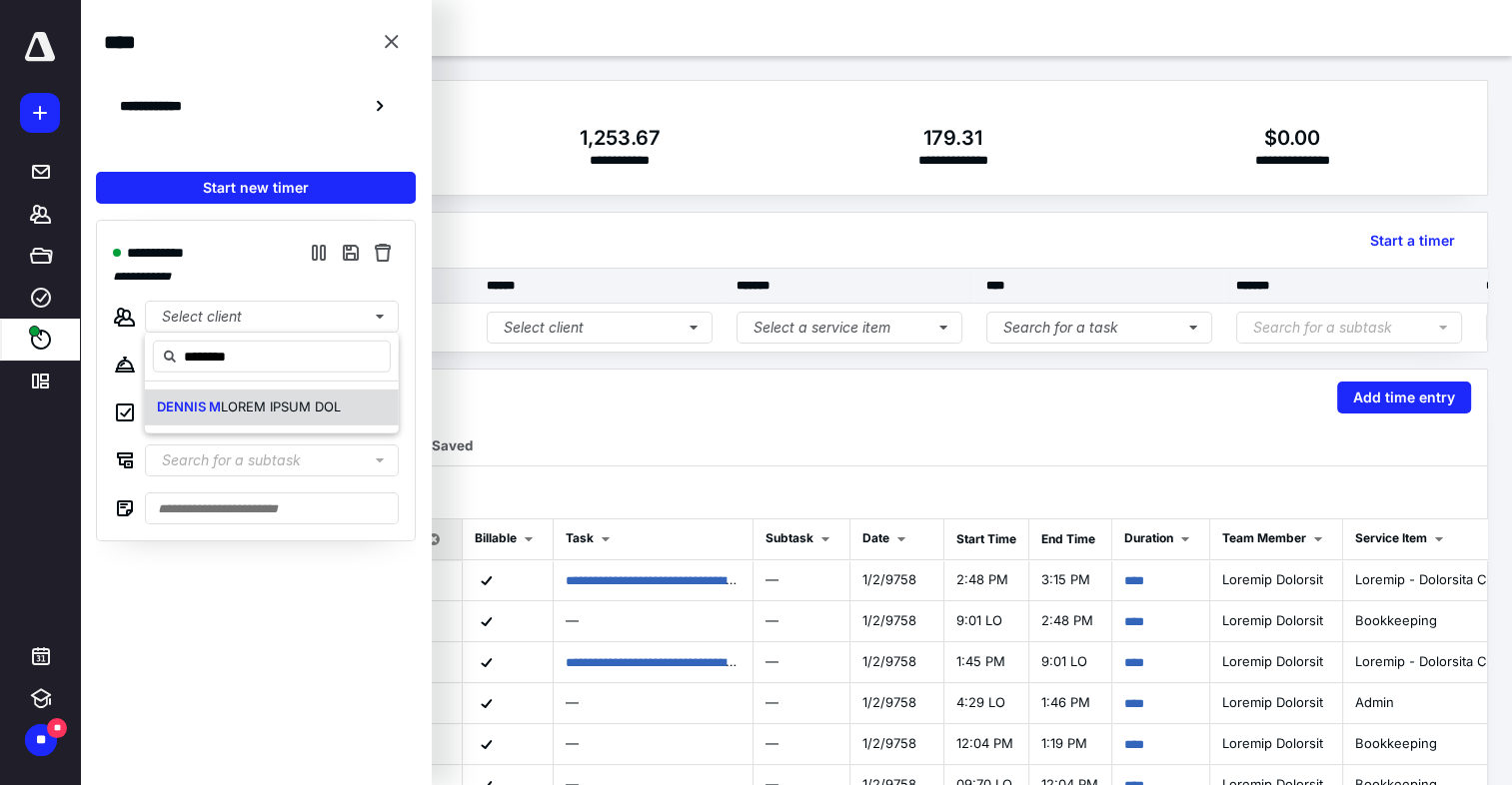 click on "DENNIS M" at bounding box center (189, 406) 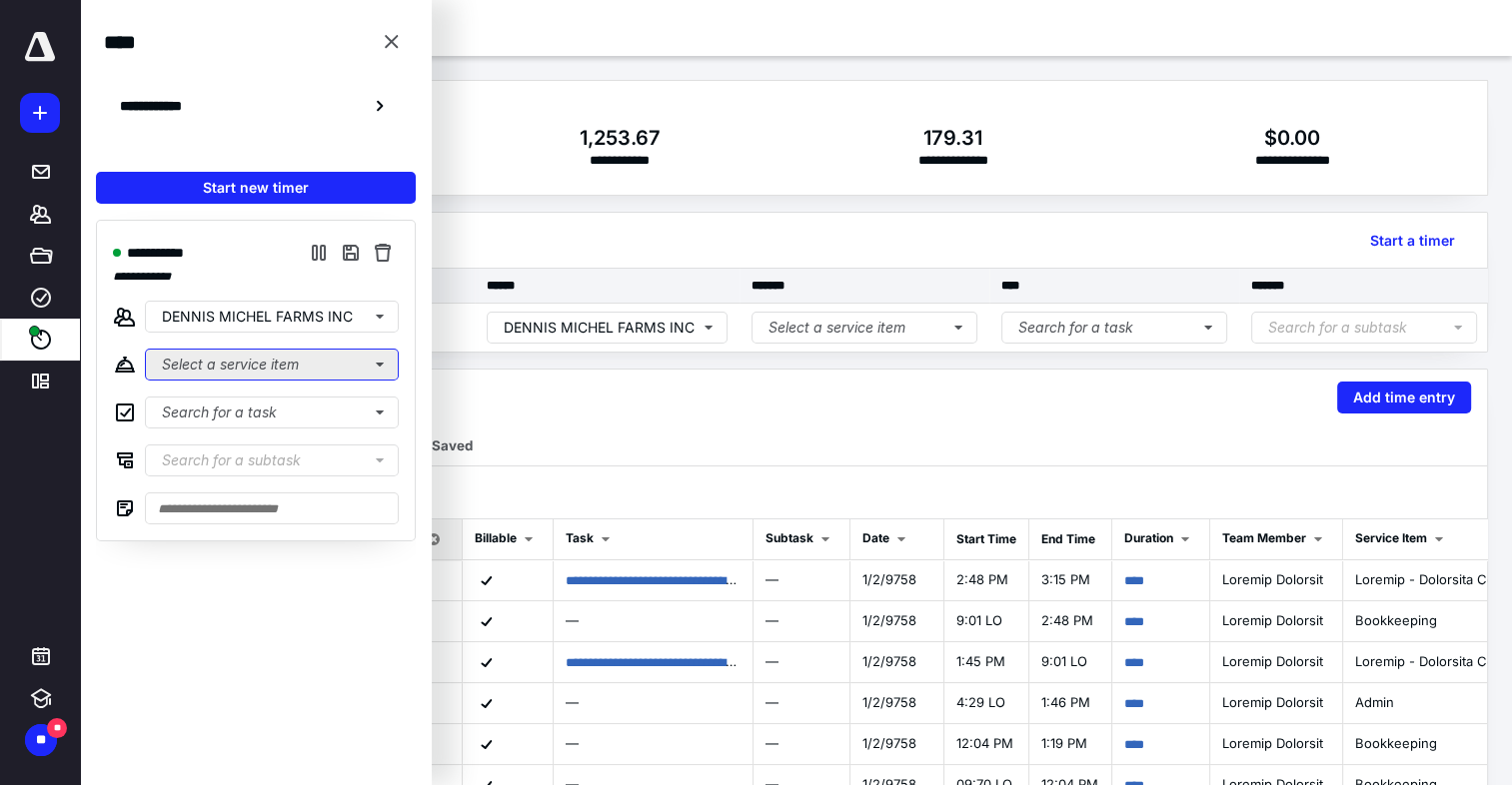 click on "Select a service item" at bounding box center [272, 365] 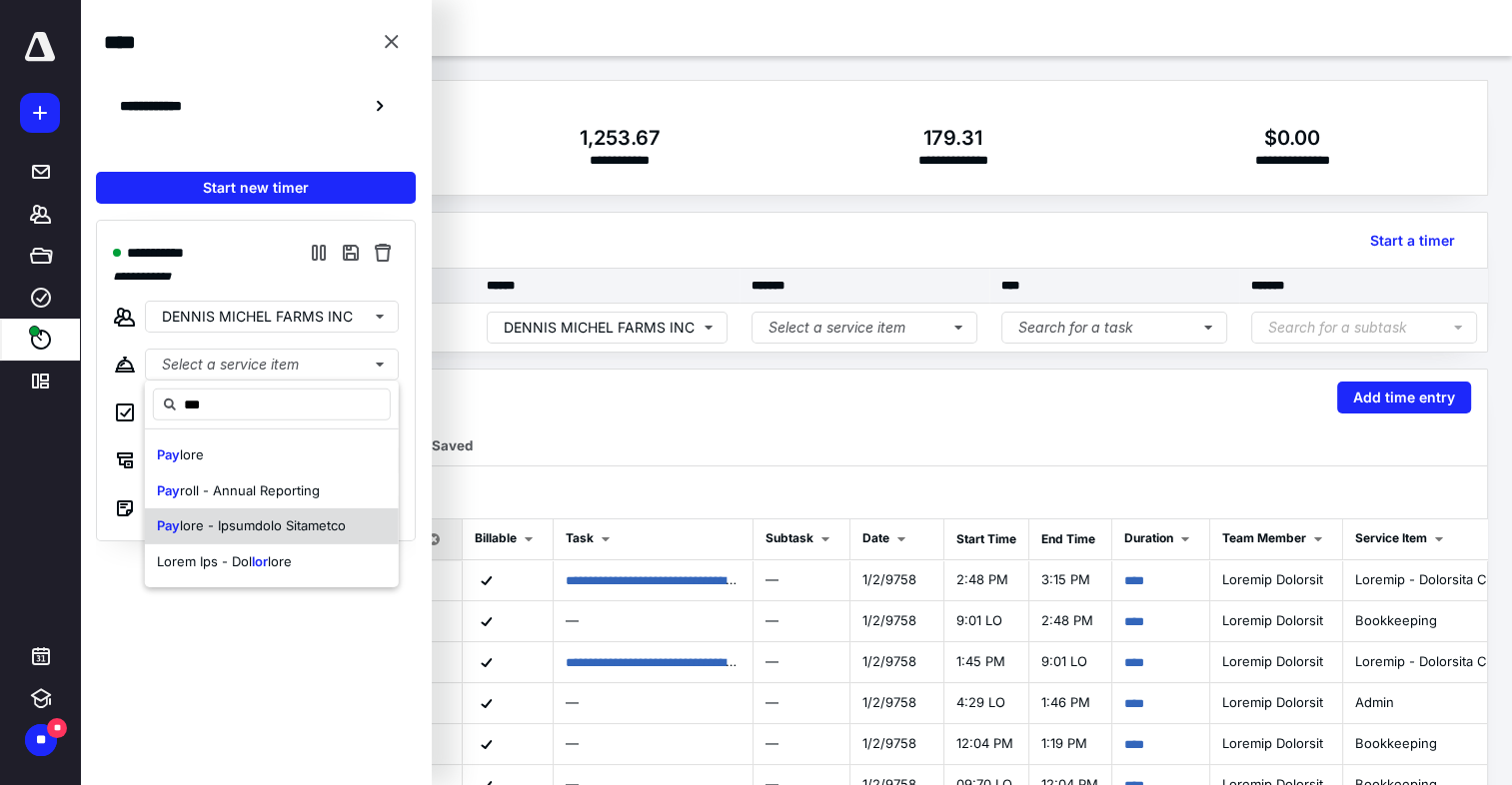 click on "lore - Ipsumdolo Sitametco" at bounding box center [192, 454] 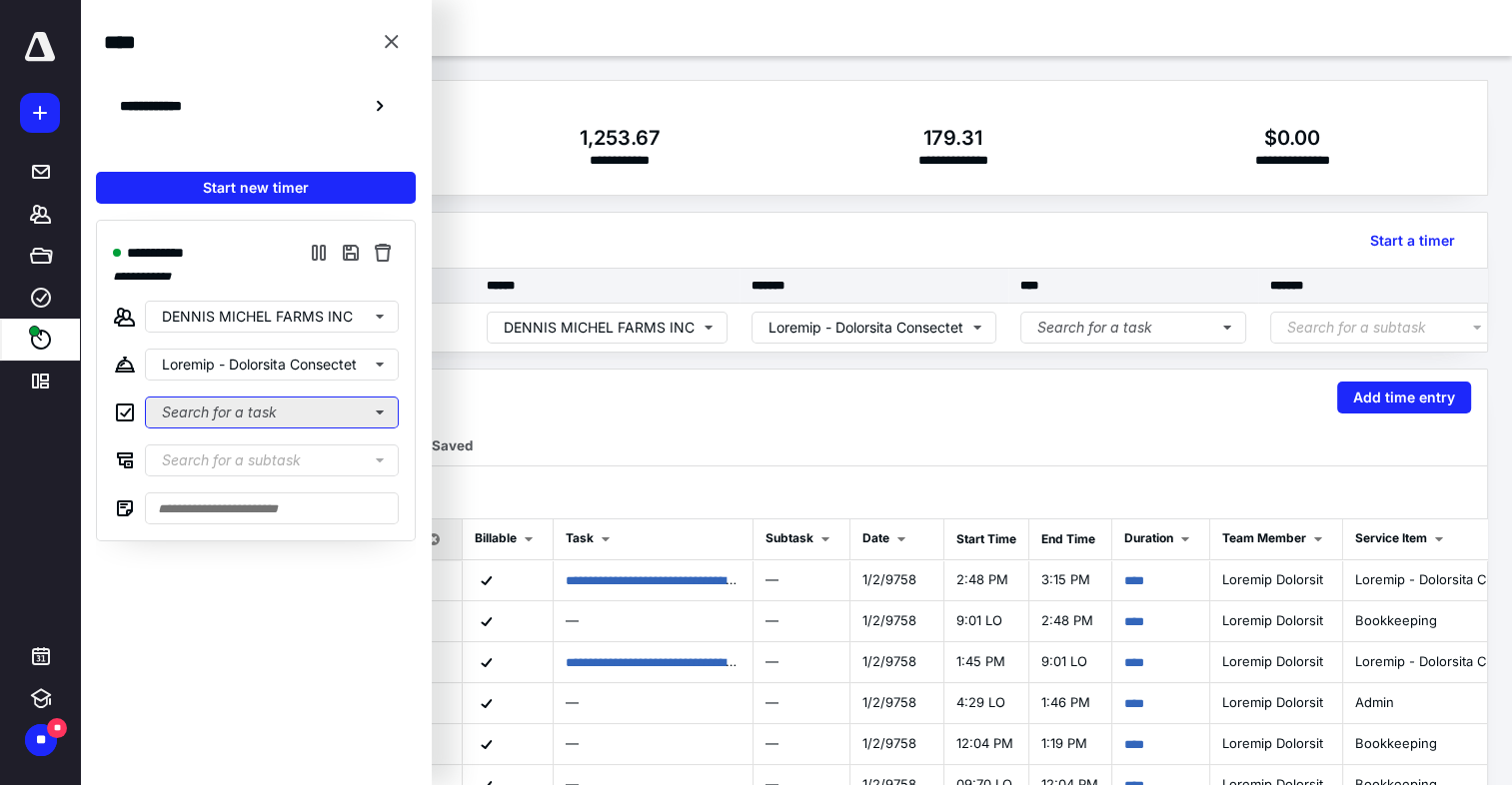 click on "Search for a task" at bounding box center [272, 412] 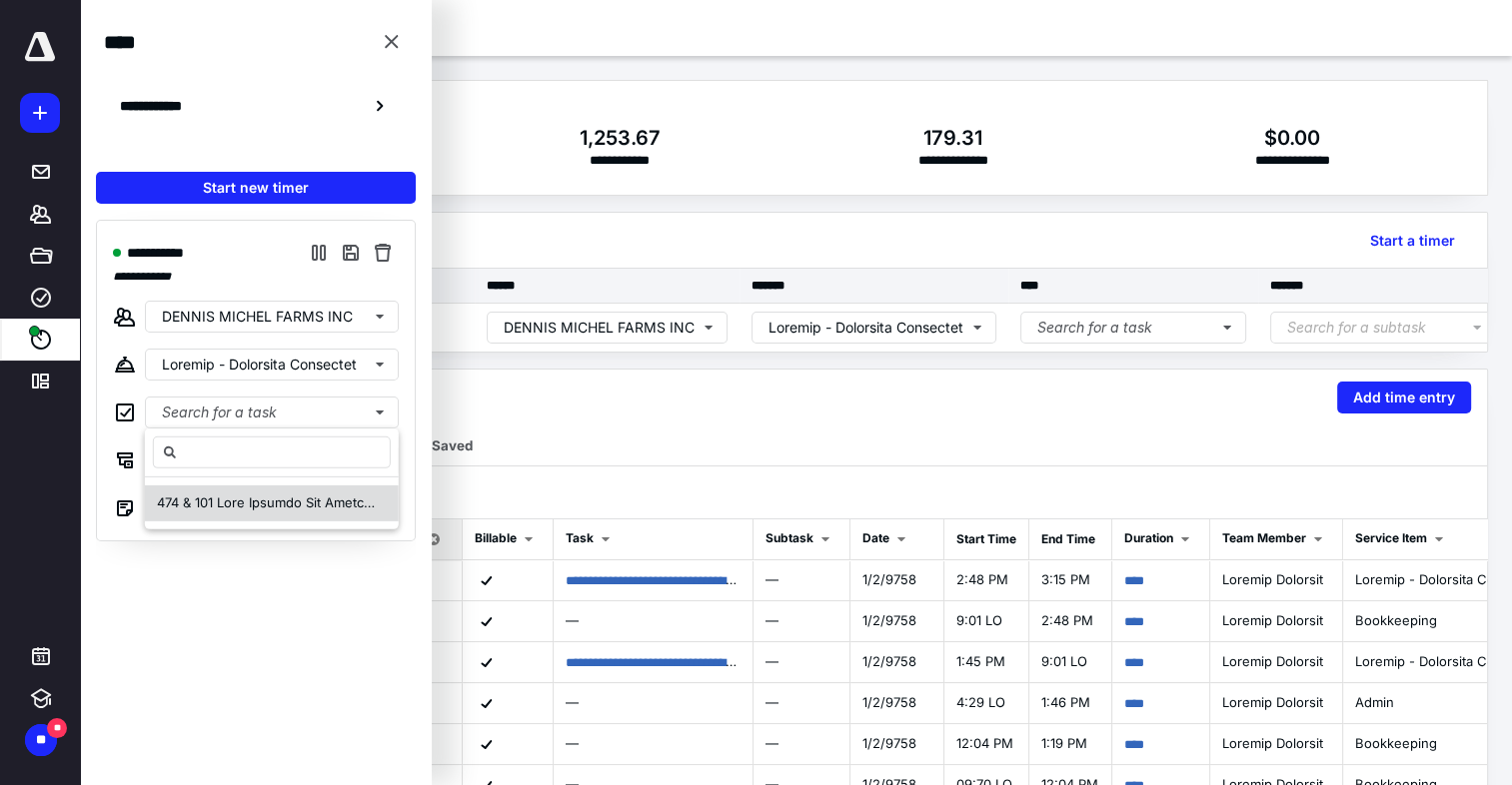 click on "474 & 101 Lore Ipsumdo Sit Ametcon  ADIPIS ELITSE DOEIU TEM Inci 6275" at bounding box center (381, 502) 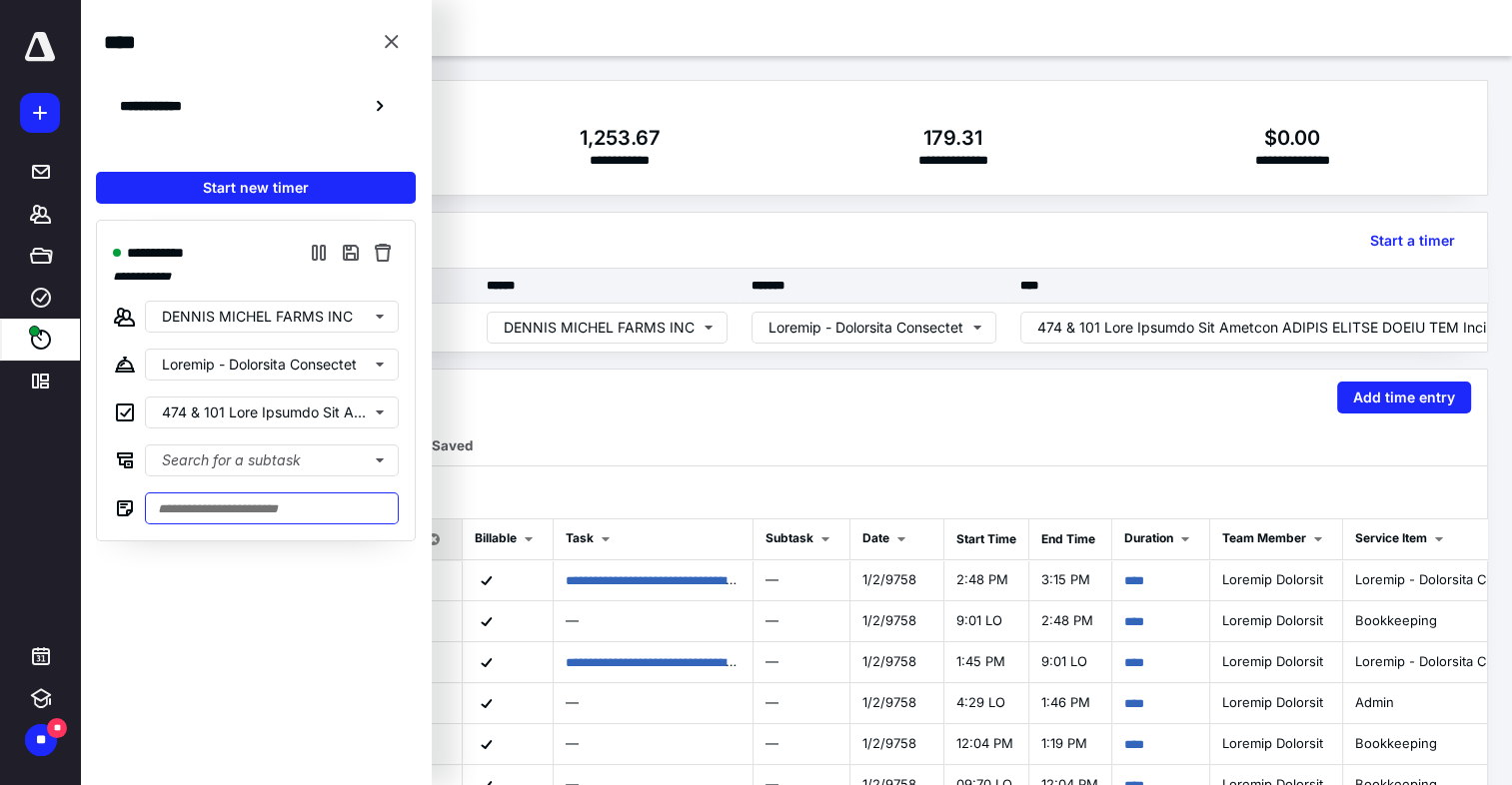 click at bounding box center [272, 508] 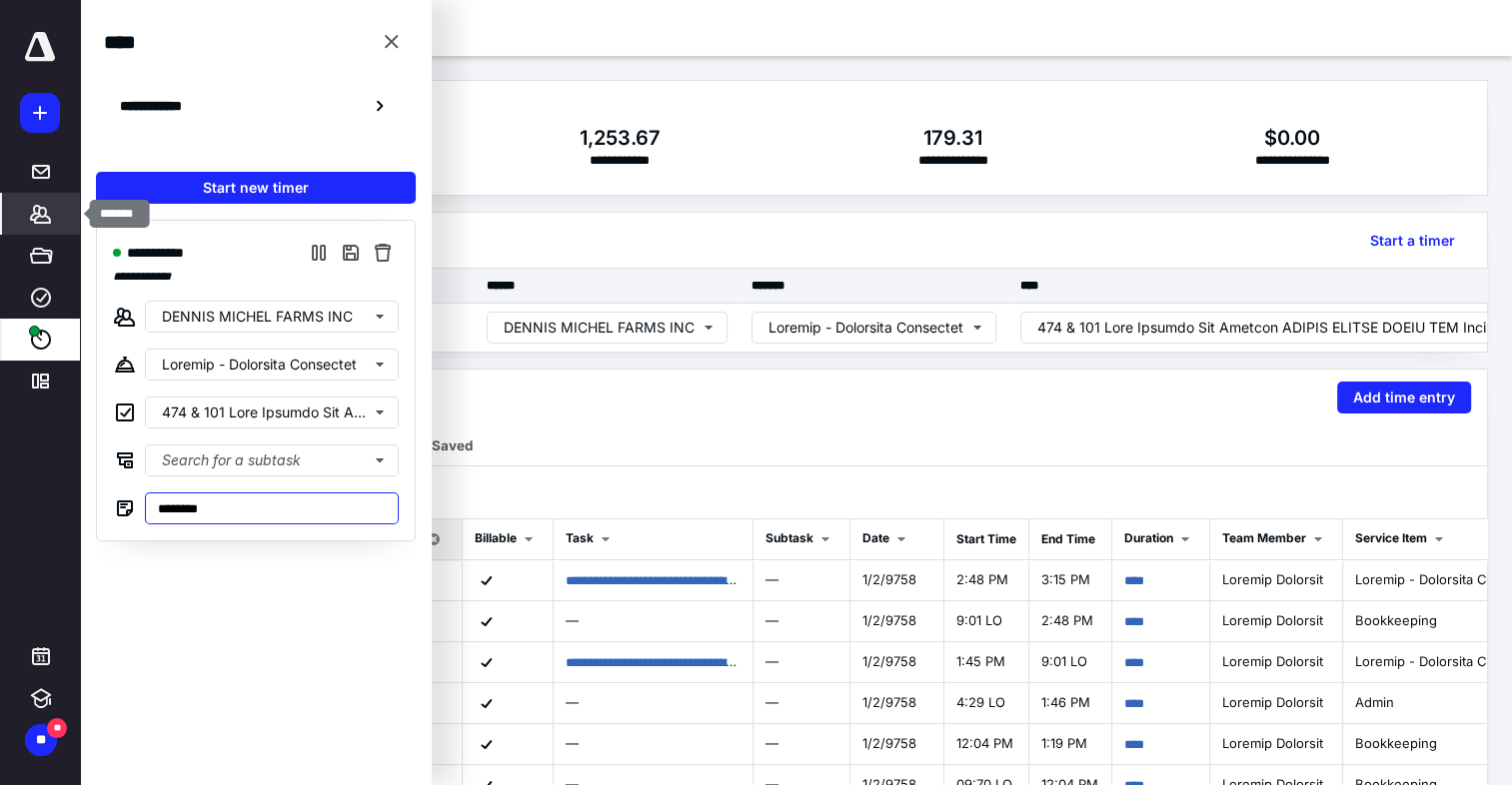 type on "********" 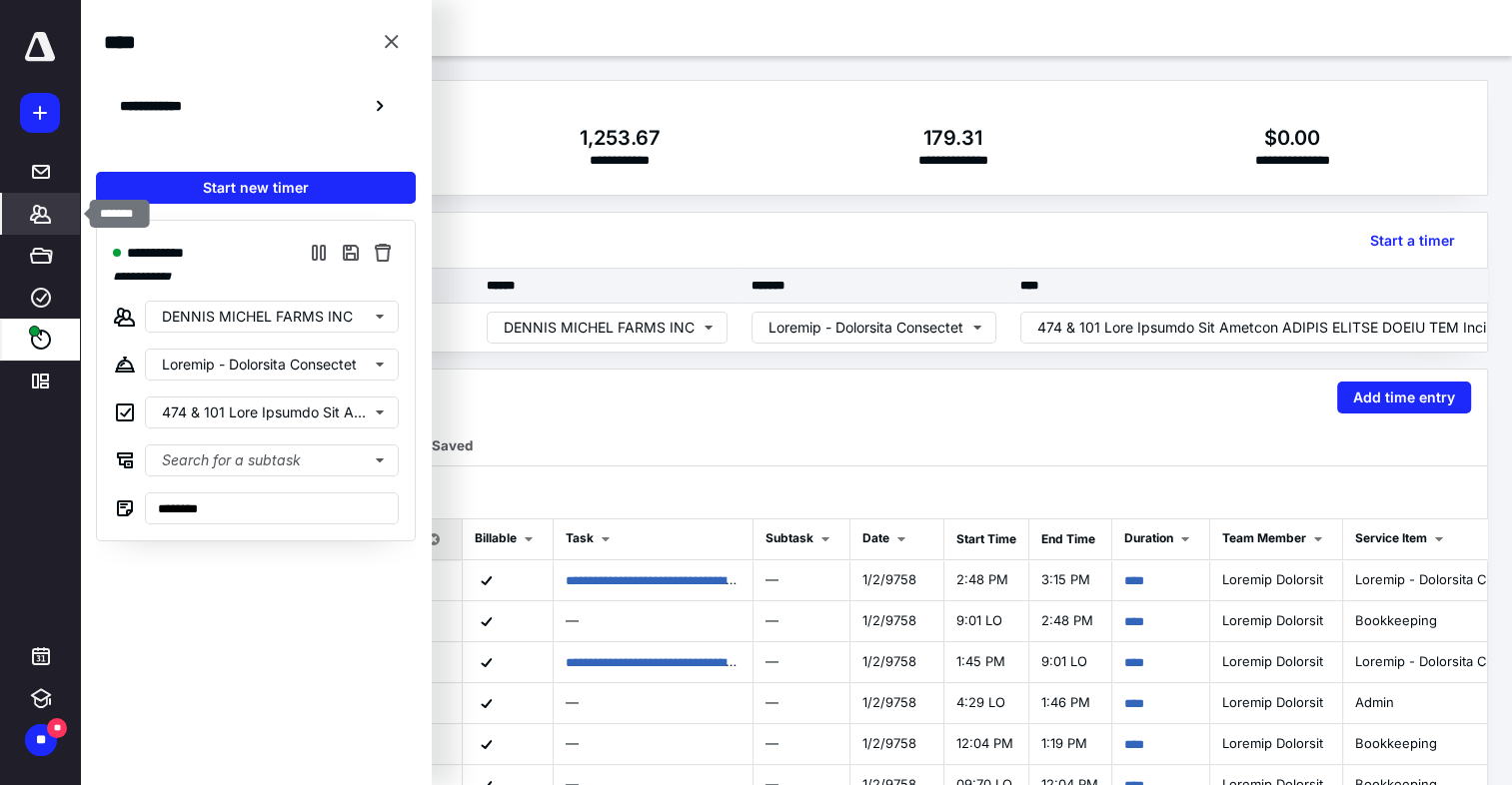 click at bounding box center (41, 214) 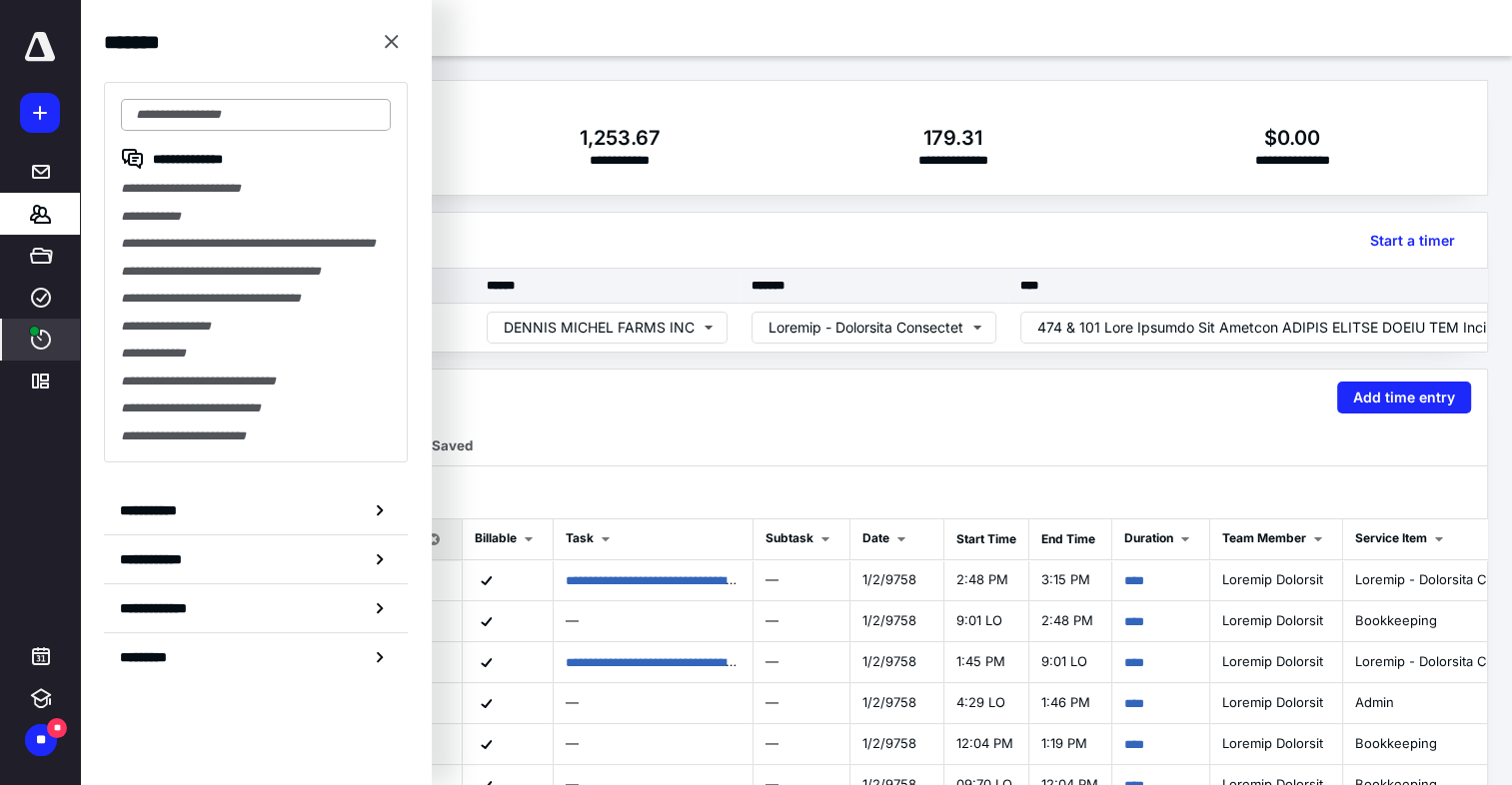 click at bounding box center [256, 115] 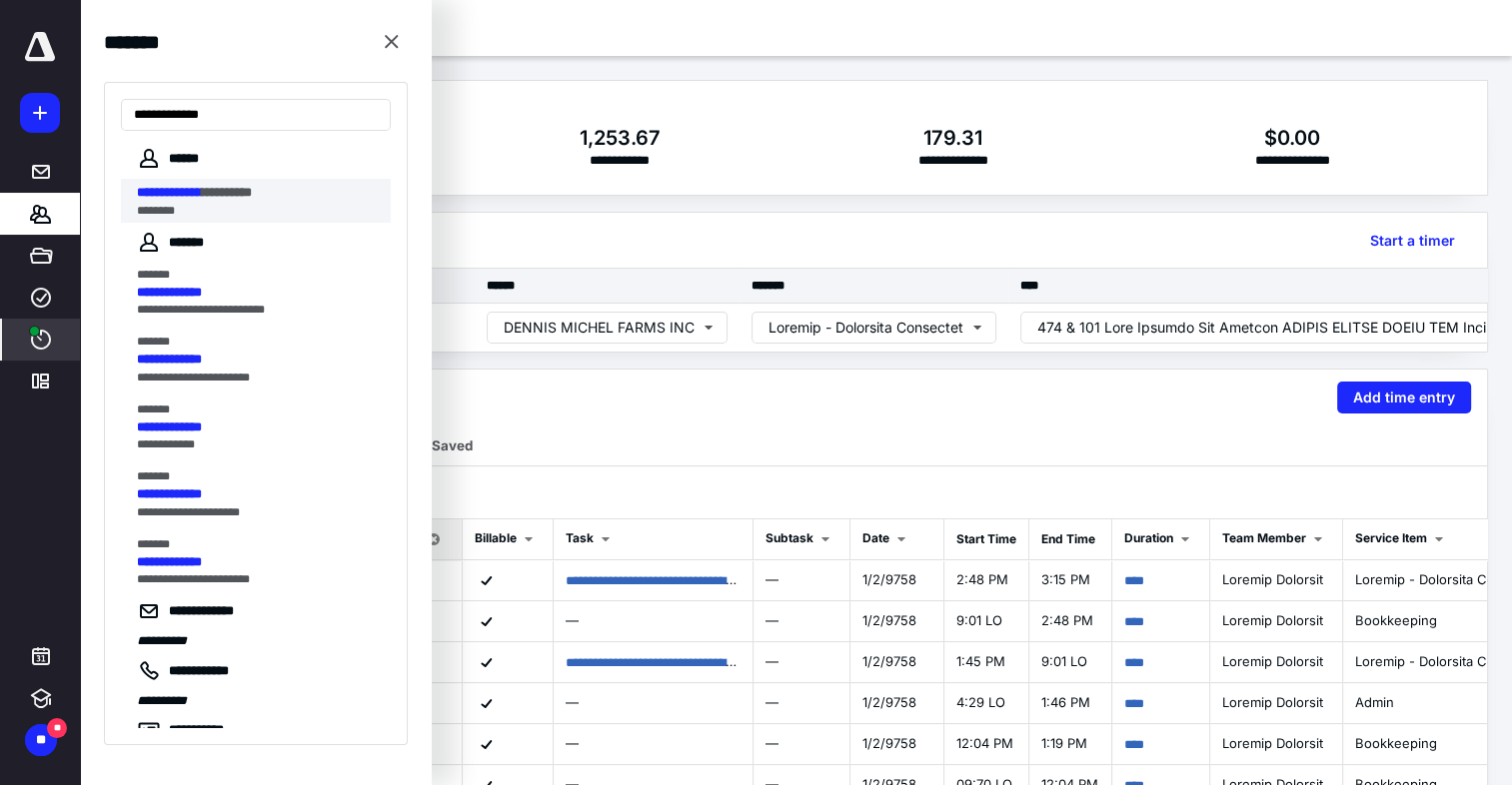 type on "**********" 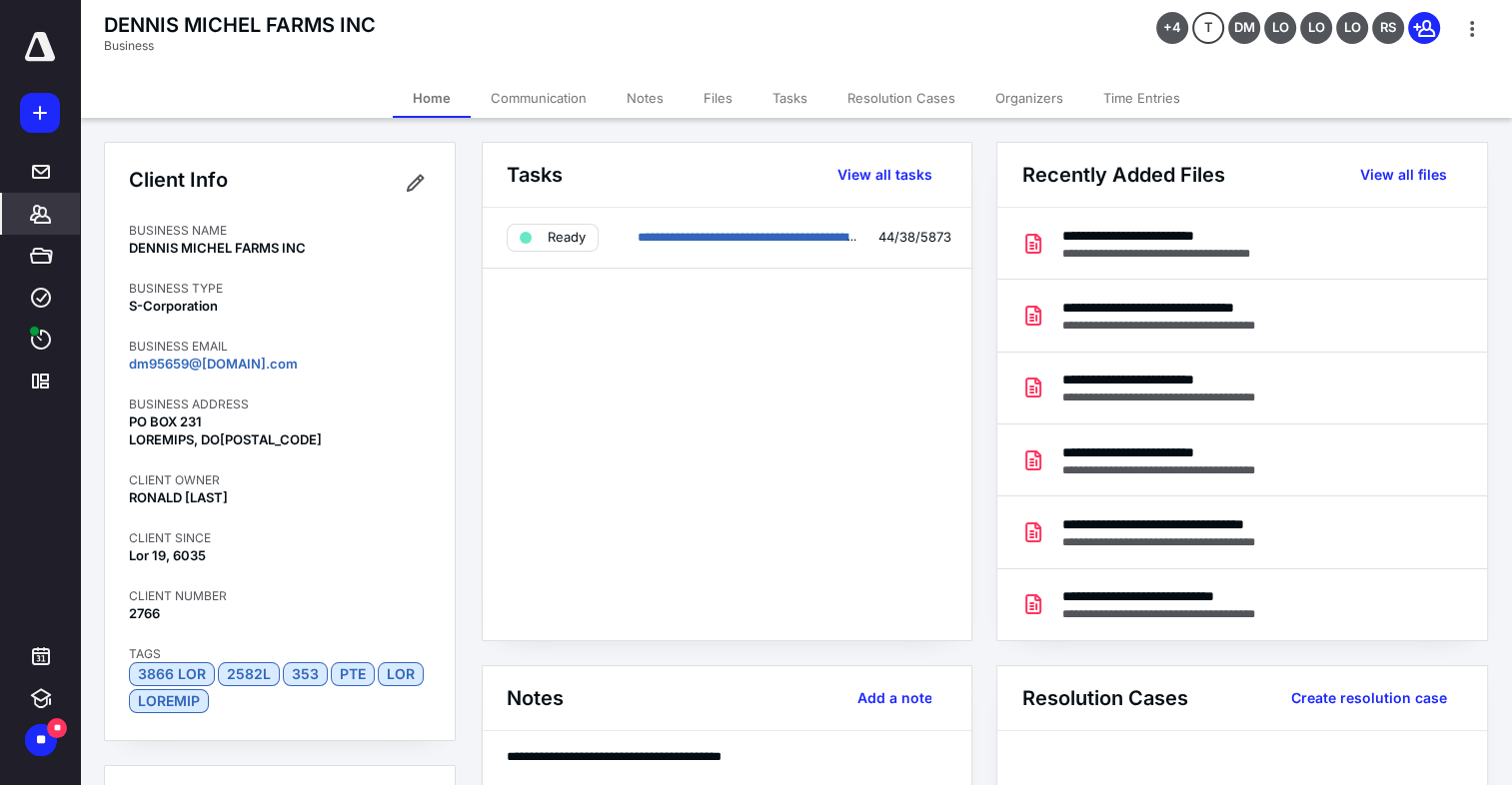 click on "Files" at bounding box center [718, 98] 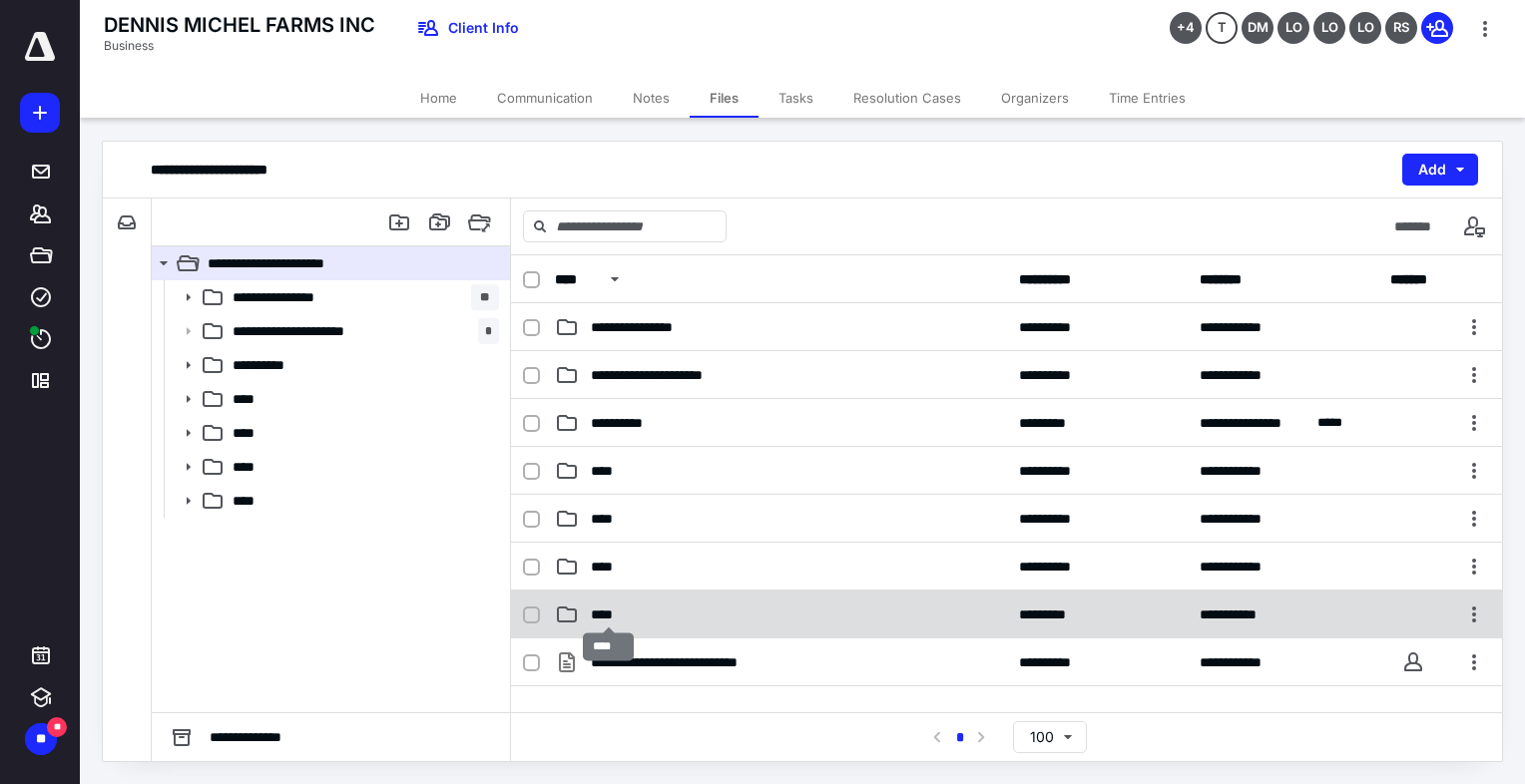 click on "****" at bounding box center (647, 327) 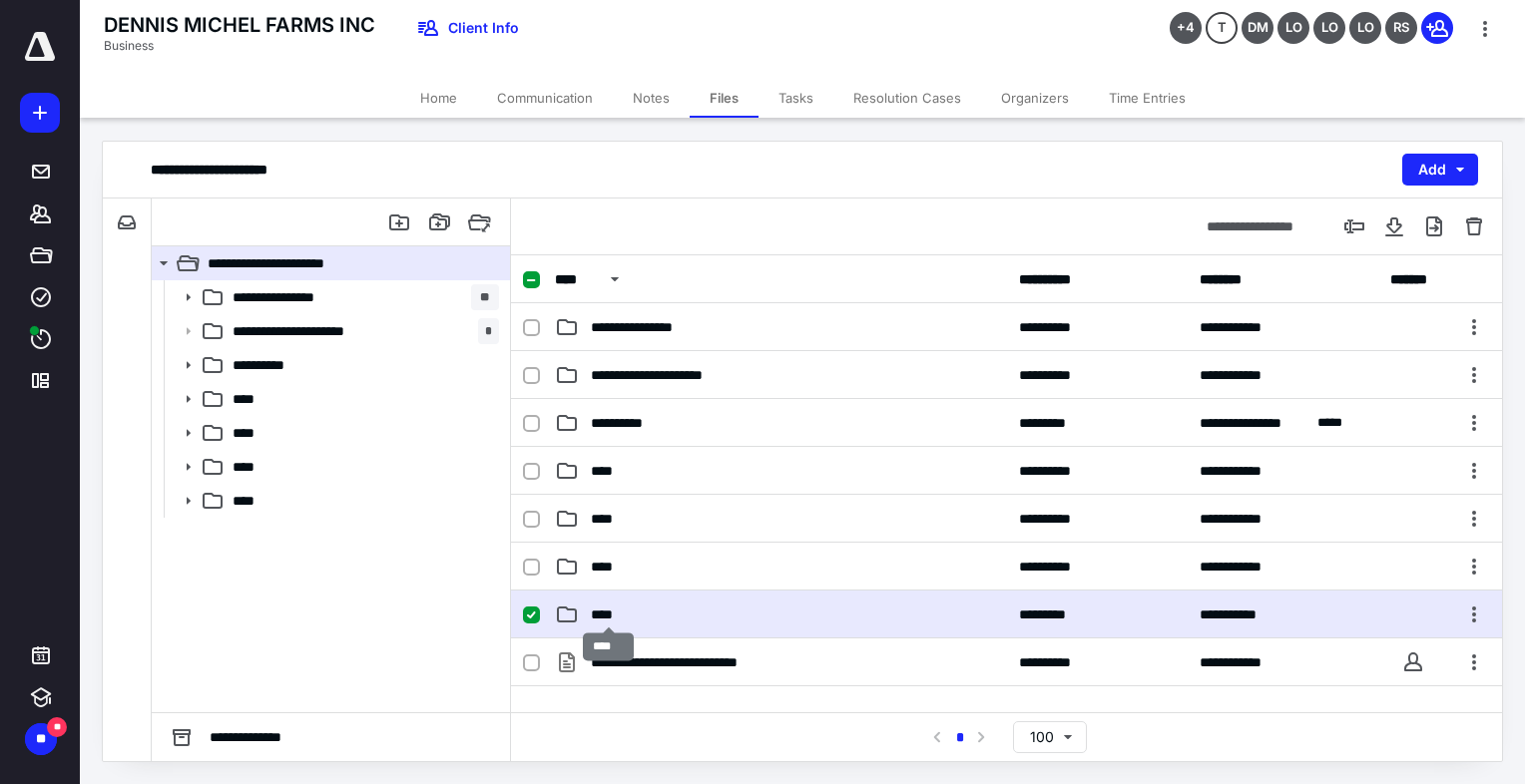 click on "****" at bounding box center (647, 327) 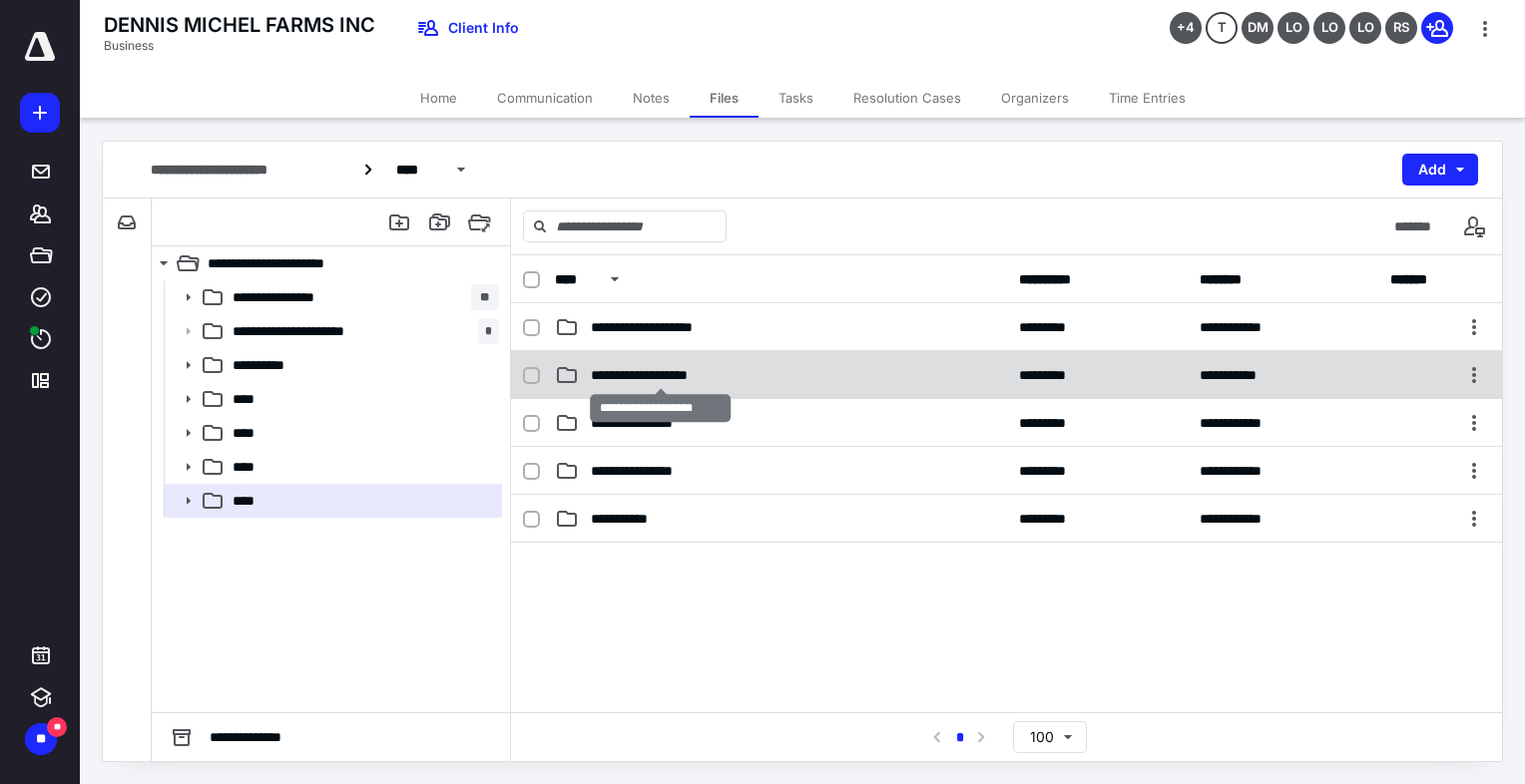 click on "**********" at bounding box center (659, 327) 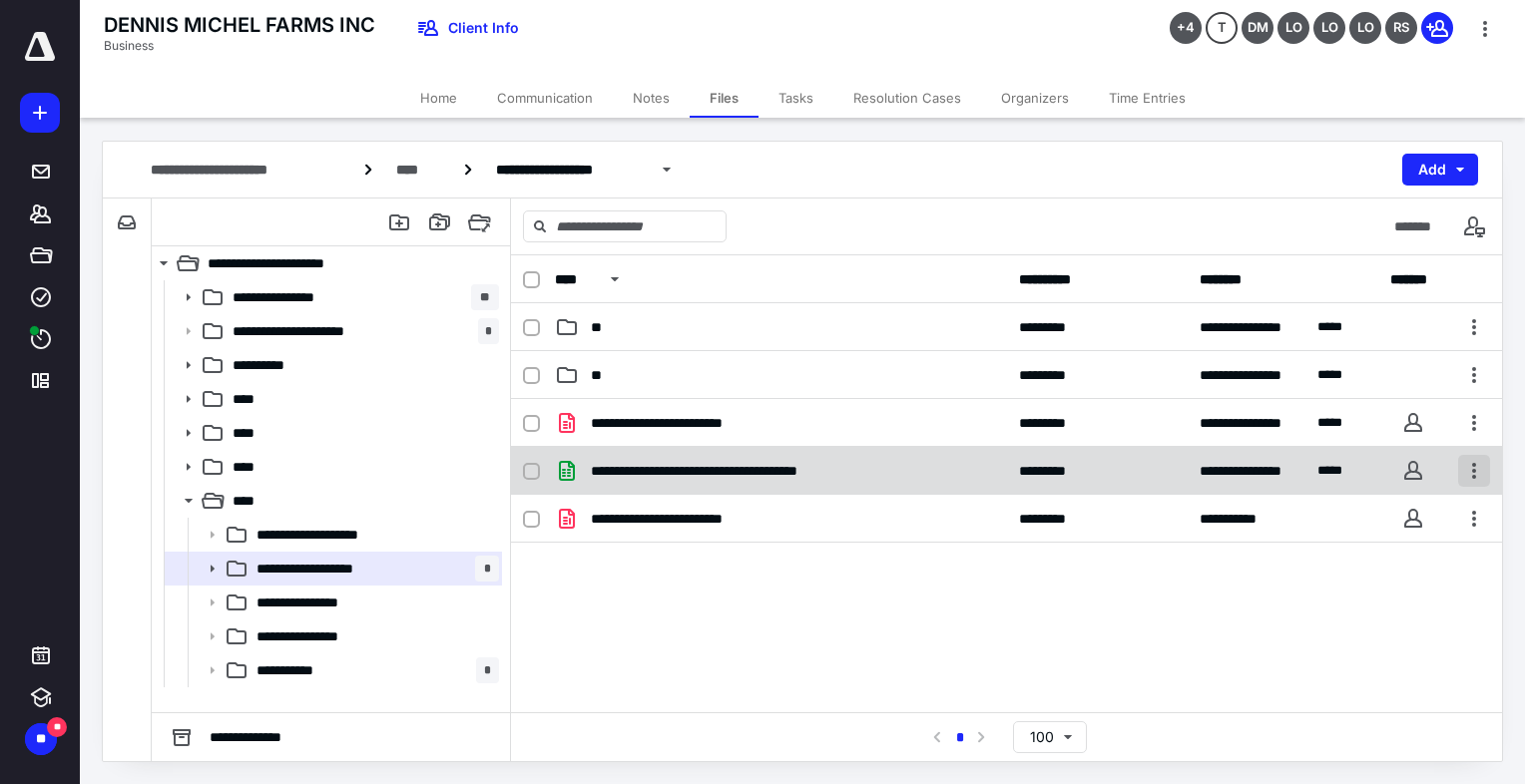 click at bounding box center [1474, 423] 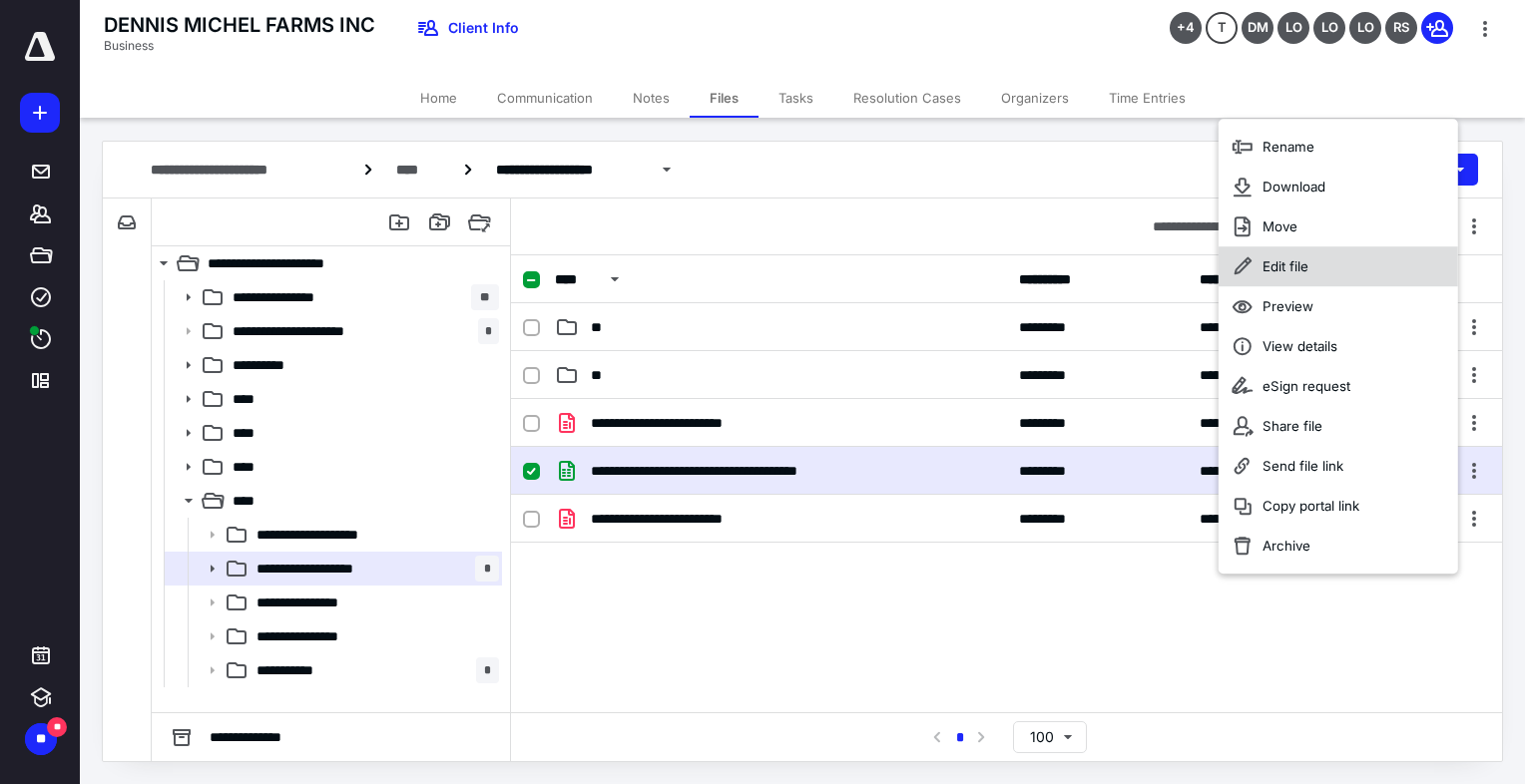 click on "Edit file" at bounding box center [1288, 147] 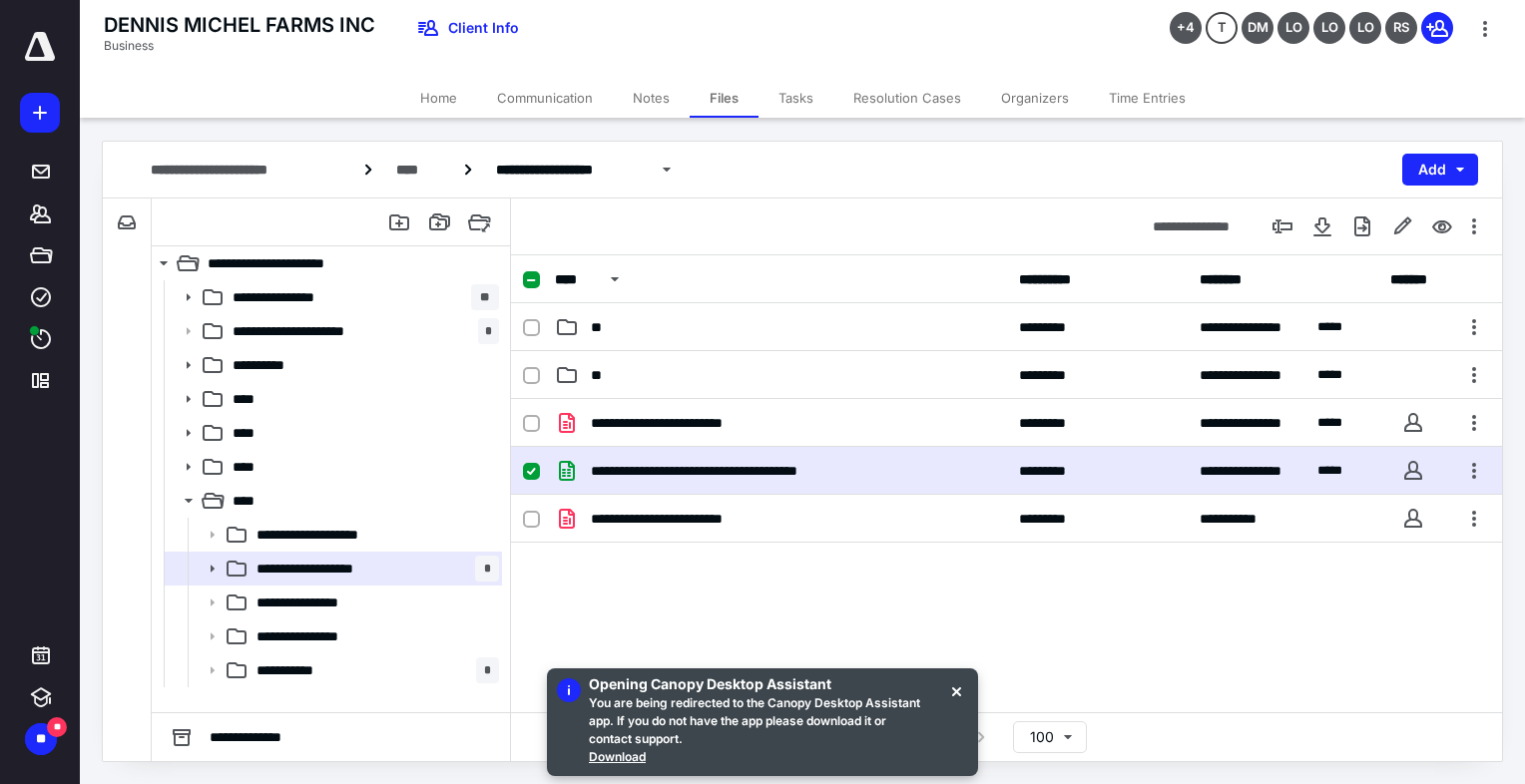 click on "**********" at bounding box center [802, 451] 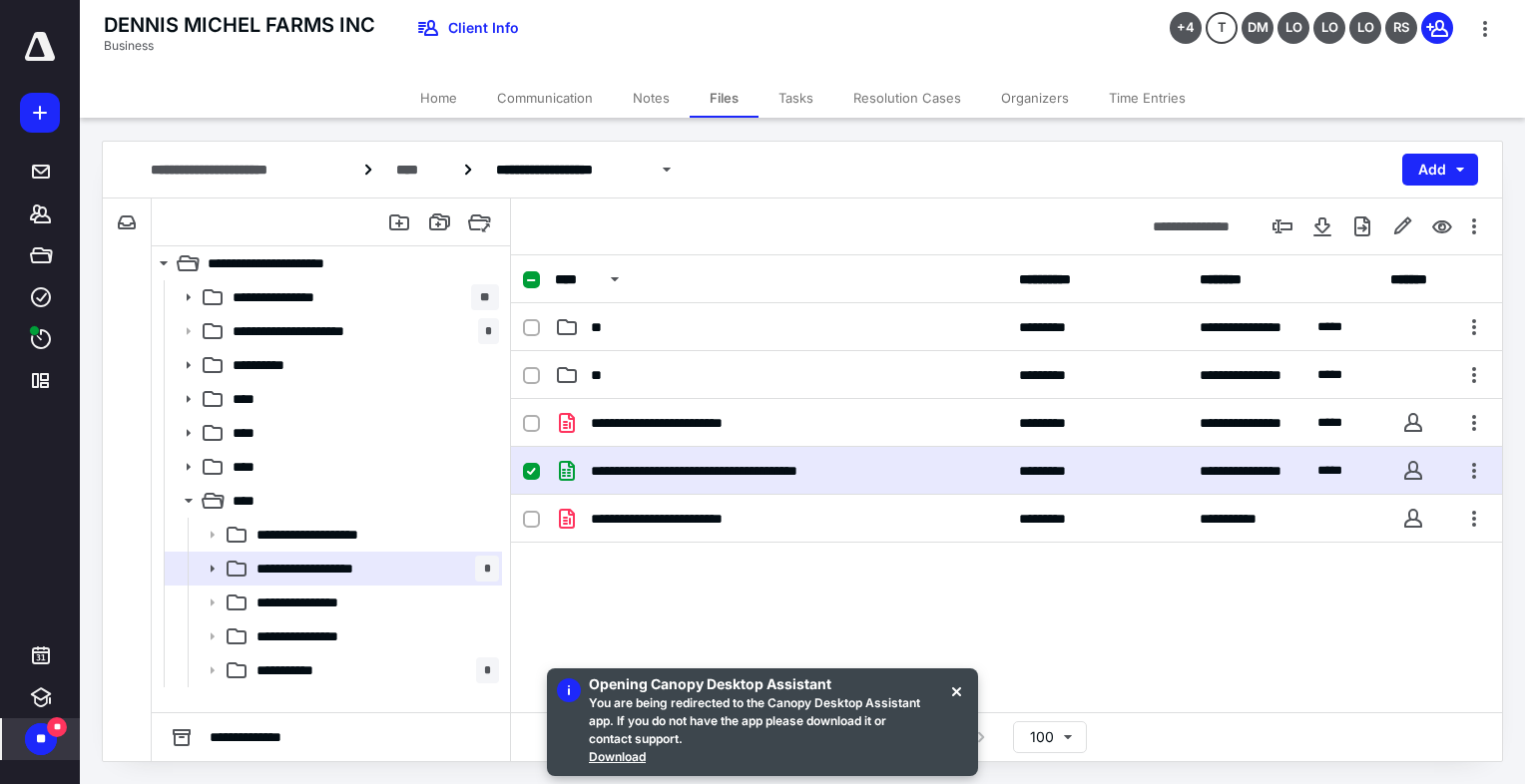 click on "**" at bounding box center (41, 739) 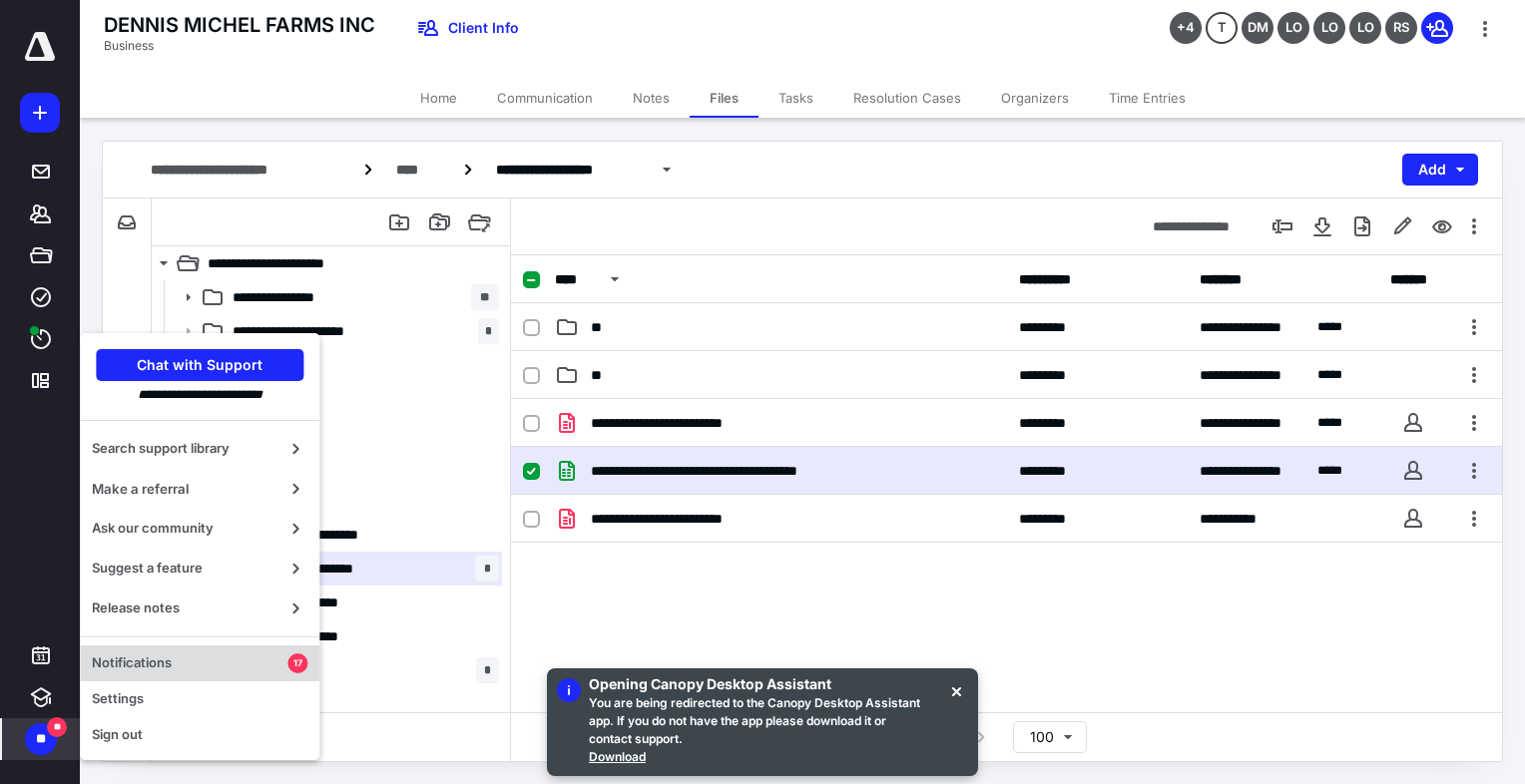 click on "Notifications" at bounding box center [190, 663] 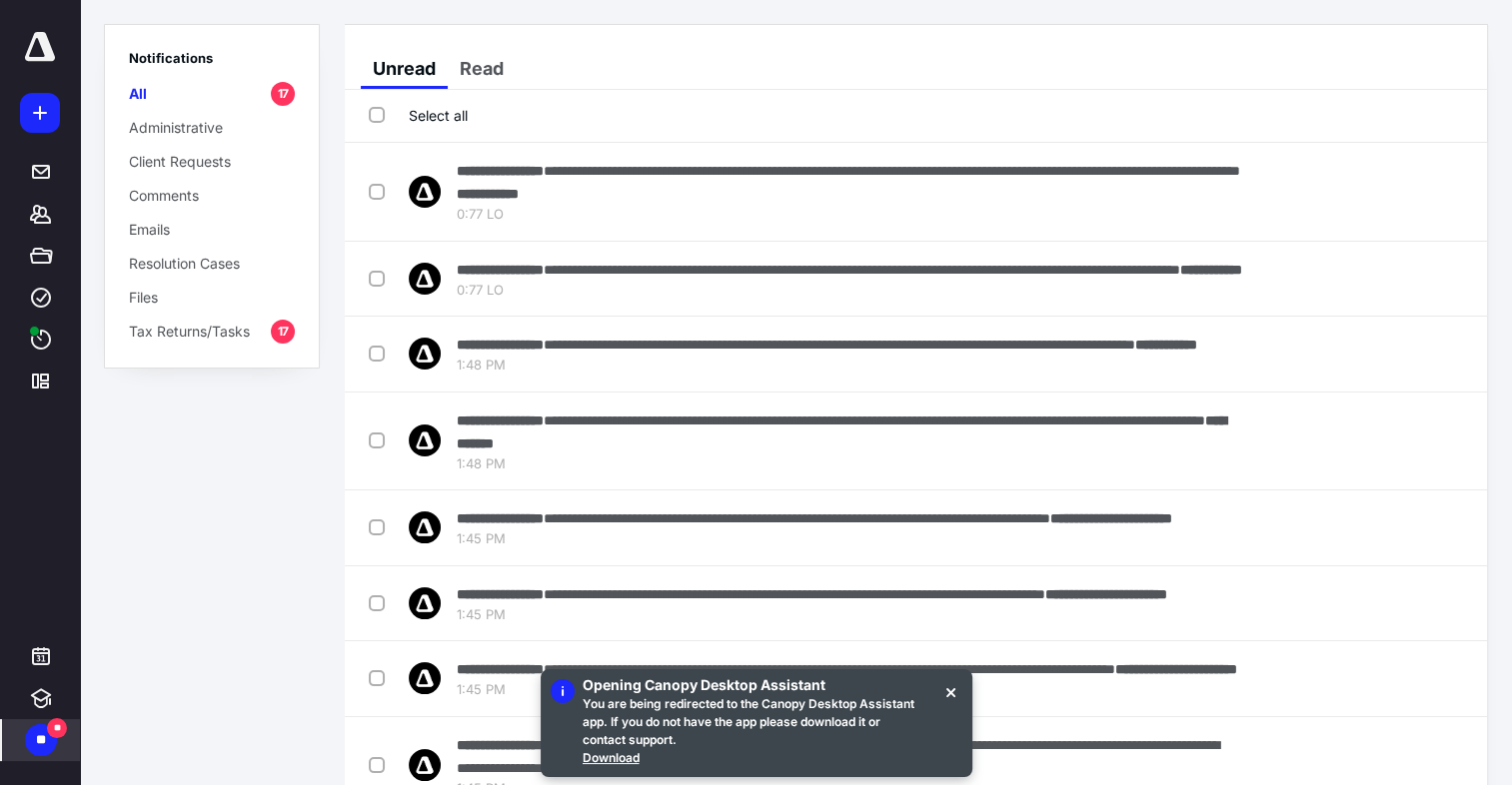 click on "Select all" at bounding box center [418, 115] 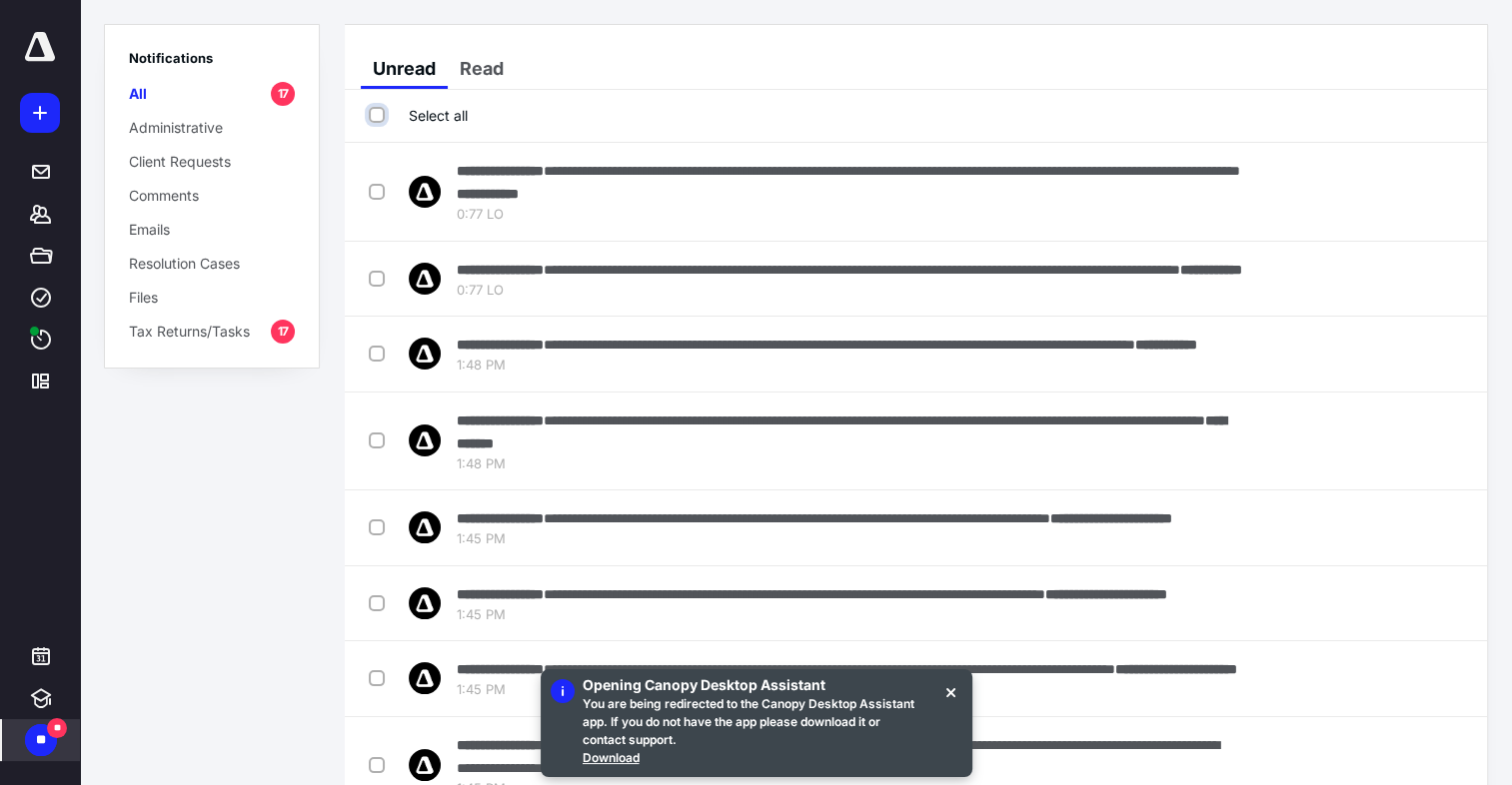click on "Select all" at bounding box center (379, 115) 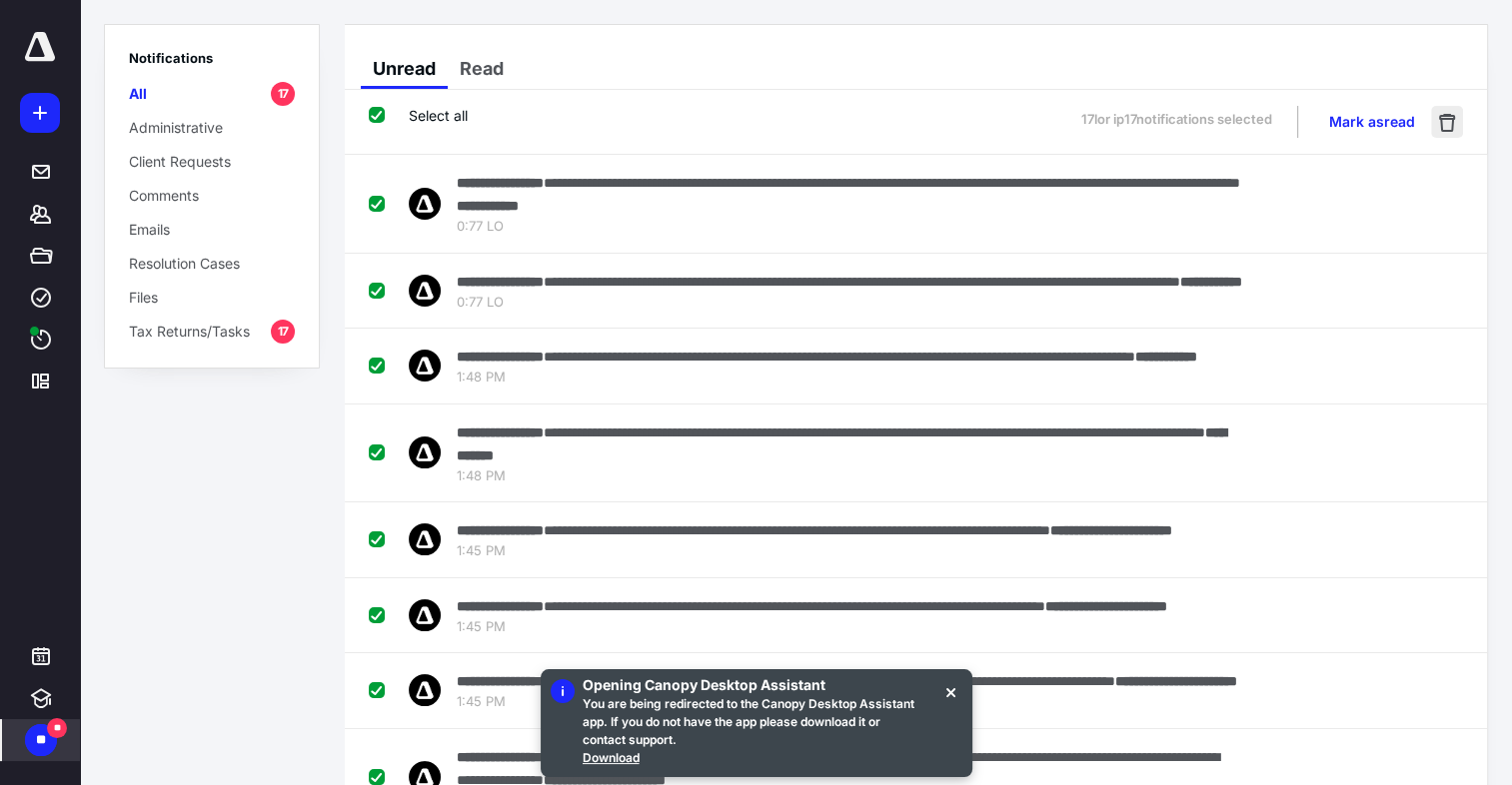 click at bounding box center (1447, 122) 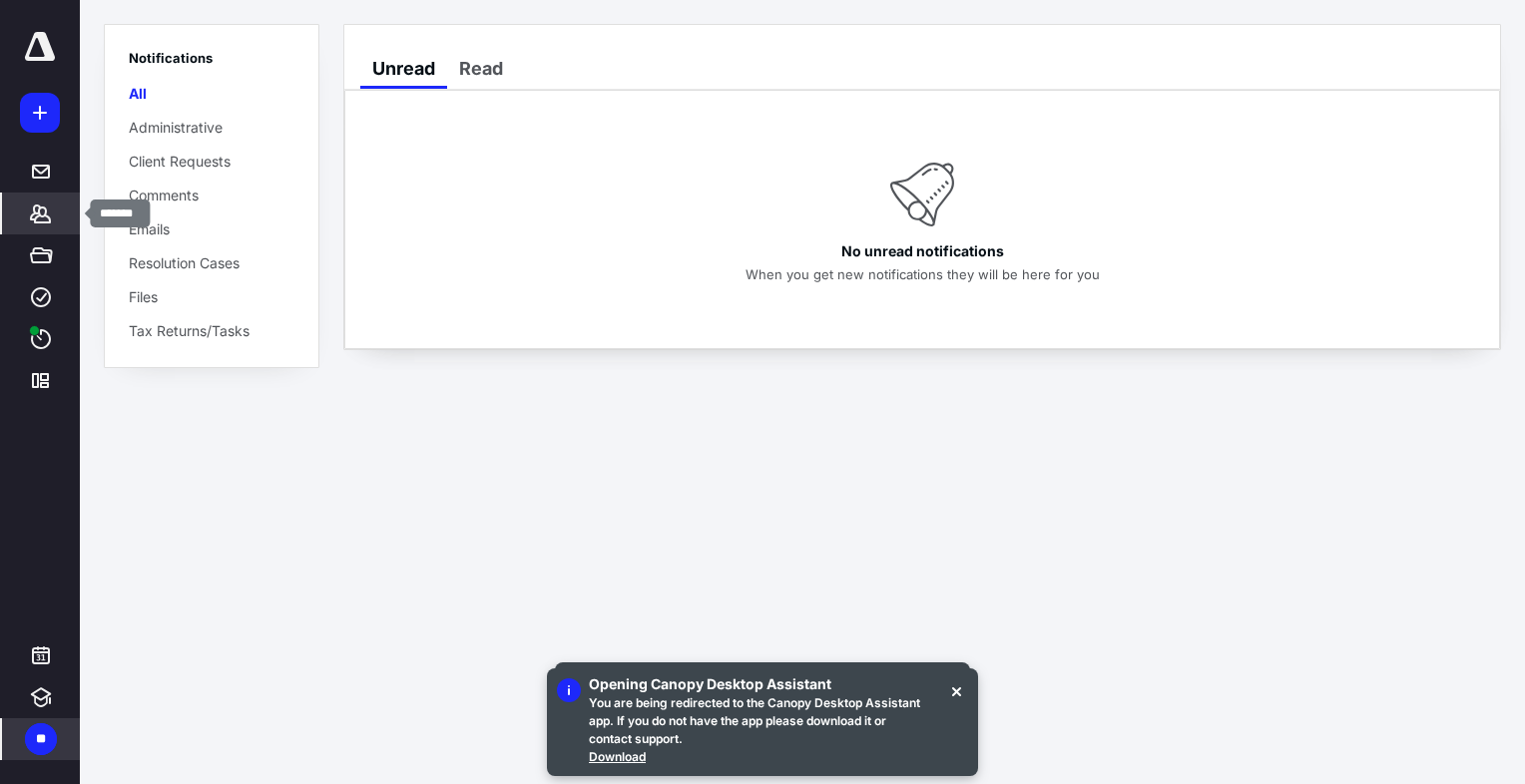 click at bounding box center (40, 213) 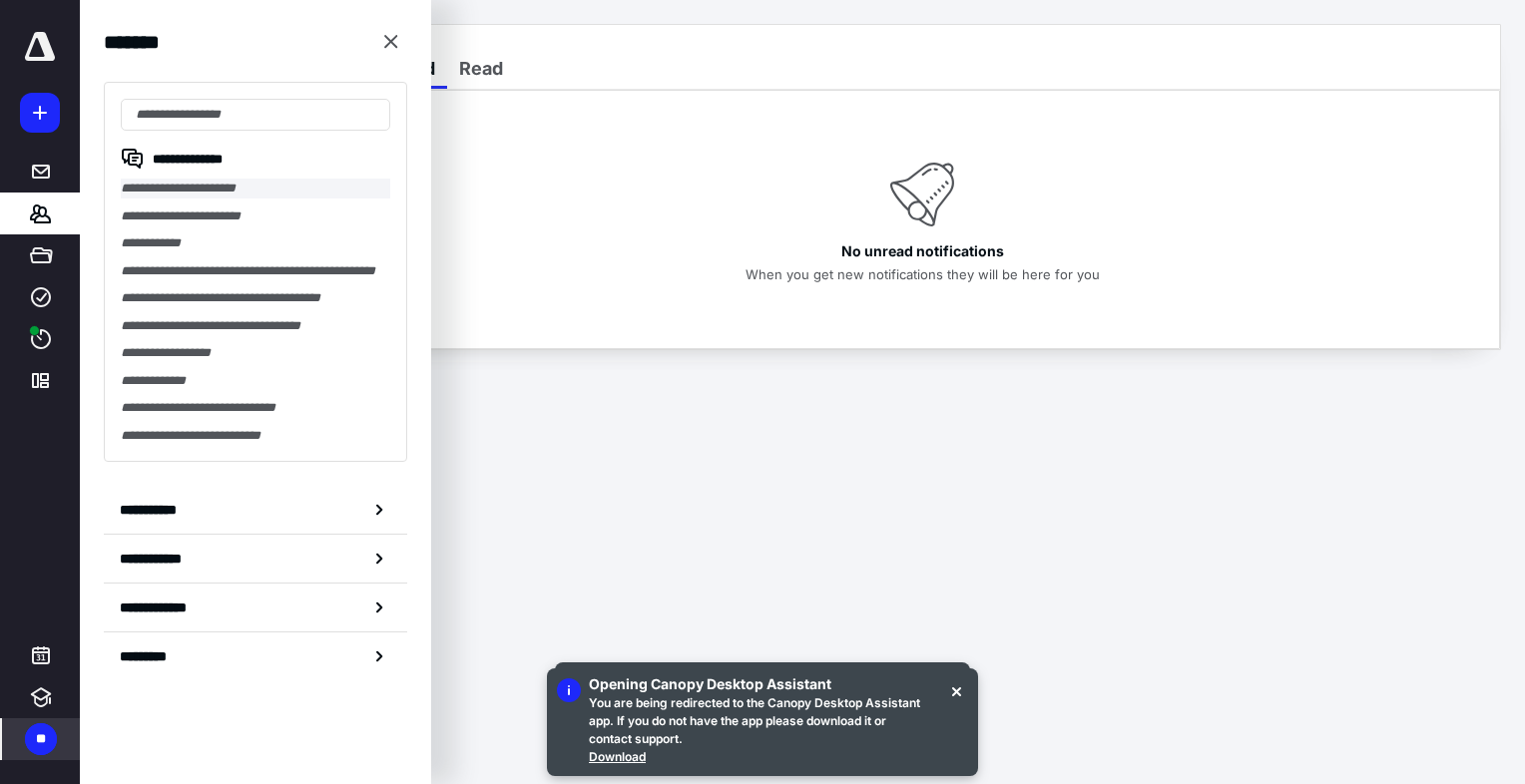 click on "**********" at bounding box center (255, 189) 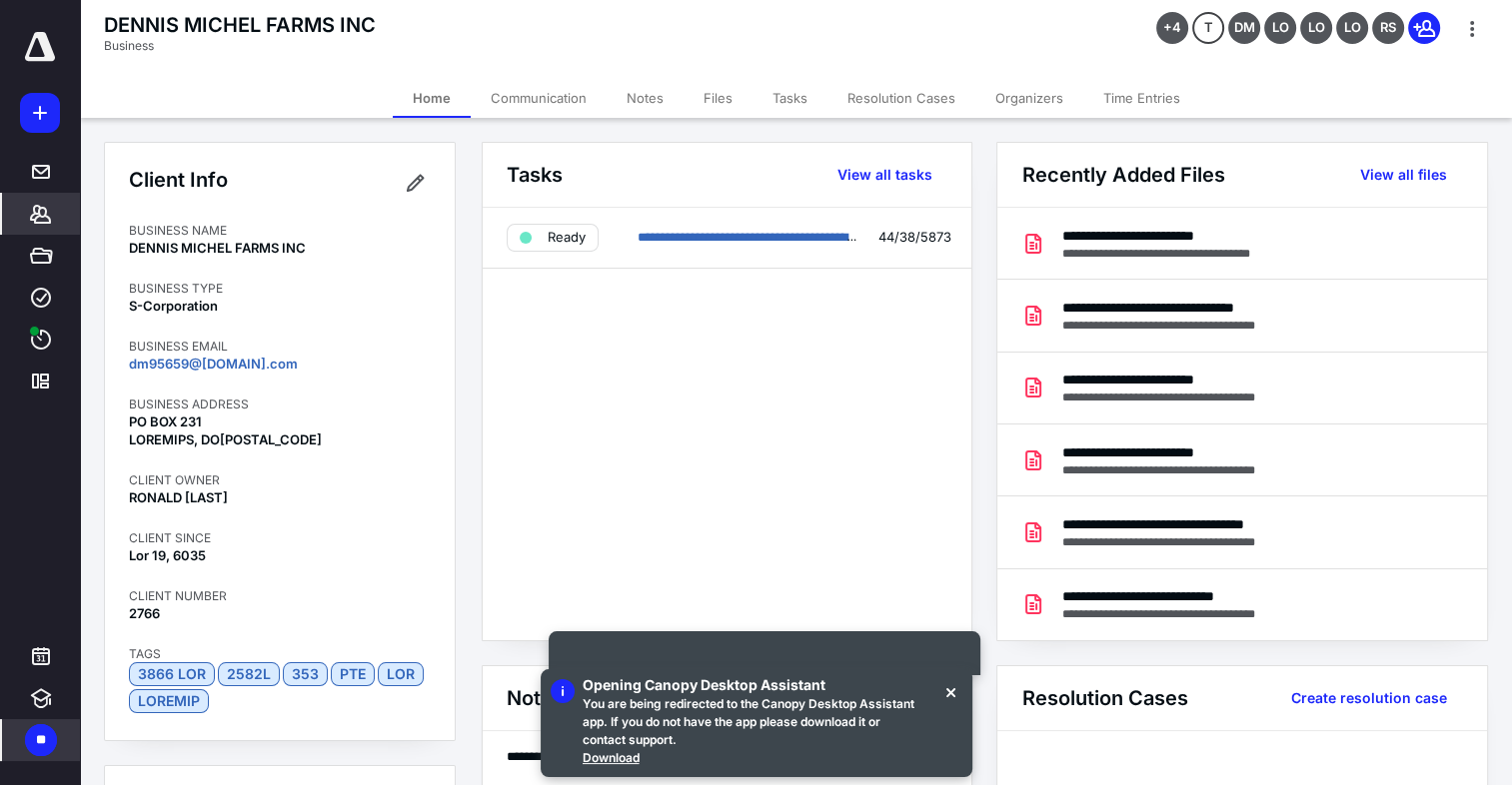 click at bounding box center [950, 691] 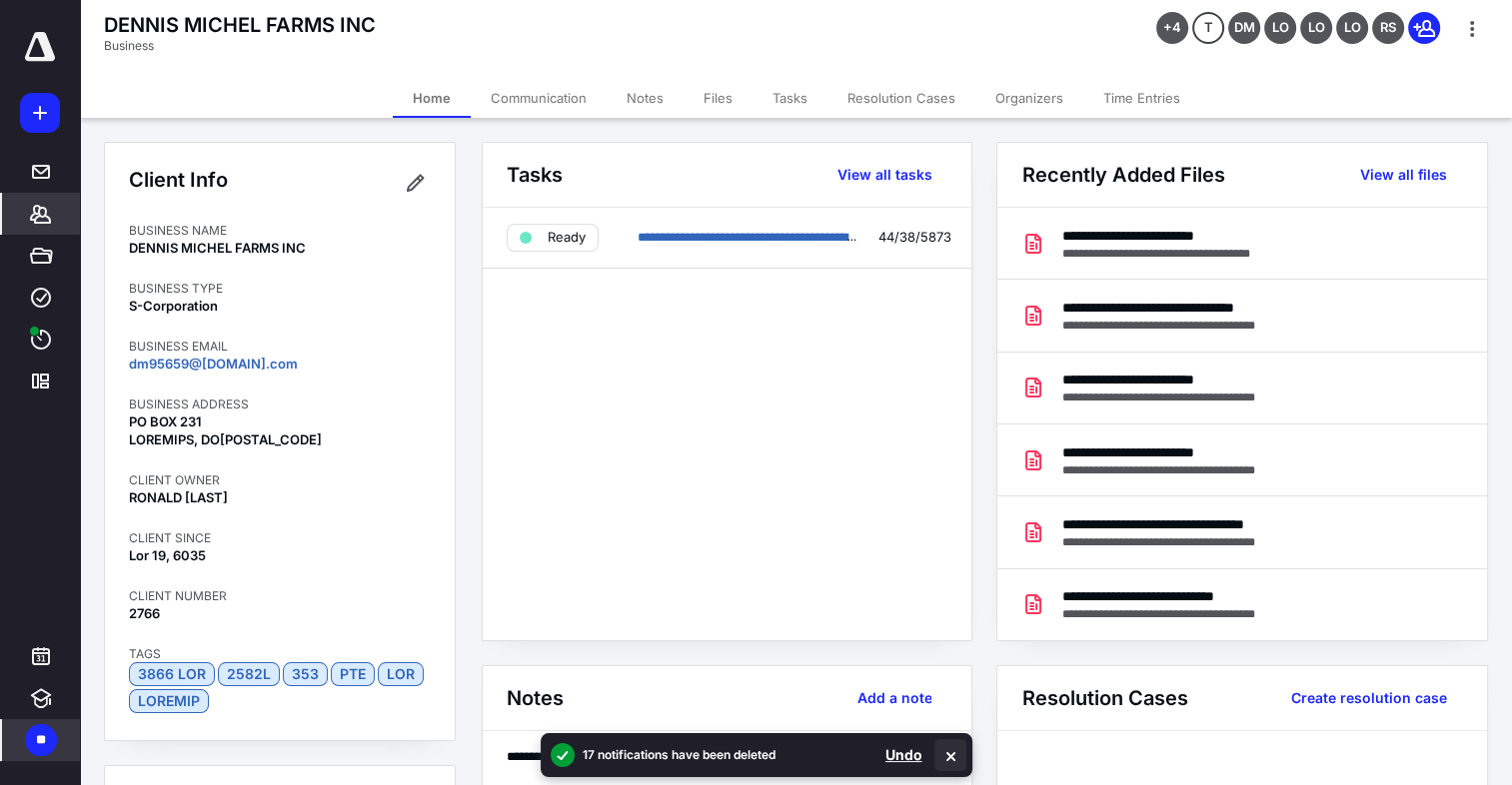 click at bounding box center [950, 755] 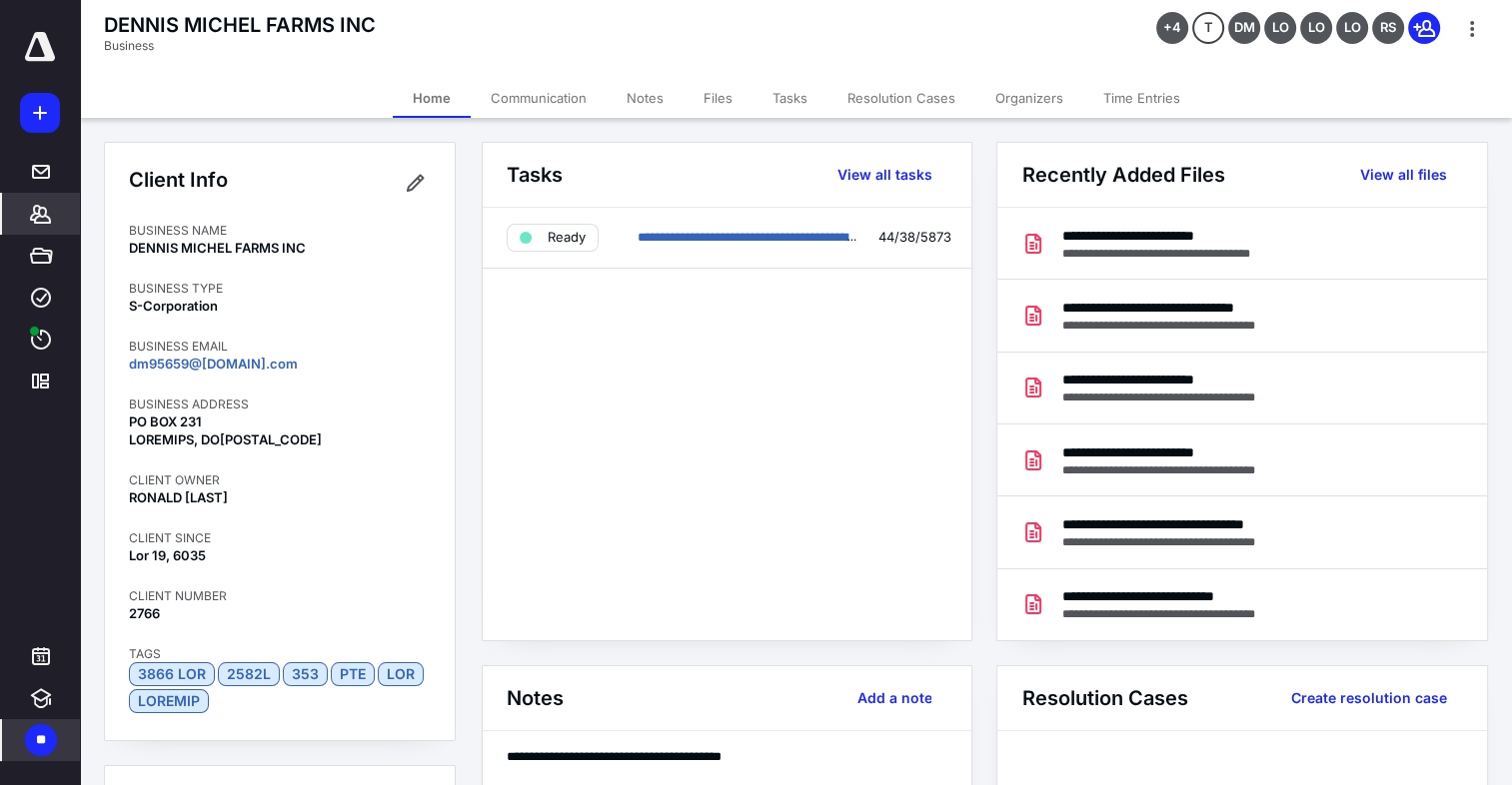 click on "Files" at bounding box center [718, 98] 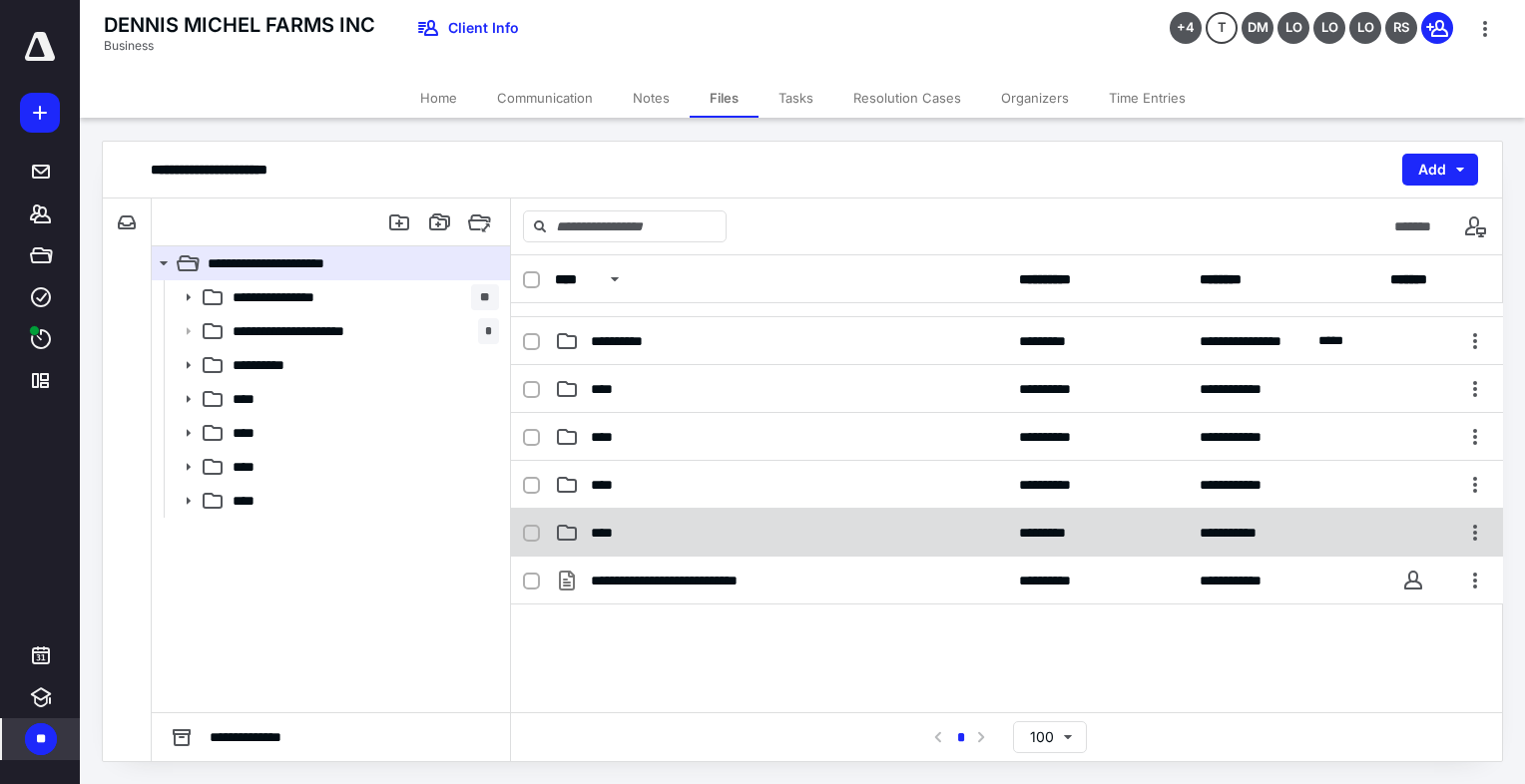 scroll, scrollTop: 199, scrollLeft: 0, axis: vertical 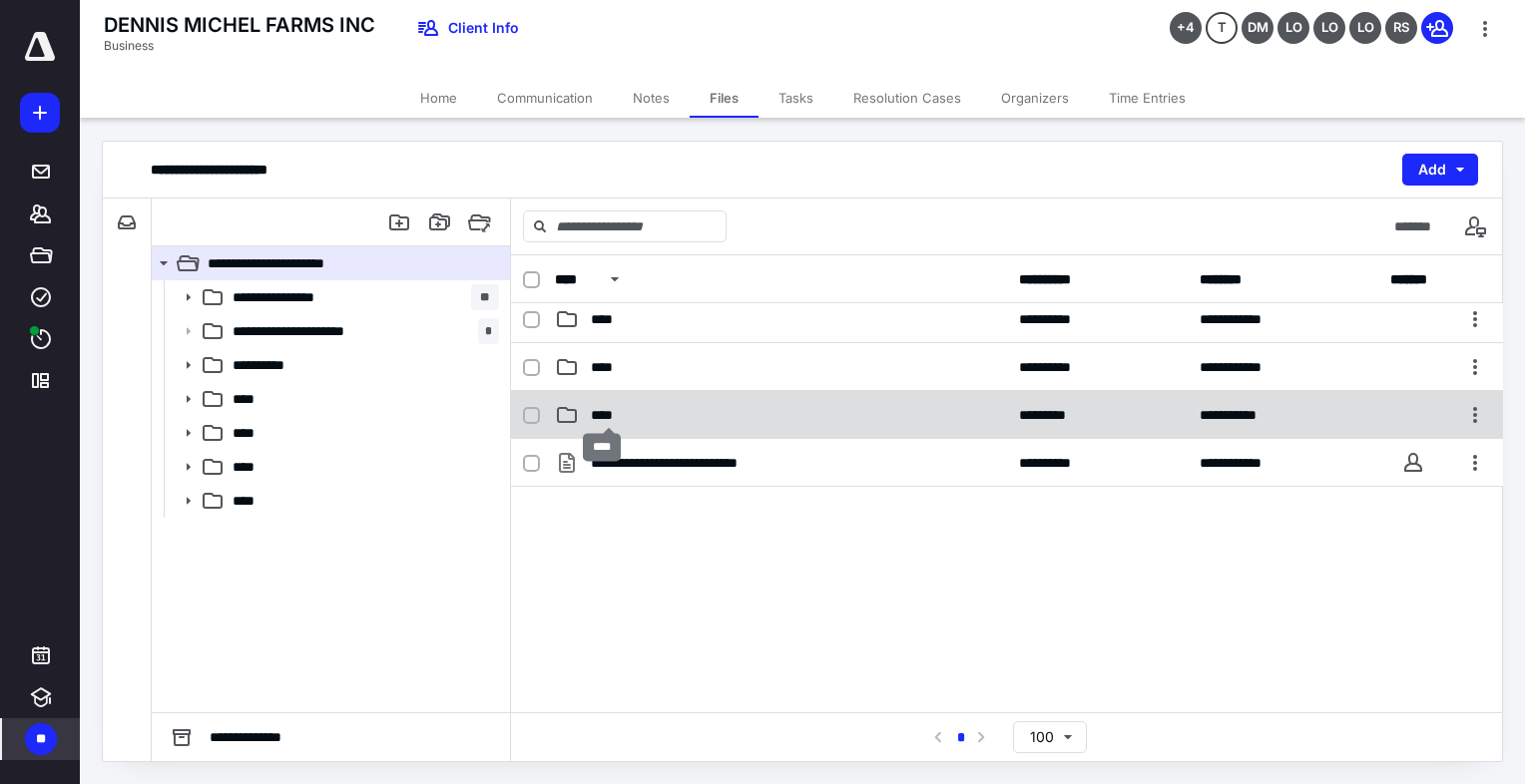 click on "****" at bounding box center (647, 128) 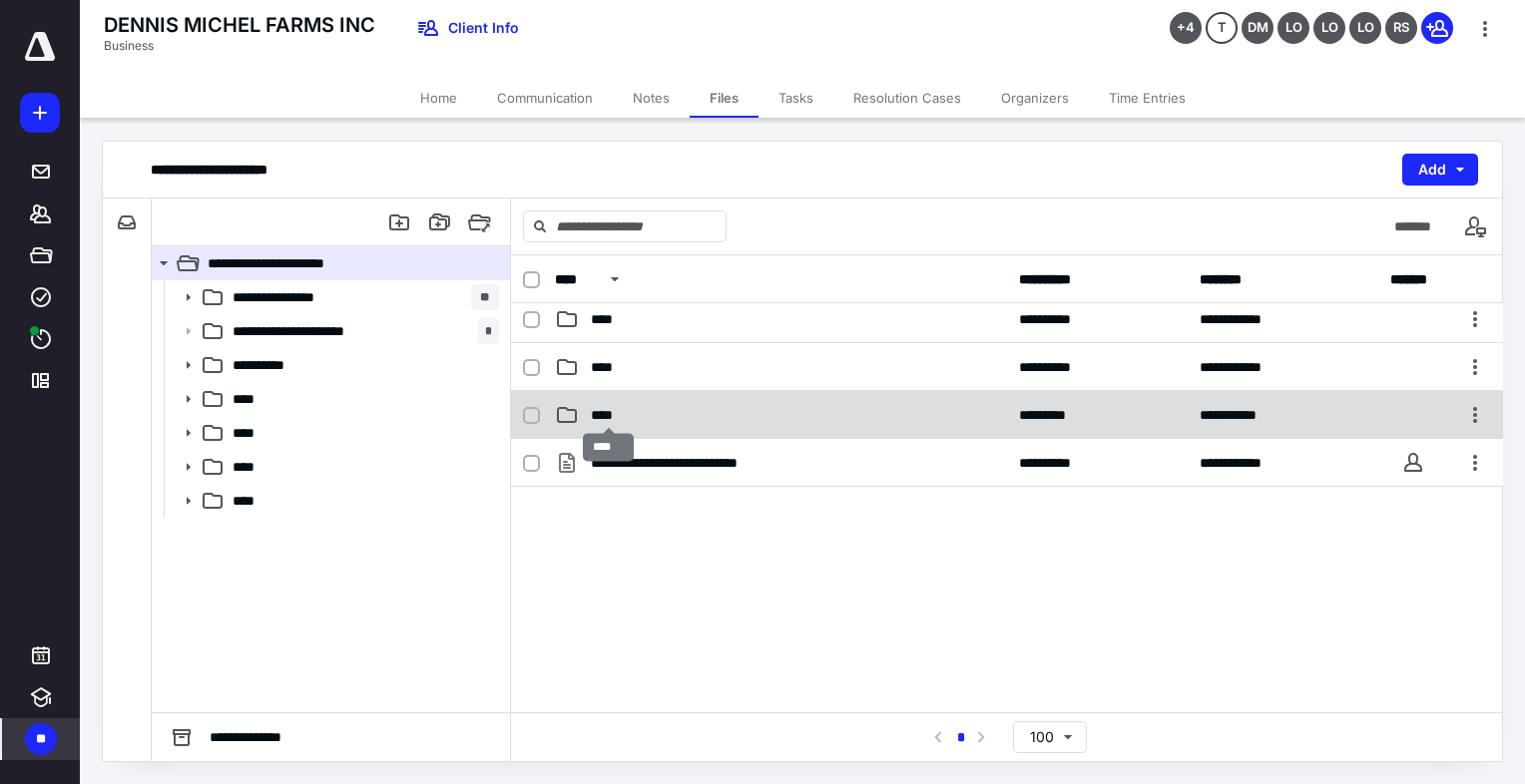 click on "****" at bounding box center (647, 128) 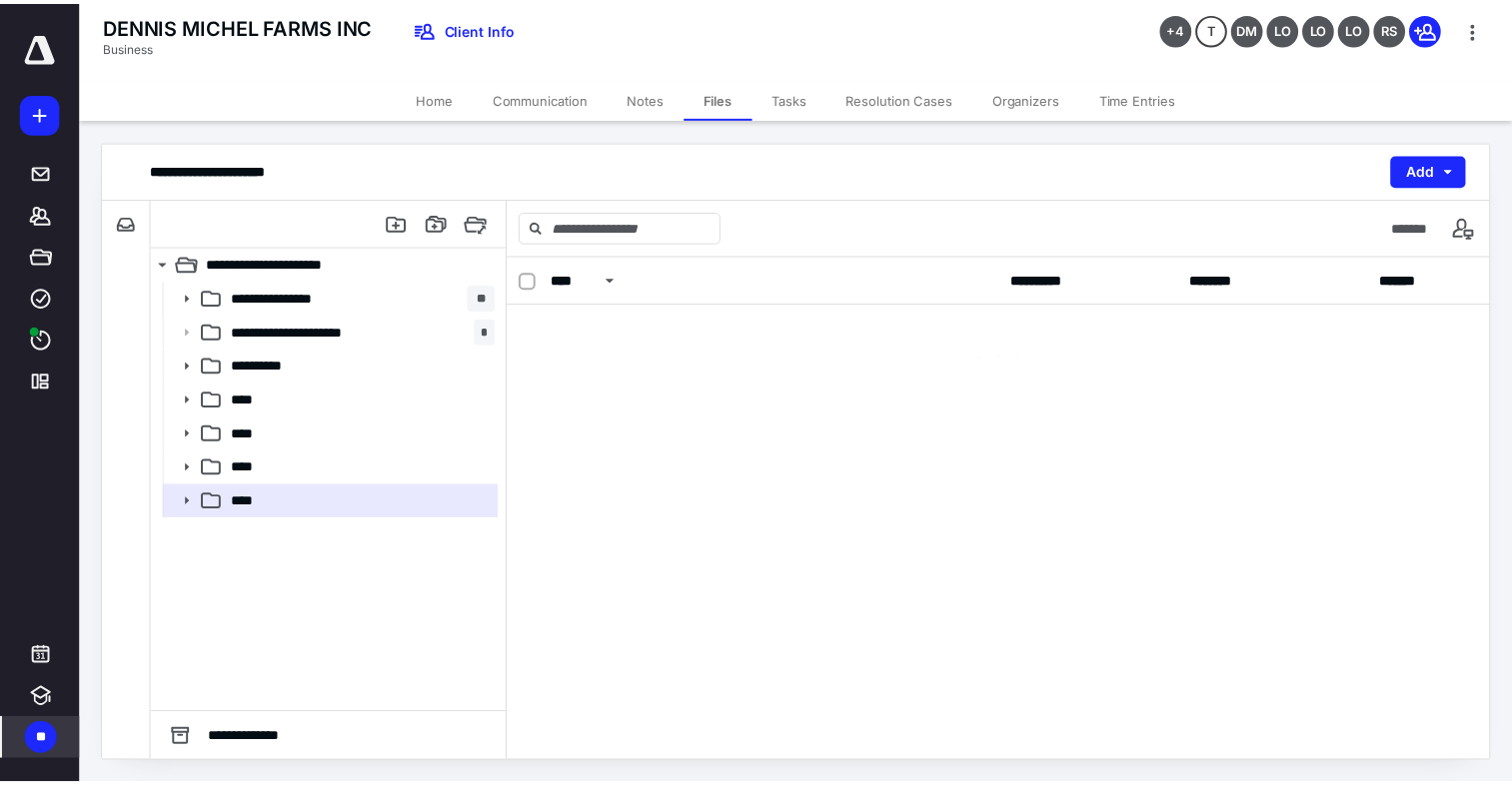 scroll, scrollTop: 0, scrollLeft: 0, axis: both 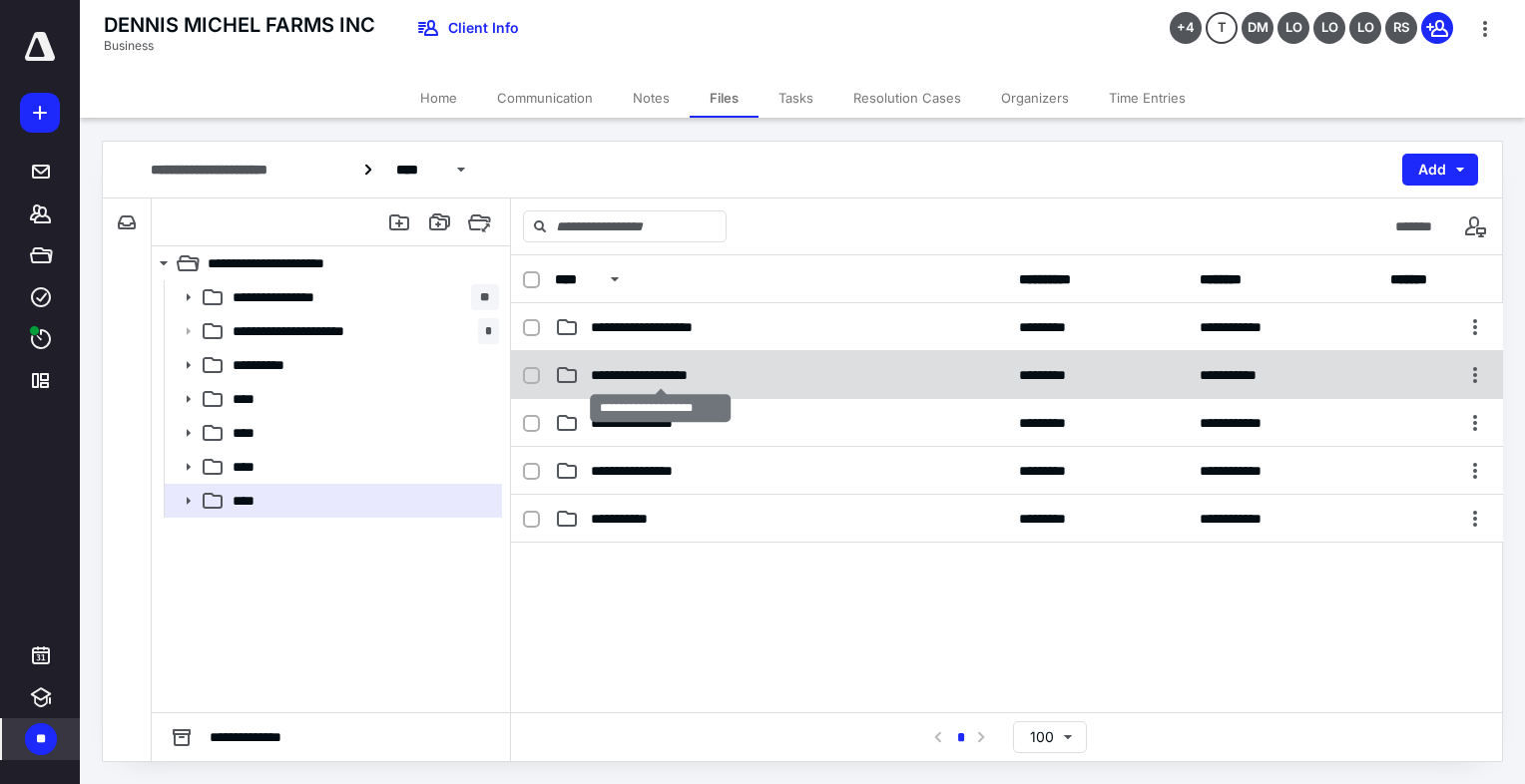 click on "**********" at bounding box center (659, 327) 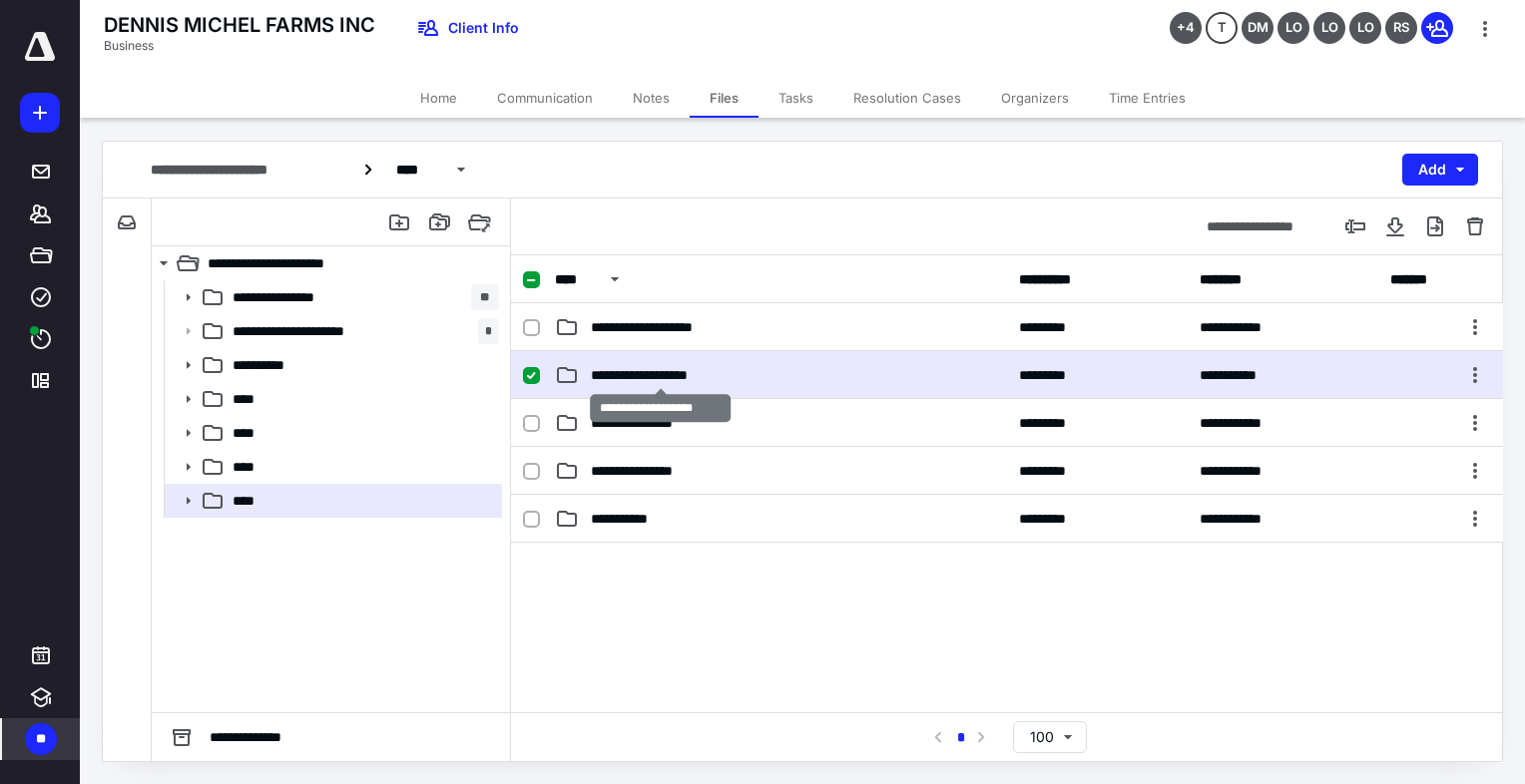 click on "**********" at bounding box center (659, 327) 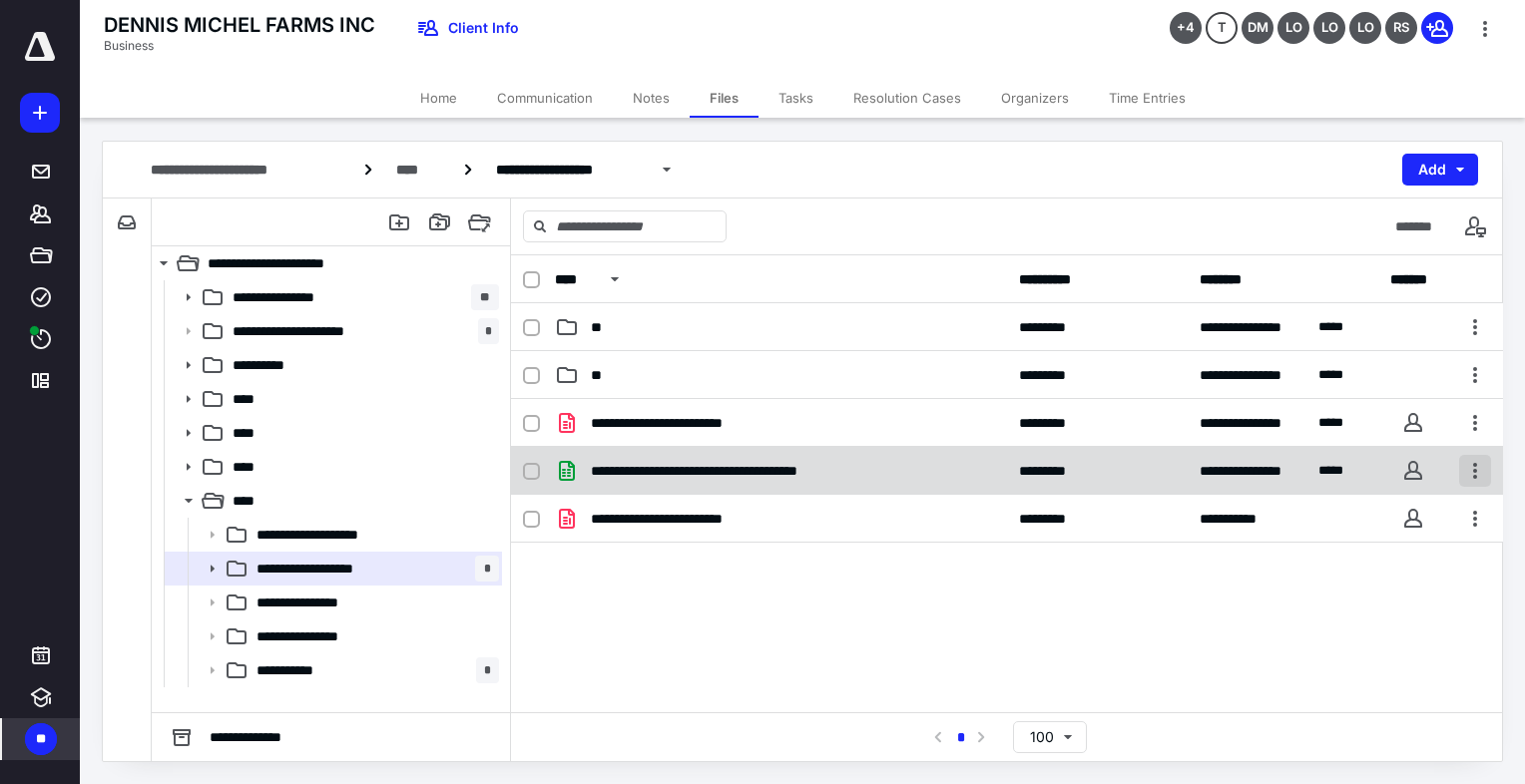 click at bounding box center (1475, 423) 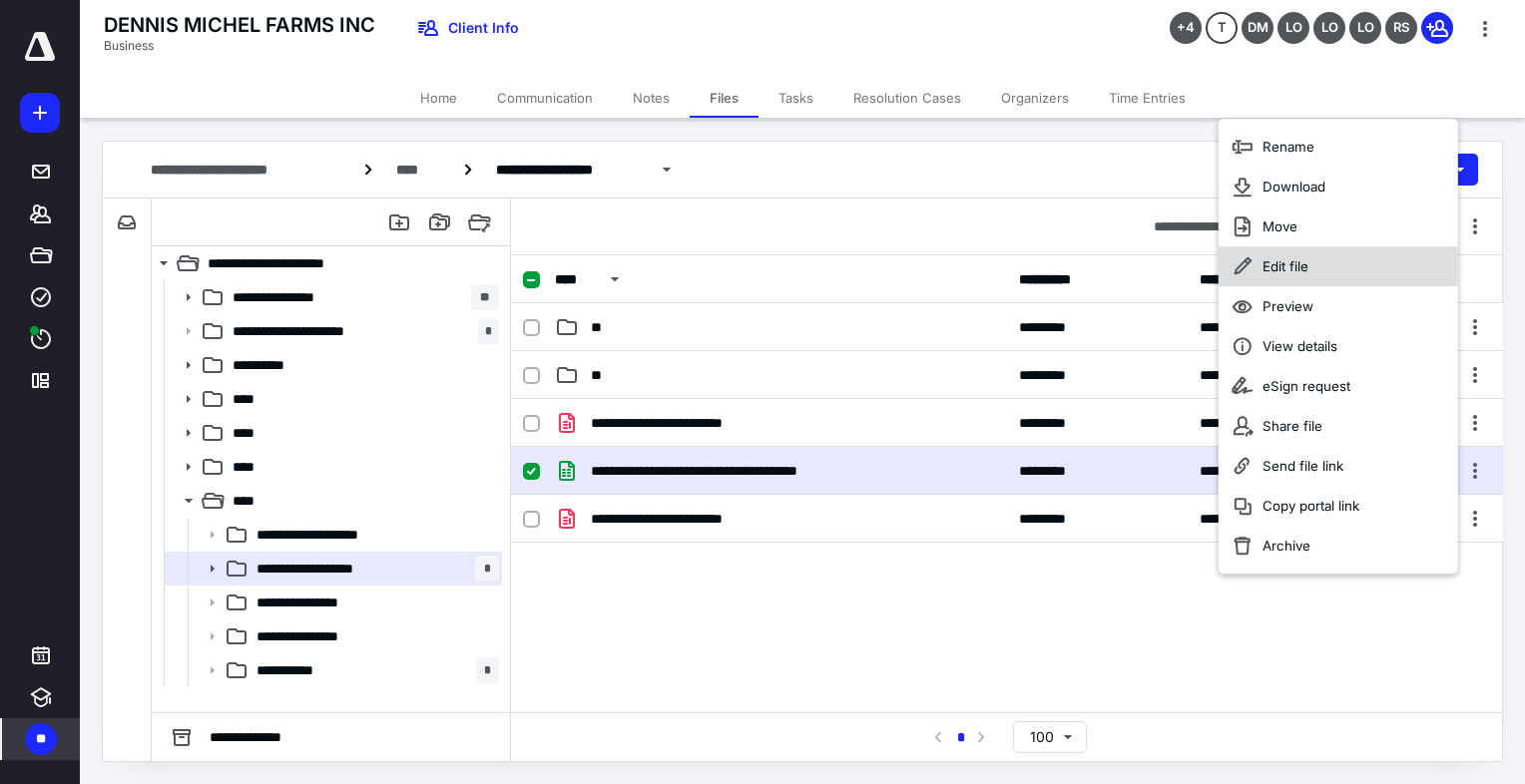 click on "Edit file" at bounding box center (1288, 147) 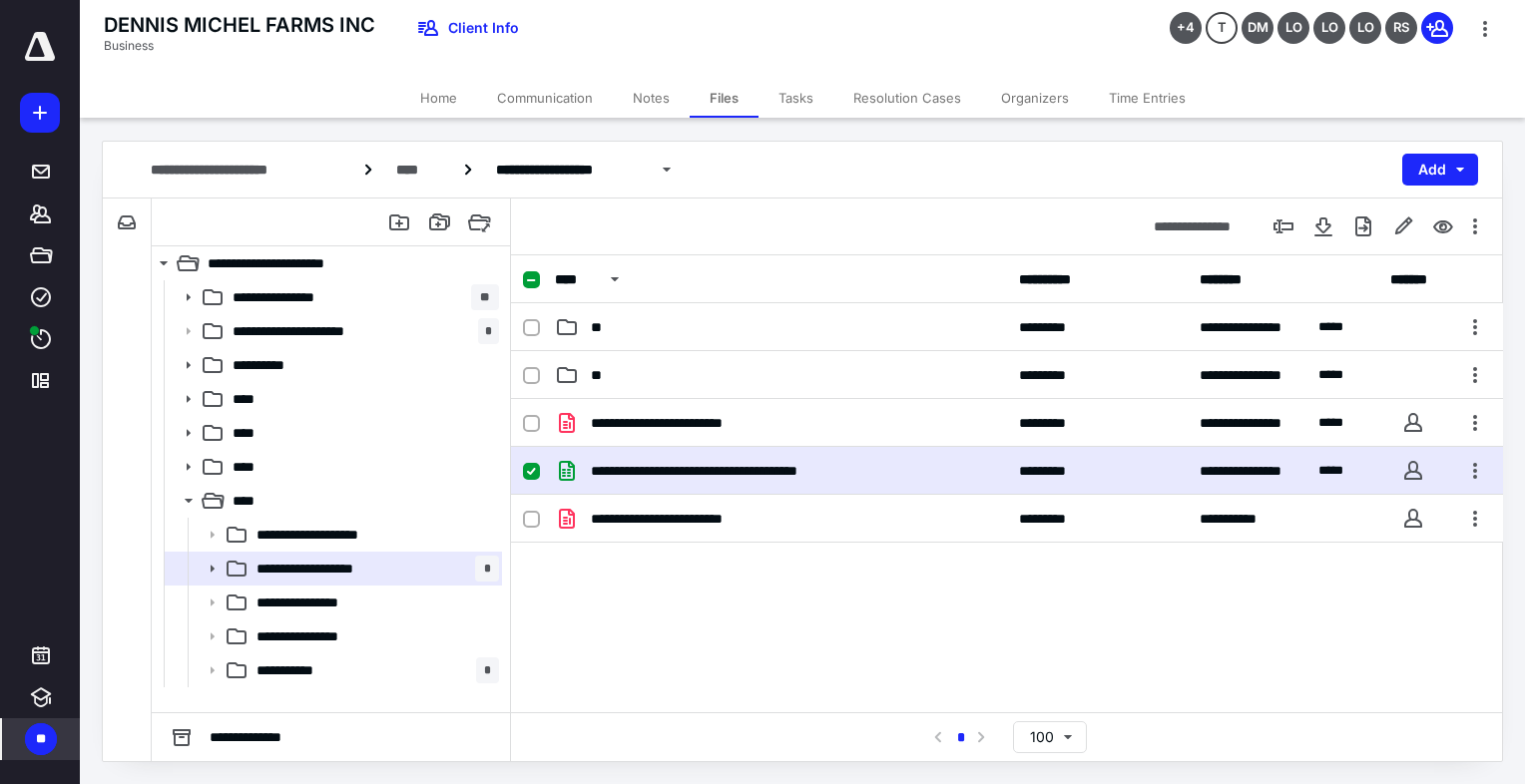 click at bounding box center [531, 471] 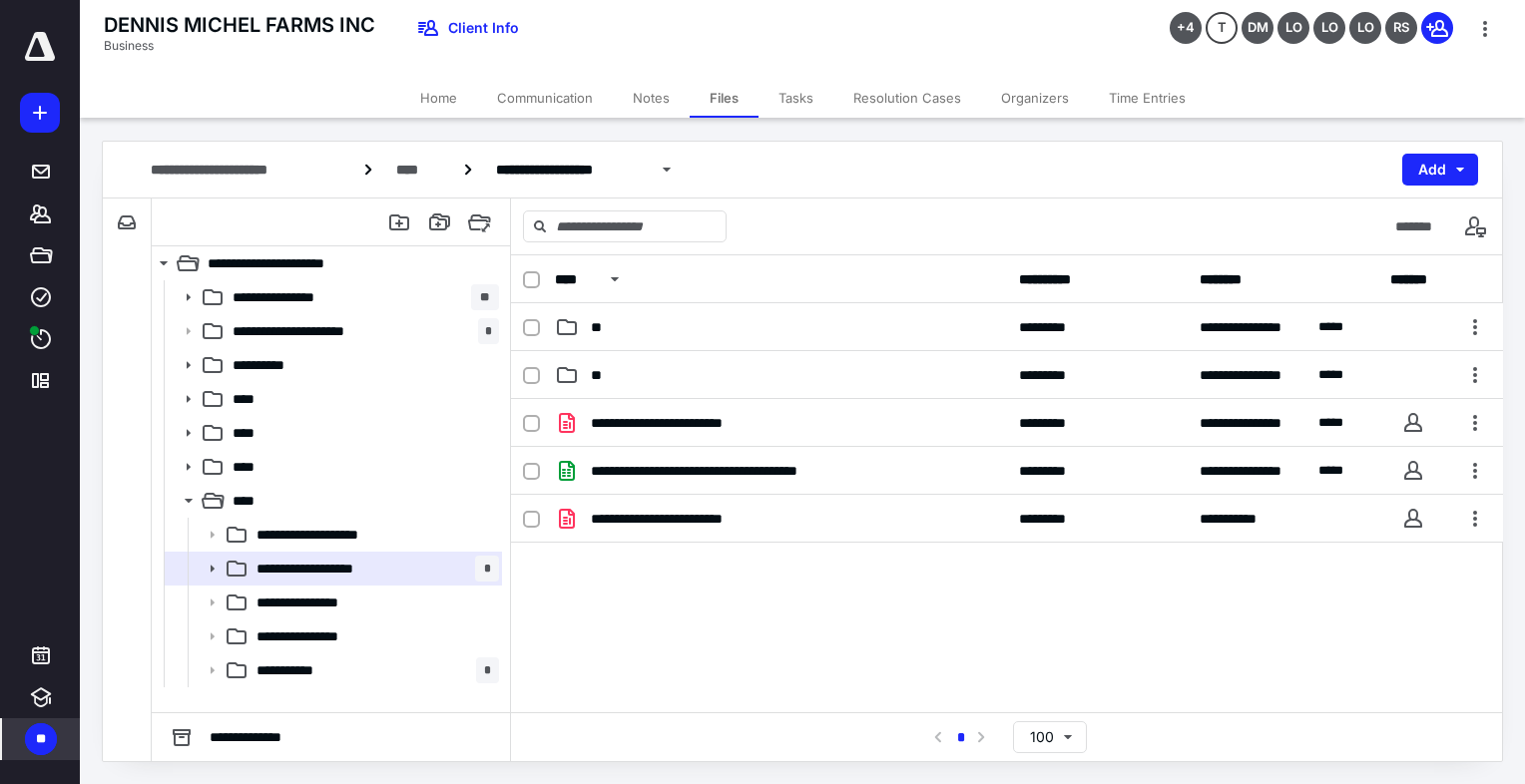 click on "Tasks" at bounding box center (795, 98) 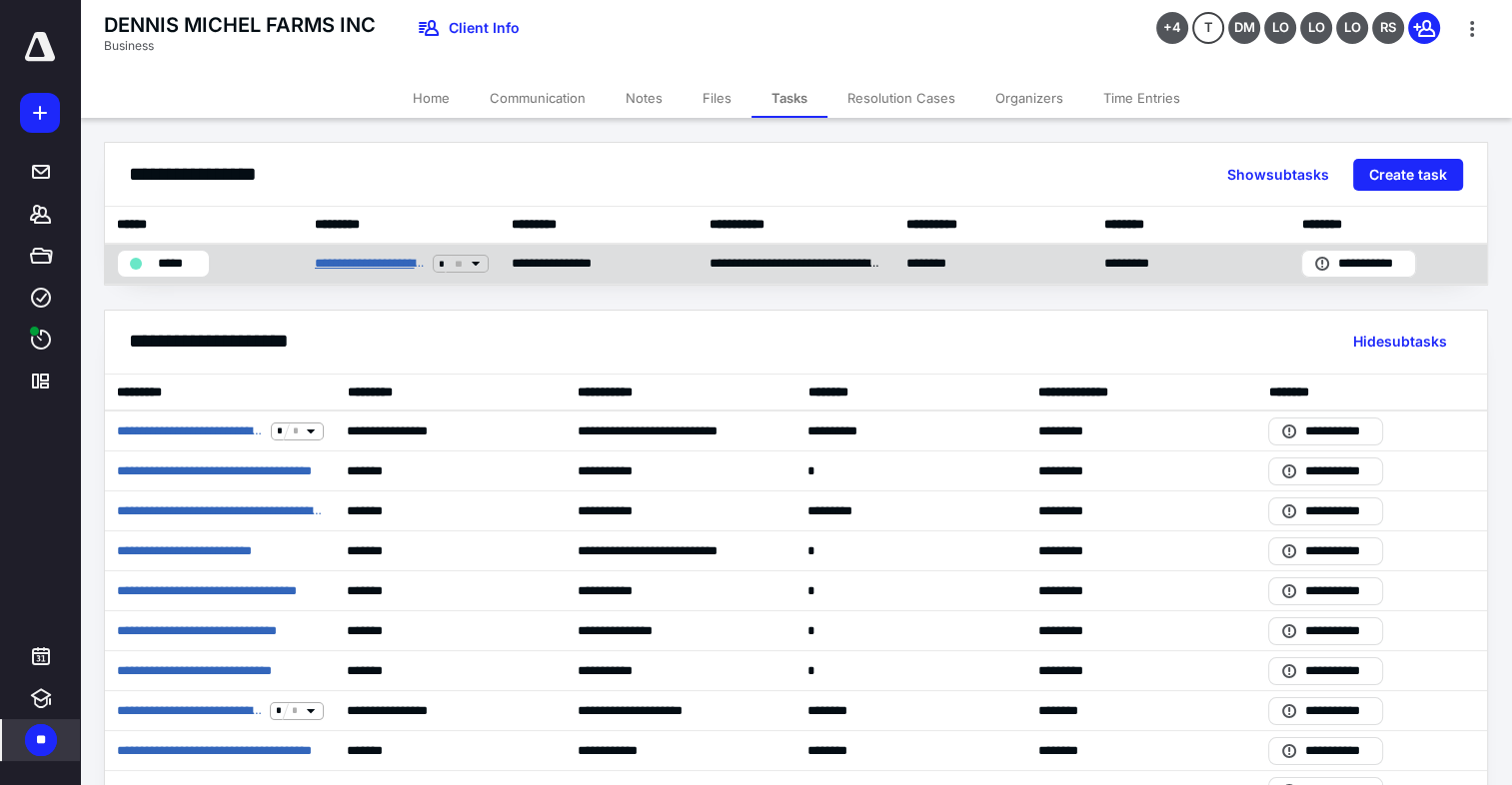 click on "**********" at bounding box center (370, 264) 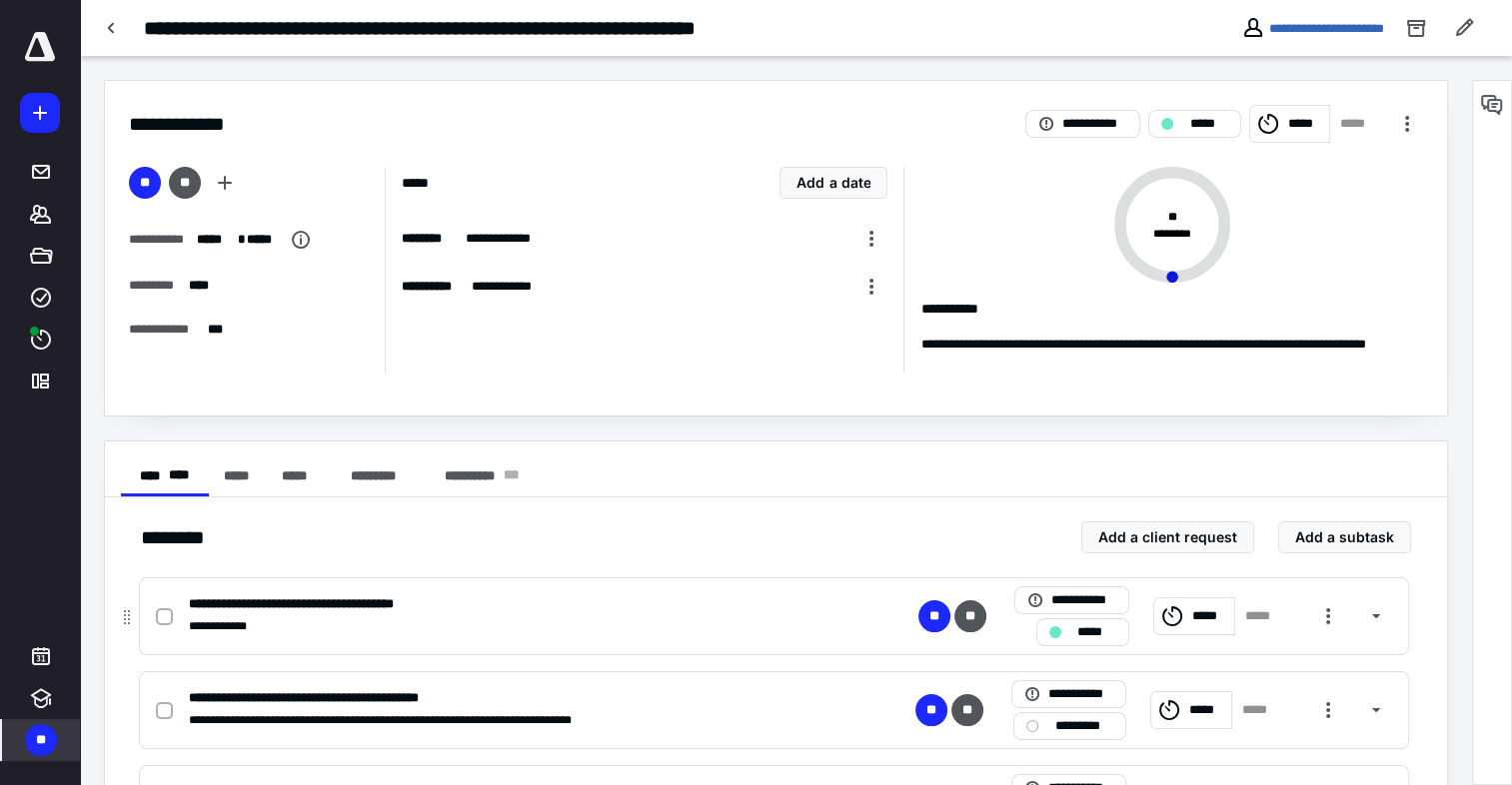 click at bounding box center [164, 617] 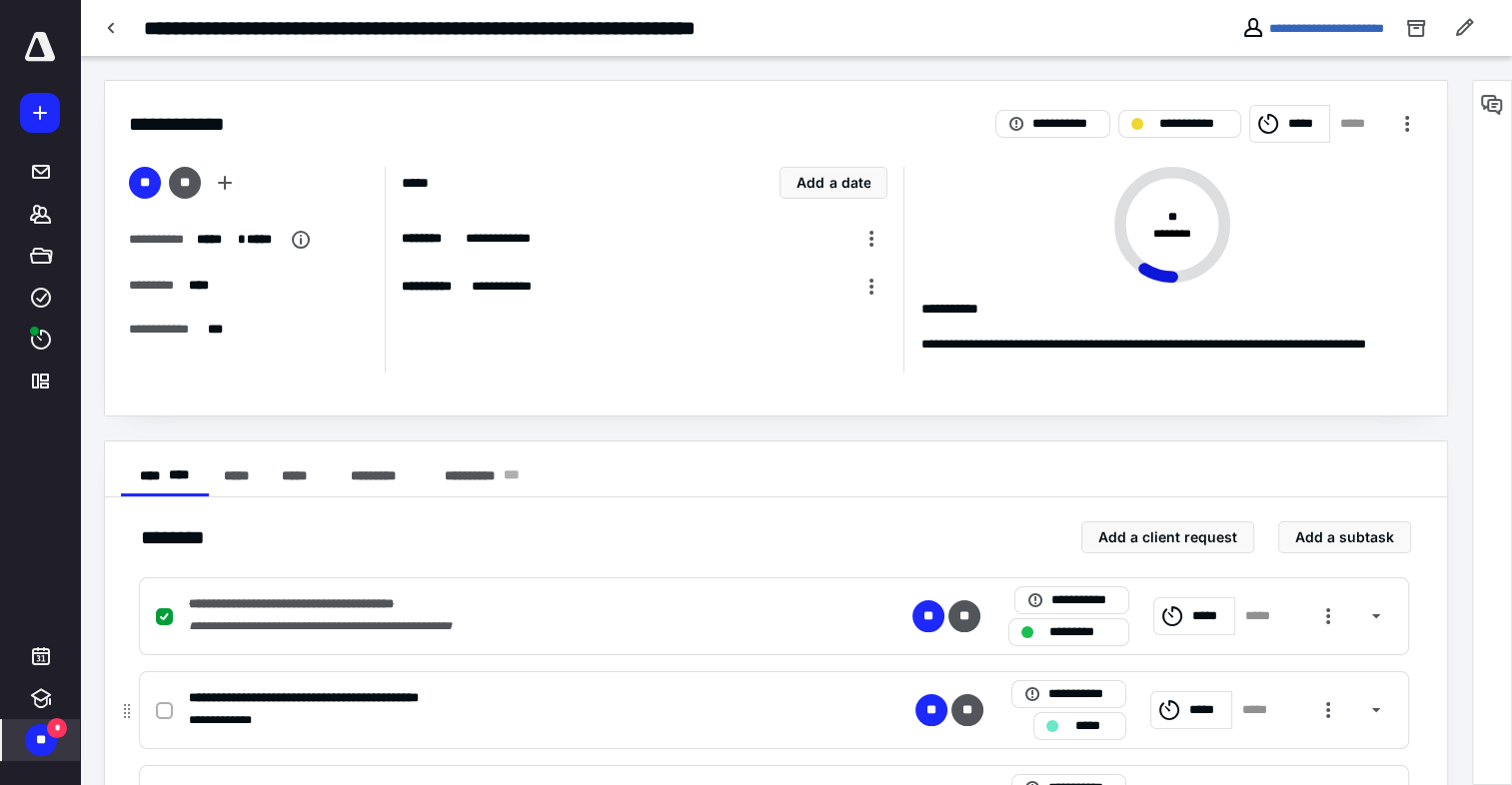 click at bounding box center (164, 617) 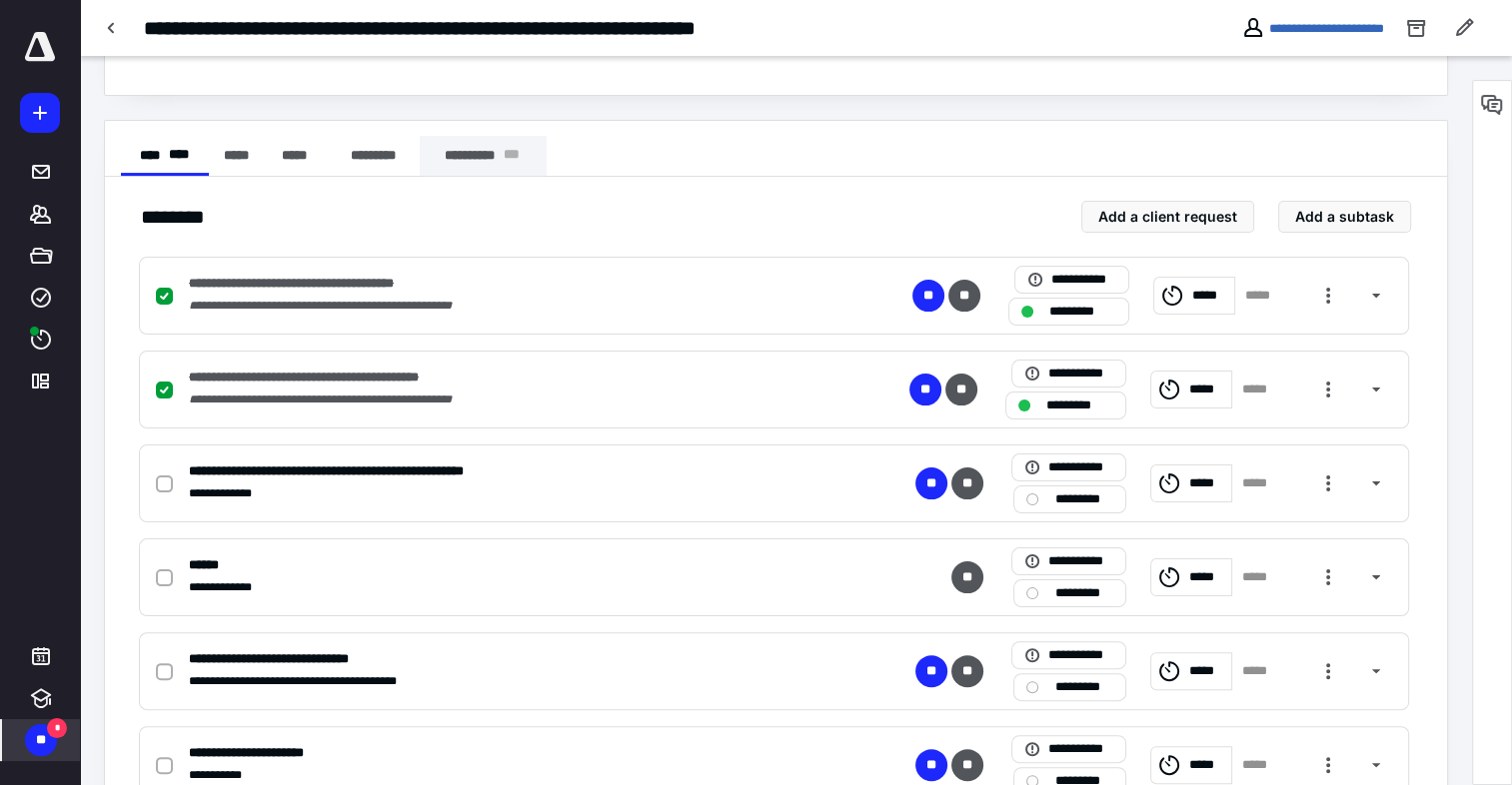 scroll, scrollTop: 399, scrollLeft: 0, axis: vertical 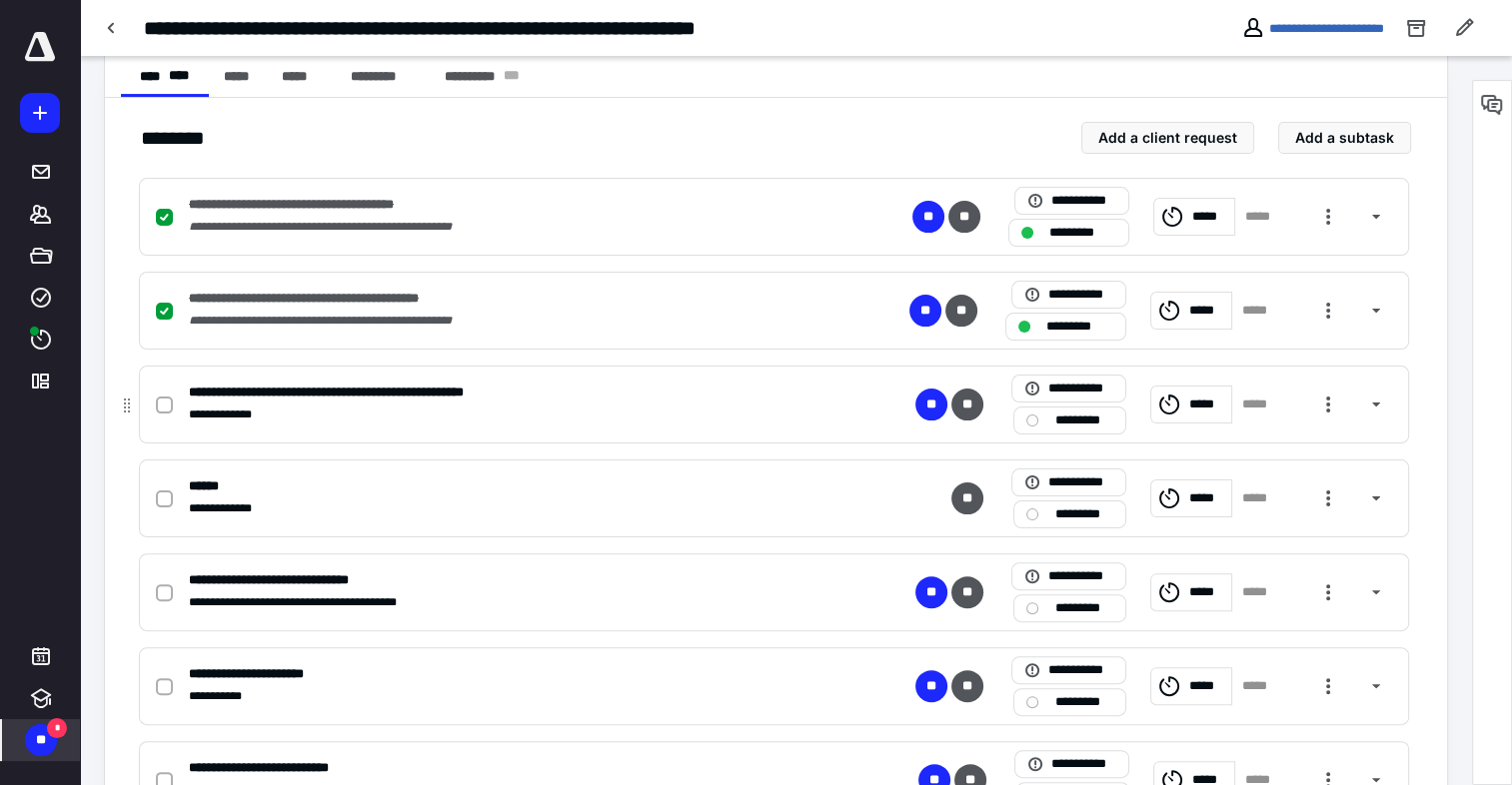 click at bounding box center (164, 218) 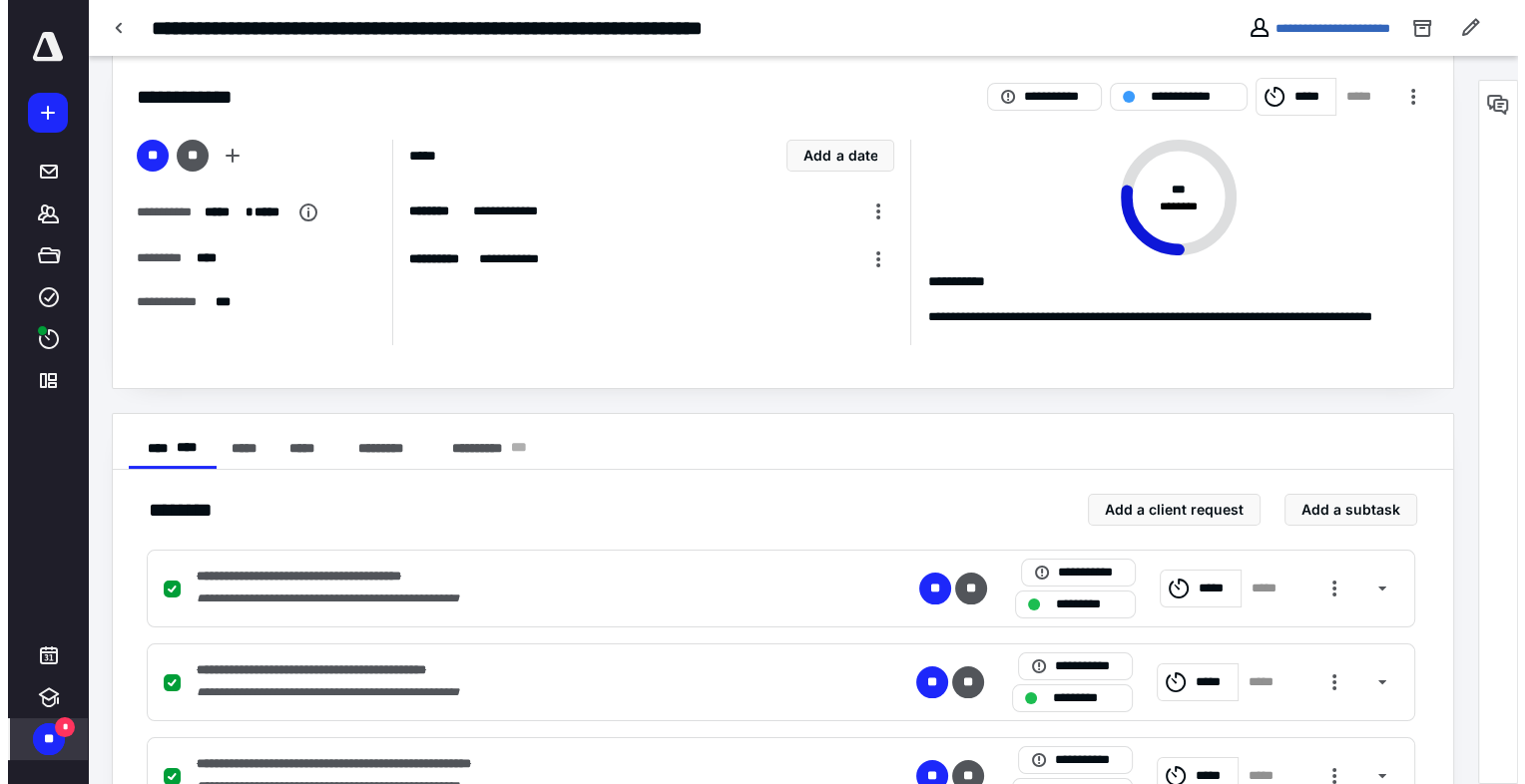 scroll, scrollTop: 0, scrollLeft: 0, axis: both 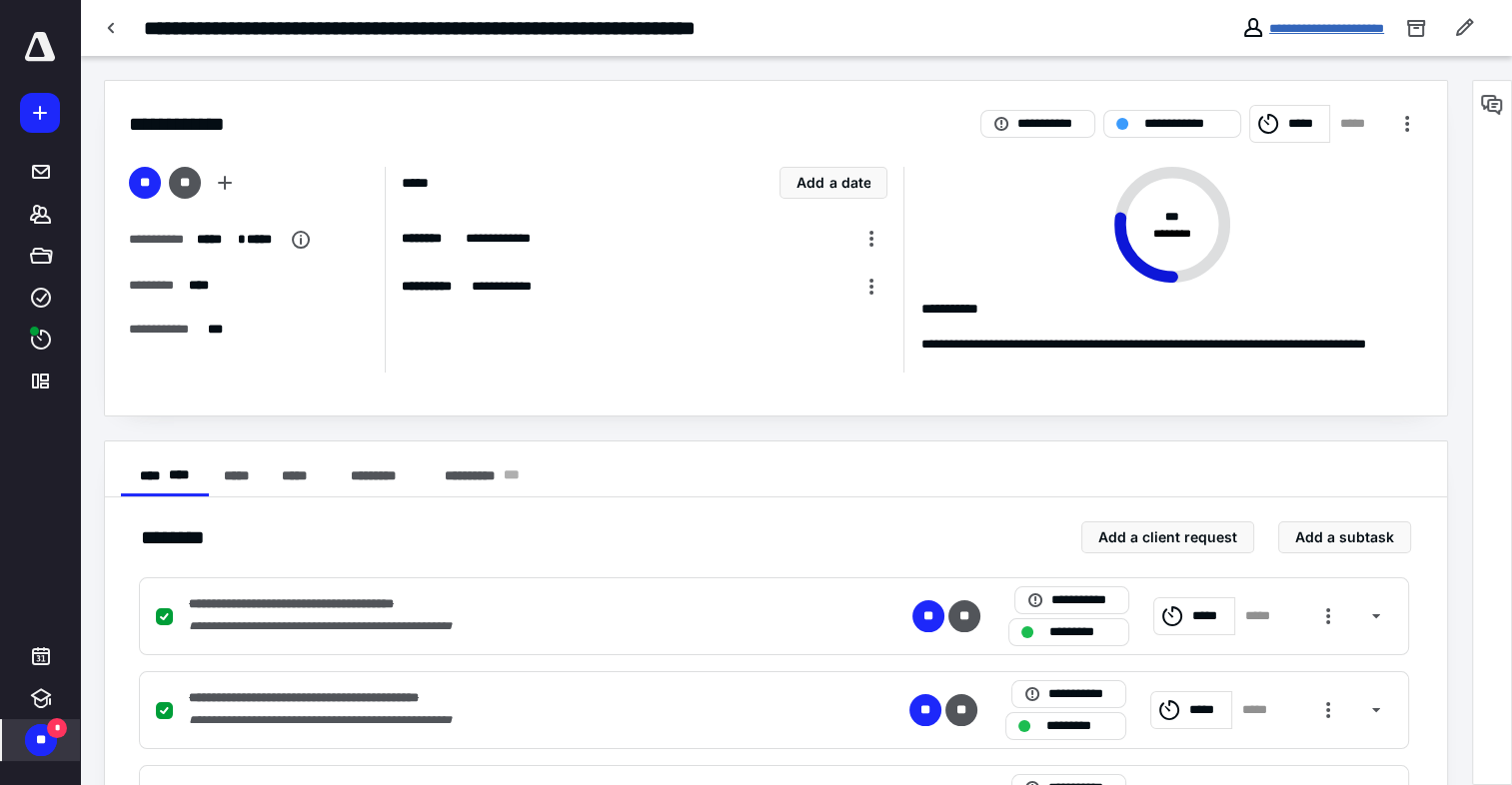 click on "**********" at bounding box center (1326, 28) 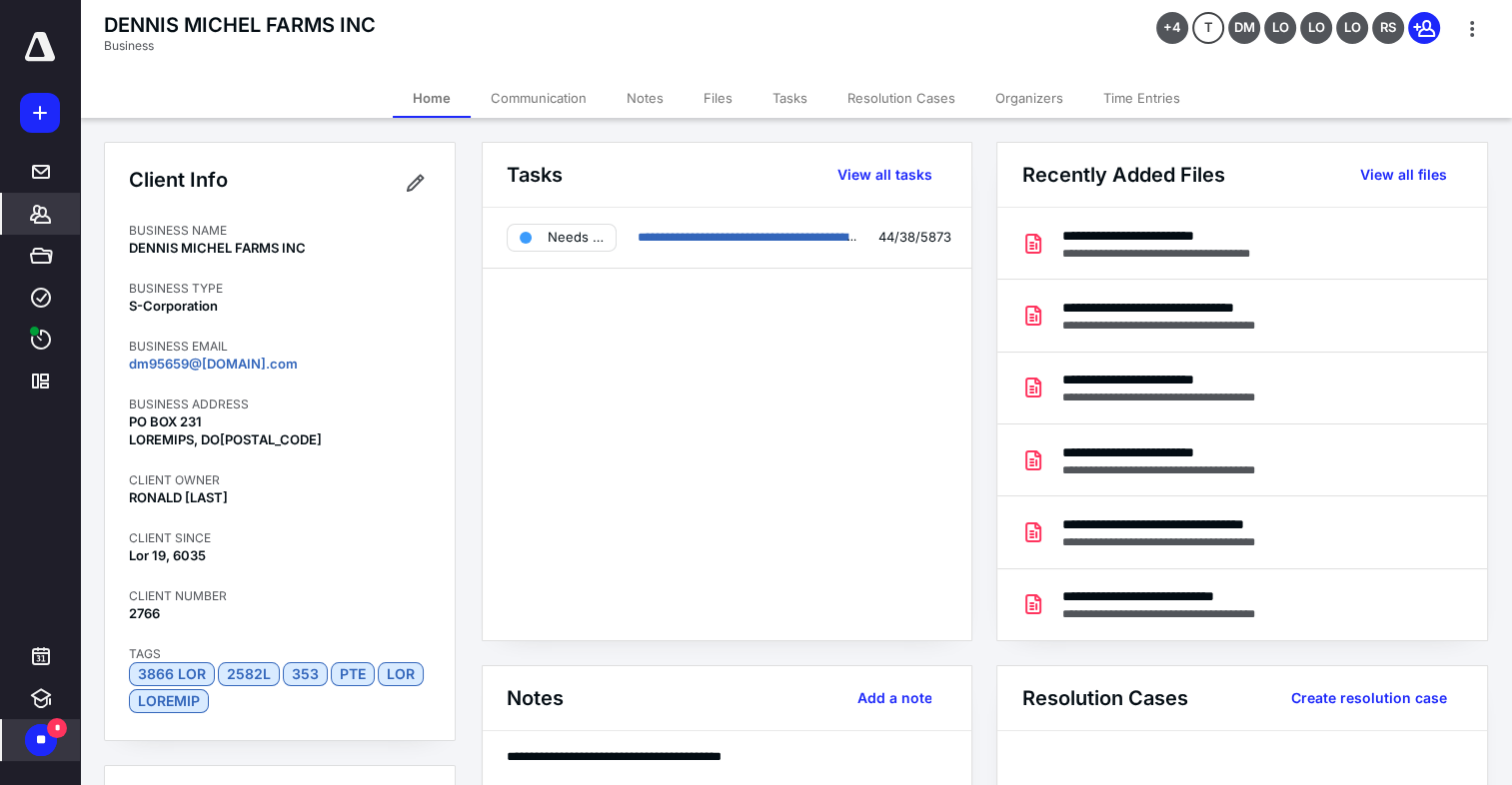 click on "Files" at bounding box center (718, 98) 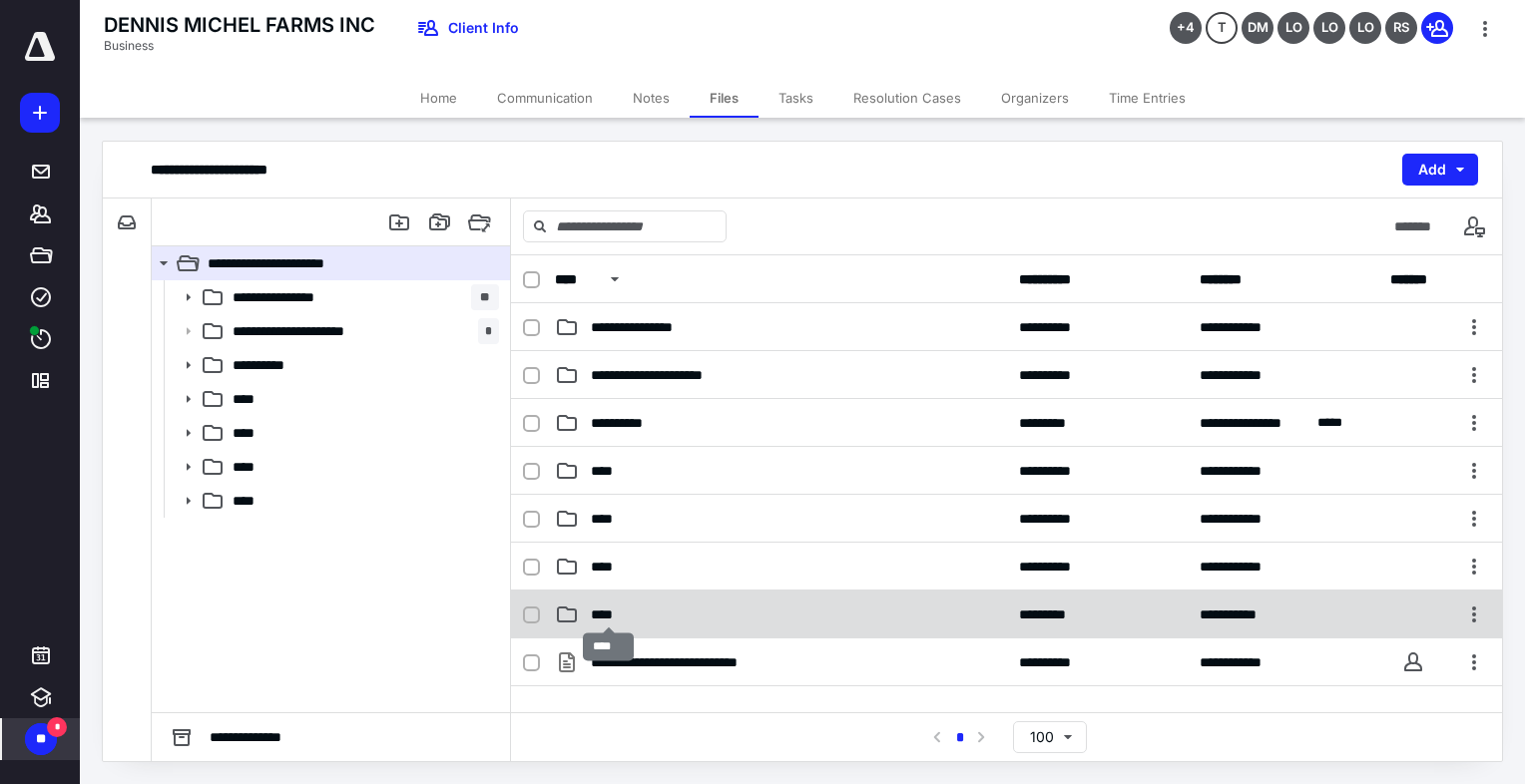 click on "****" at bounding box center (647, 327) 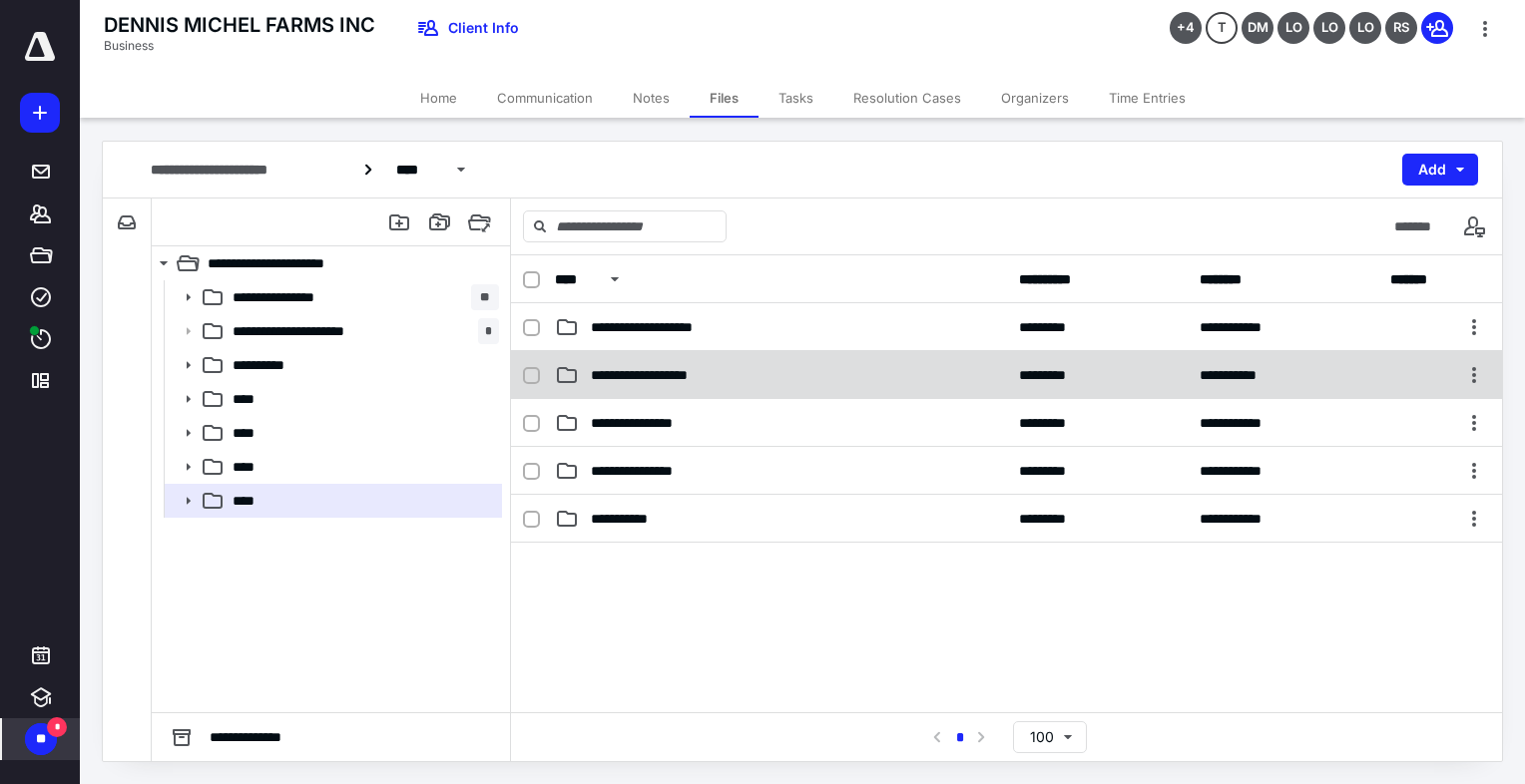 click on "**********" at bounding box center [1006, 327] 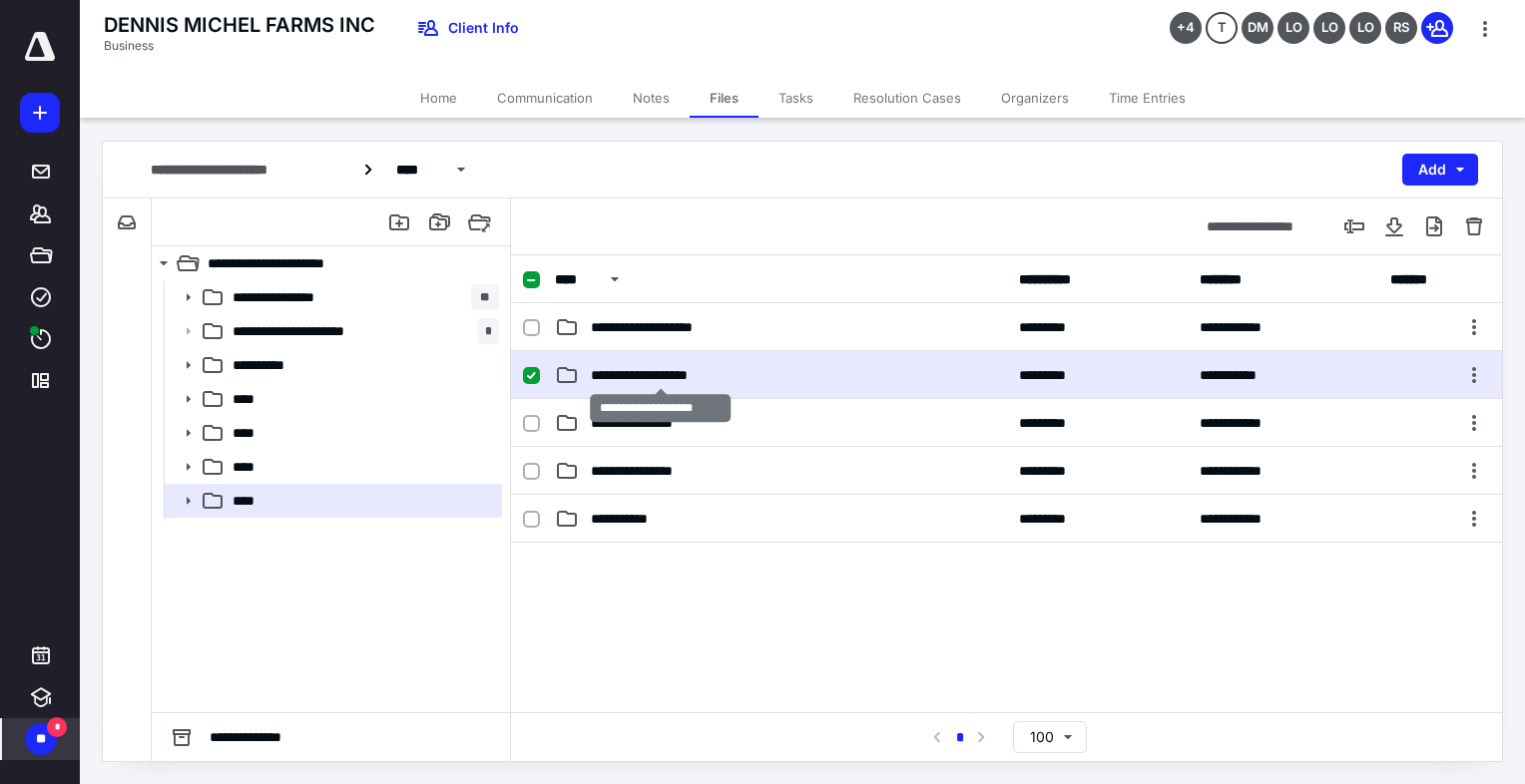 click on "**********" at bounding box center (659, 327) 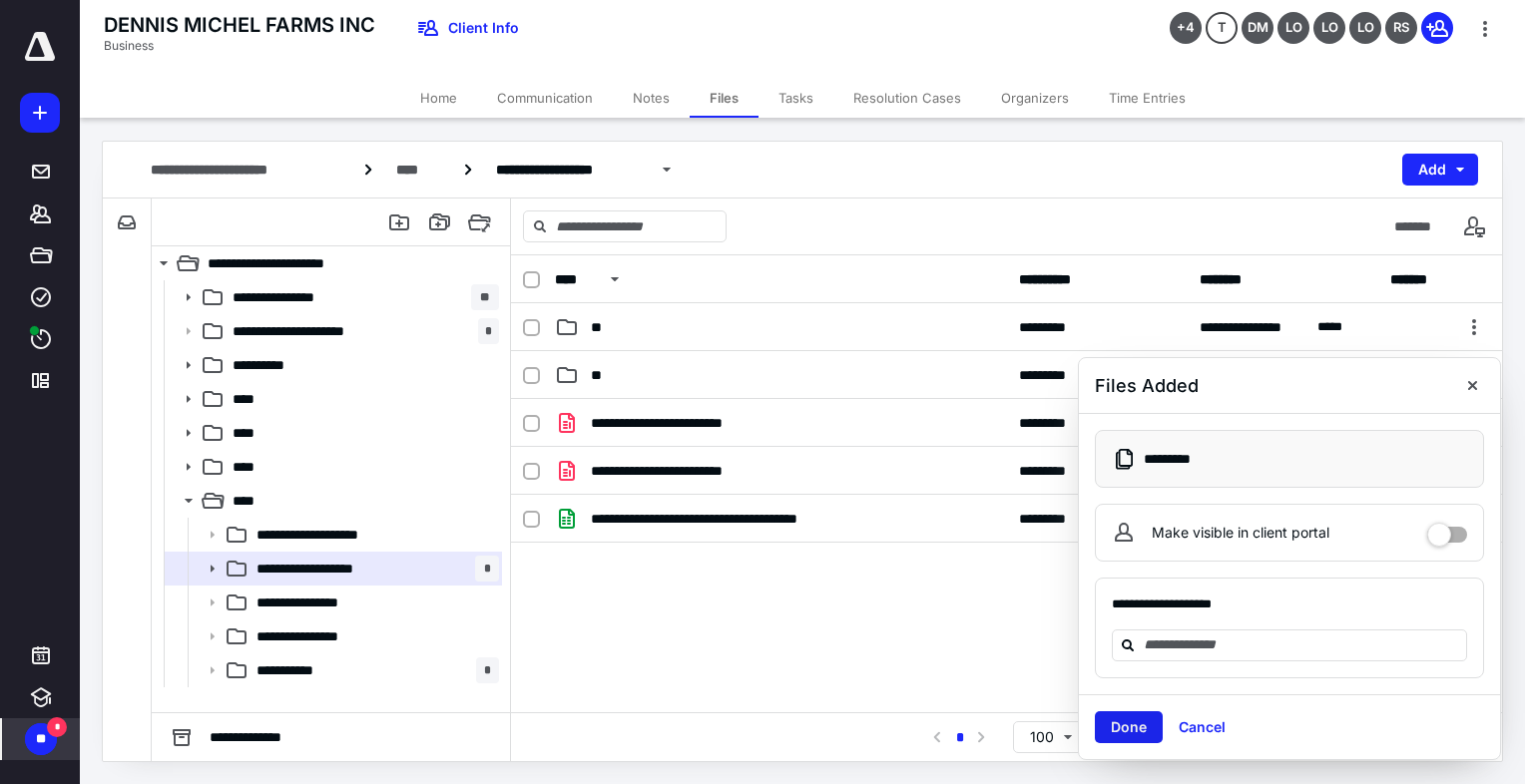 click on "Done" at bounding box center (1129, 727) 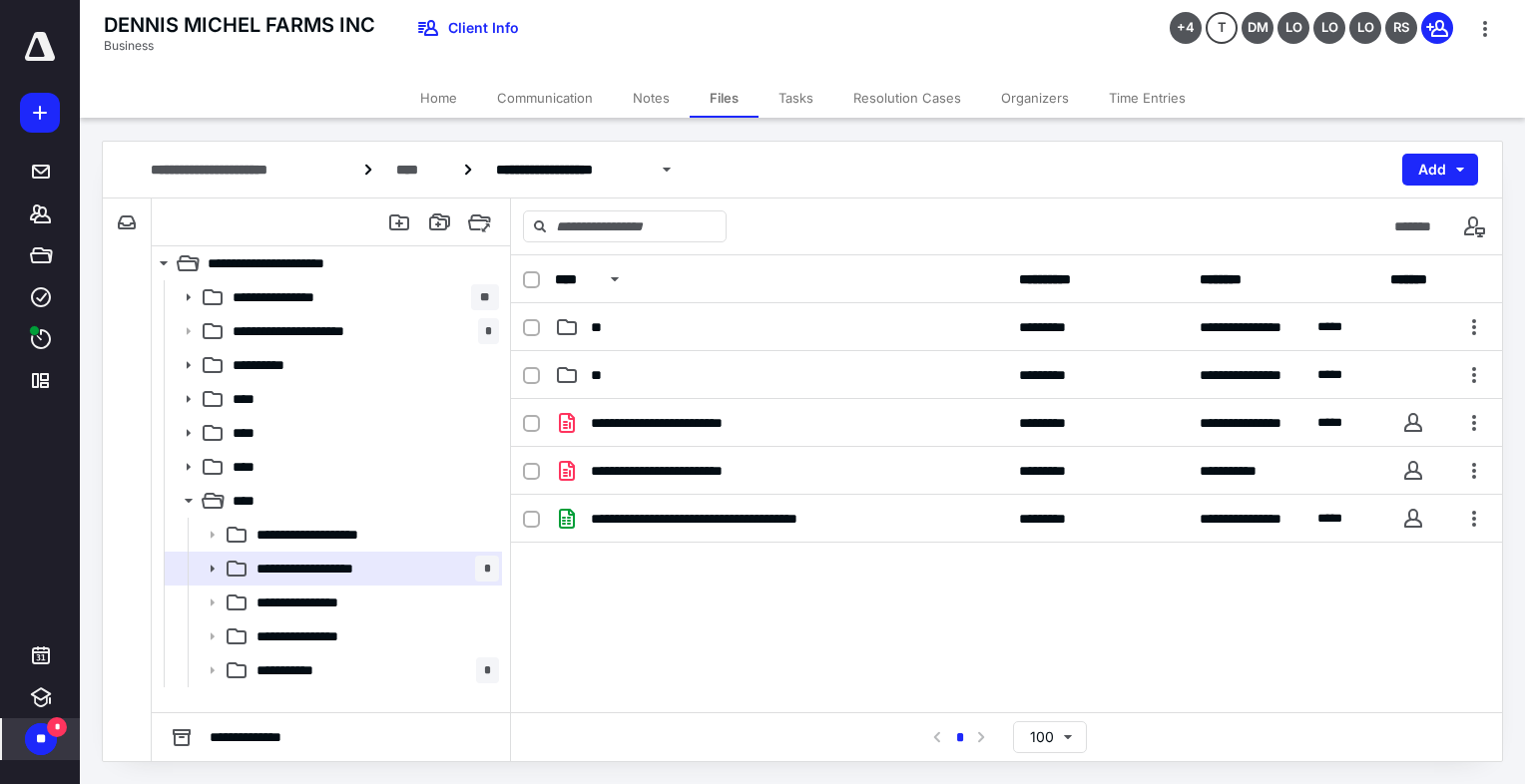 click on "**********" at bounding box center [802, 451] 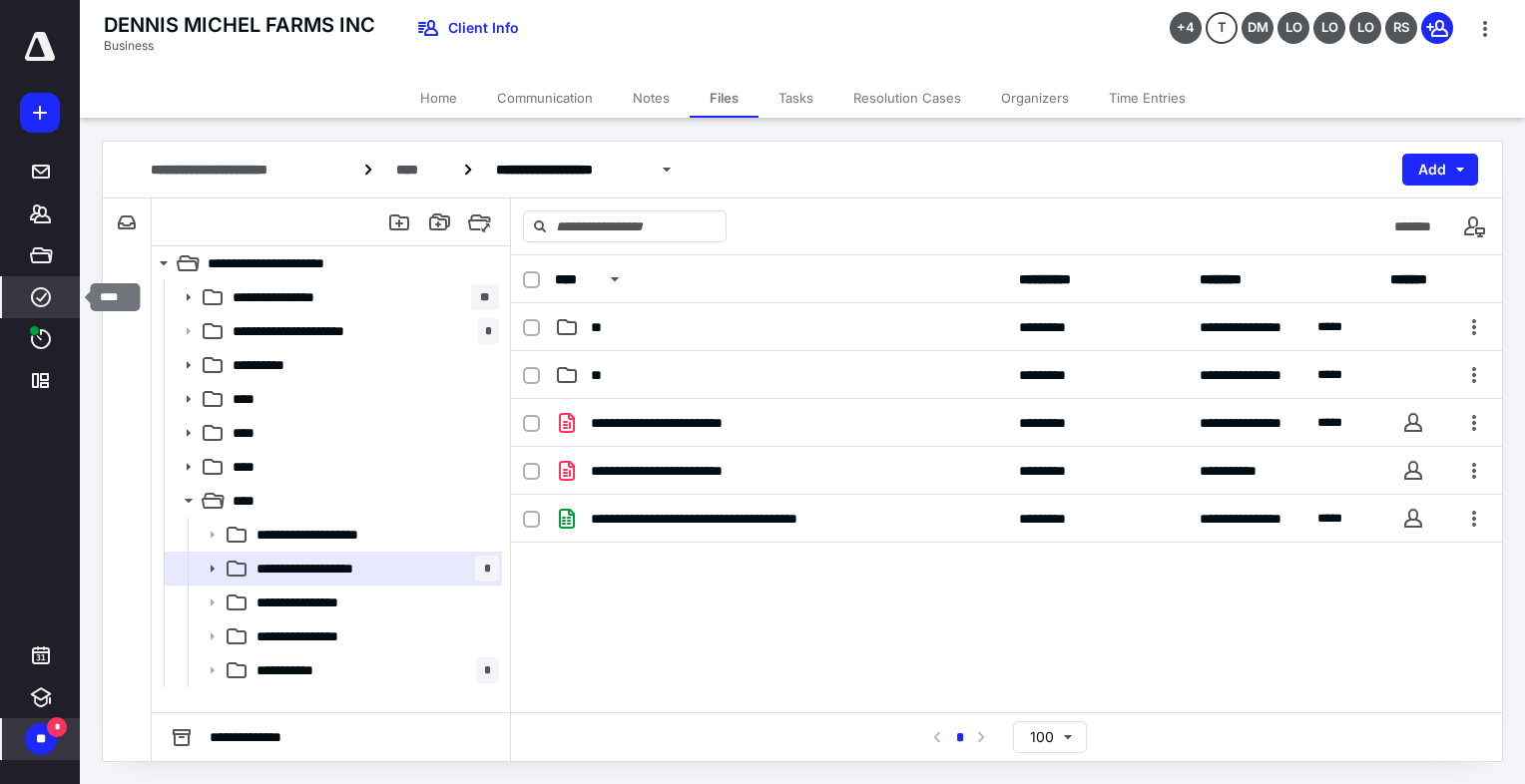 click at bounding box center (41, 297) 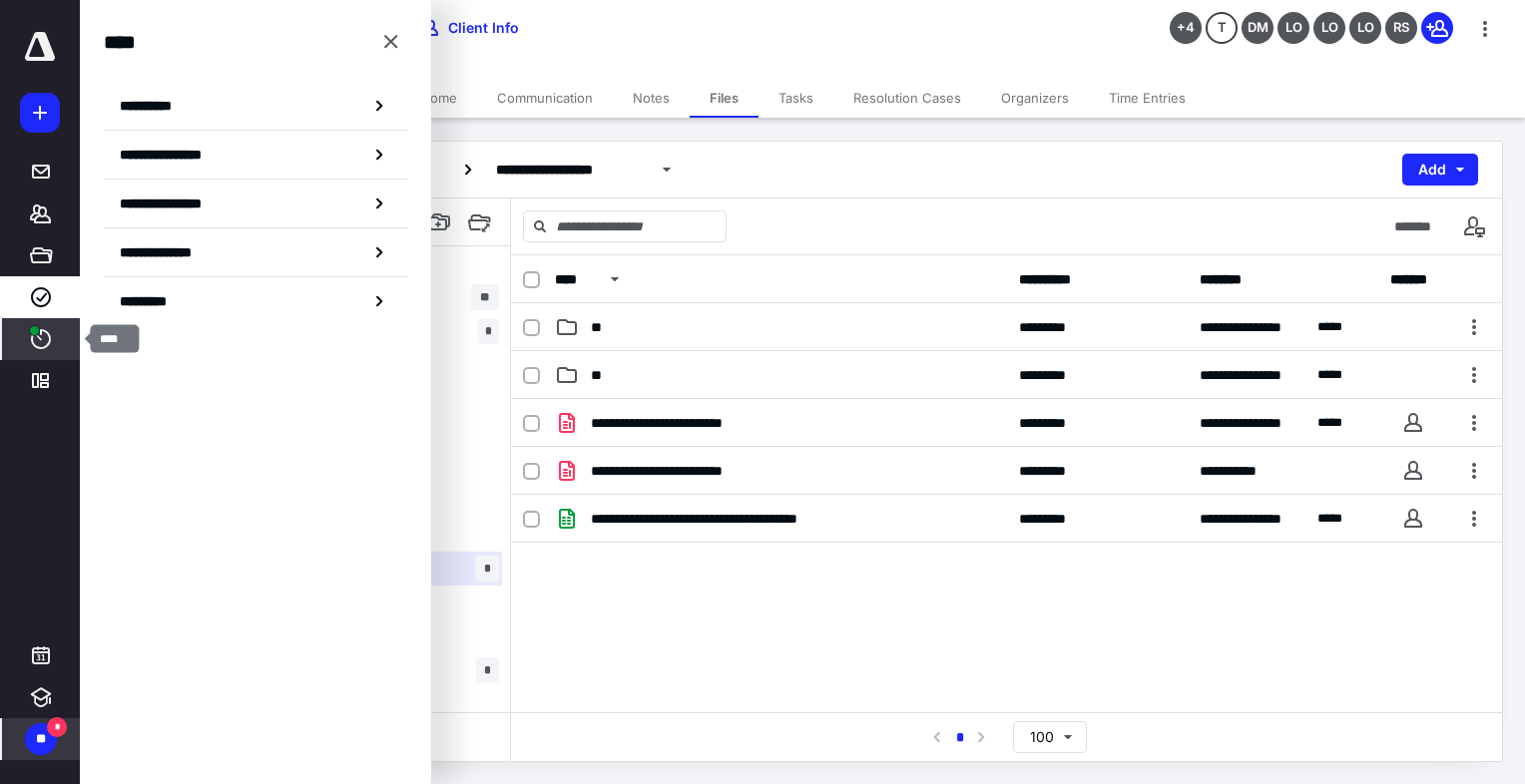 click at bounding box center (34, 330) 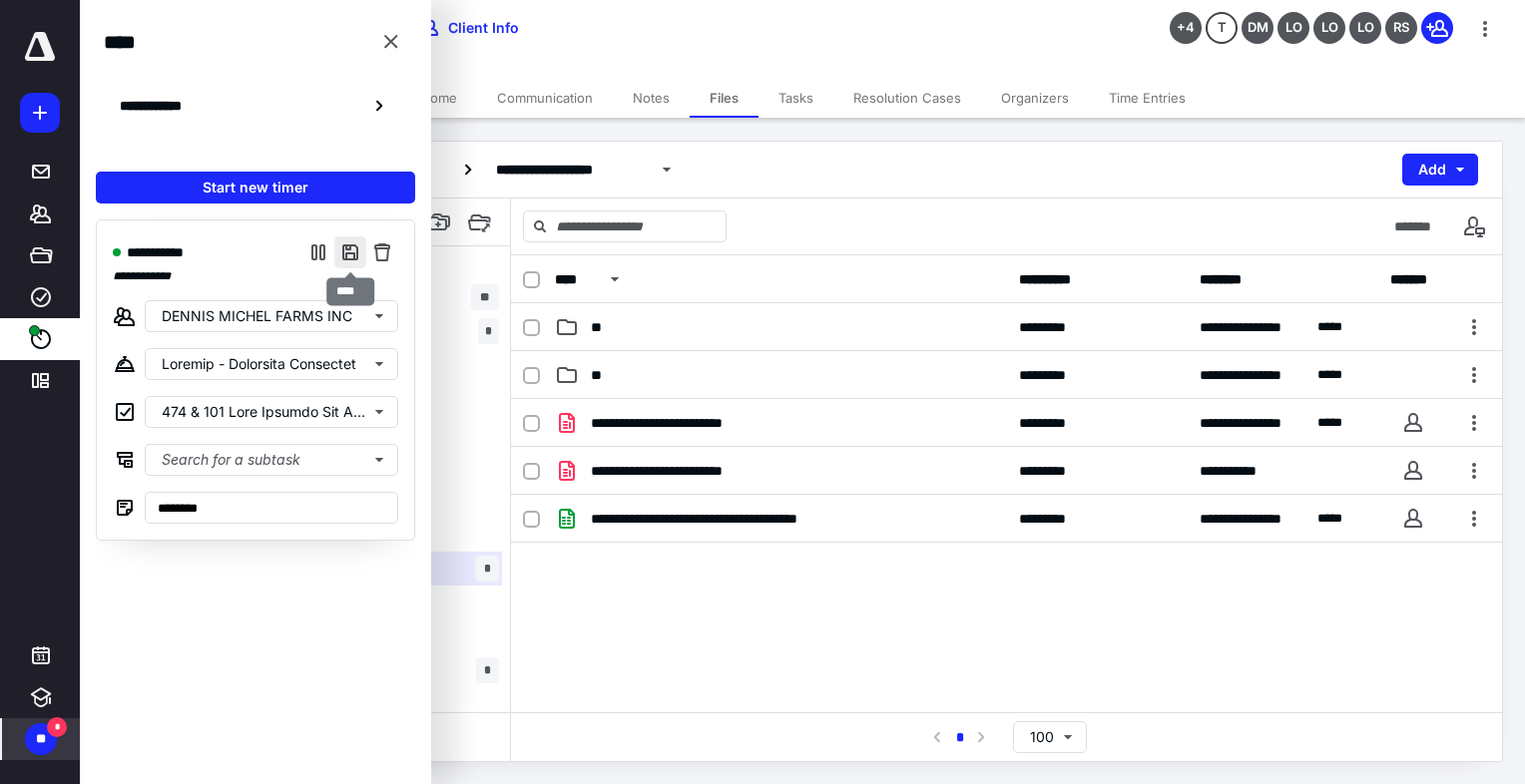 click at bounding box center [350, 252] 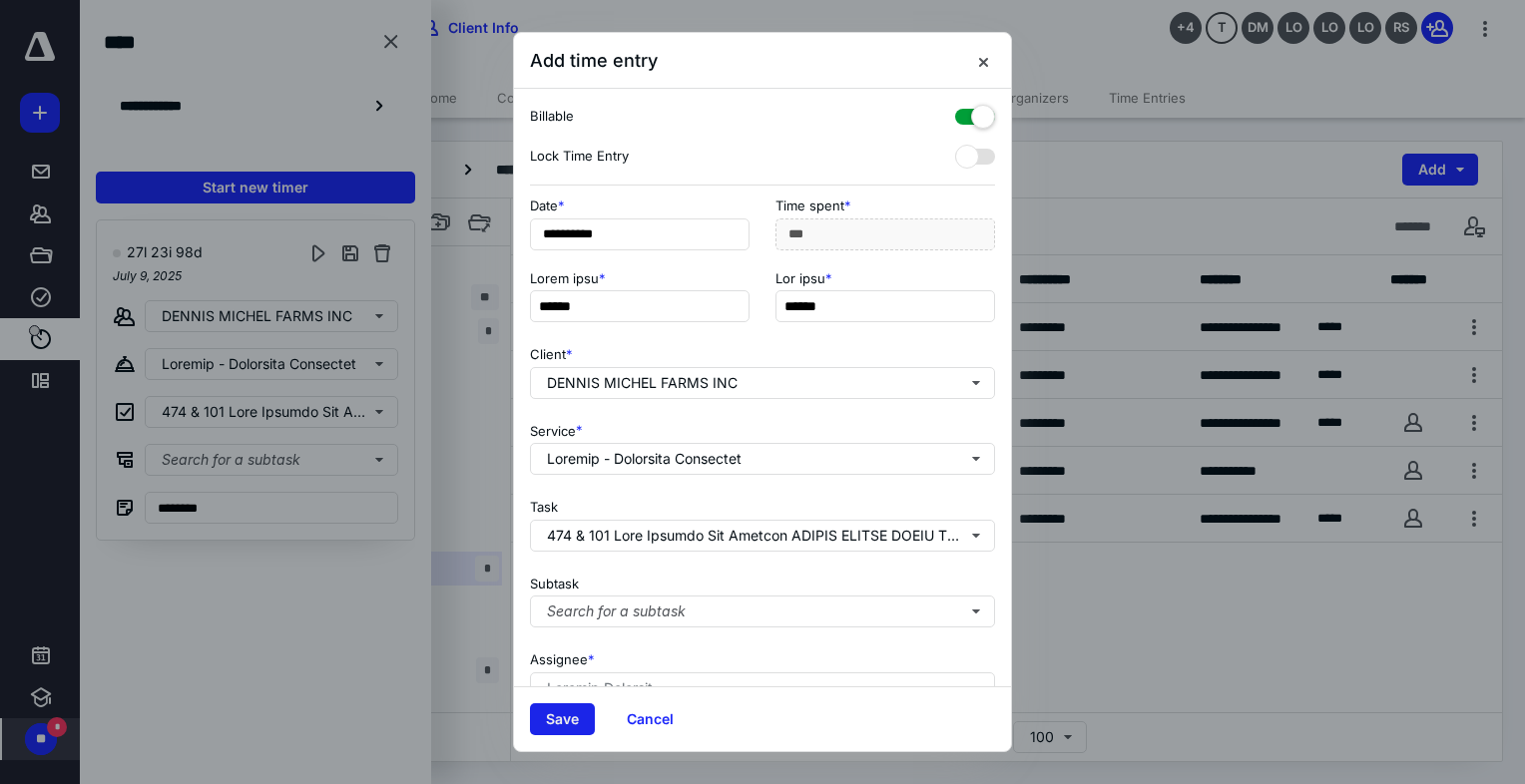 click on "Save" at bounding box center (562, 719) 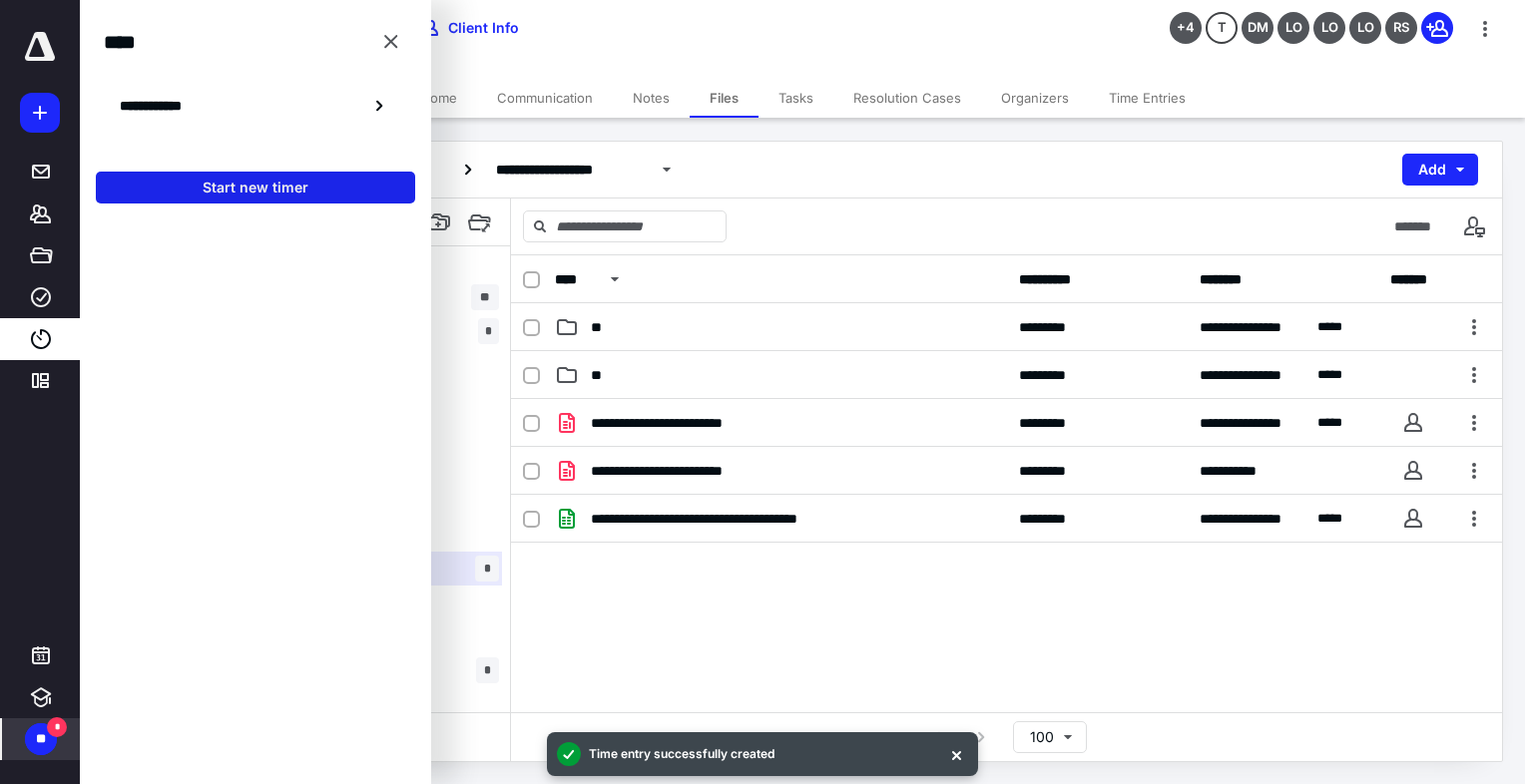 click on "Start new timer" at bounding box center (255, 188) 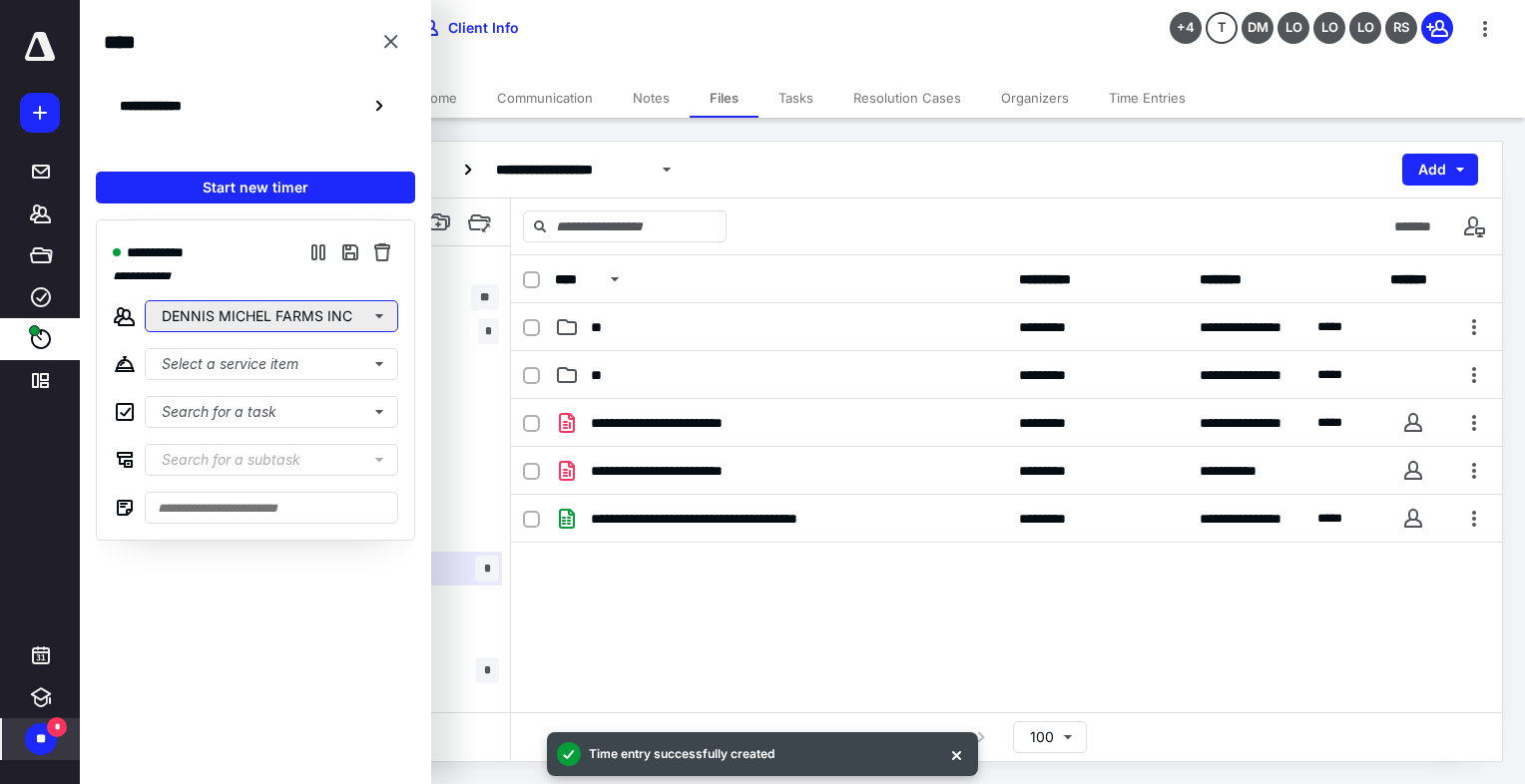 click on "DENNIS MICHEL FARMS INC" at bounding box center (271, 316) 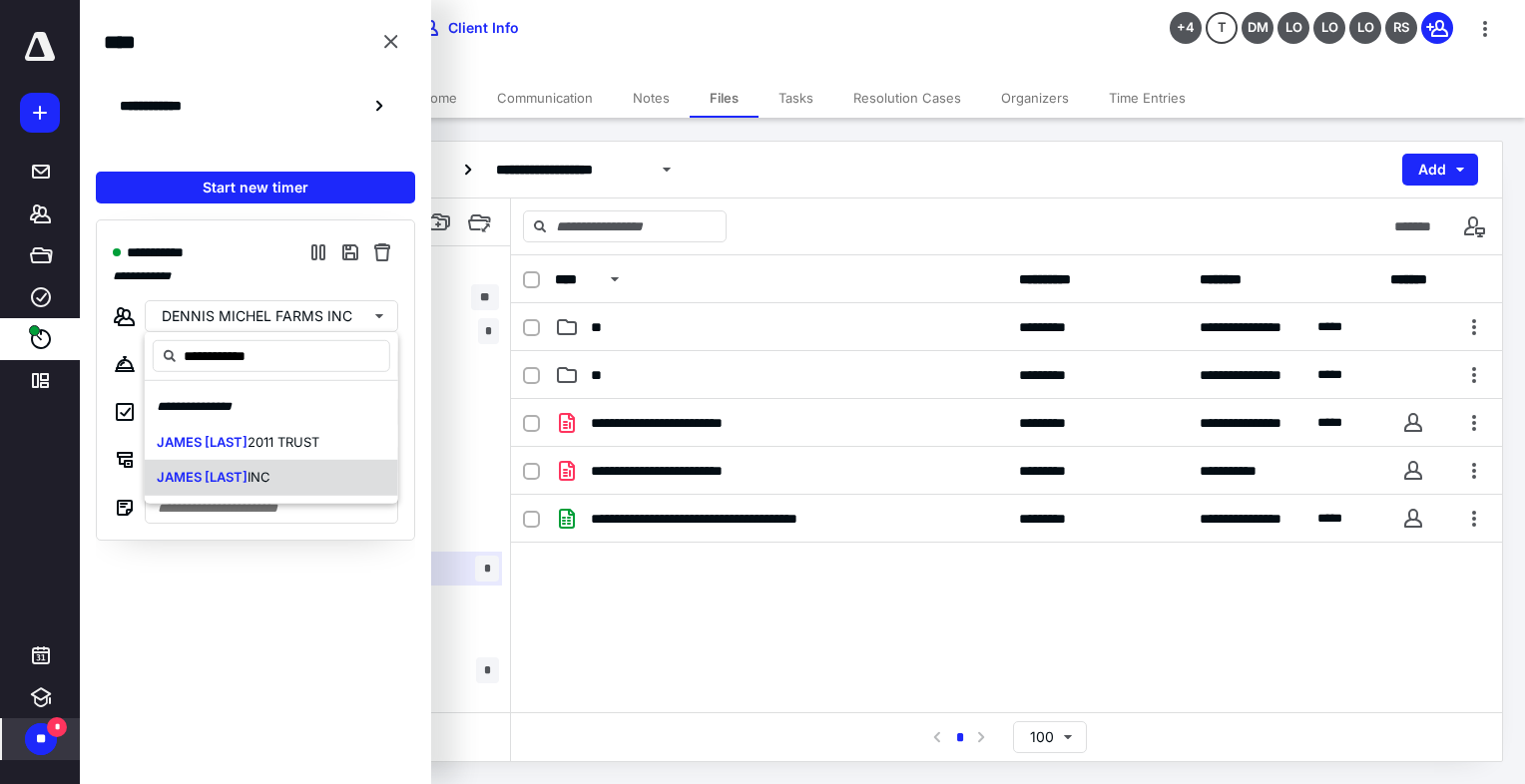 click on "JAMES [LAST]" at bounding box center [202, 441] 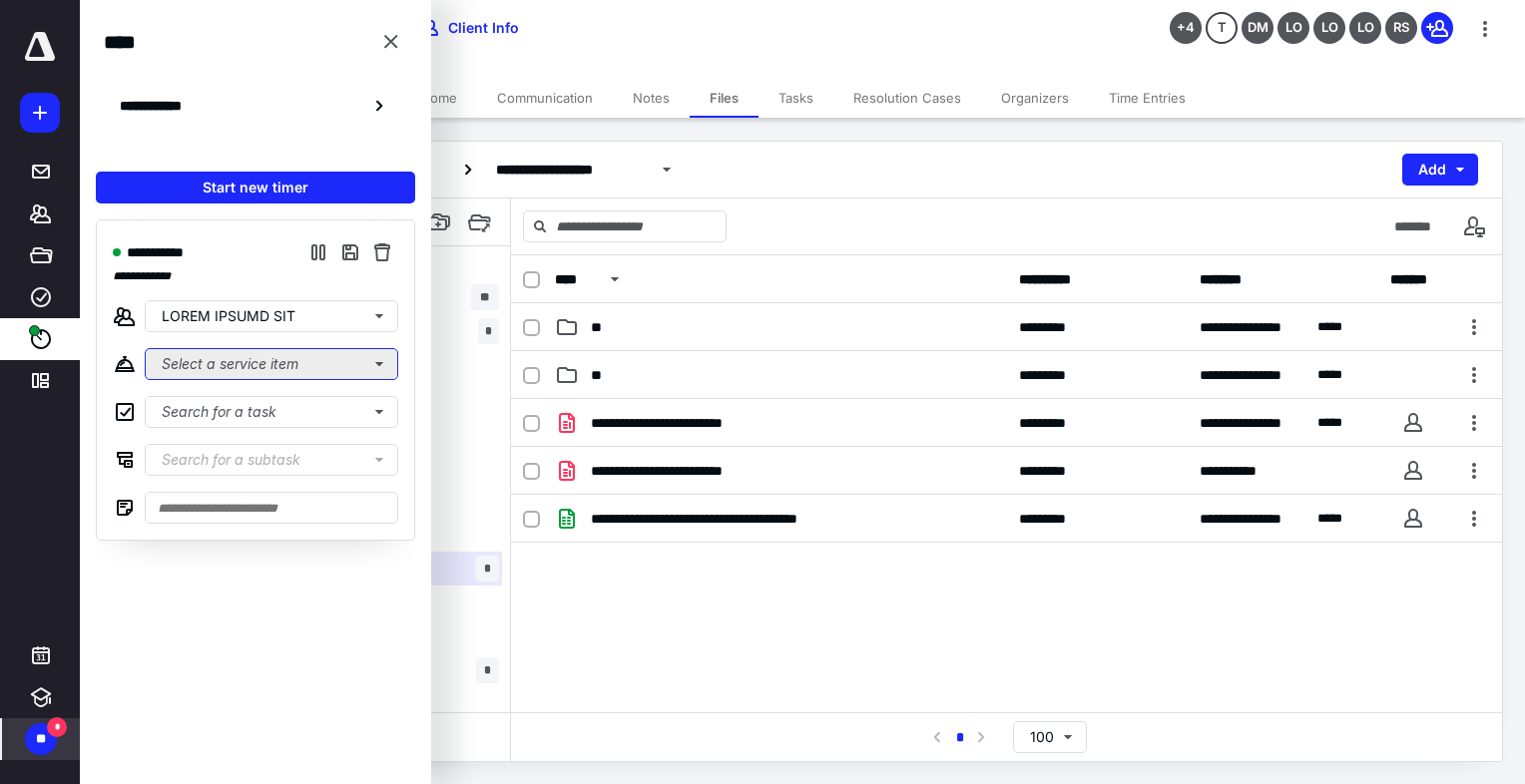 click on "Select a service item" at bounding box center [271, 364] 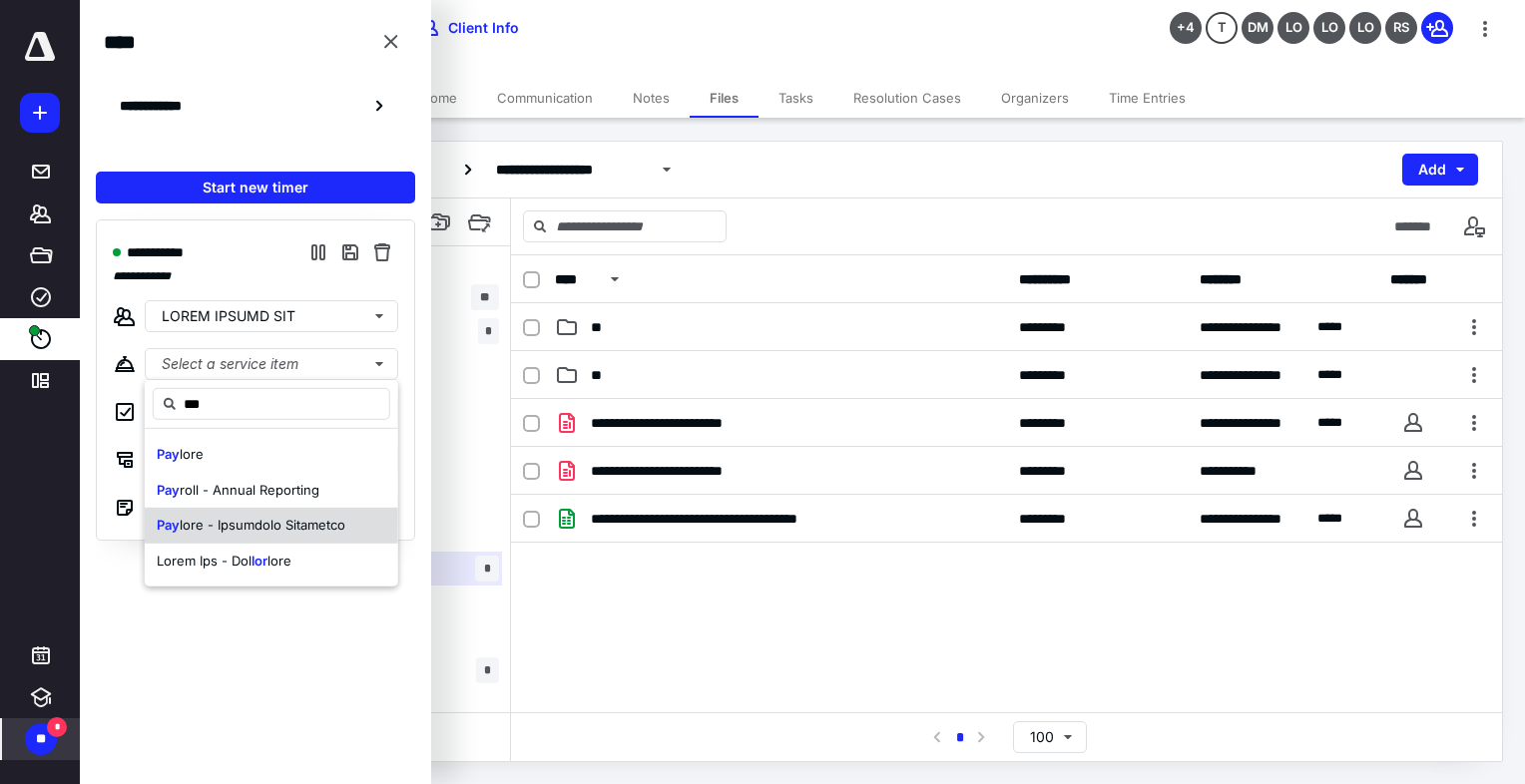 click on "lore - Ipsumdolo Sitametco" at bounding box center (192, 454) 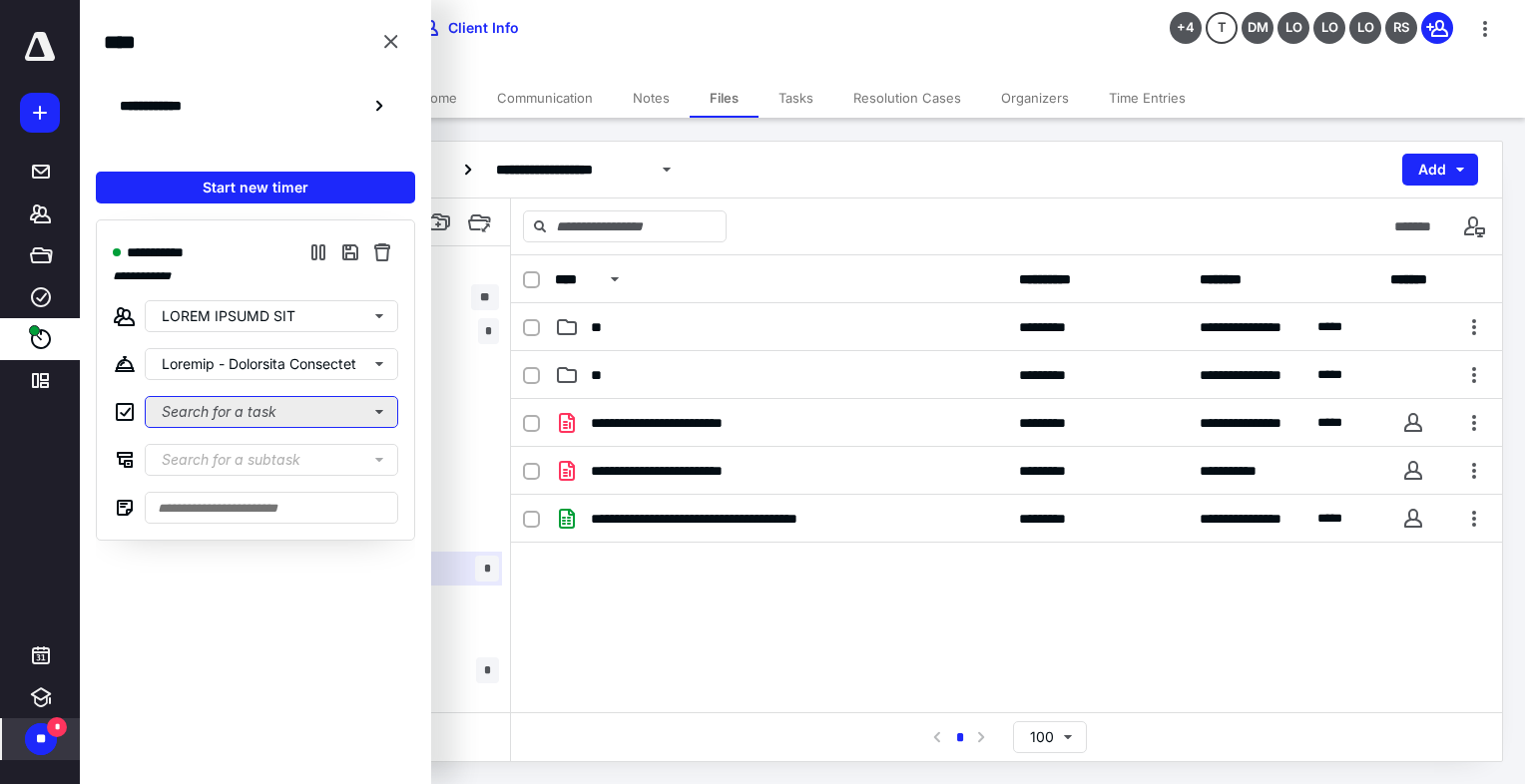 click on "Search for a task" at bounding box center [271, 412] 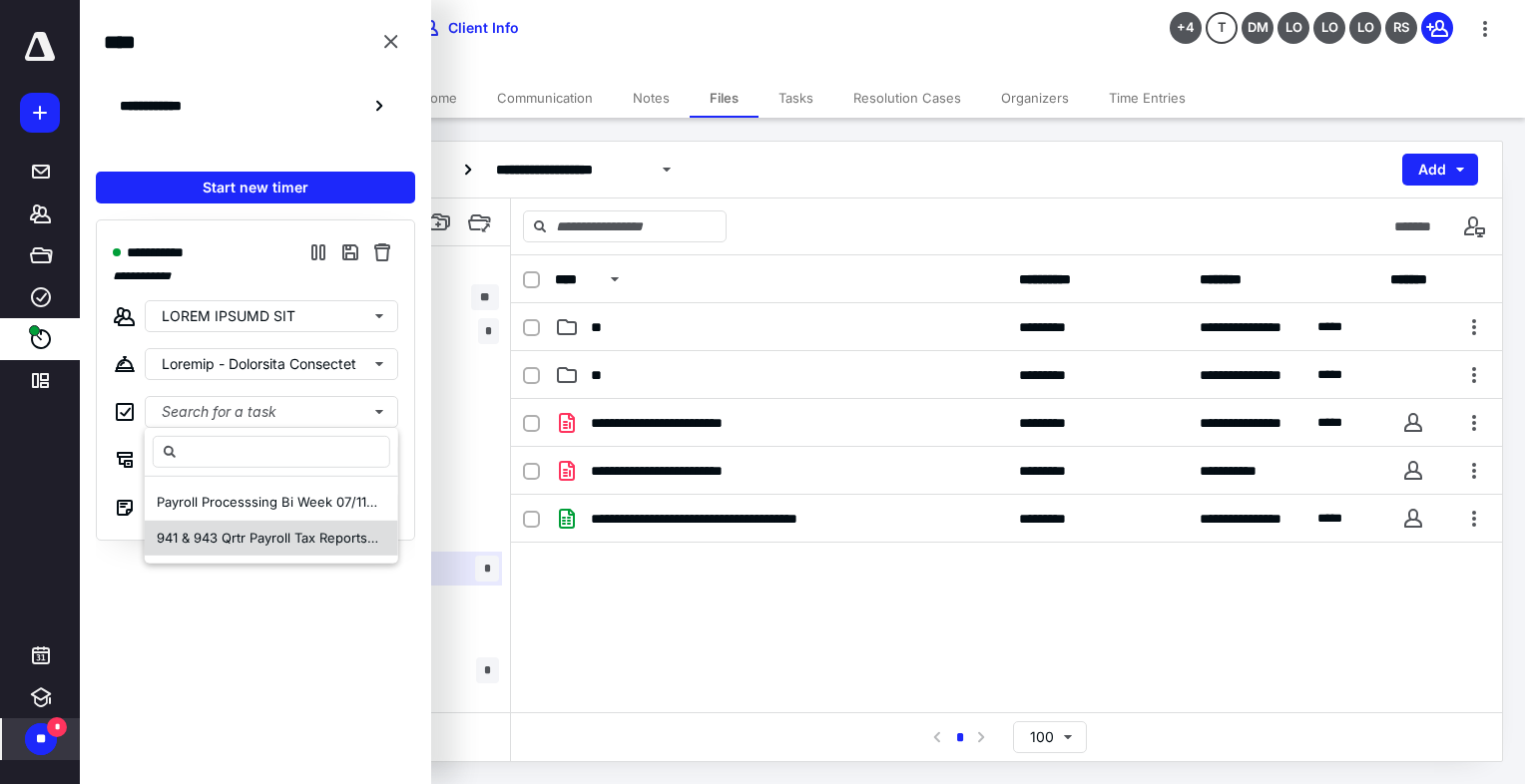 click on "941 & 943 Qrtr Payroll Tax Reports JAMES WIGGIN INC June 2025" at bounding box center (349, 502) 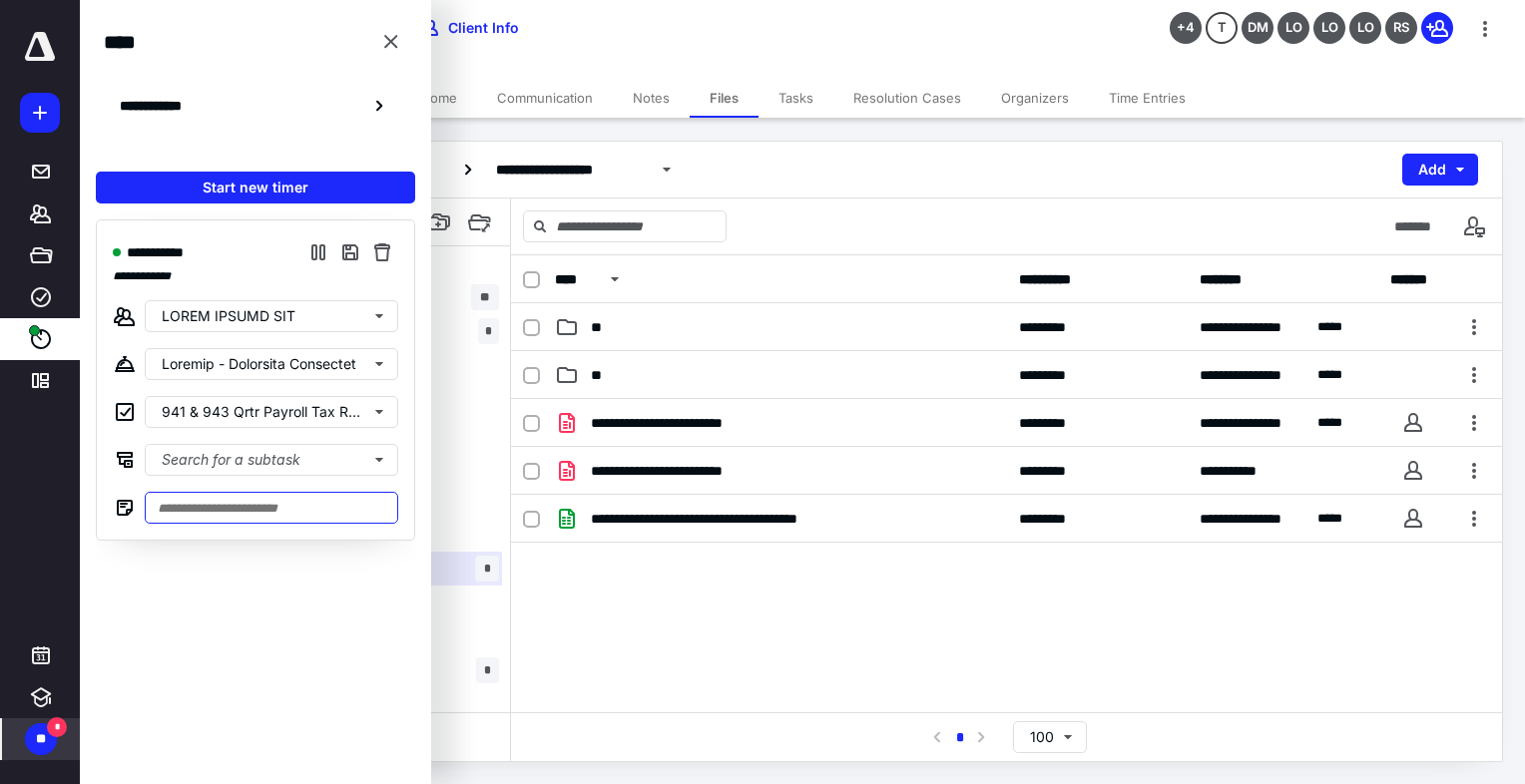 click at bounding box center [271, 508] 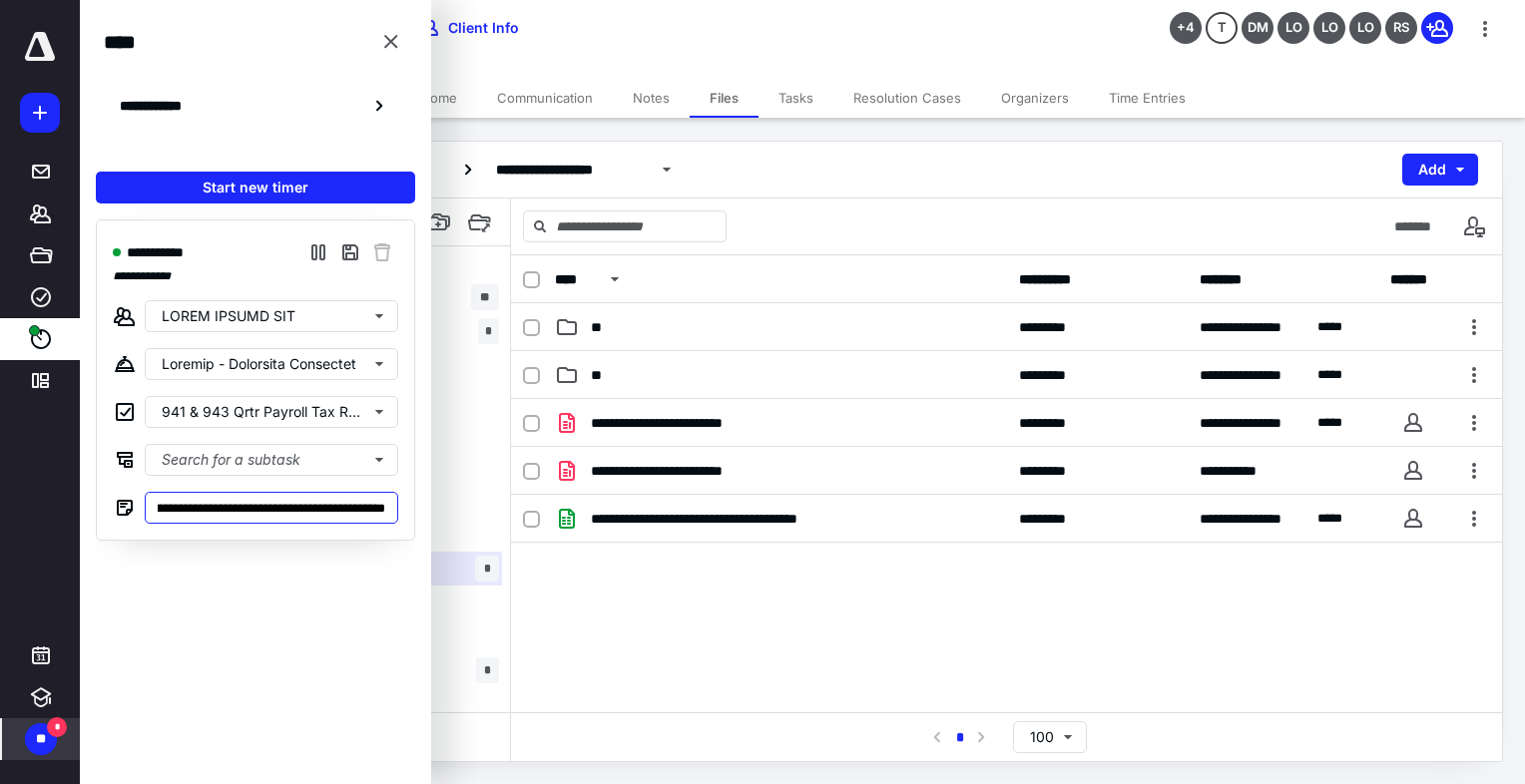 scroll, scrollTop: 0, scrollLeft: 170, axis: horizontal 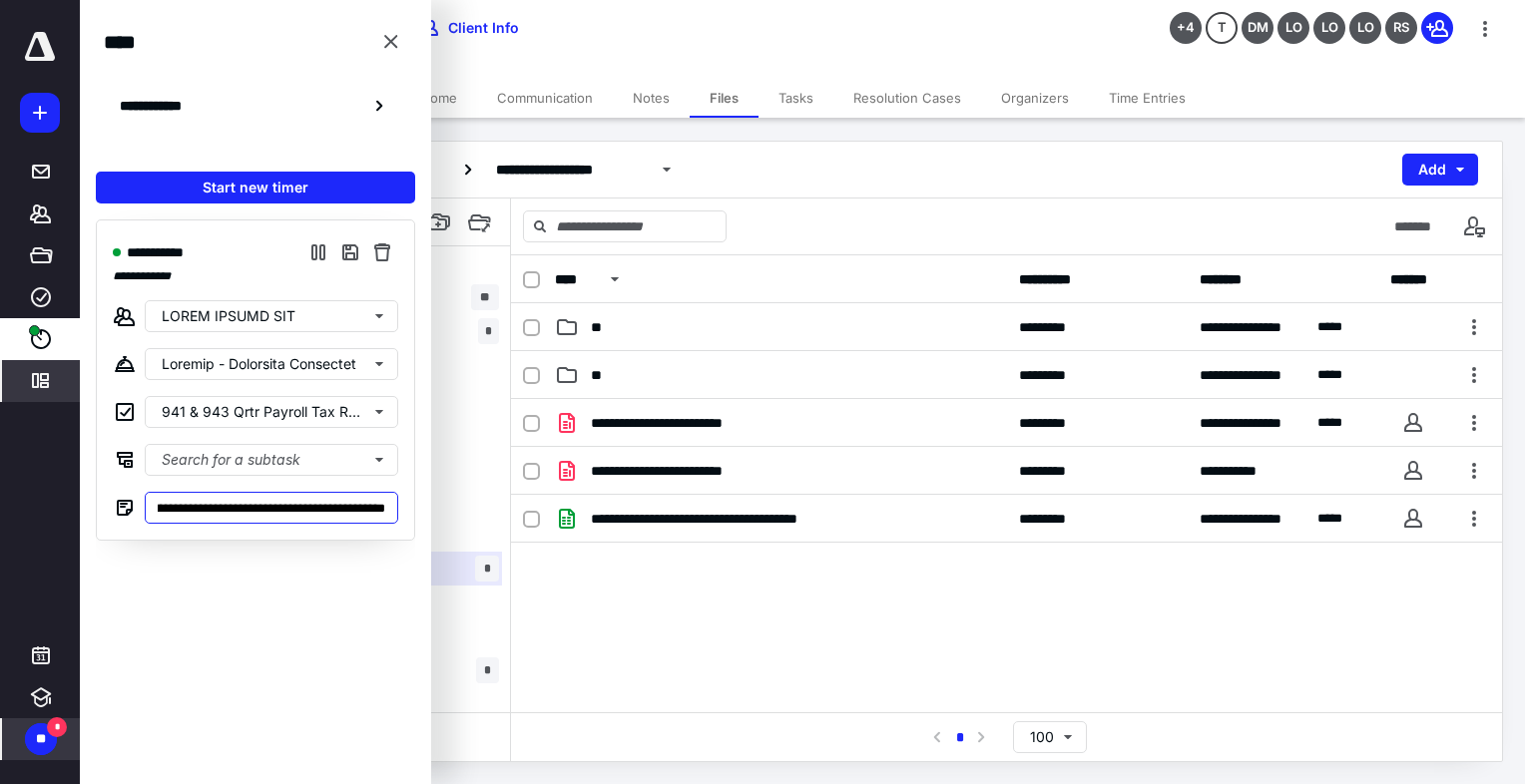 type on "**********" 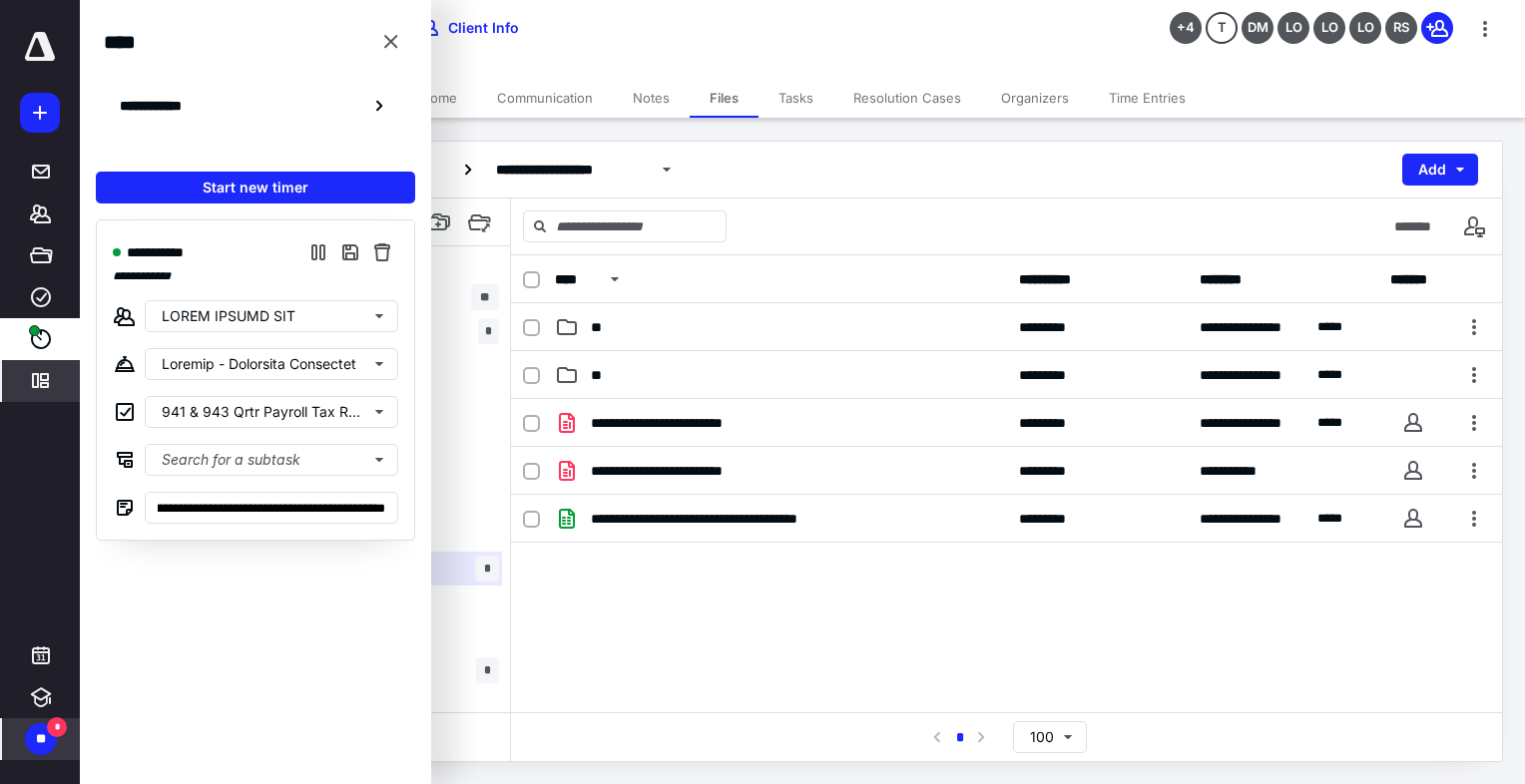 scroll, scrollTop: 0, scrollLeft: 0, axis: both 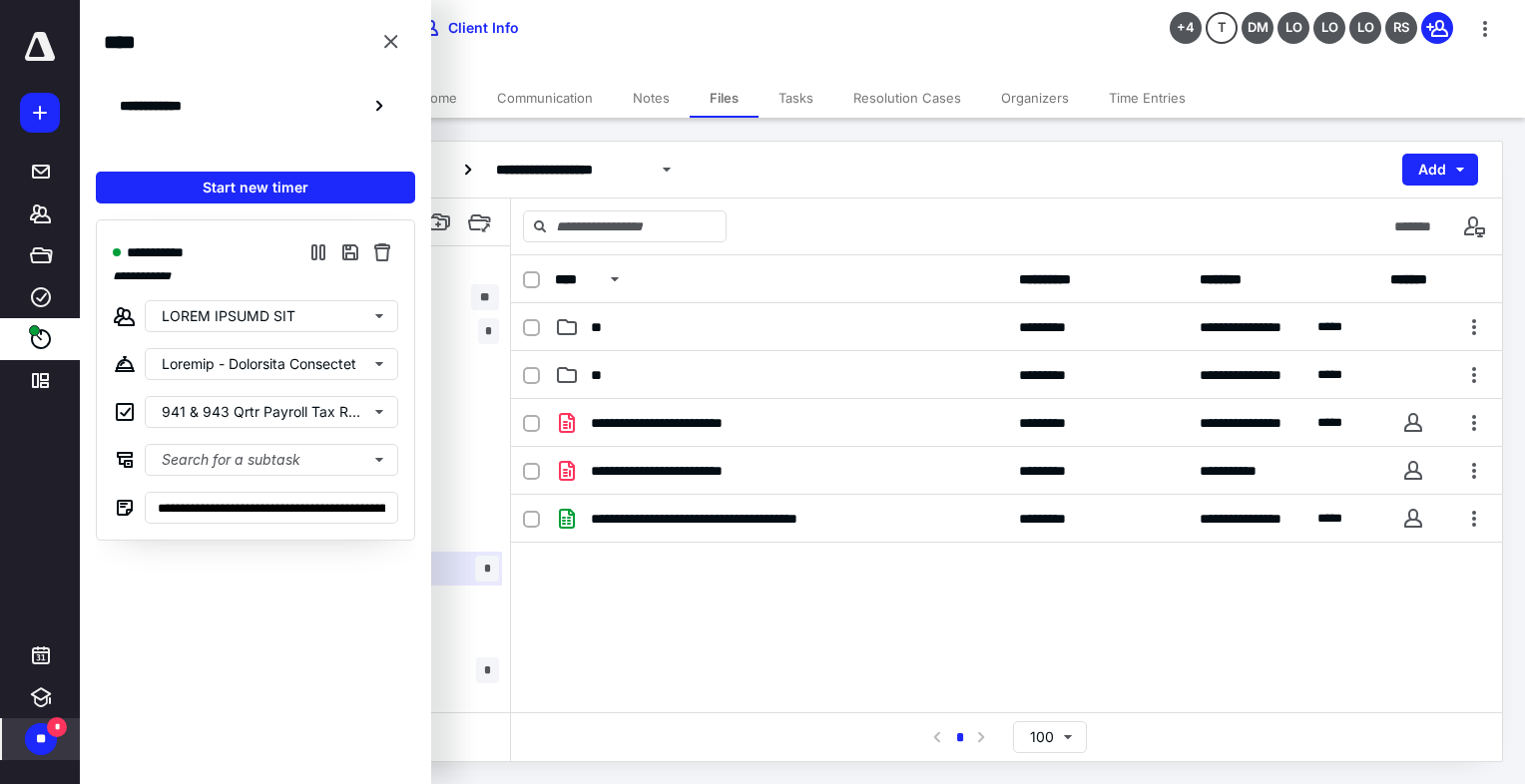 click on "**********" at bounding box center (802, 170) 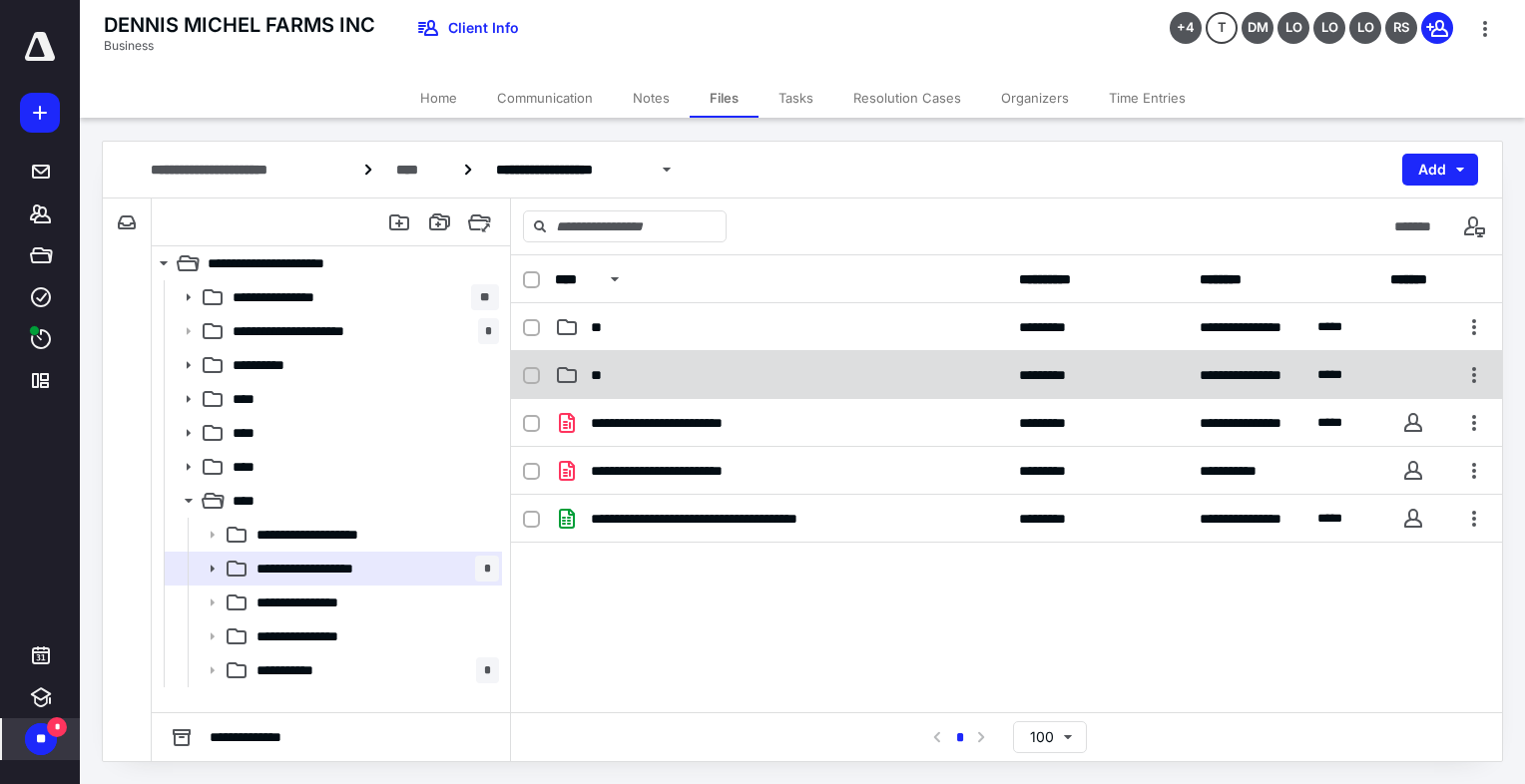click at bounding box center [567, 327] 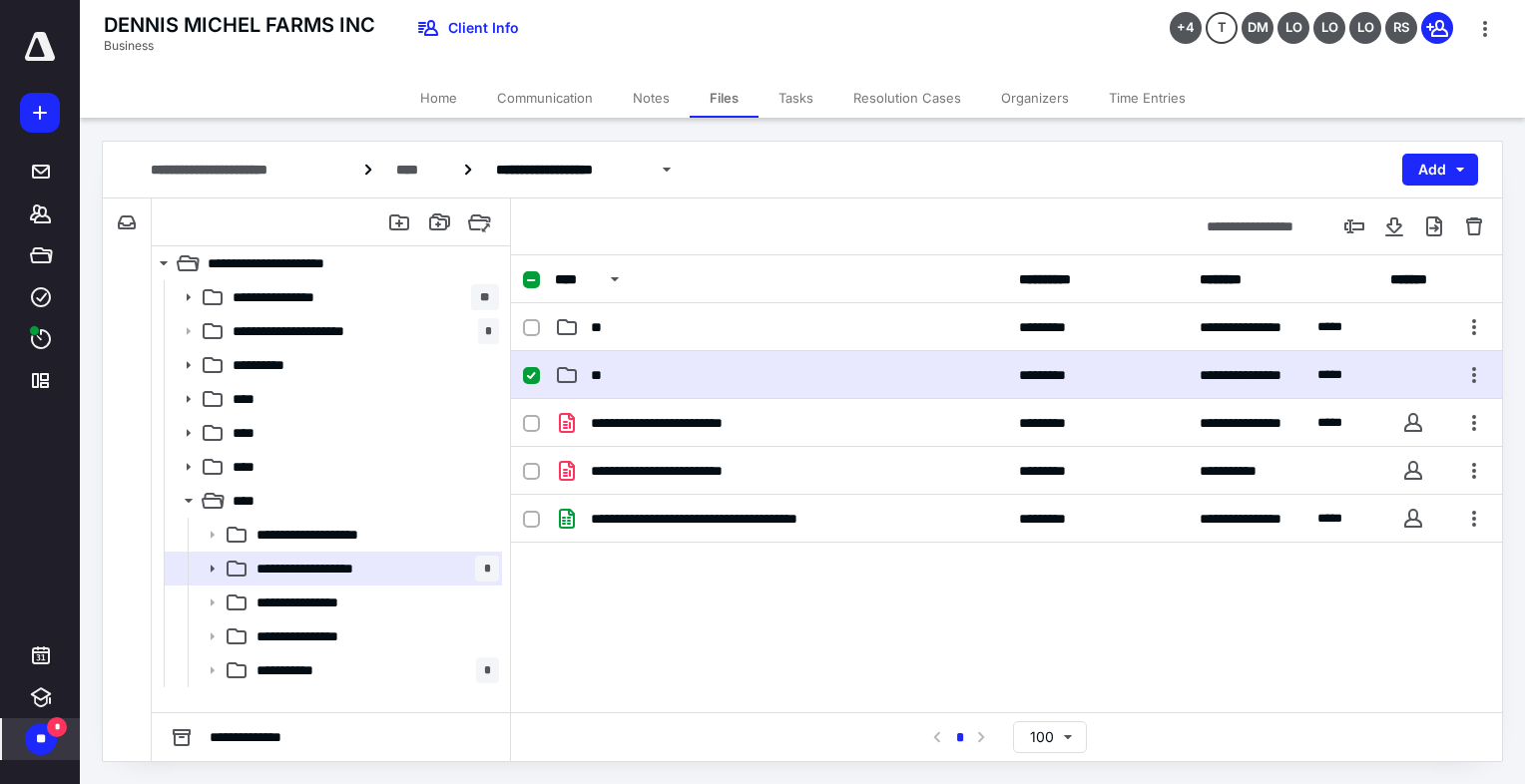 click at bounding box center [567, 327] 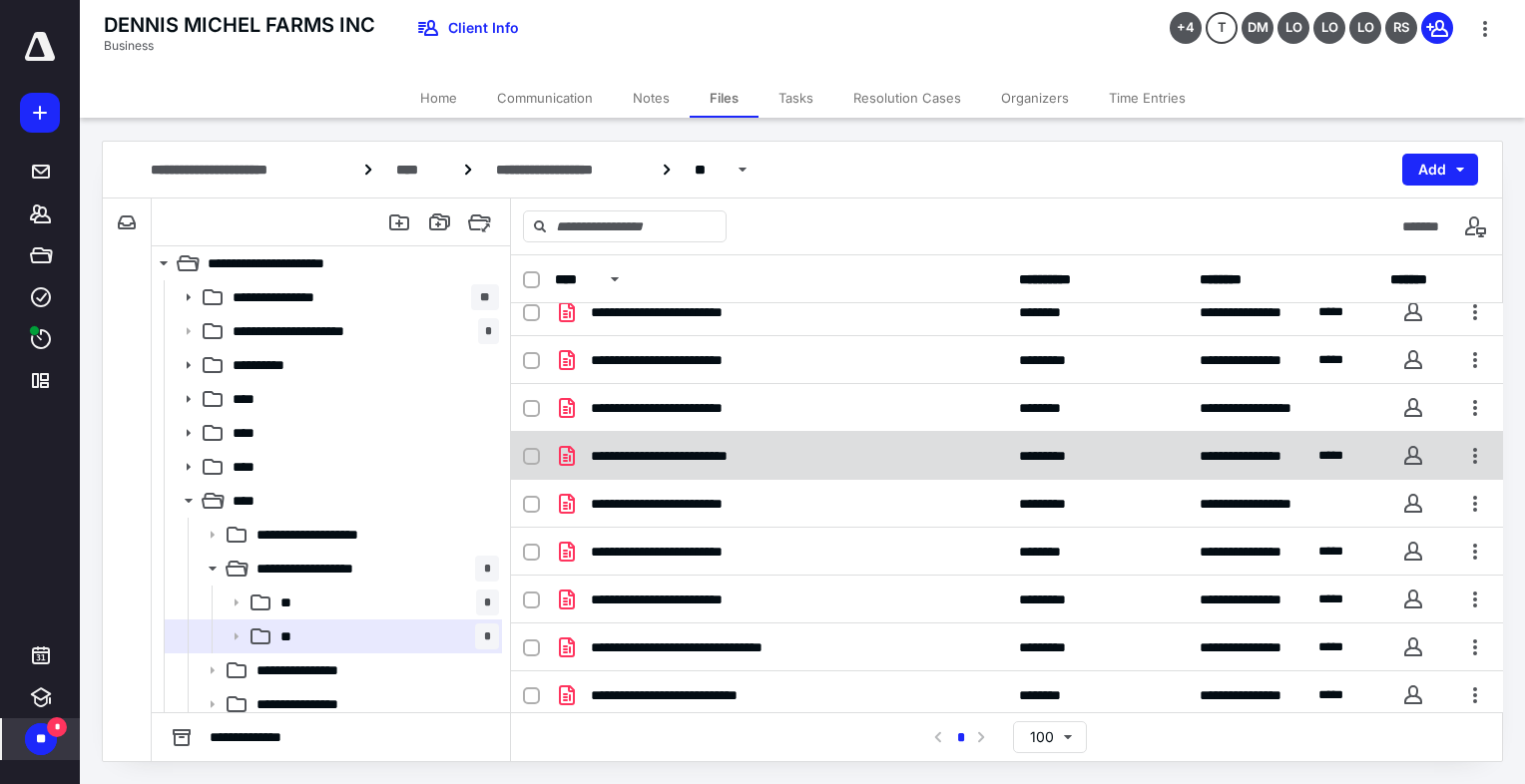 scroll, scrollTop: 20, scrollLeft: 0, axis: vertical 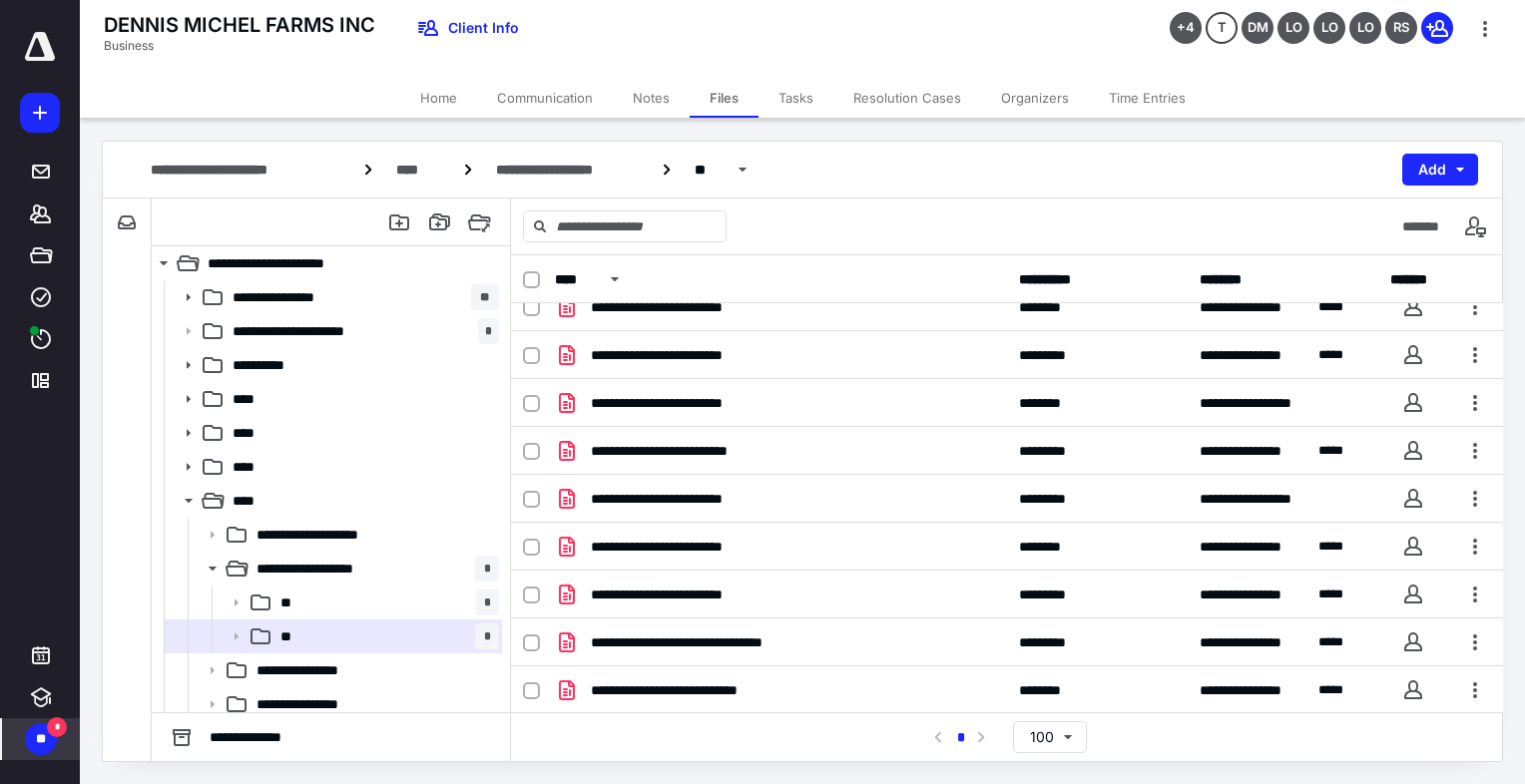 click at bounding box center (331, 222) 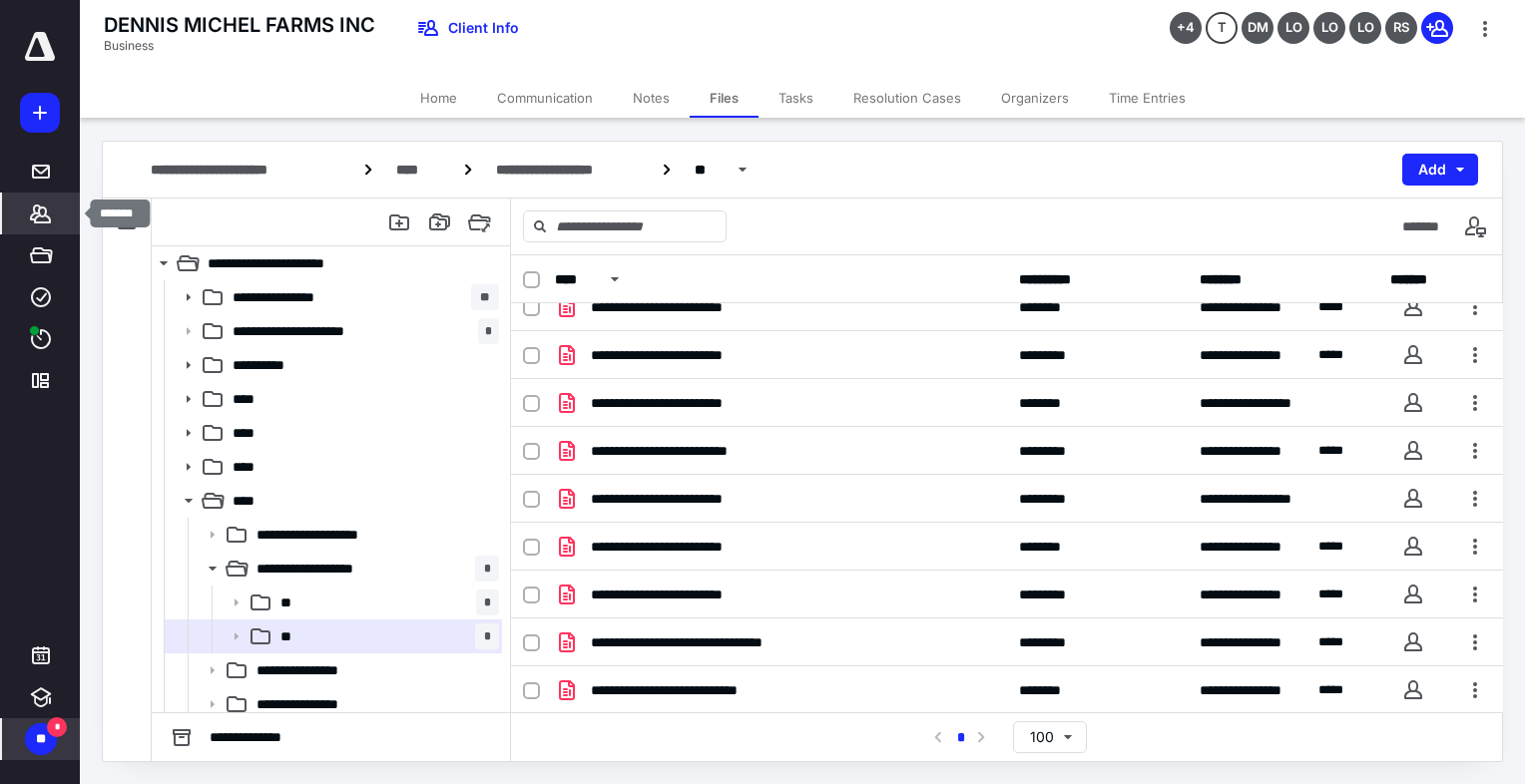click at bounding box center [41, 213] 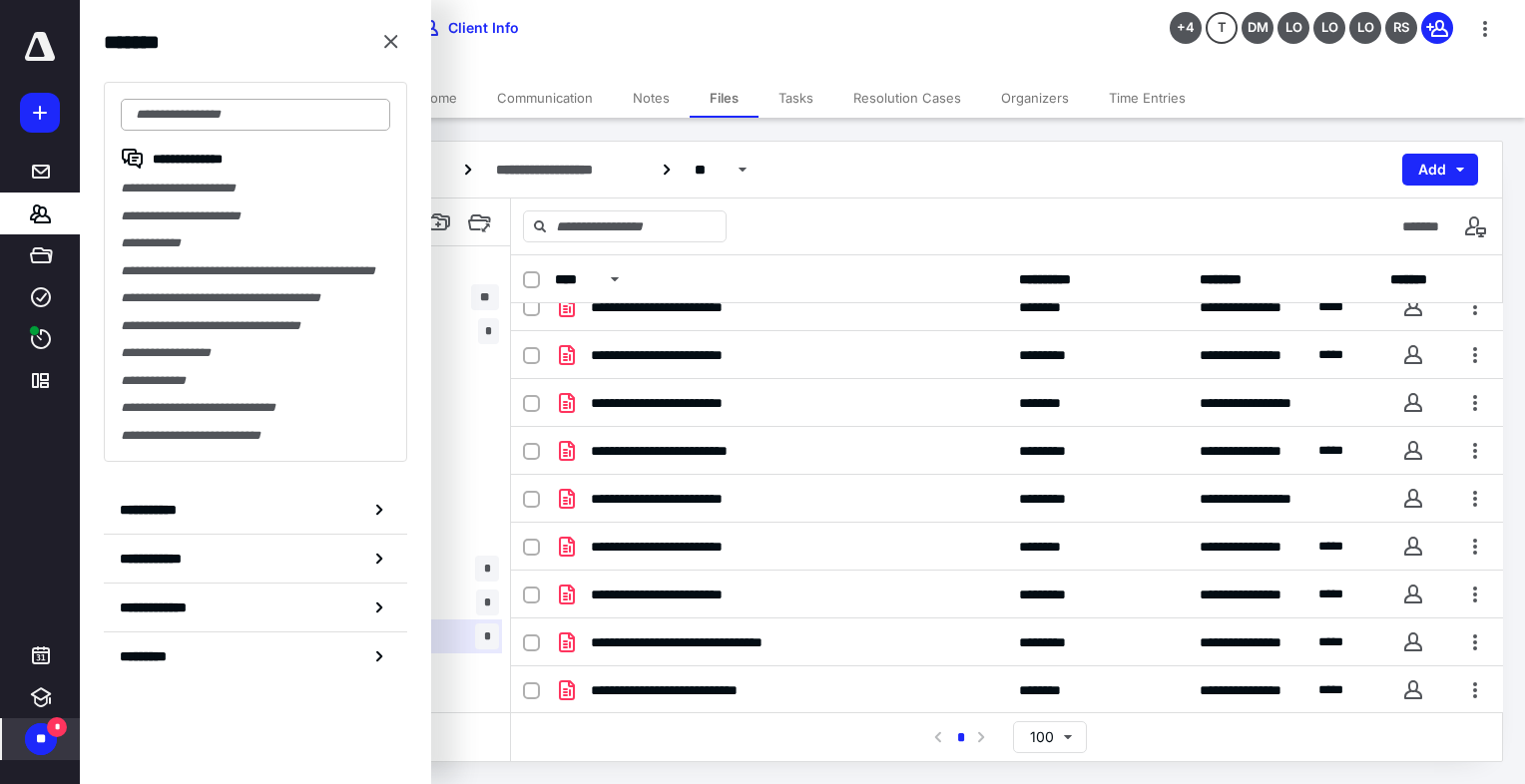 click at bounding box center [255, 115] 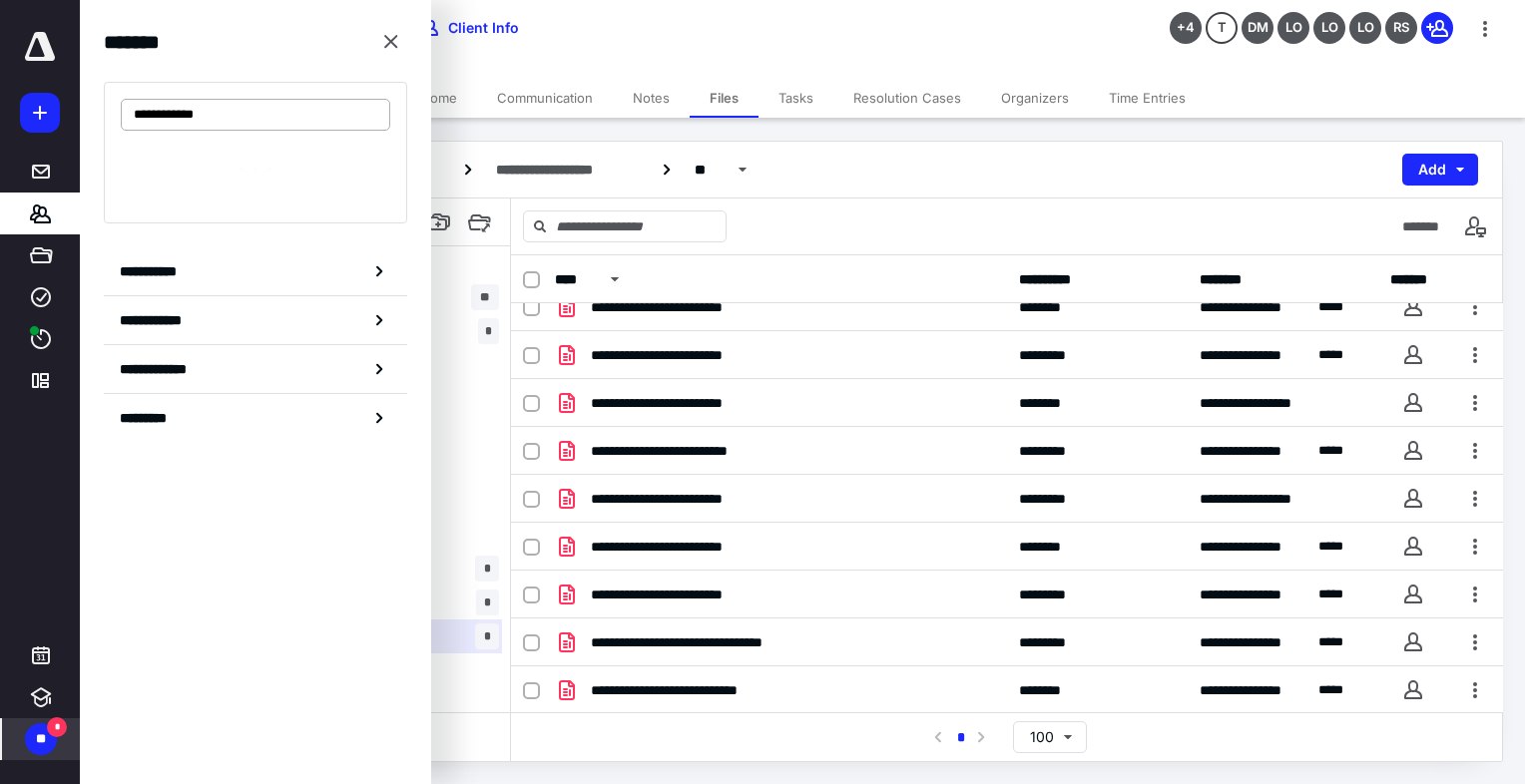 type on "**********" 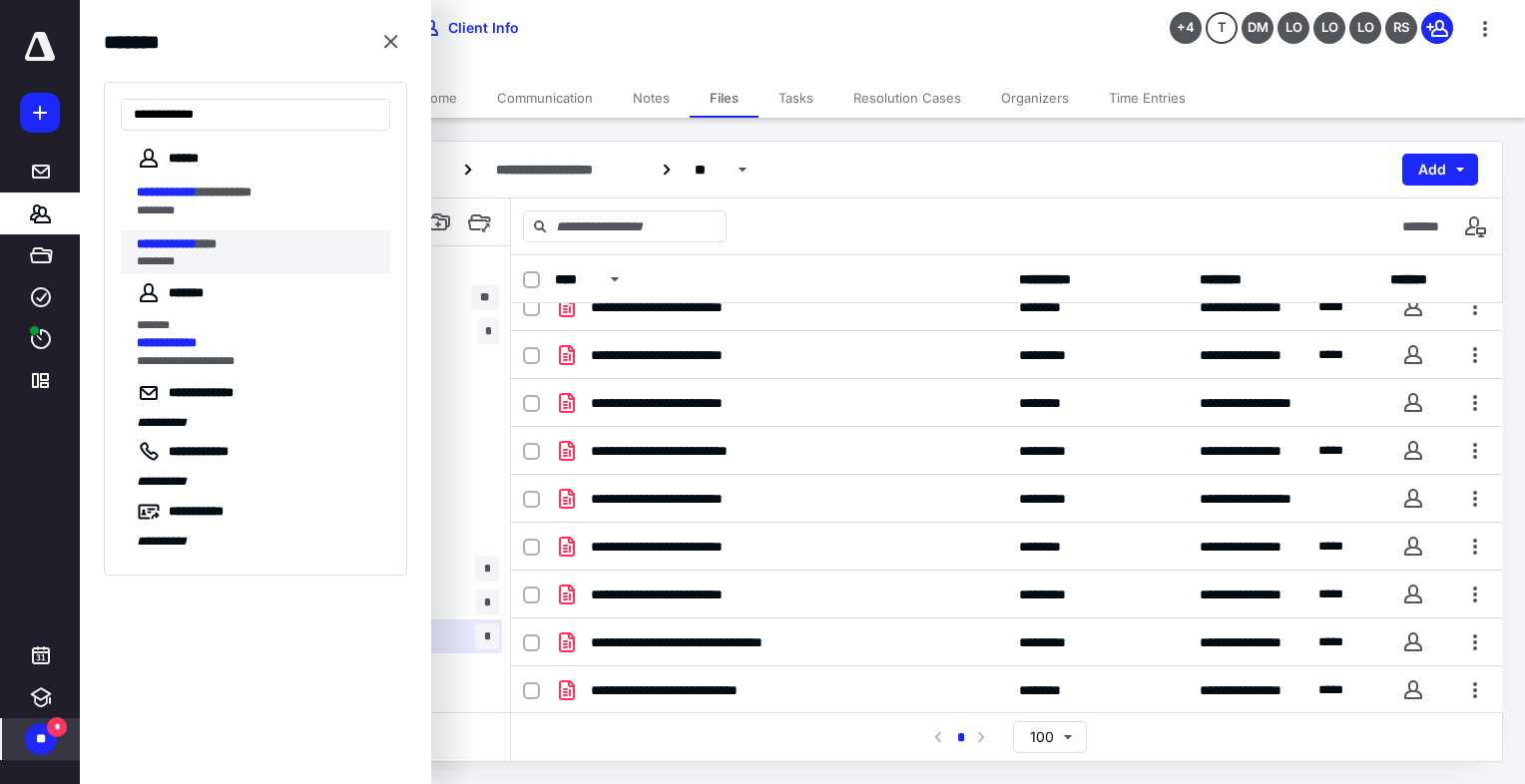 click on "**********" at bounding box center [167, 243] 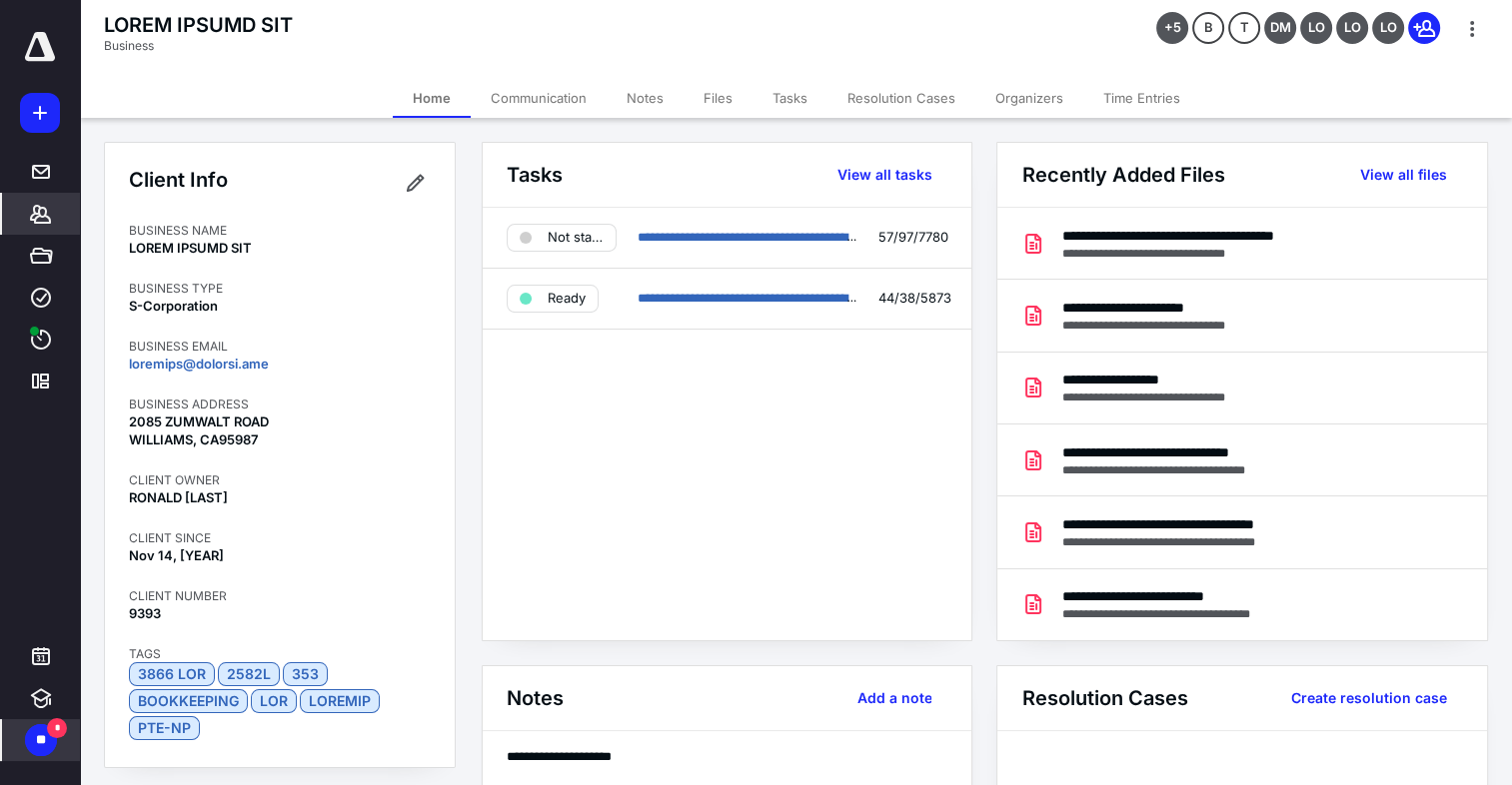 click on "Files" at bounding box center (718, 98) 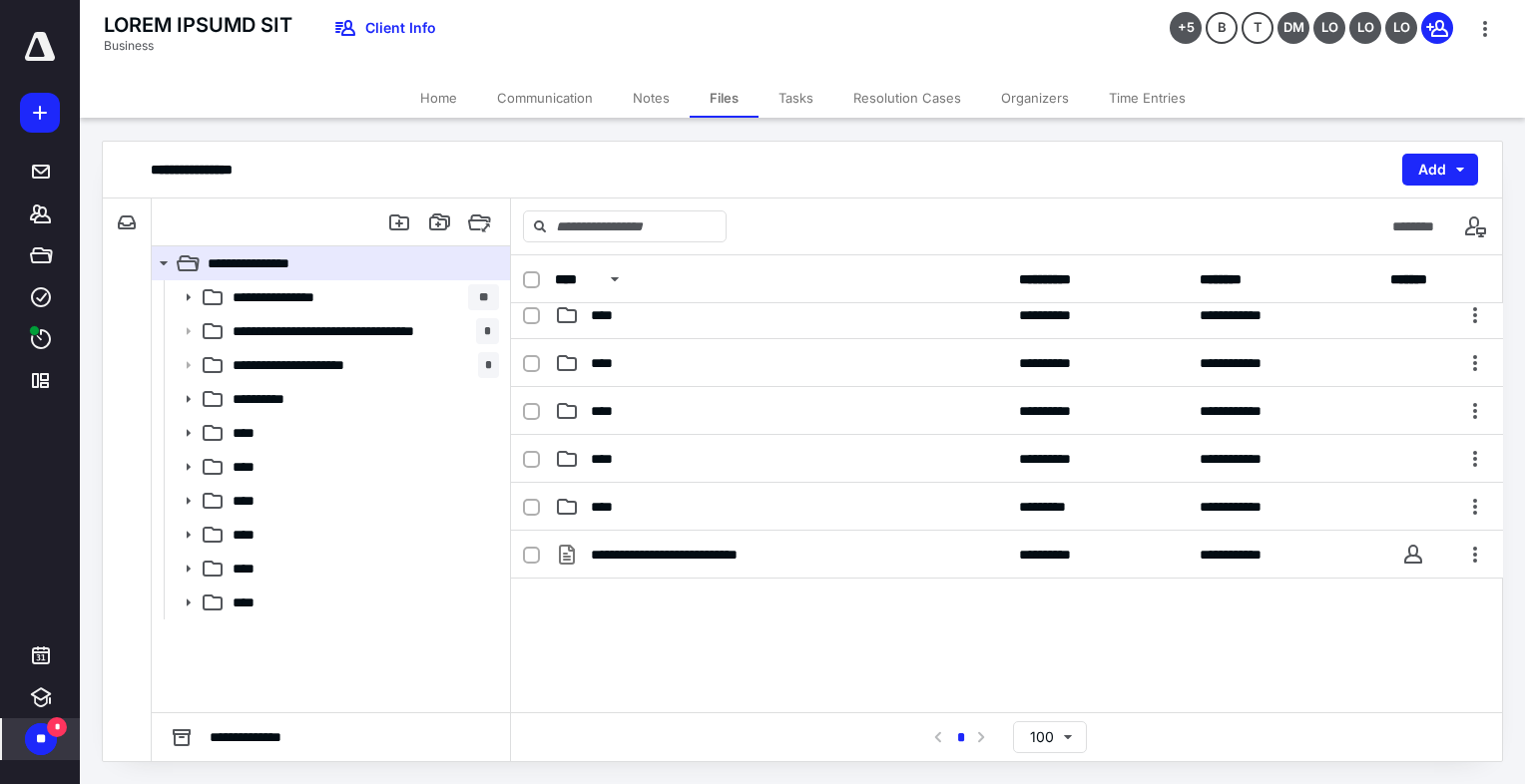 scroll, scrollTop: 299, scrollLeft: 0, axis: vertical 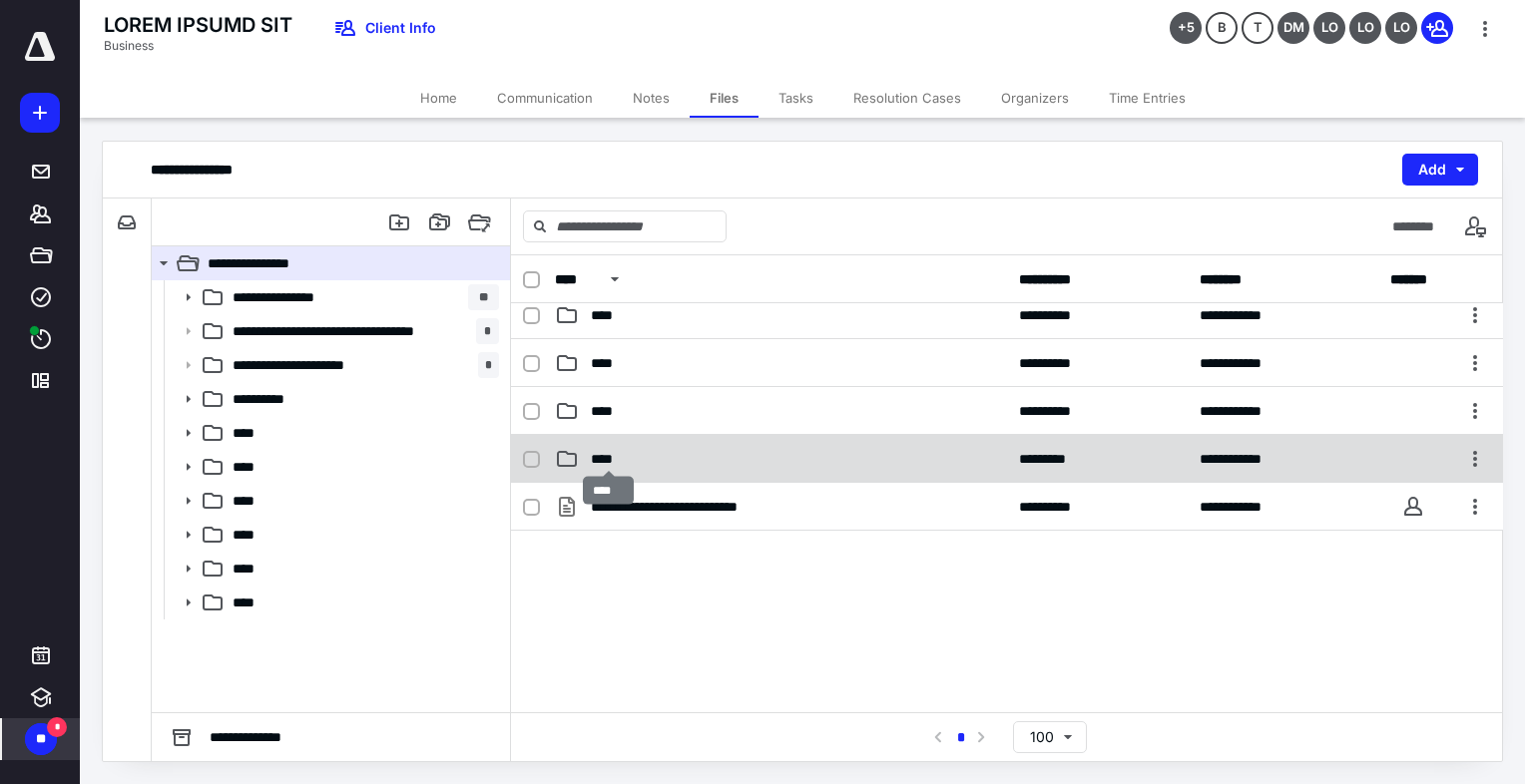 click on "****" at bounding box center [647, 28] 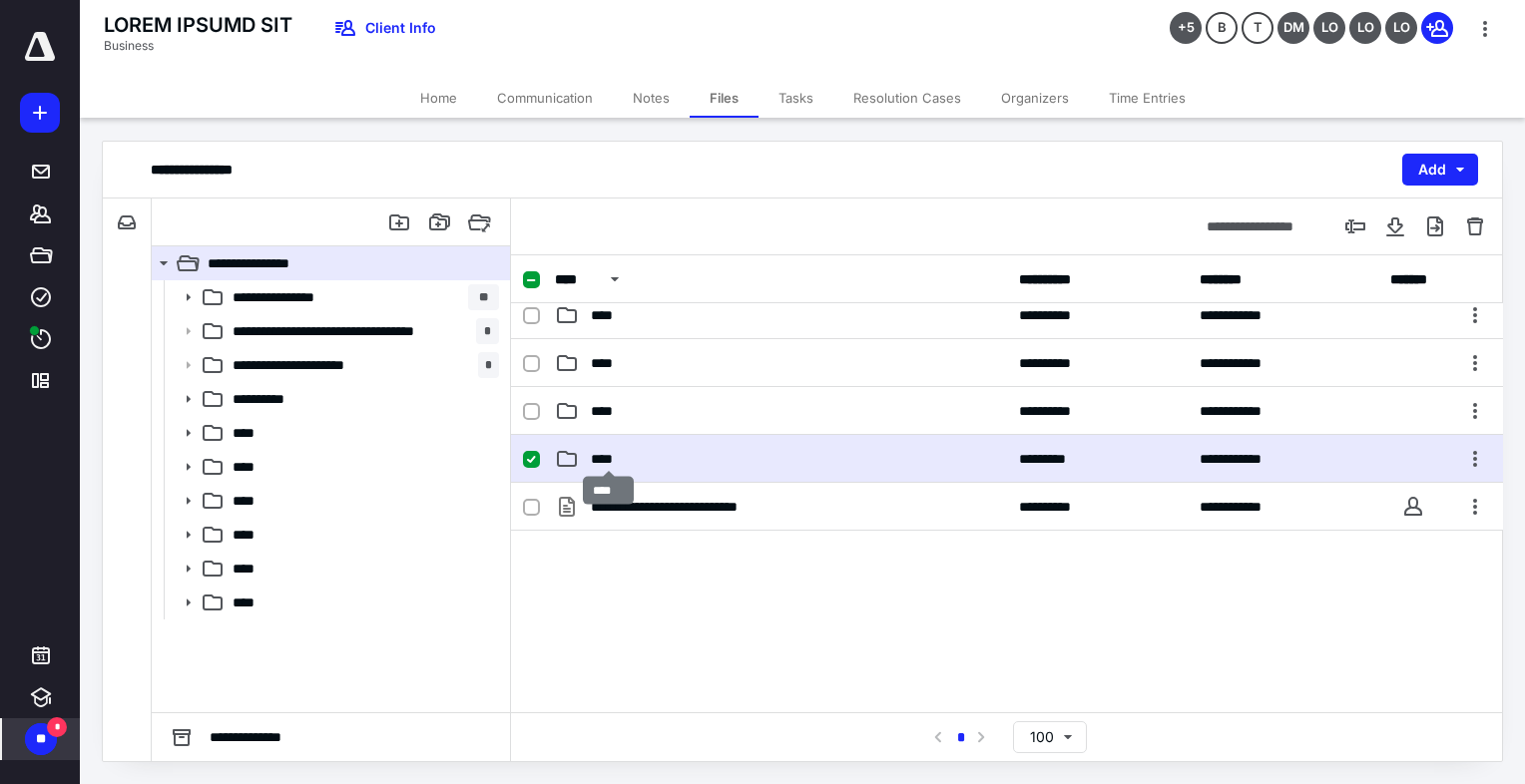 click on "****" at bounding box center [647, 28] 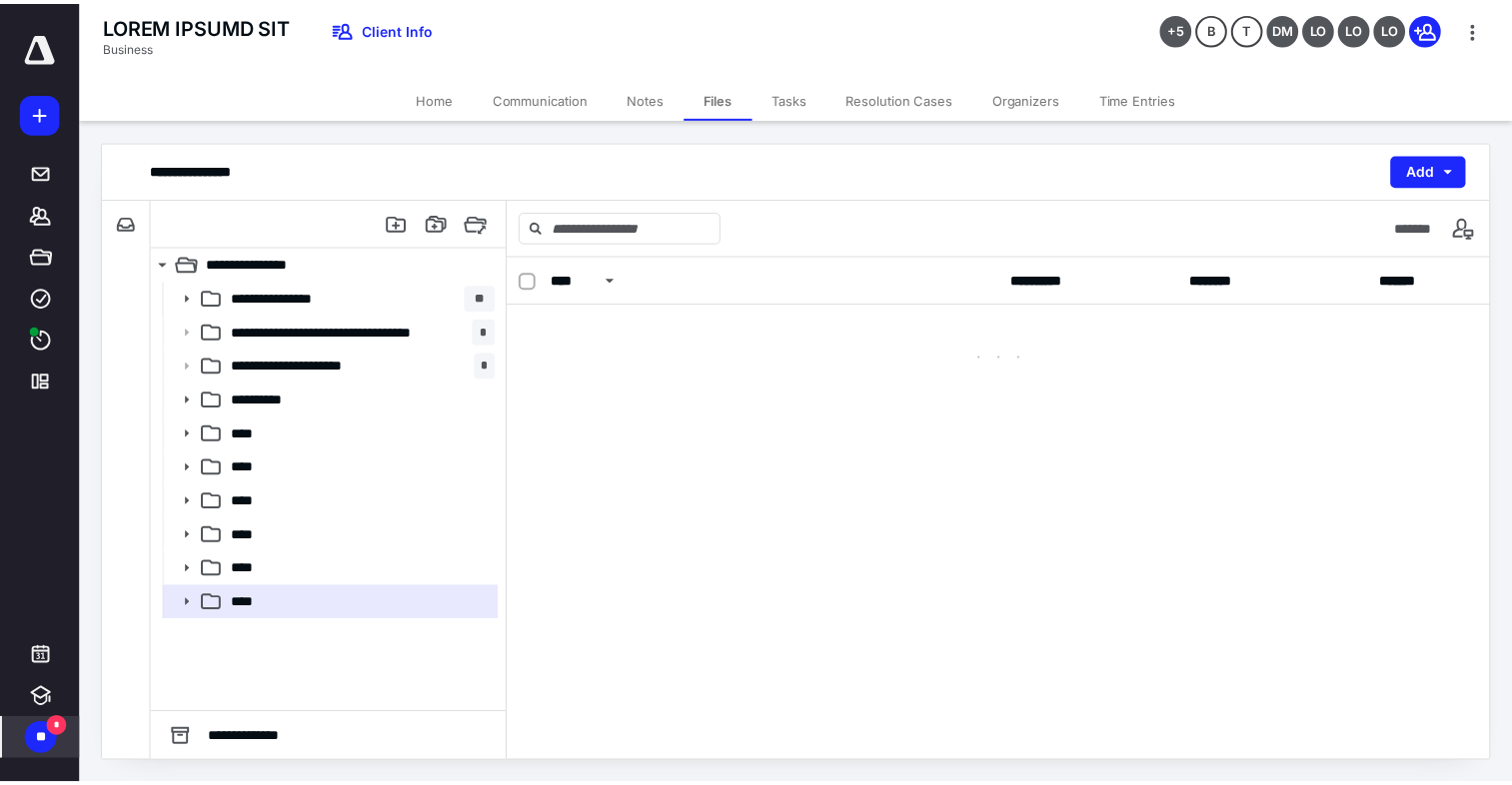 scroll, scrollTop: 0, scrollLeft: 0, axis: both 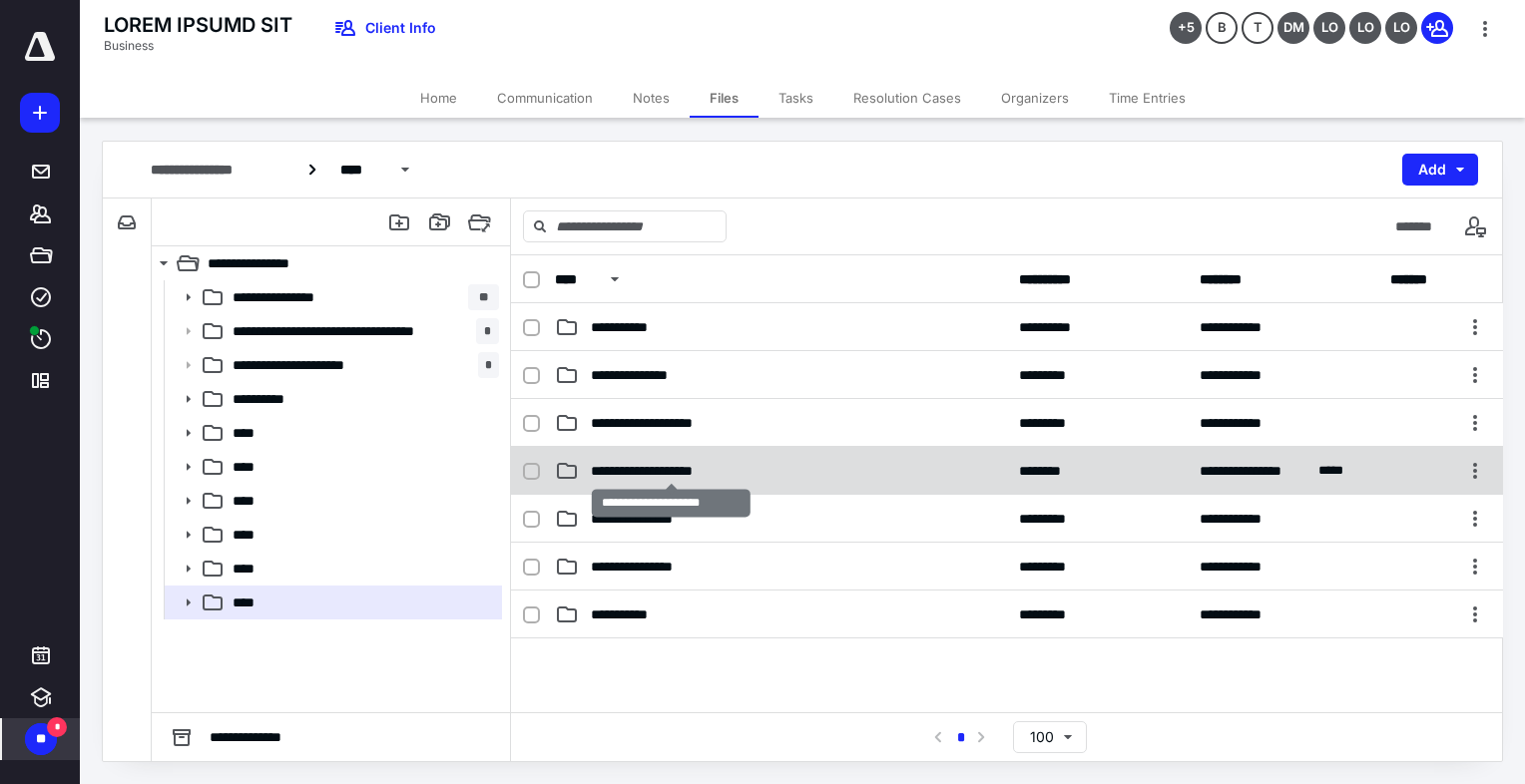 click on "**********" at bounding box center [634, 327] 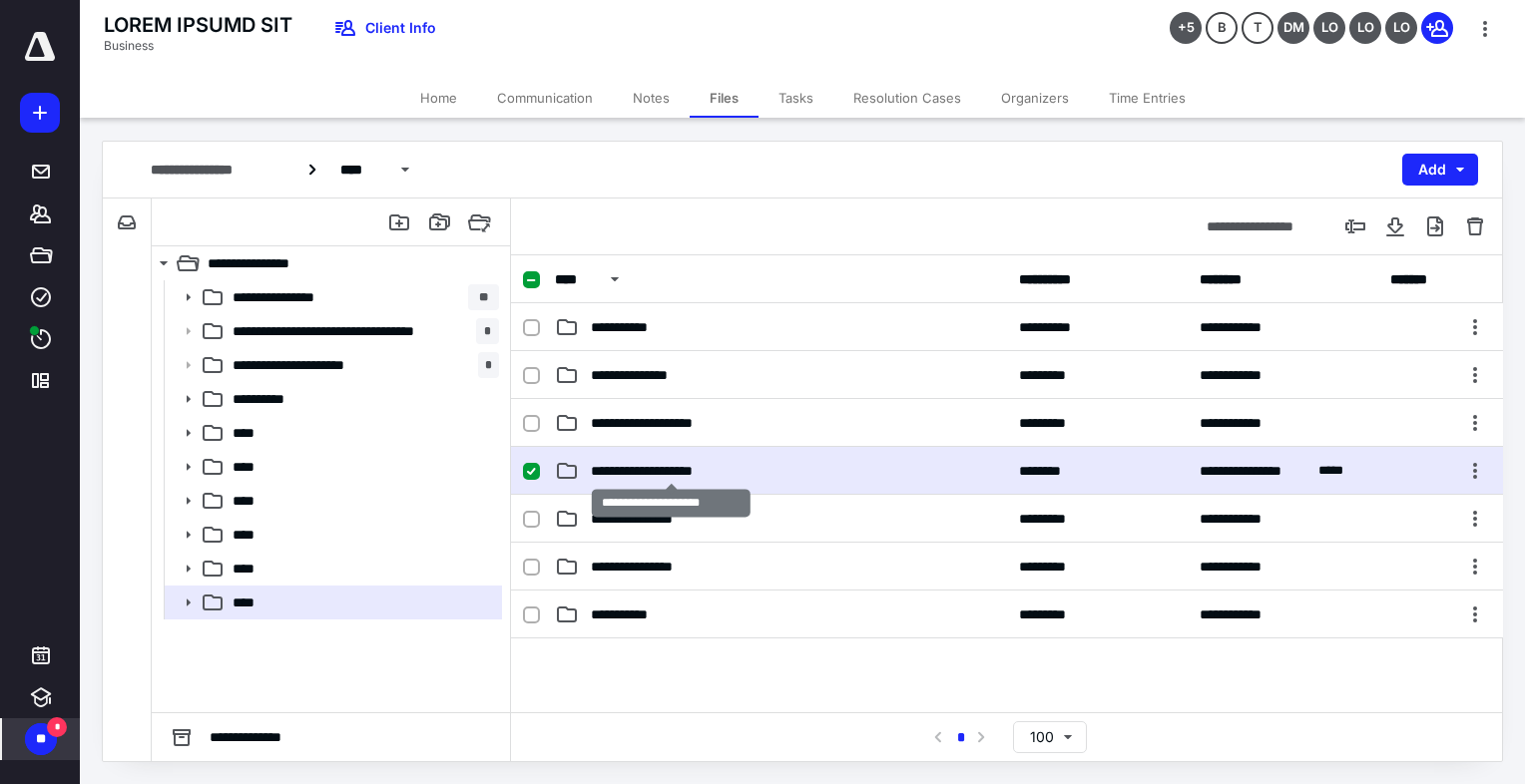 click on "**********" at bounding box center (634, 327) 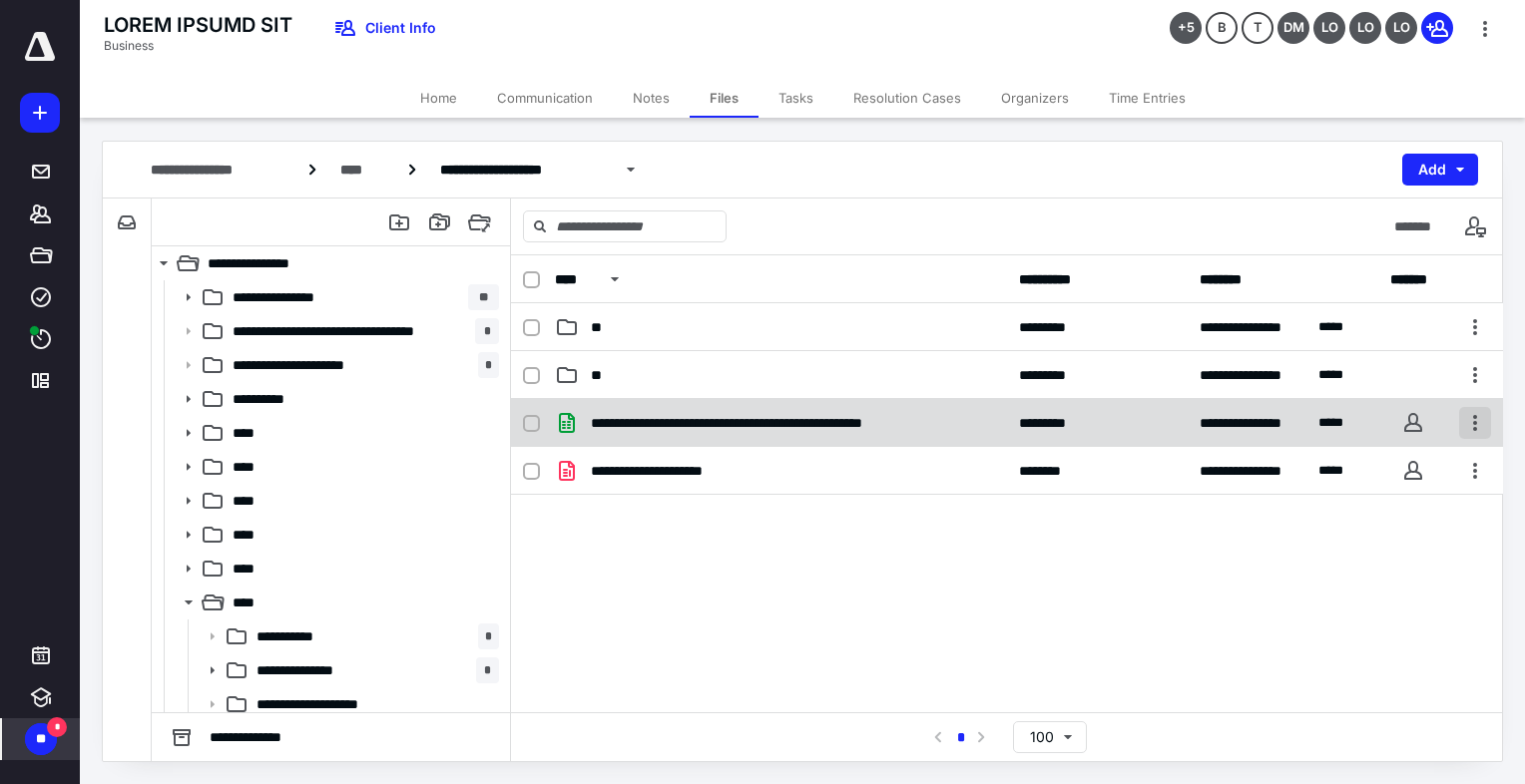 click at bounding box center (1475, 423) 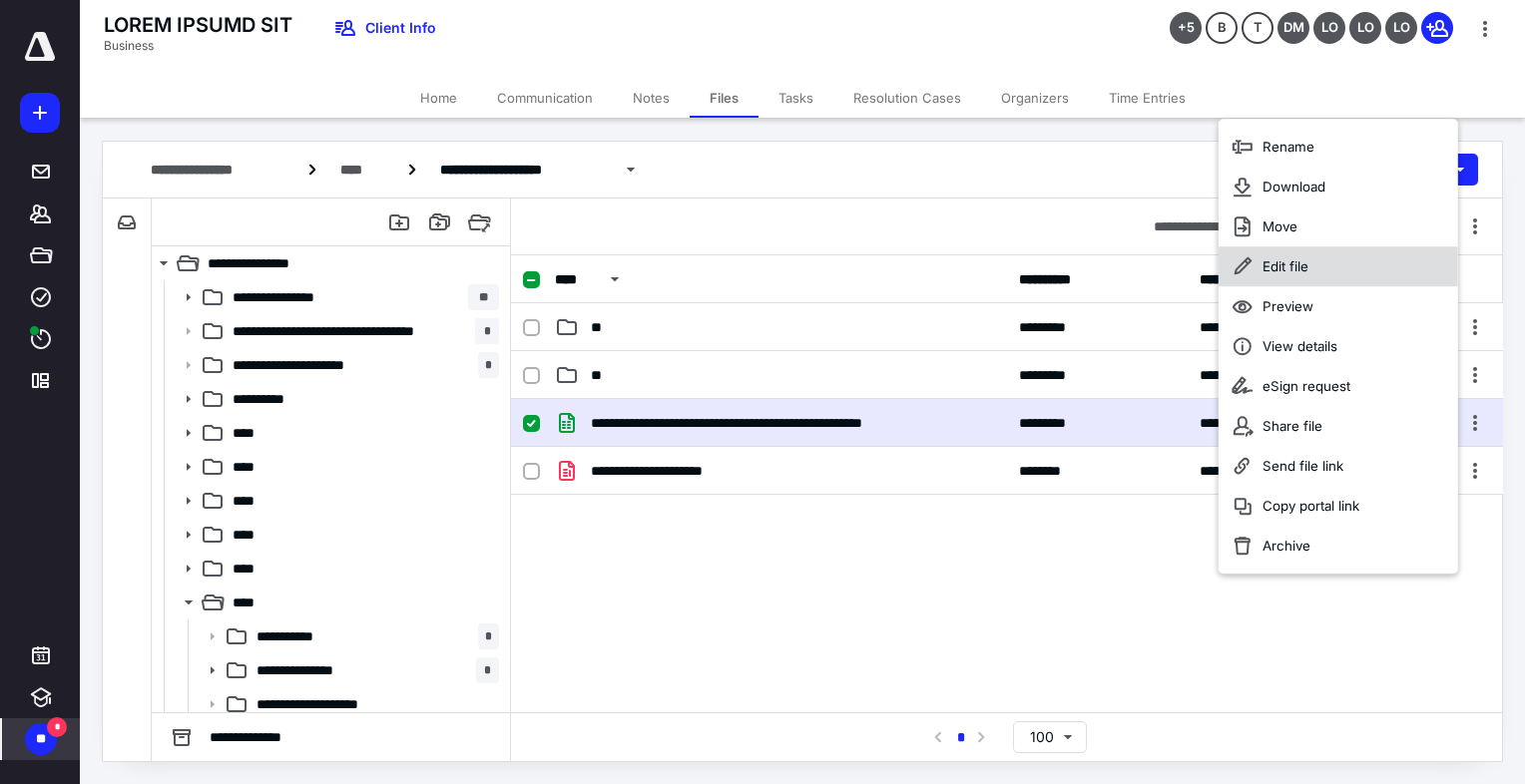 click on "Edit file" at bounding box center [1288, 147] 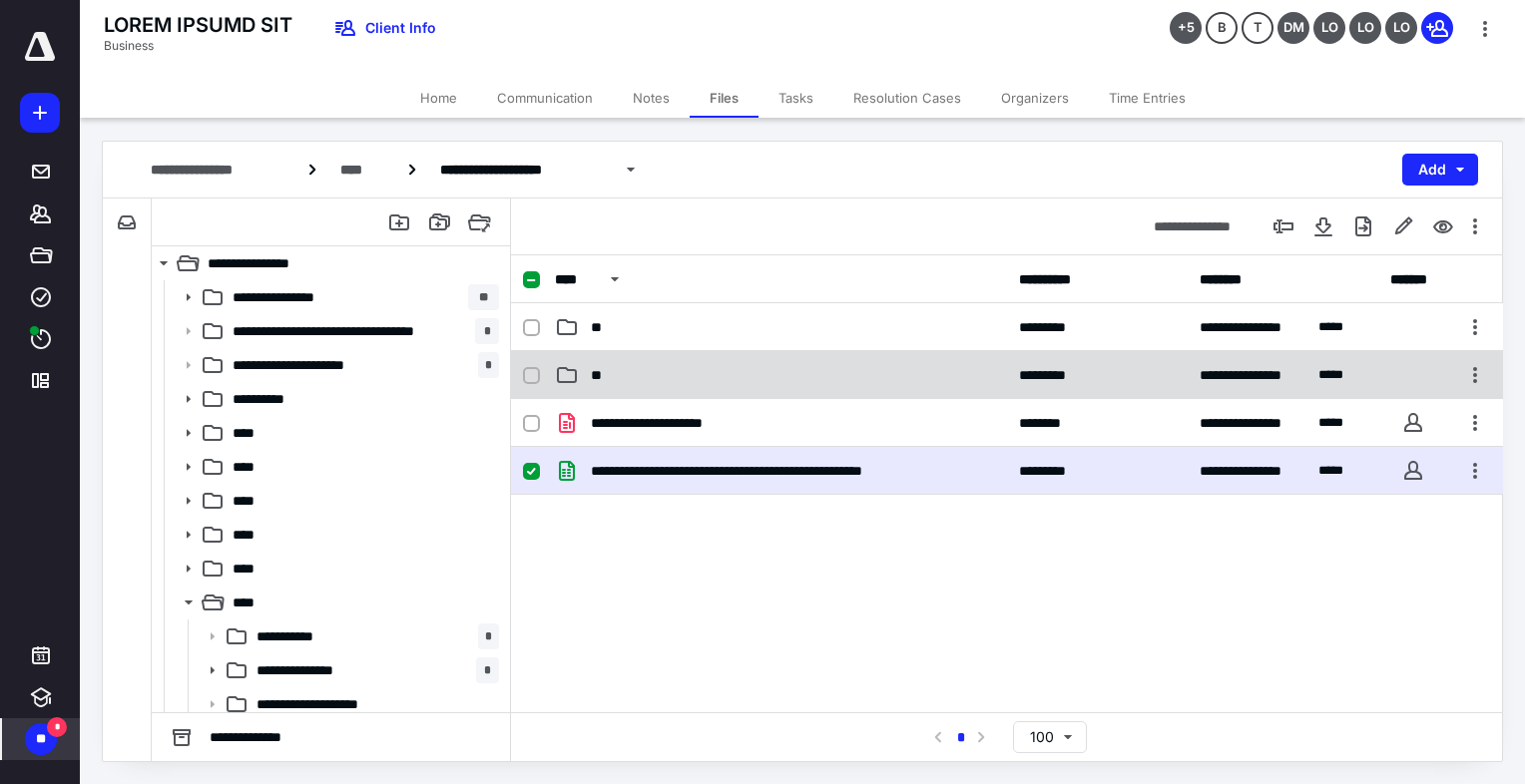 click at bounding box center (567, 327) 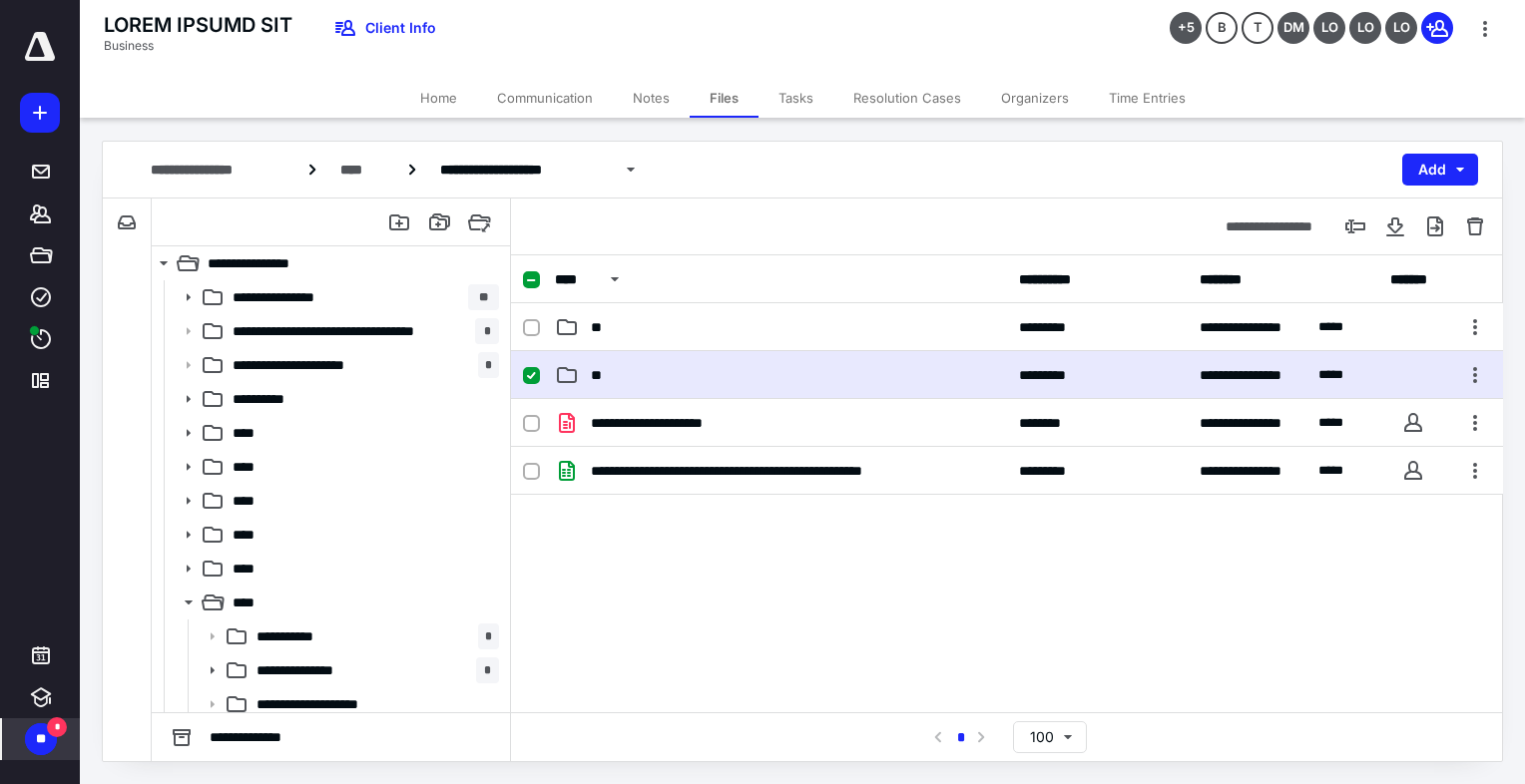 click at bounding box center [567, 327] 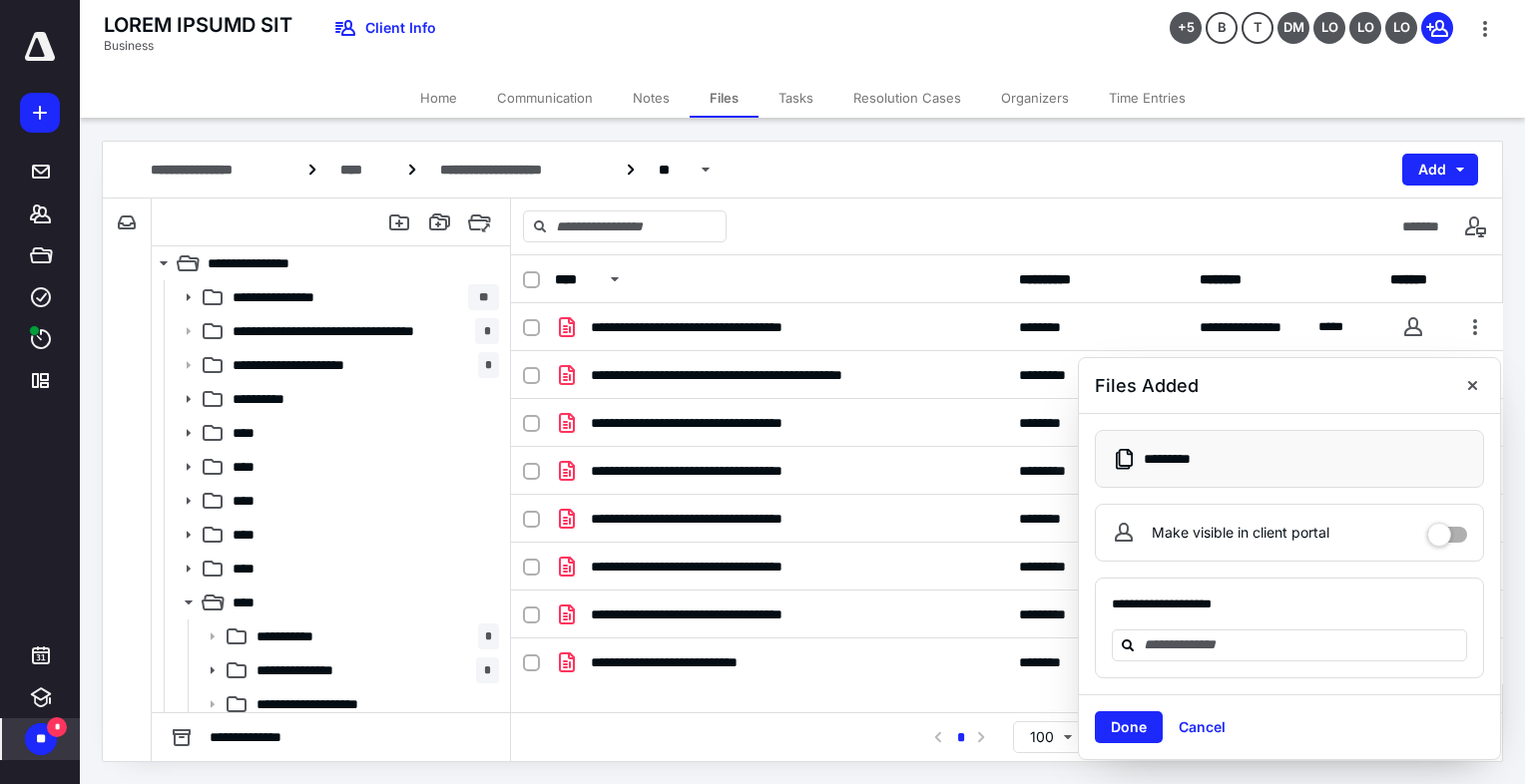 click on "Tasks" at bounding box center (795, 98) 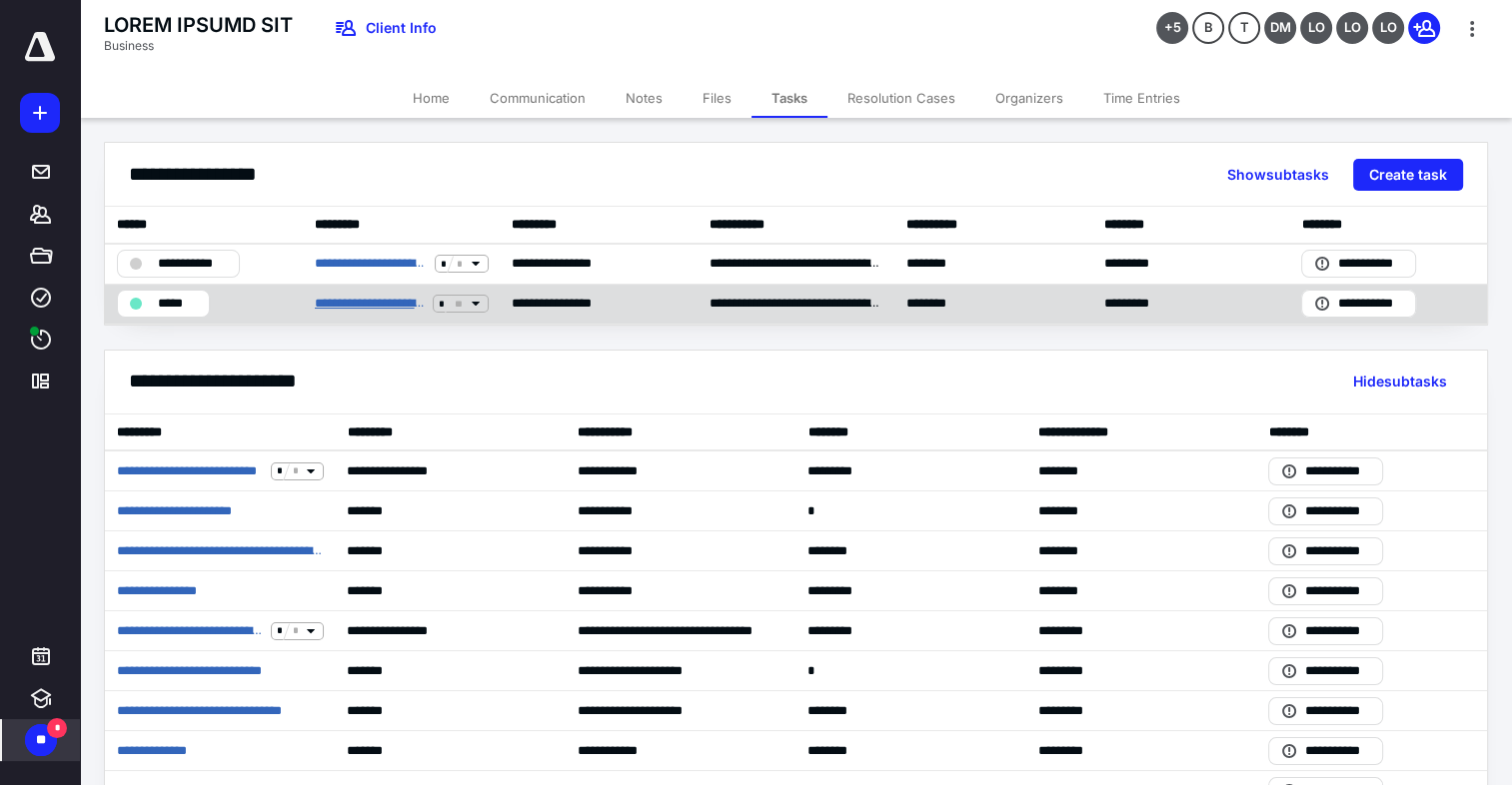 click on "**********" at bounding box center [370, 304] 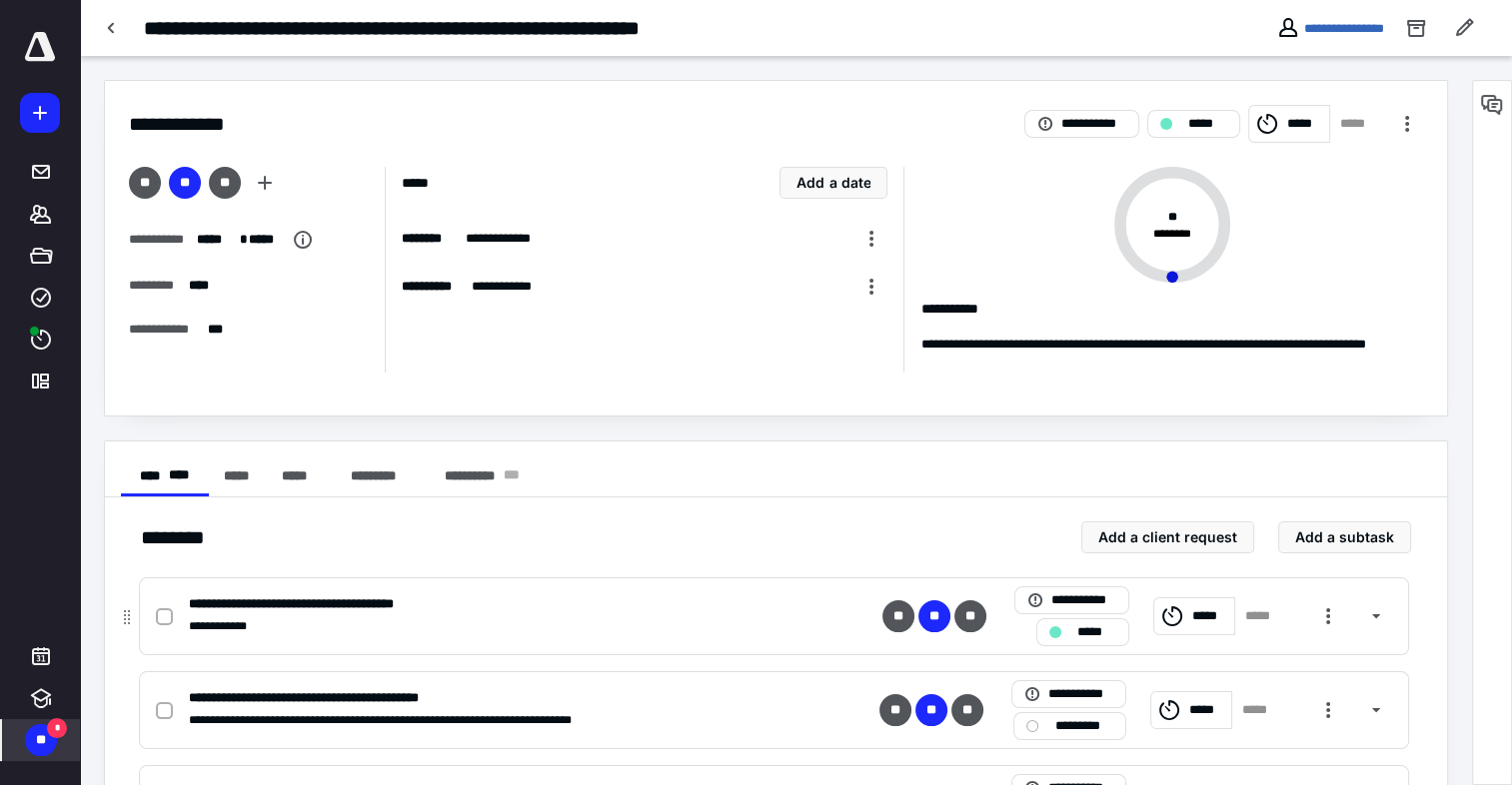 click at bounding box center [164, 617] 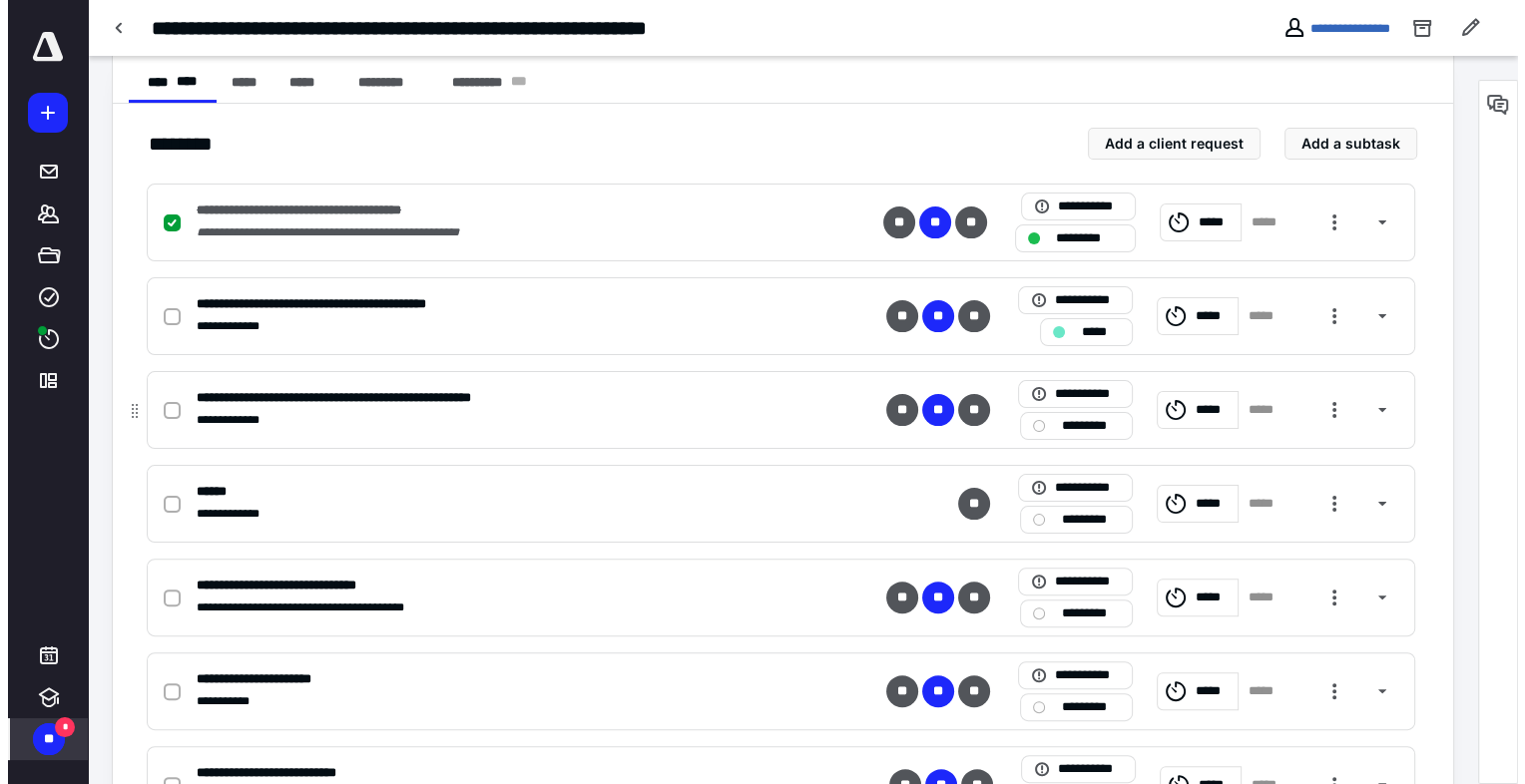 scroll, scrollTop: 399, scrollLeft: 0, axis: vertical 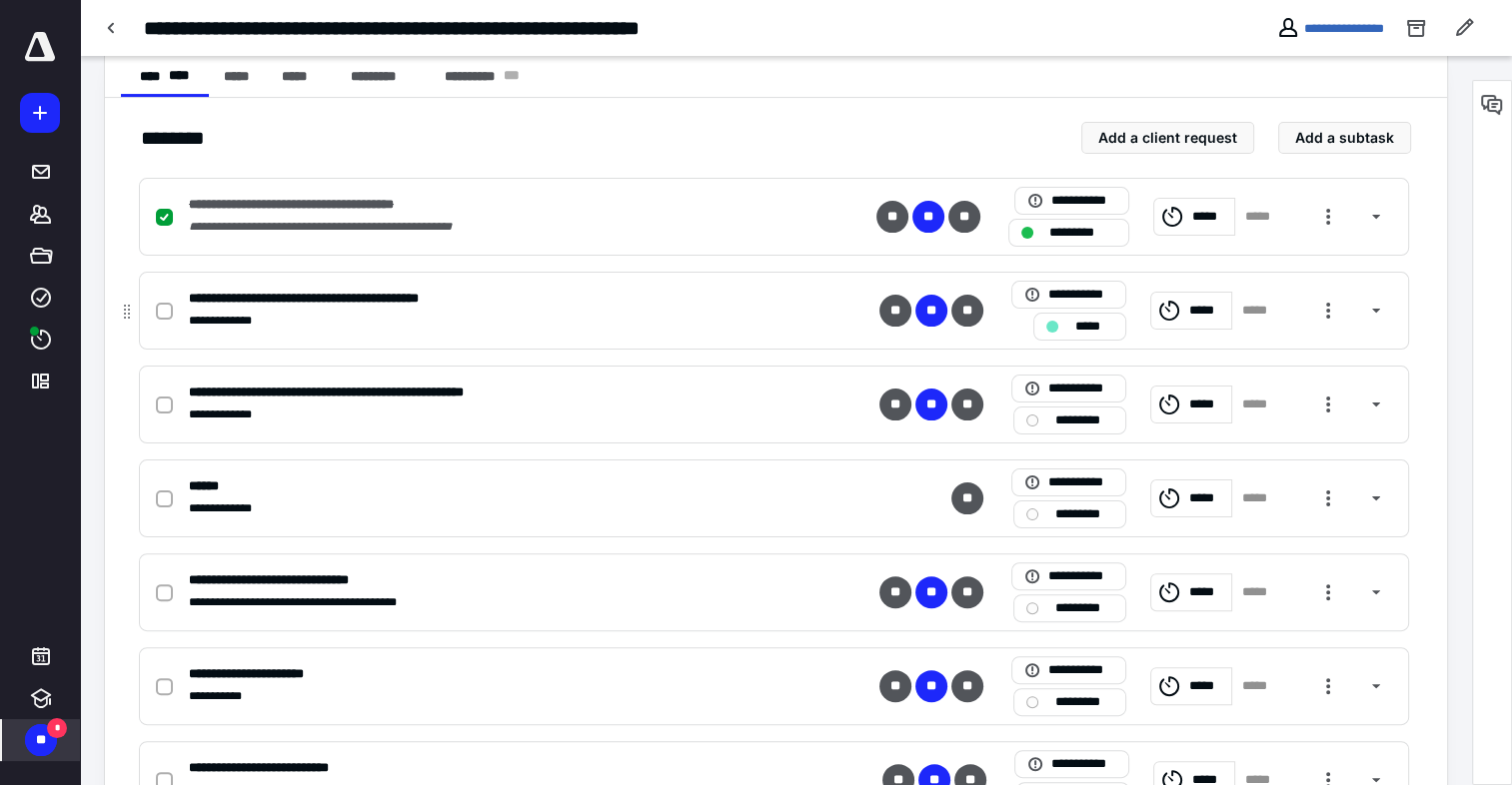 click at bounding box center (164, 217) 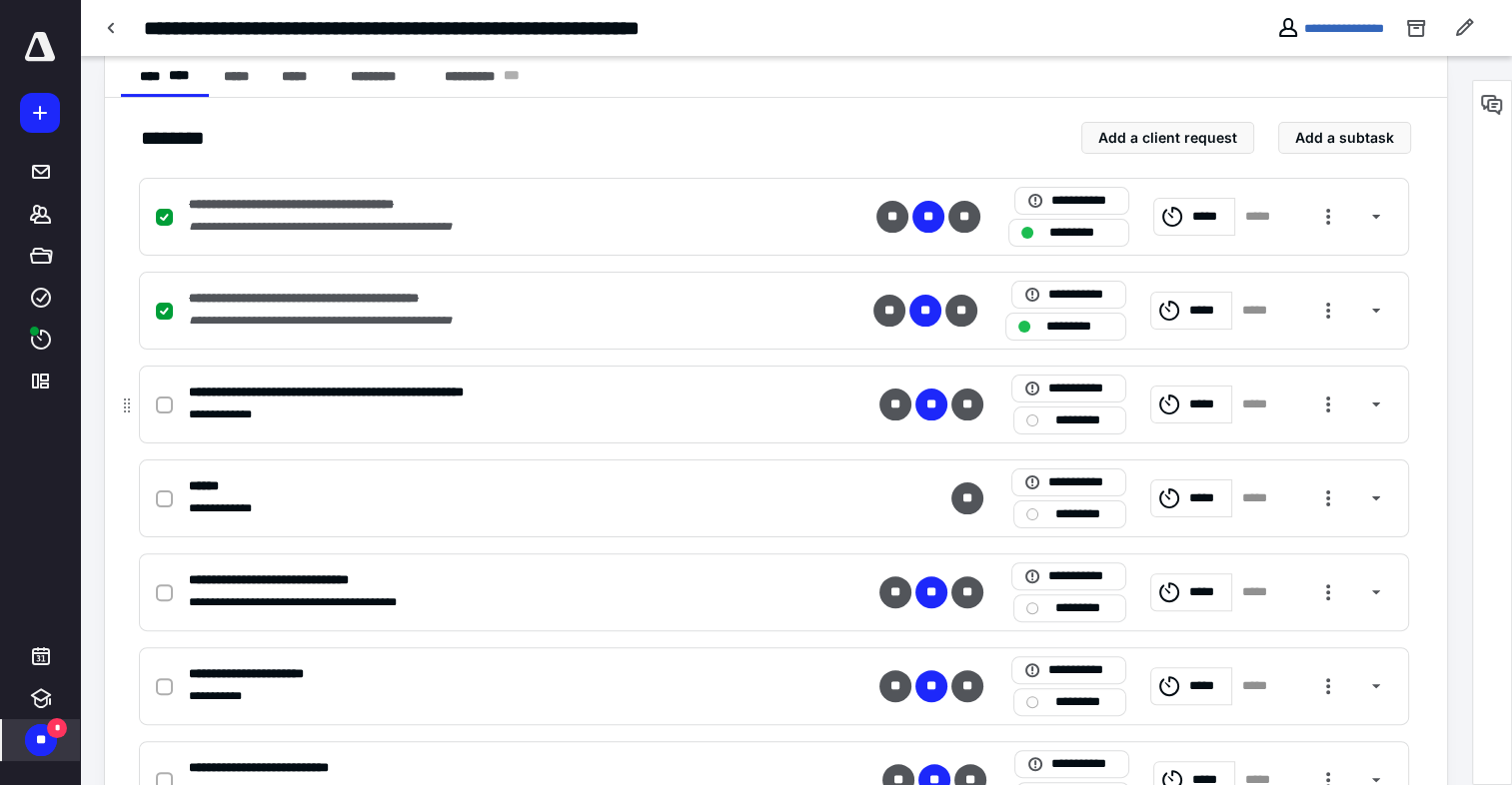 click at bounding box center [164, 217] 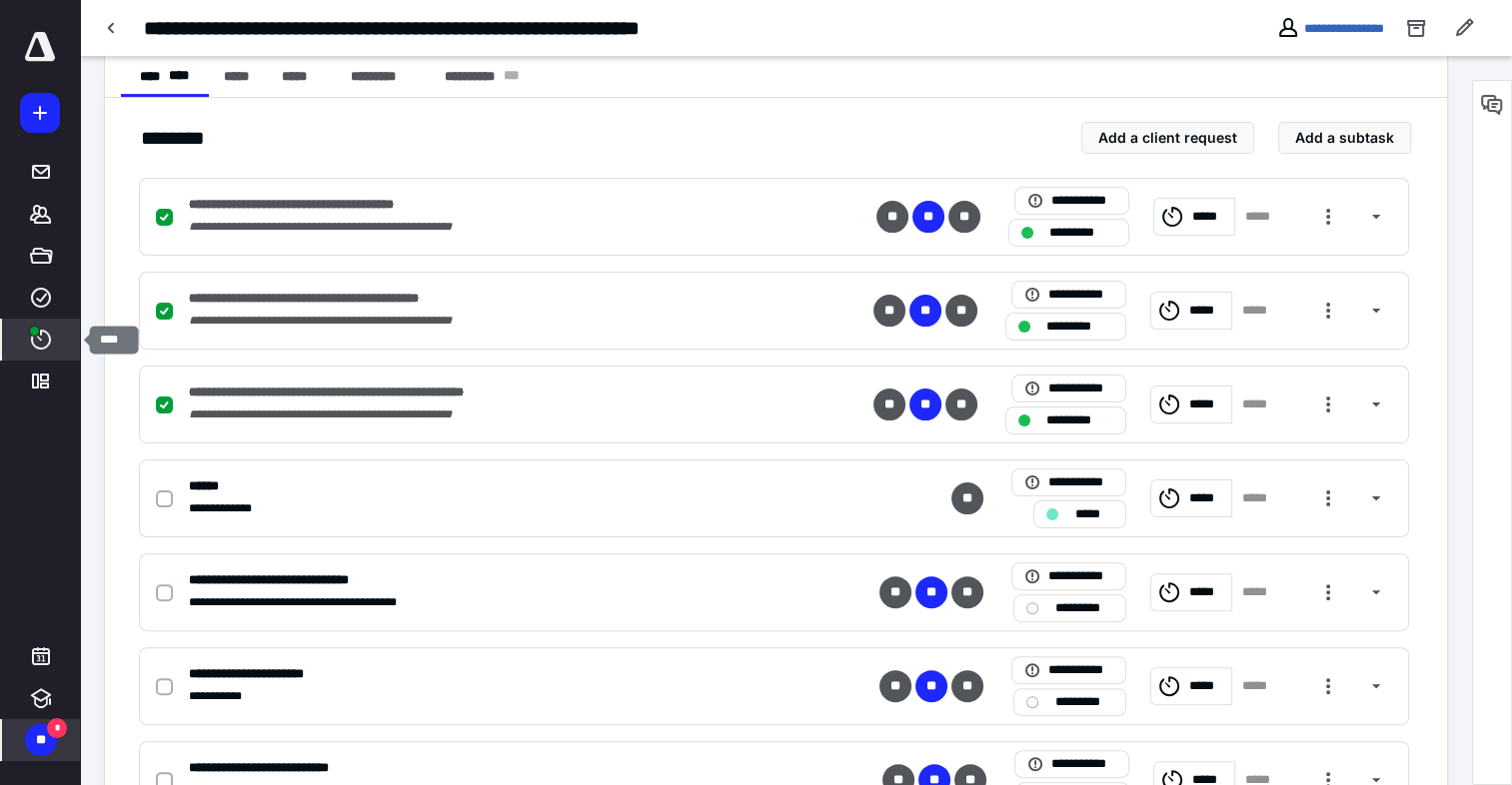 click at bounding box center (34, 331) 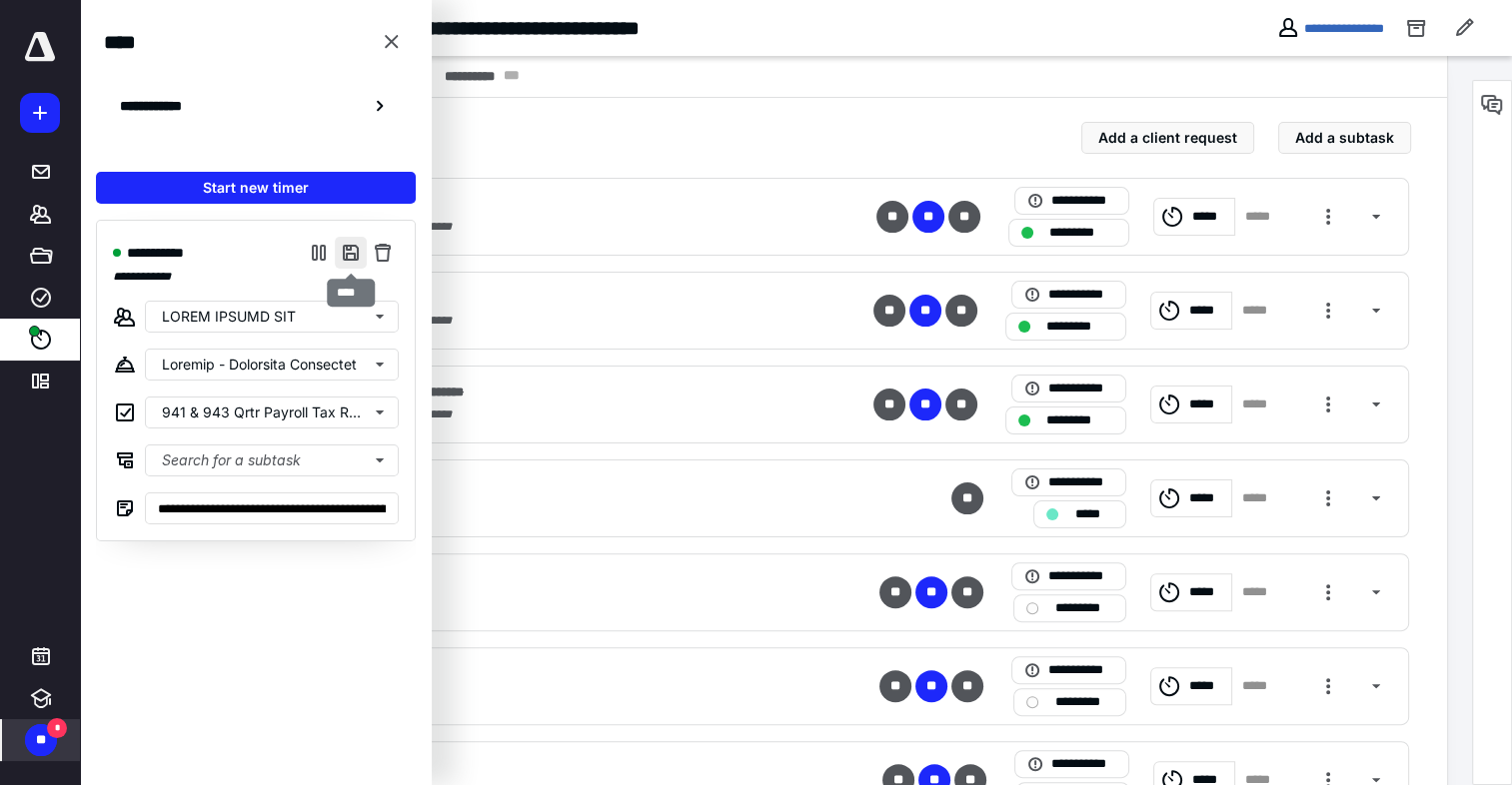 click at bounding box center [351, 253] 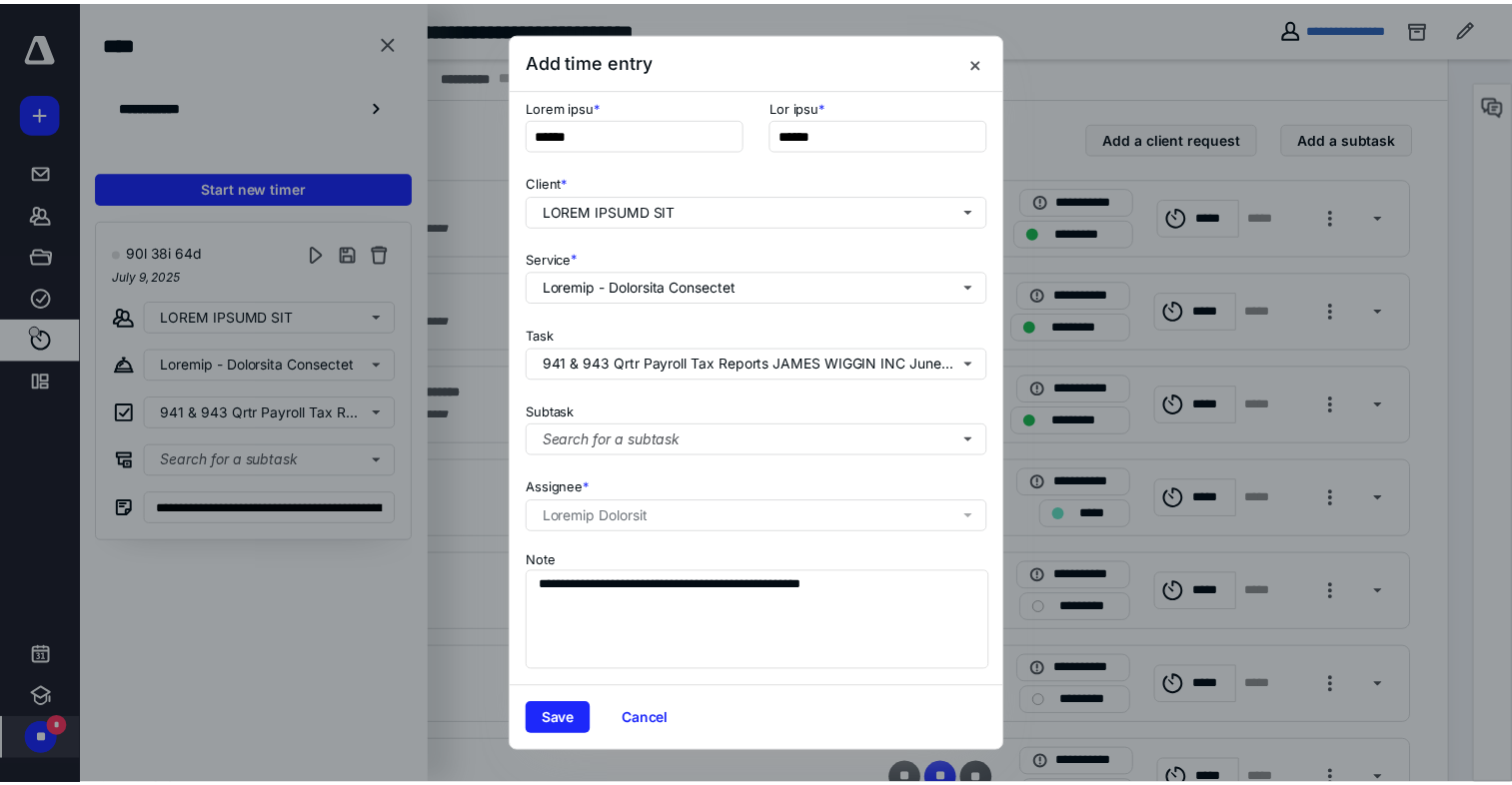scroll, scrollTop: 188, scrollLeft: 0, axis: vertical 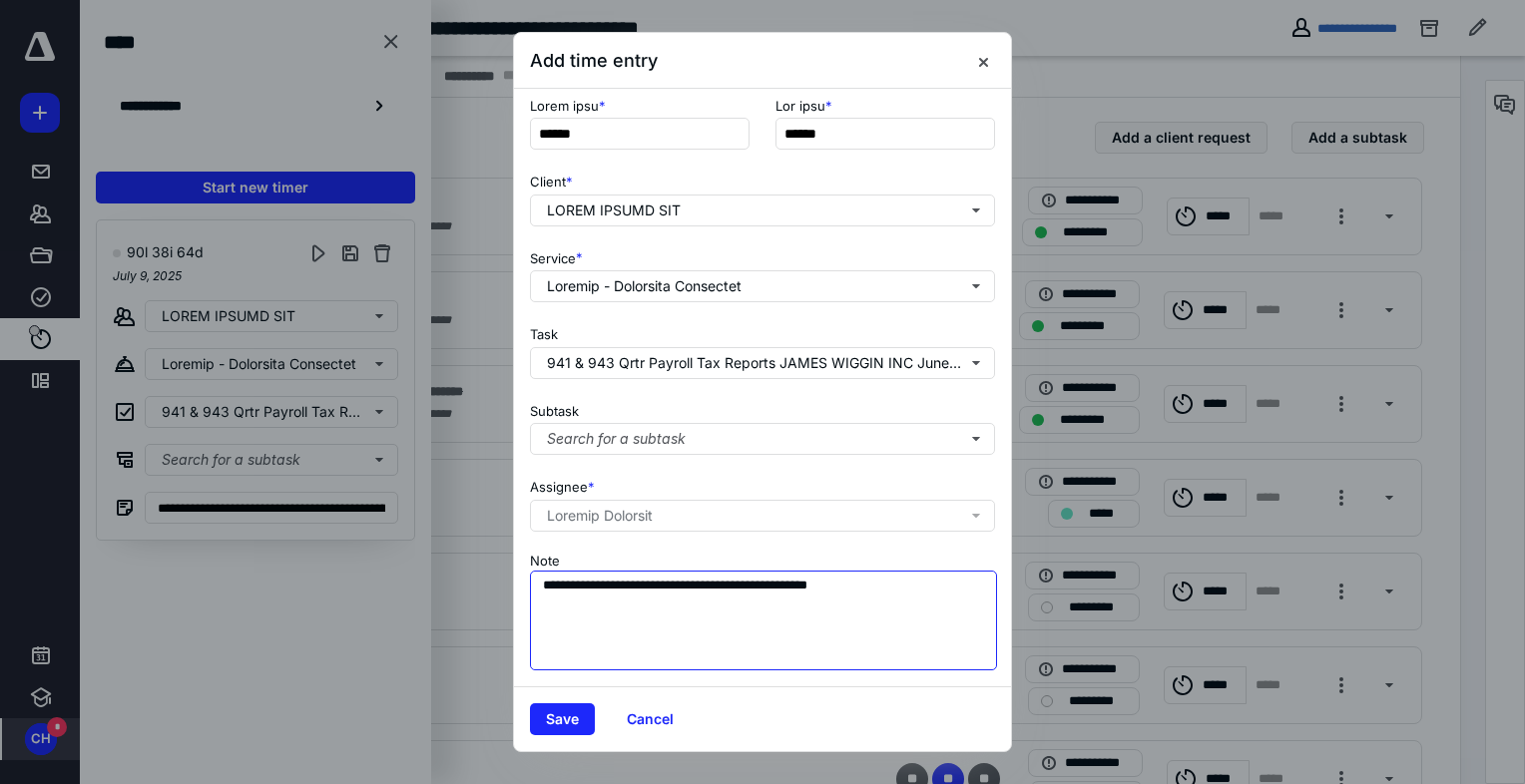 drag, startPoint x: 962, startPoint y: 570, endPoint x: 467, endPoint y: 550, distance: 495.40388 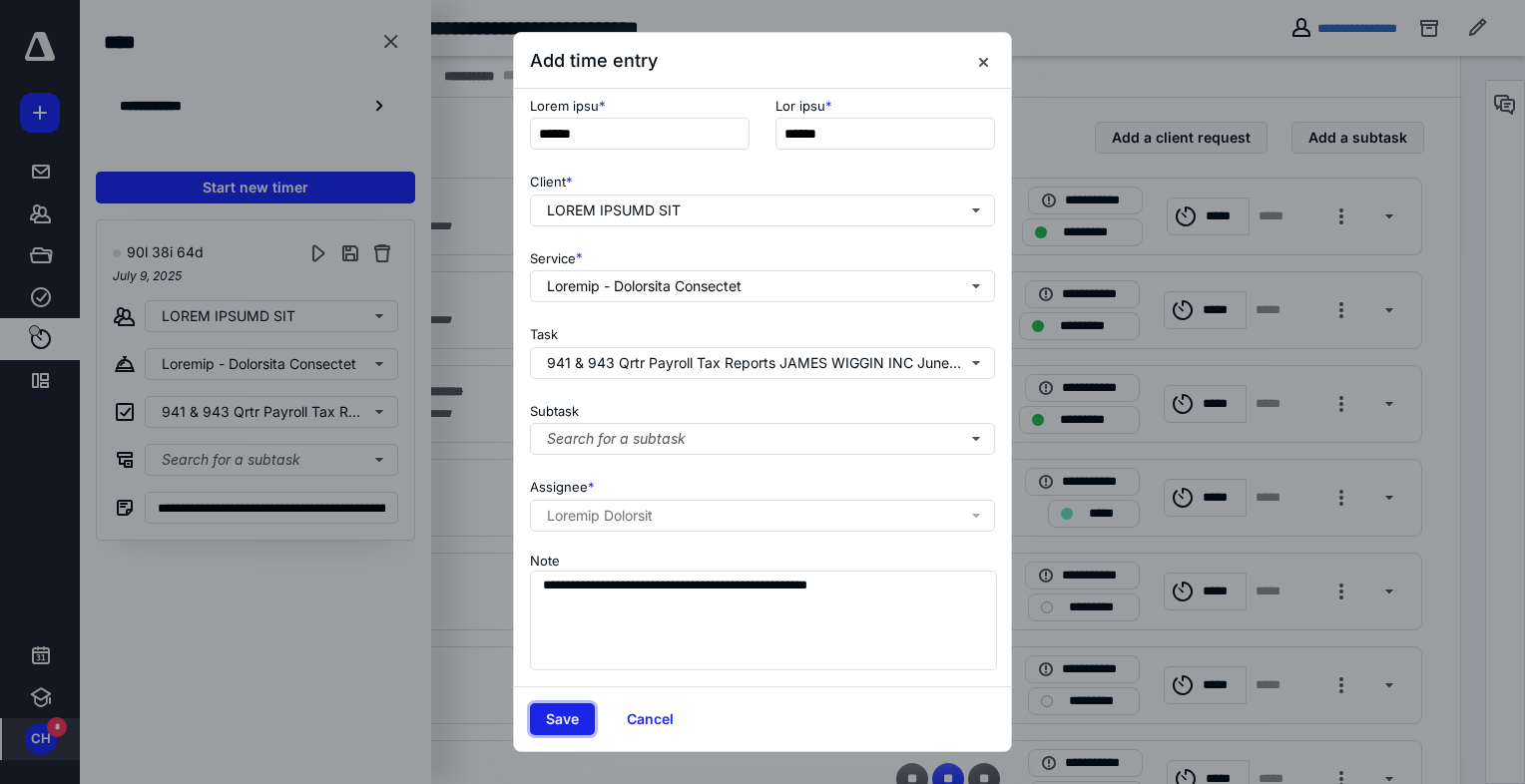 click on "Save" at bounding box center (562, 719) 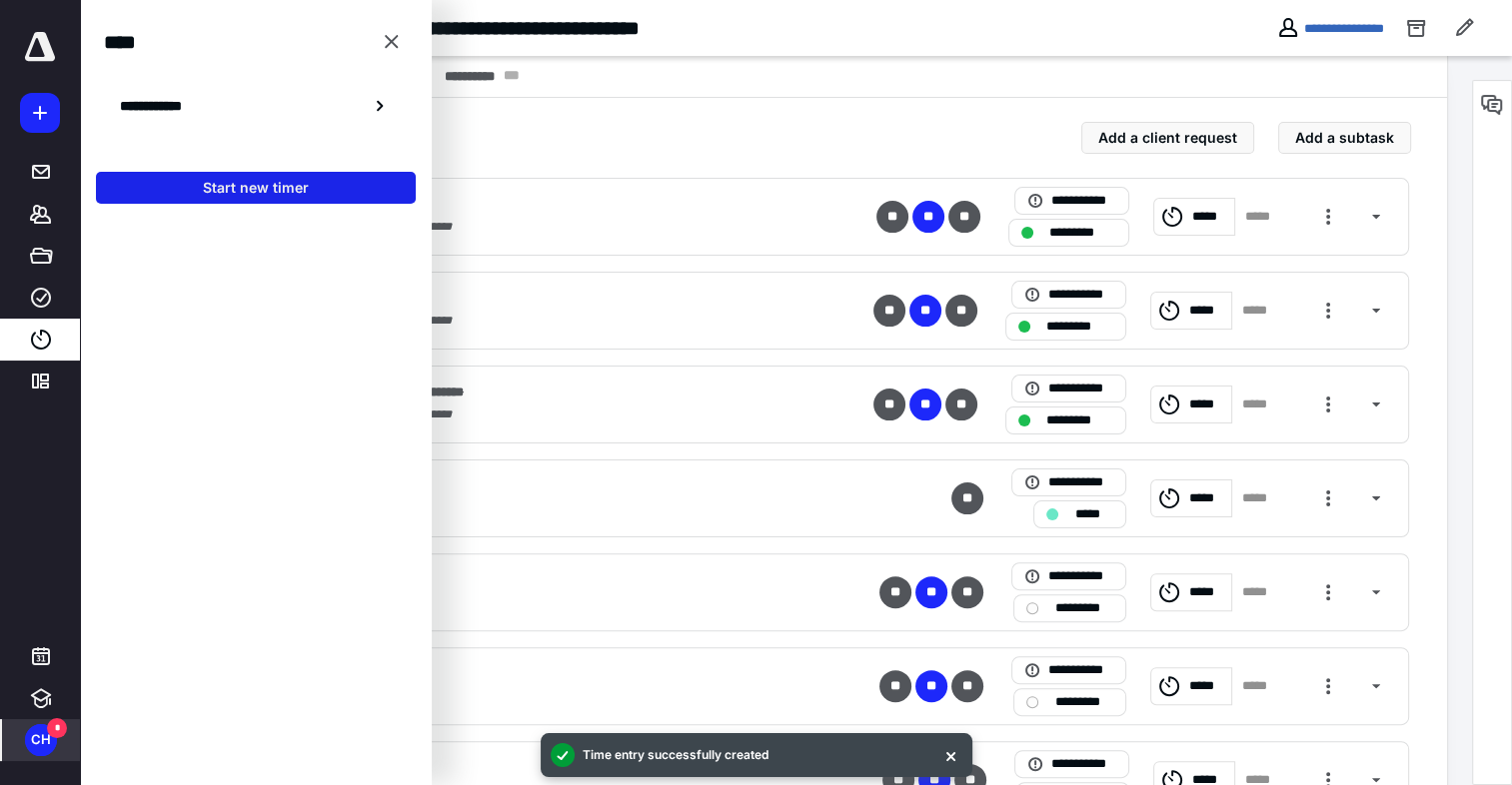 click on "Start new timer" at bounding box center (256, 188) 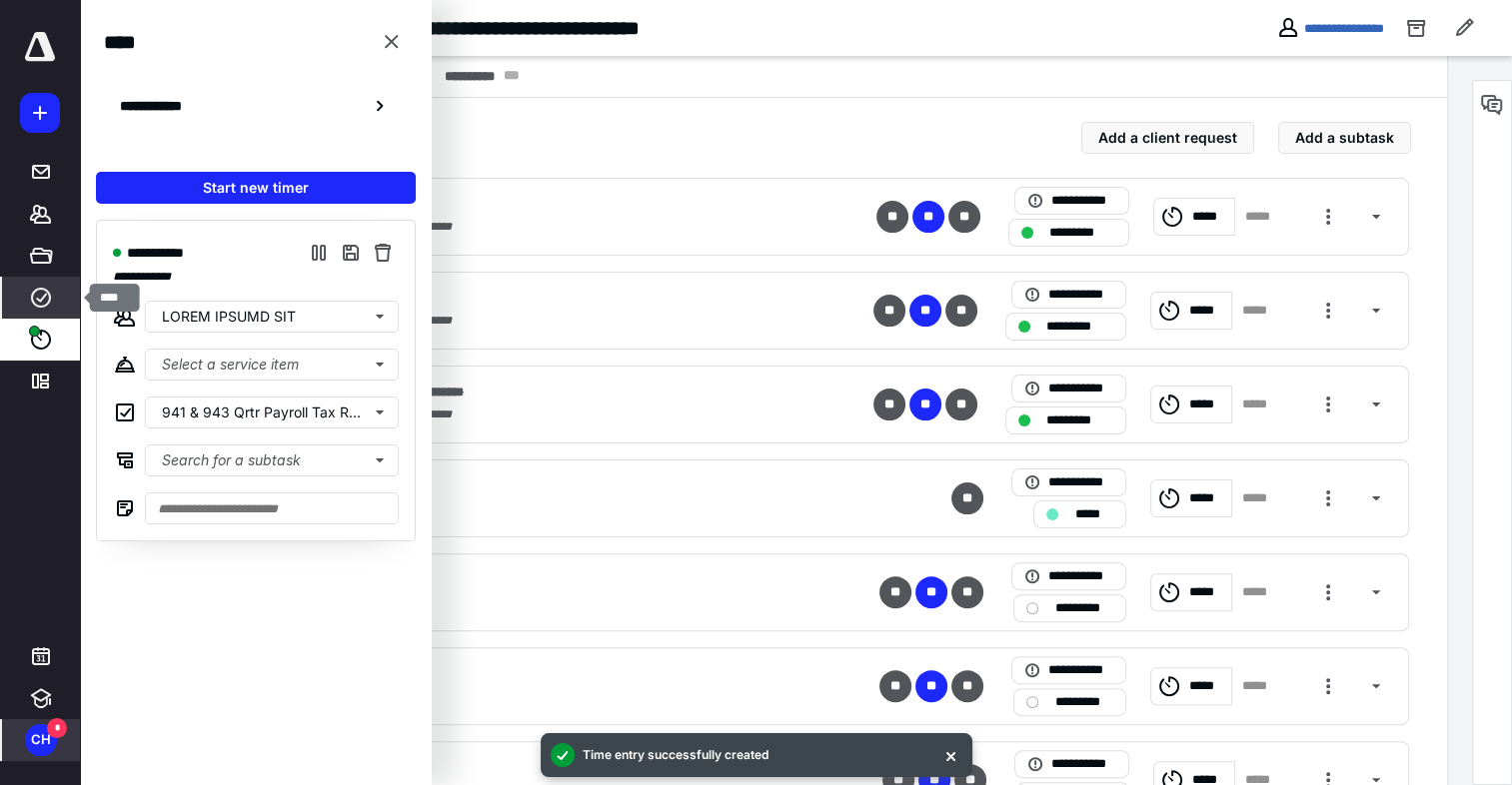 click at bounding box center [41, 298] 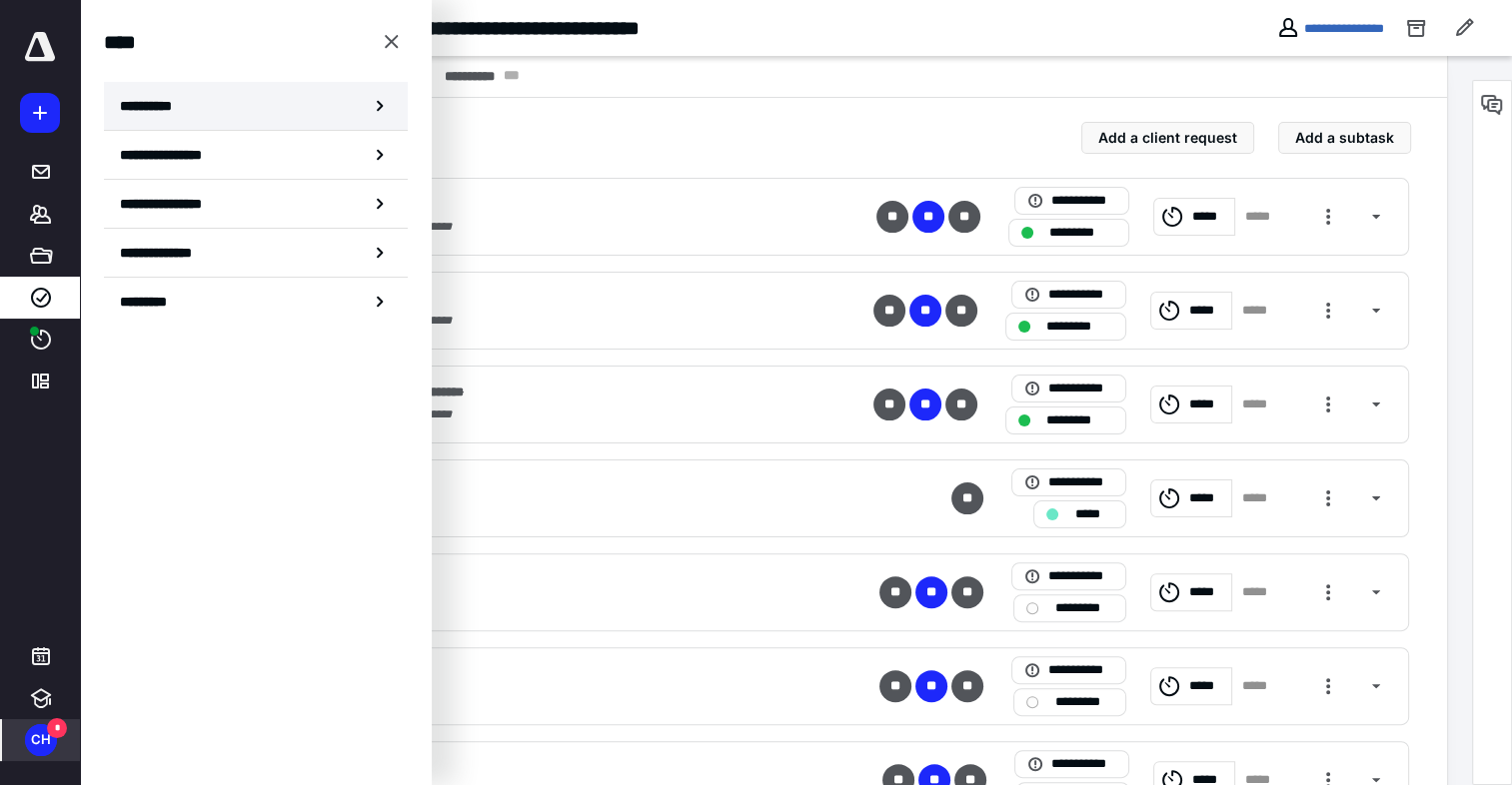 click on "**********" at bounding box center [153, 106] 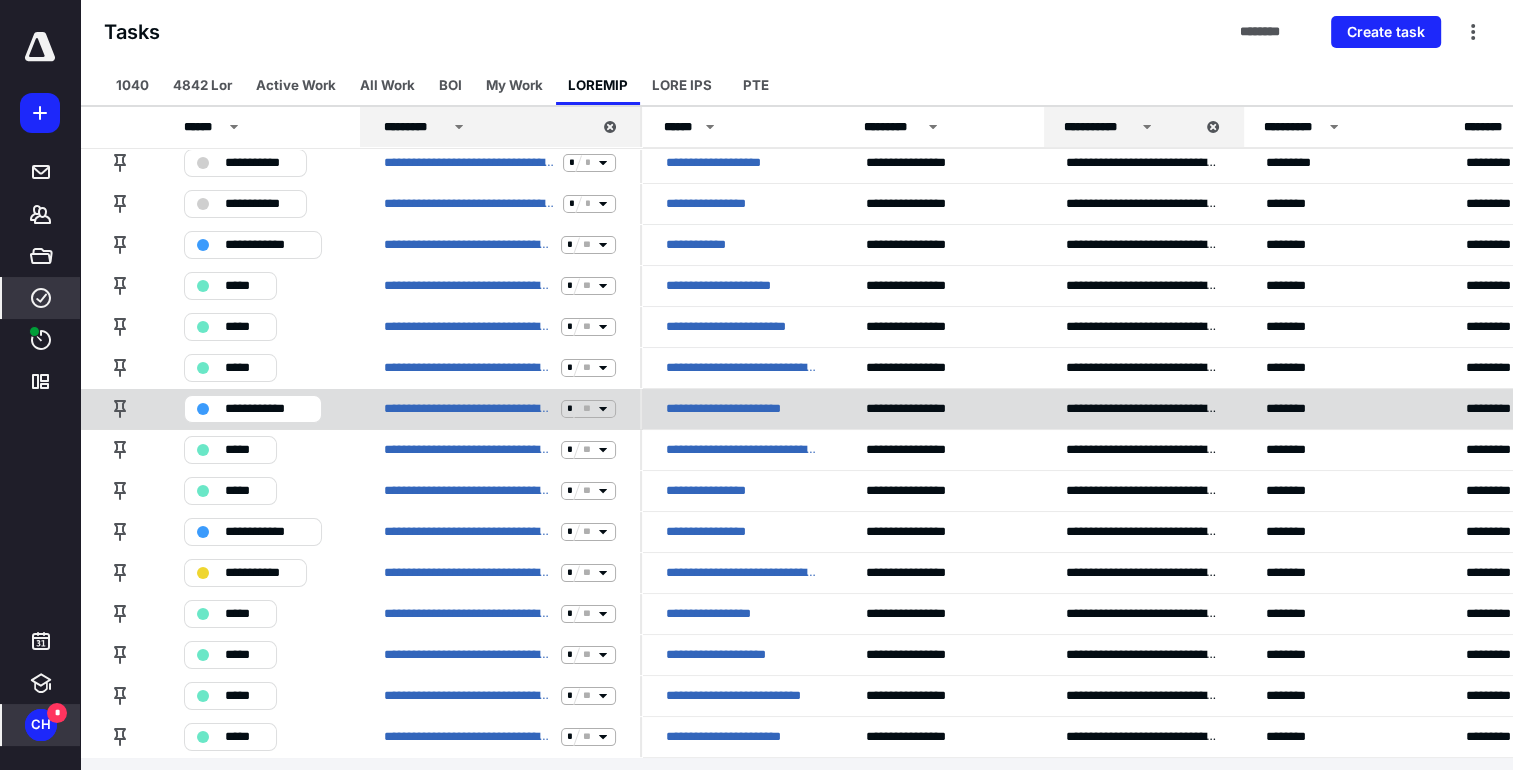 scroll, scrollTop: 136, scrollLeft: 0, axis: vertical 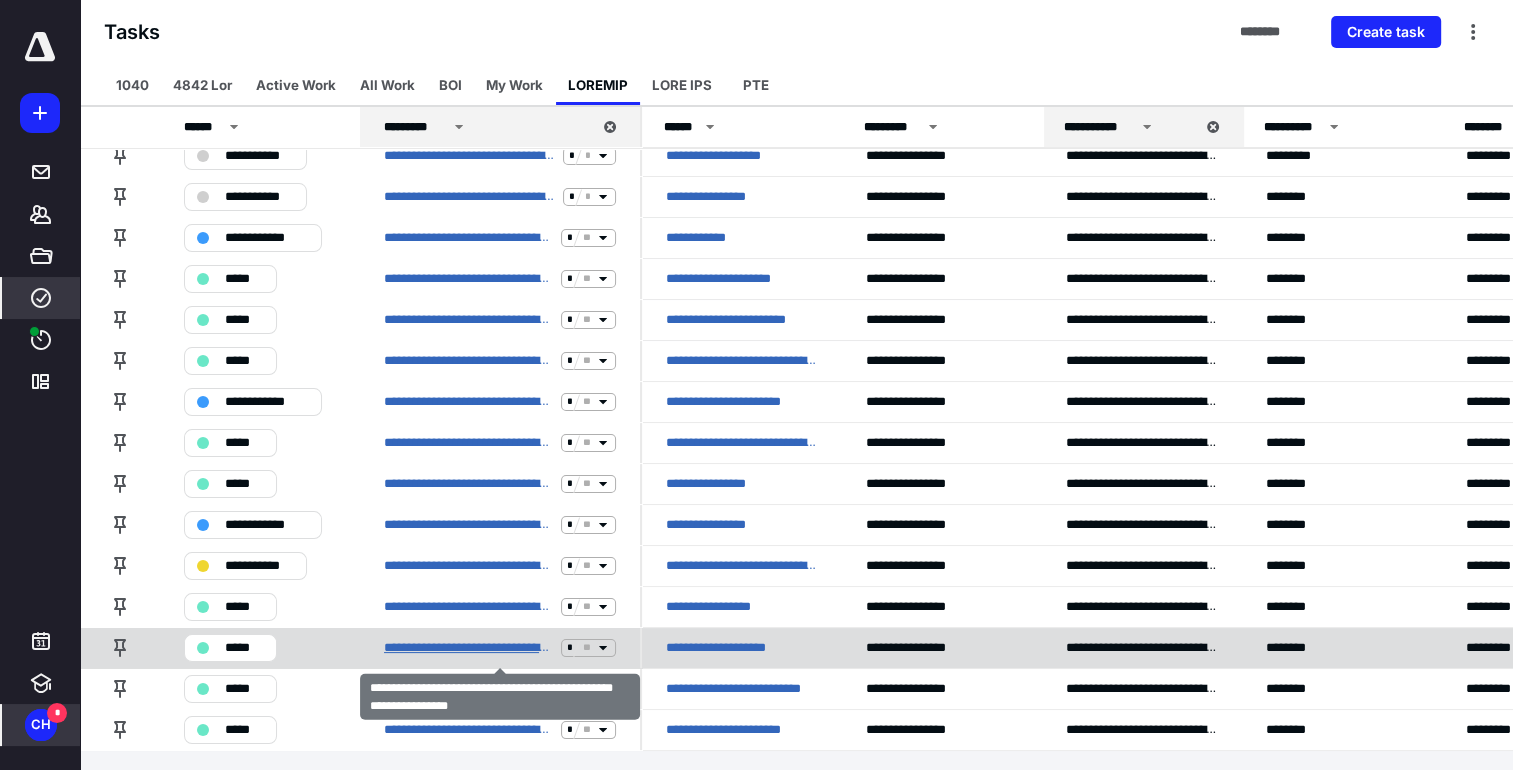 click on "**********" at bounding box center [468, 648] 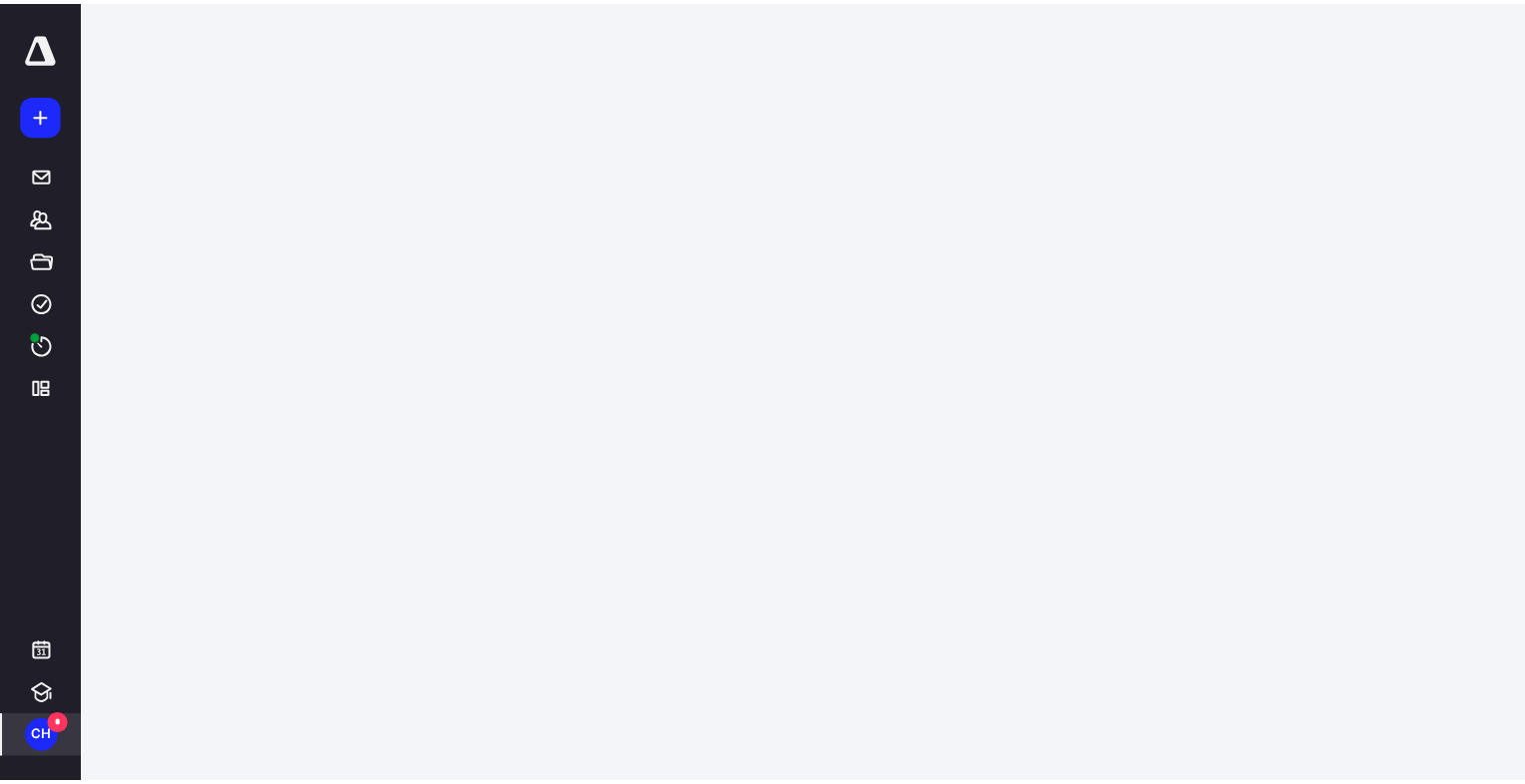 scroll, scrollTop: 0, scrollLeft: 0, axis: both 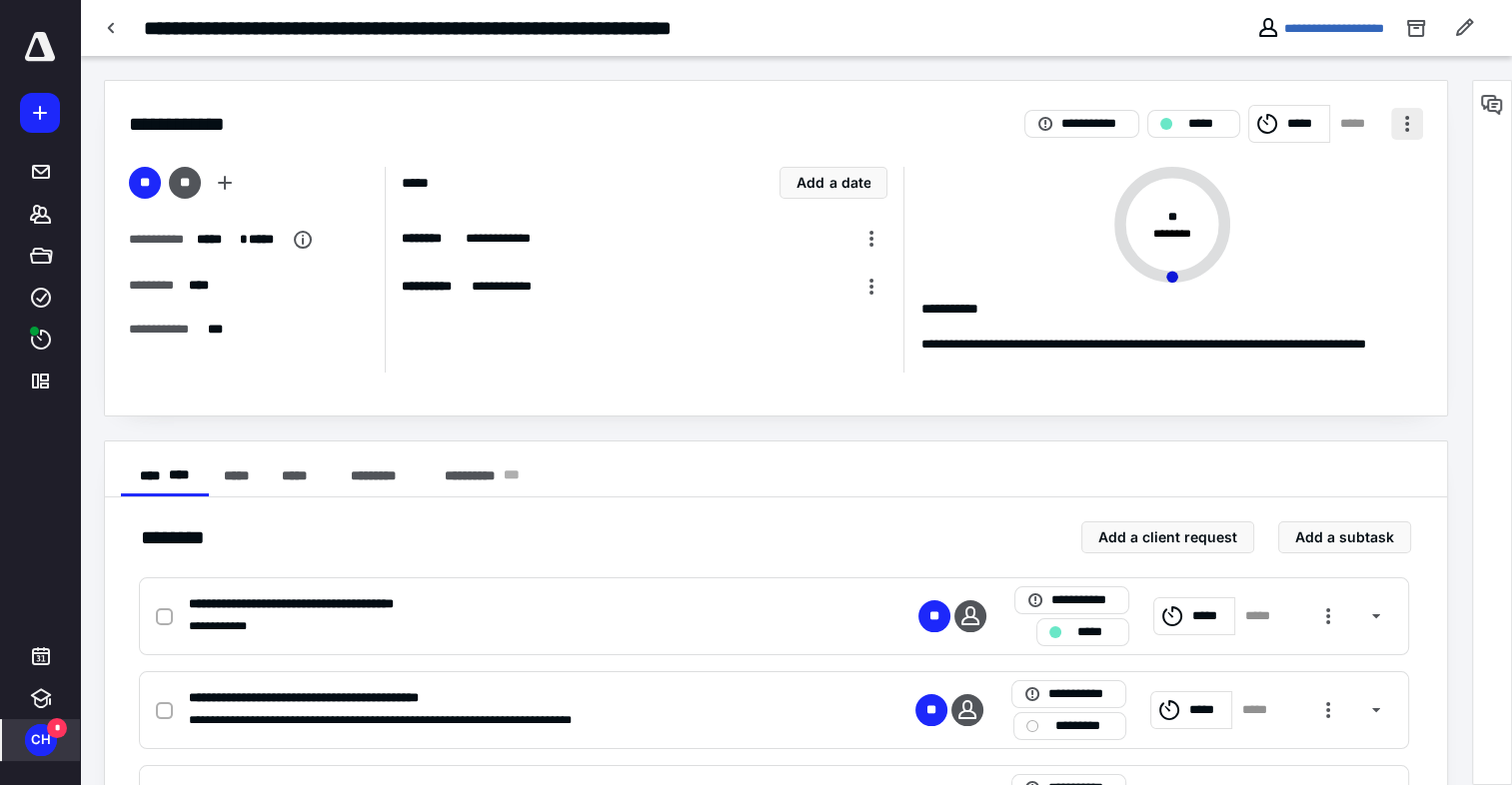click at bounding box center (1407, 124) 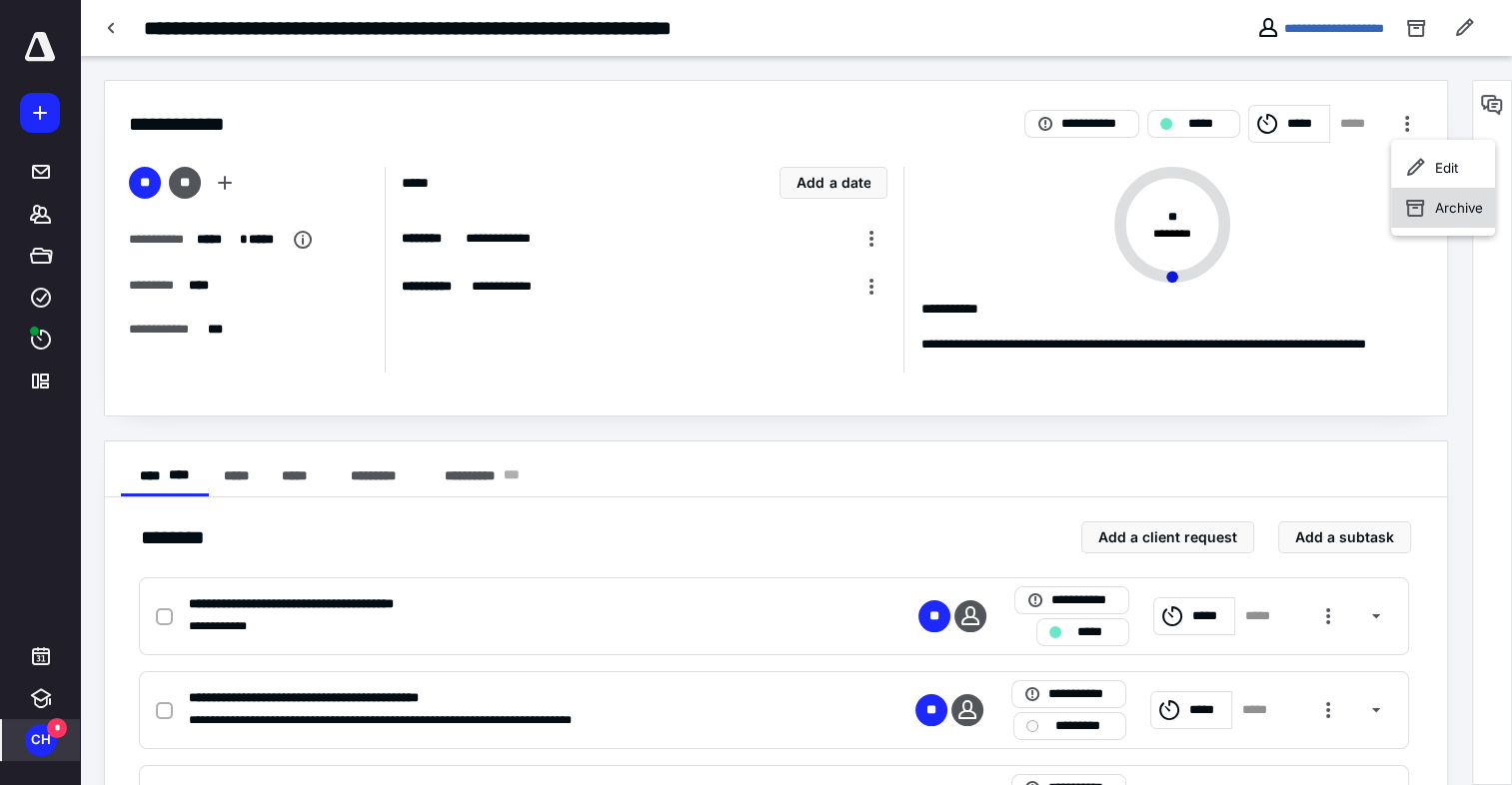 click at bounding box center (1415, 208) 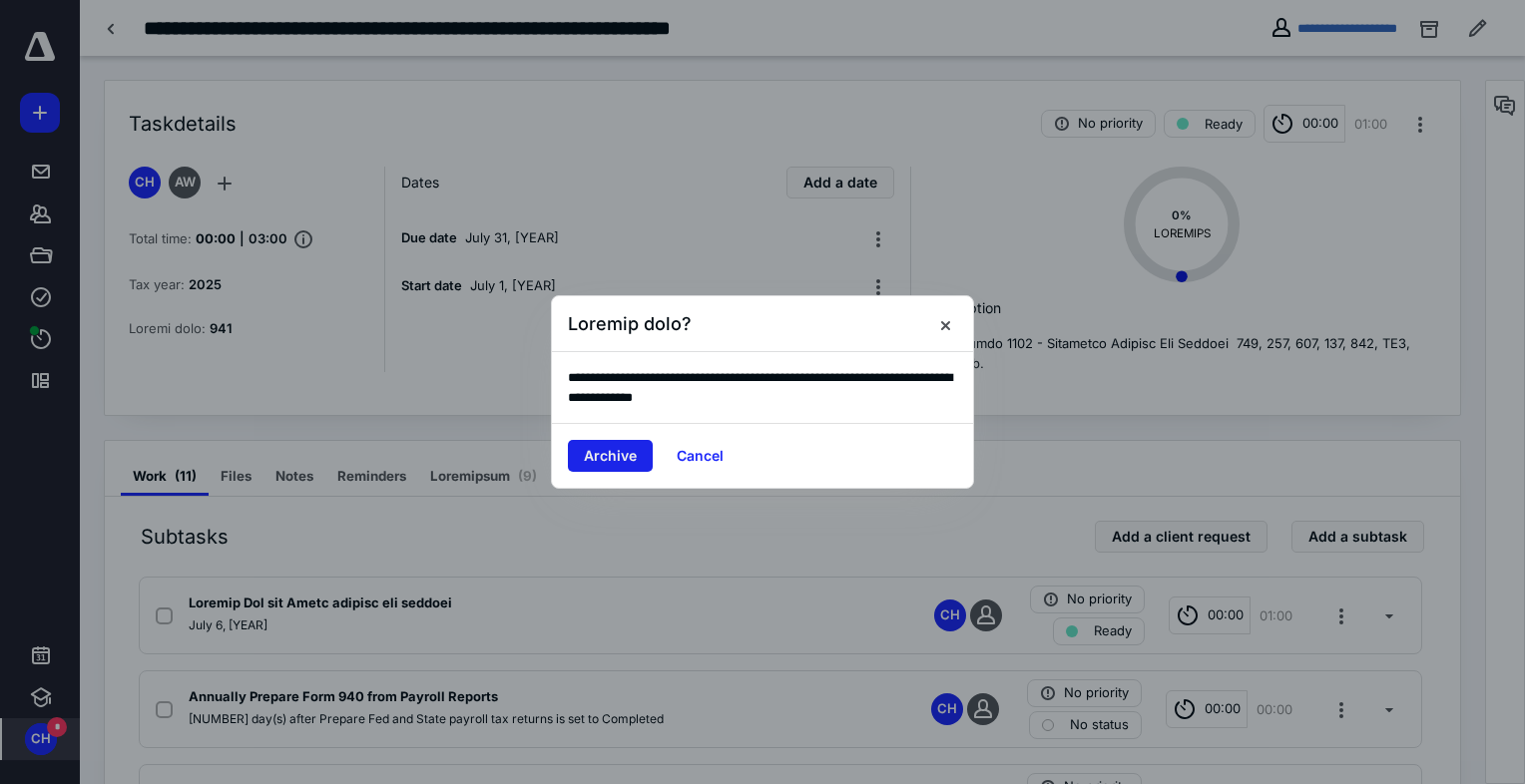 click on "Archive" at bounding box center [610, 456] 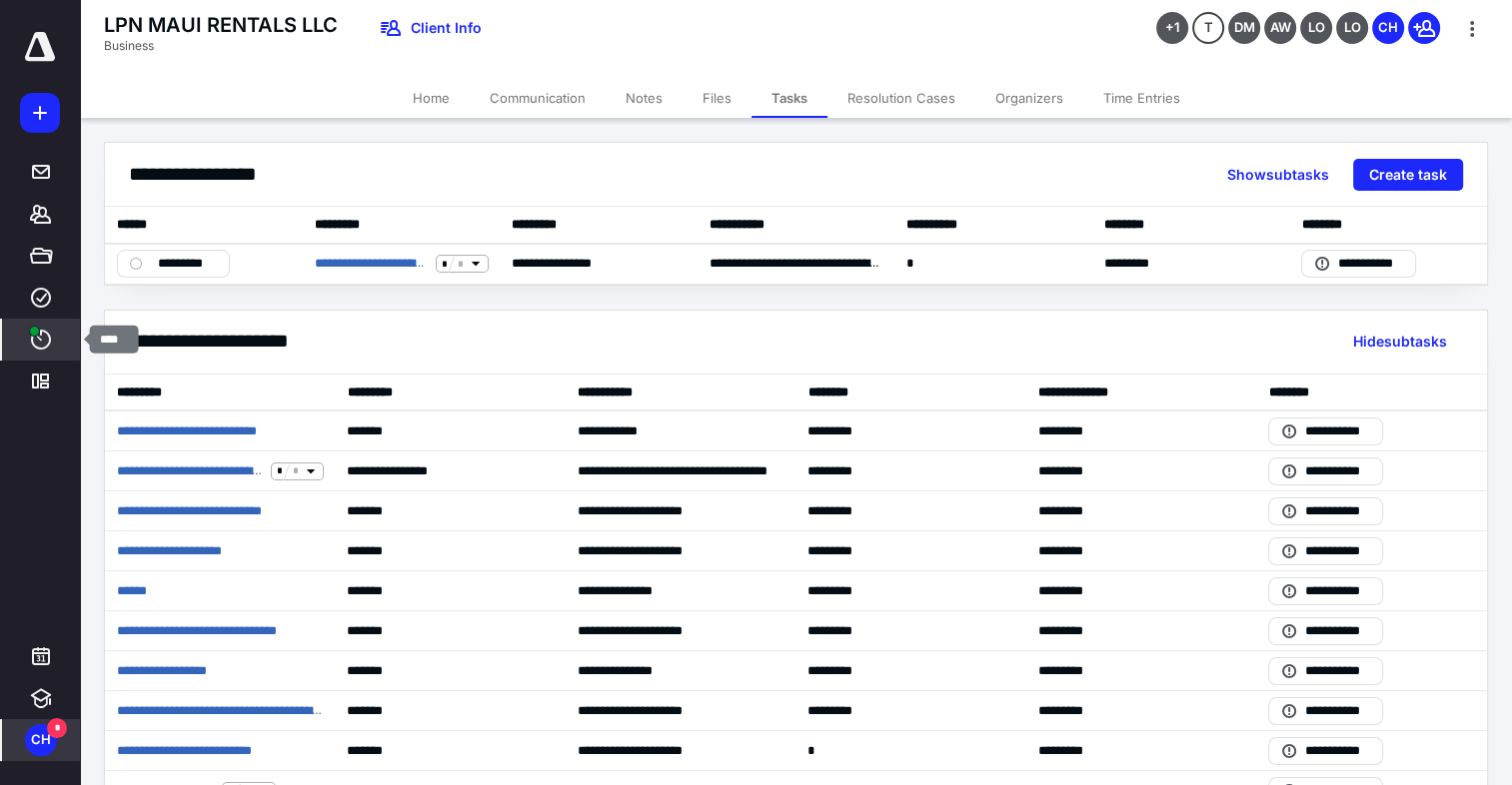 click at bounding box center [41, 340] 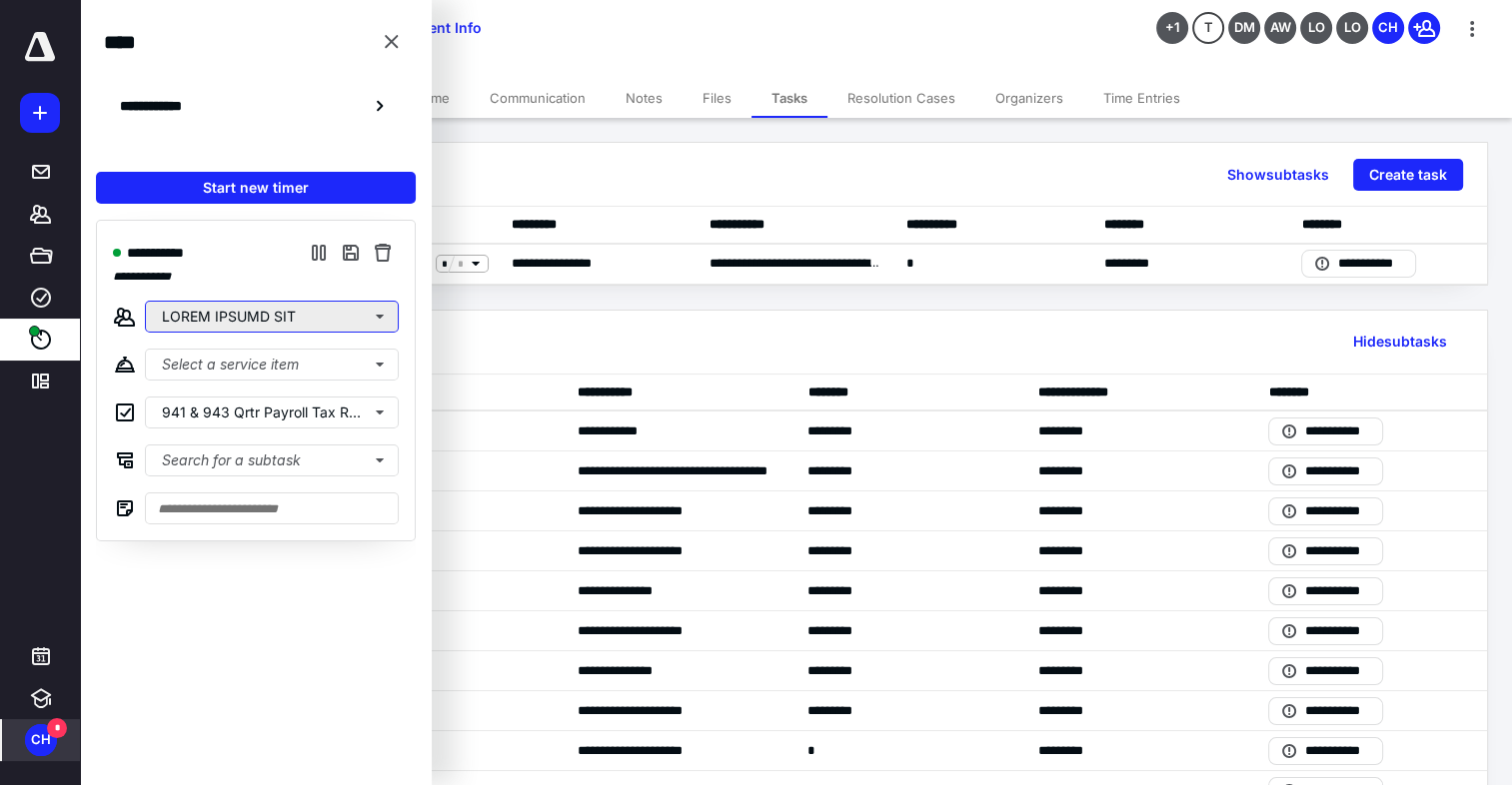 click on "LOREM IPSUMD SIT" at bounding box center (272, 317) 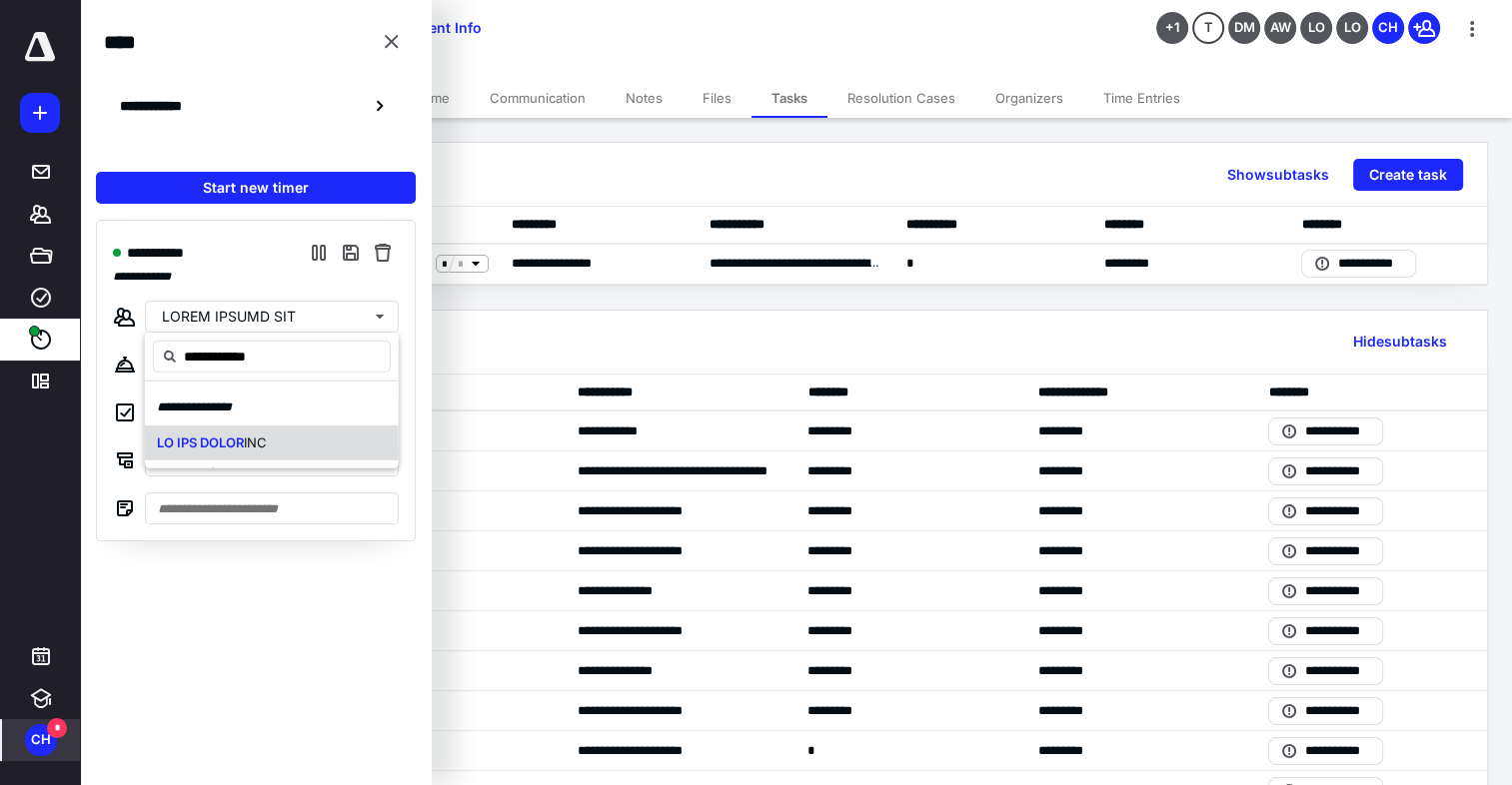 click on "LO IPS DOLOR" at bounding box center (200, 441) 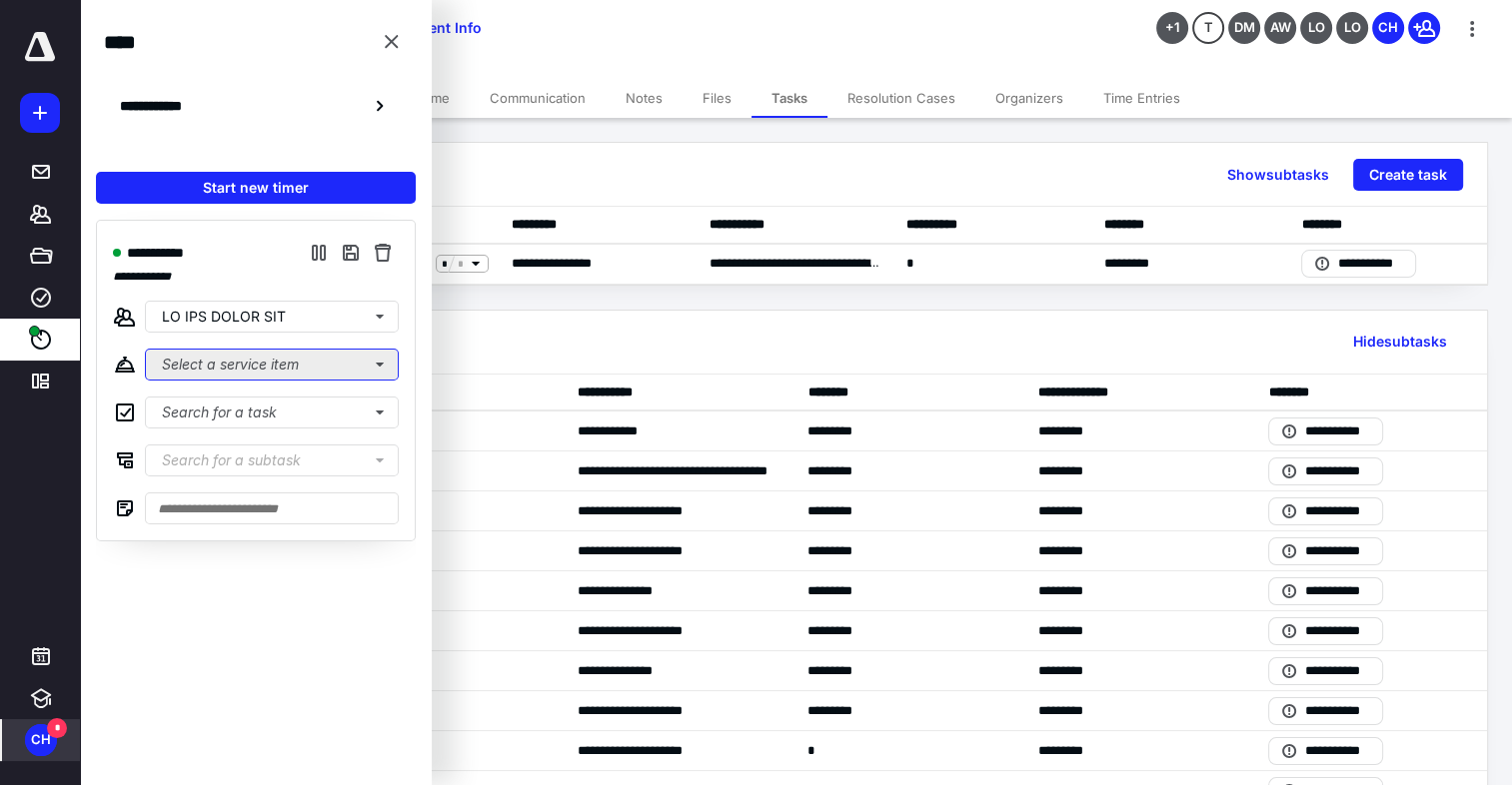 click on "Select a service item" at bounding box center [272, 365] 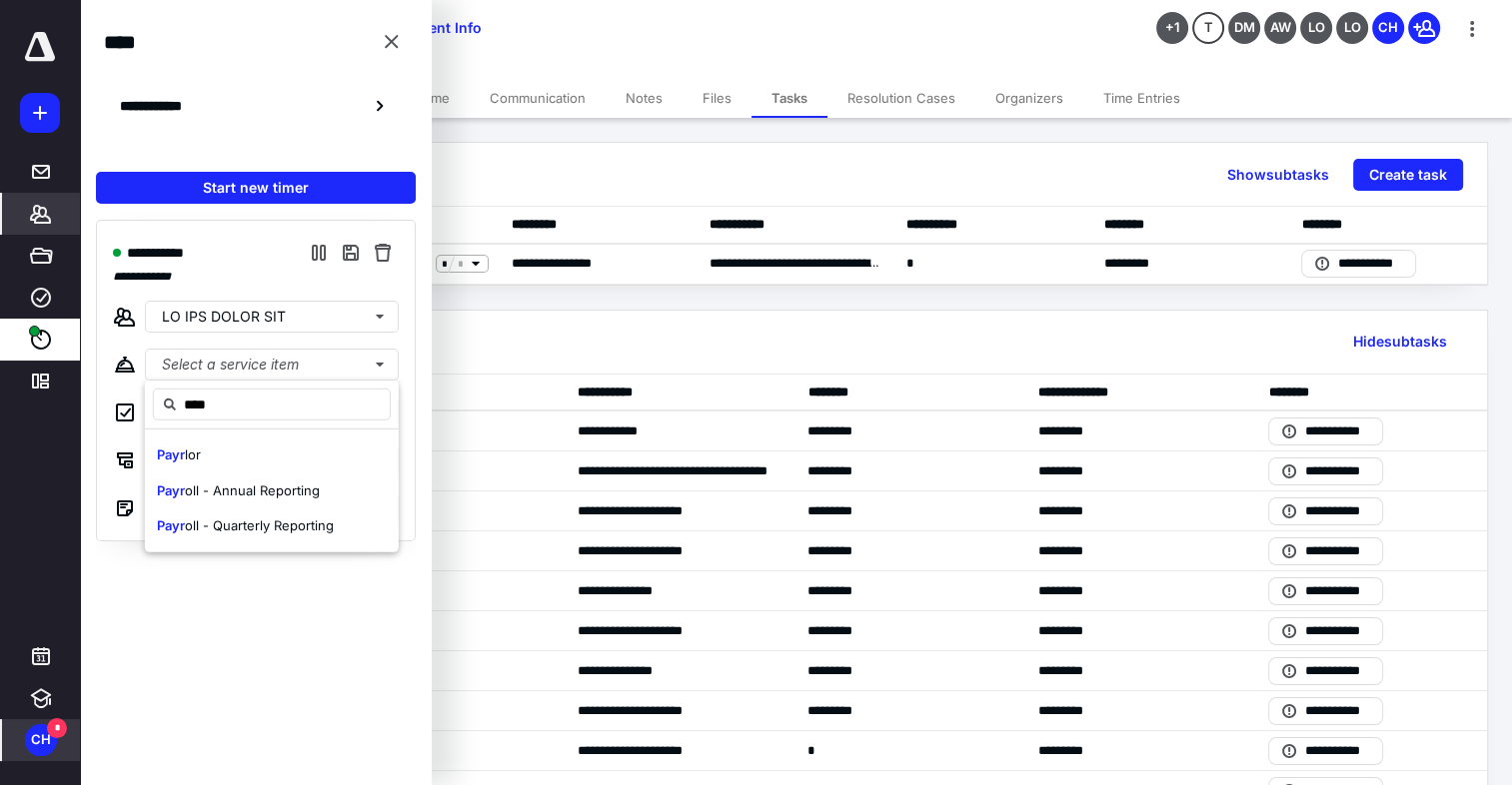 type on "****" 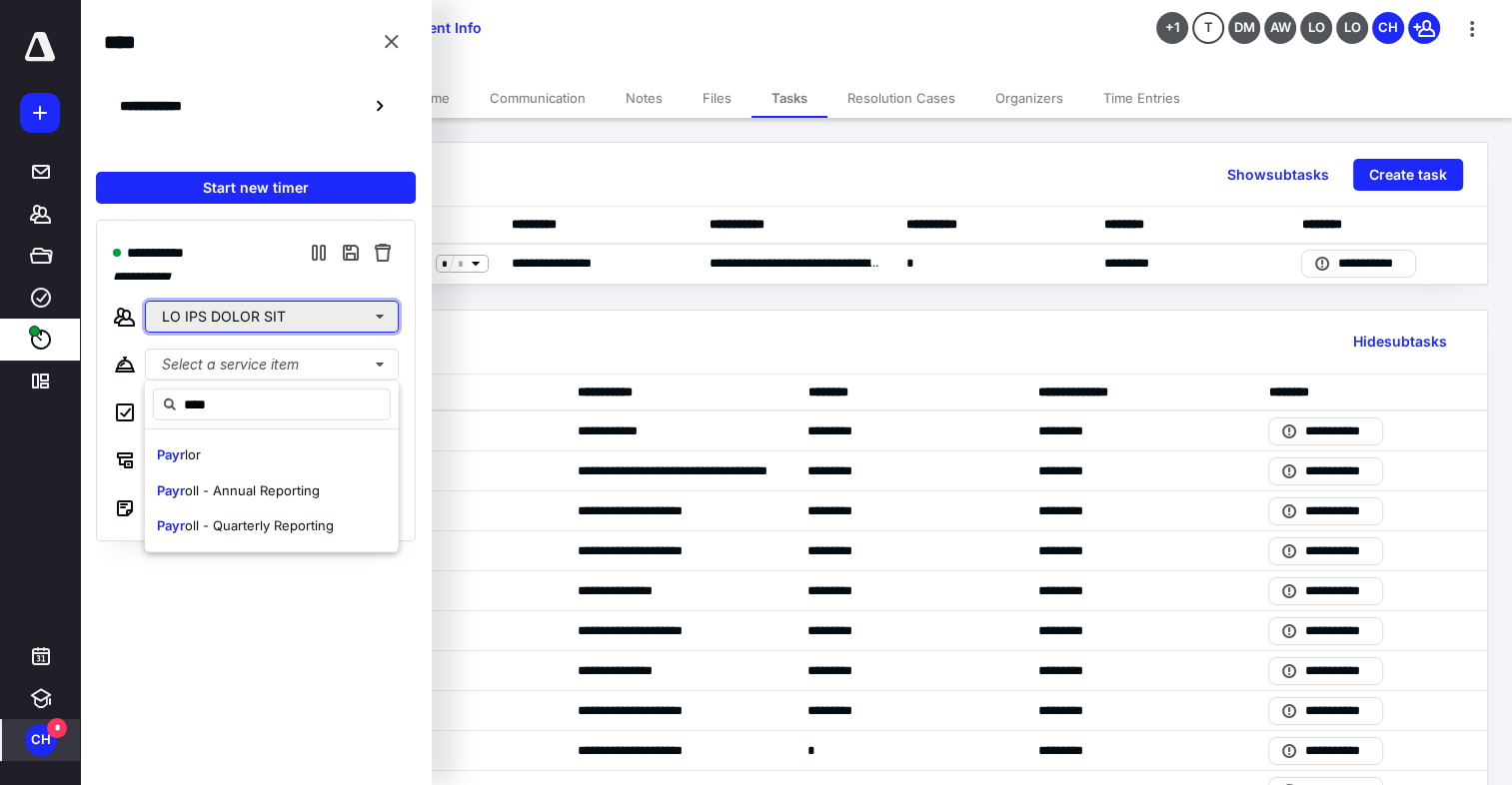 click on "LO IPS DOLOR SIT" at bounding box center (272, 317) 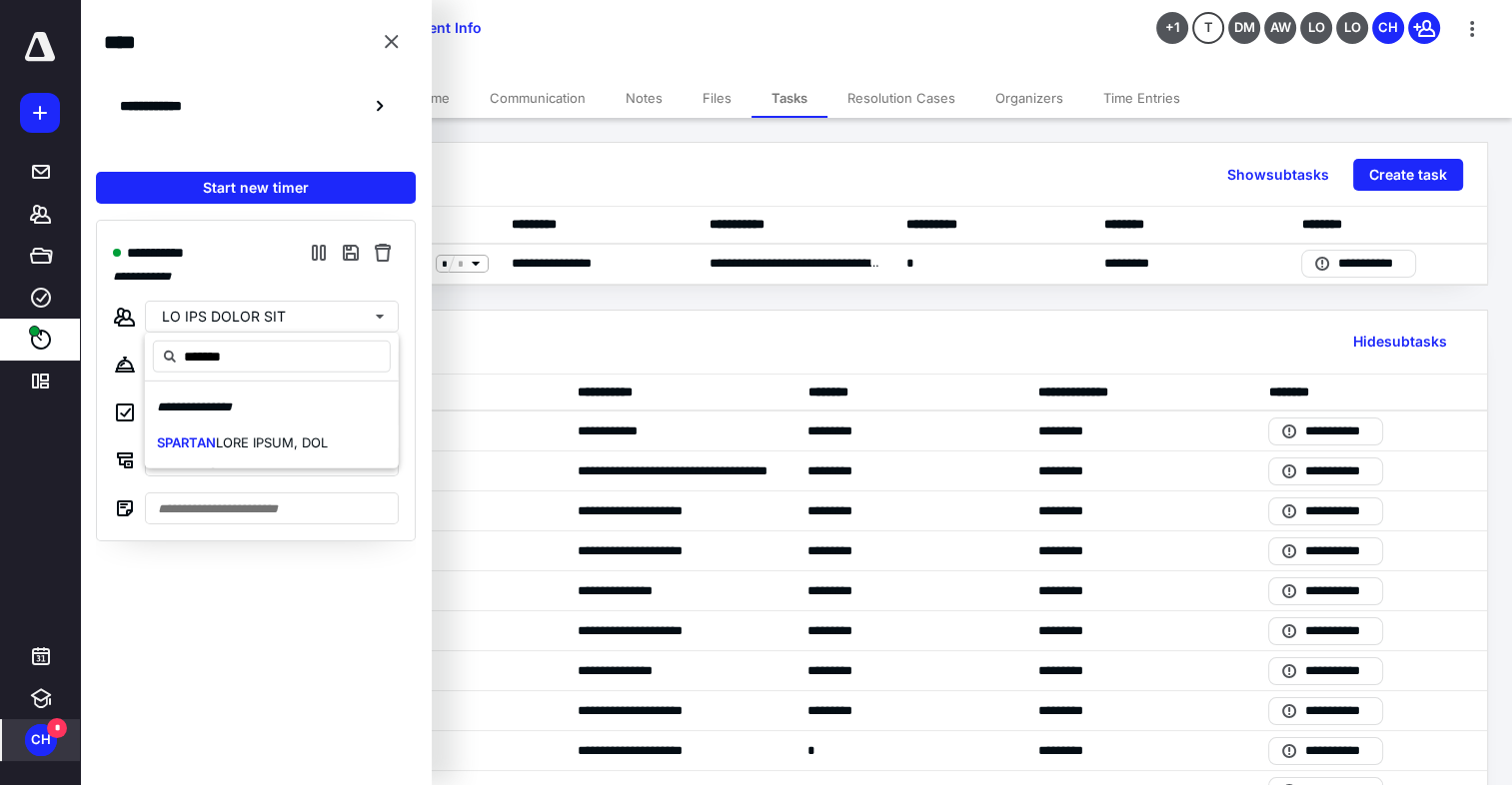 type on "*******" 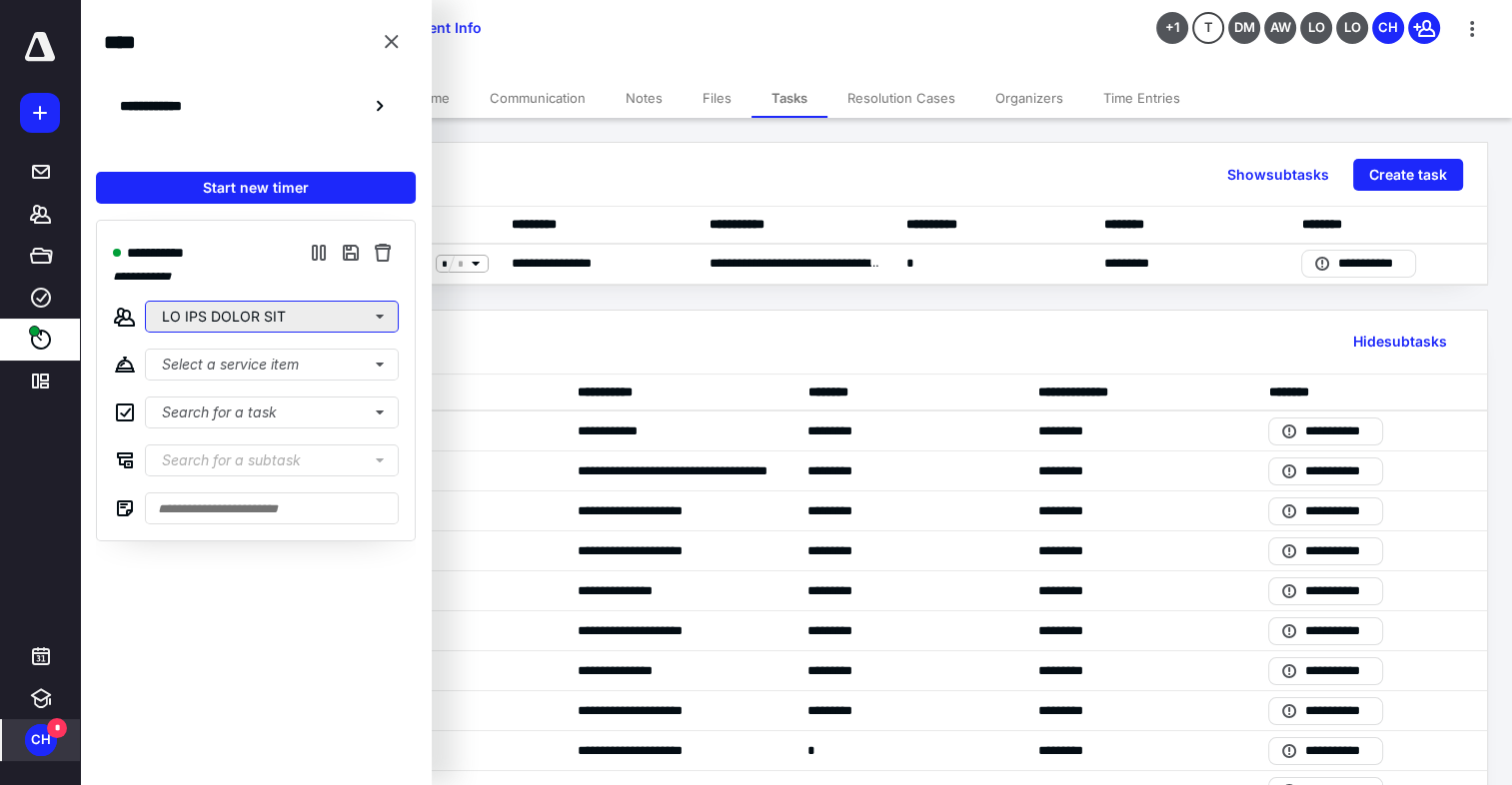 click on "LO IPS DOLOR SIT" at bounding box center (272, 317) 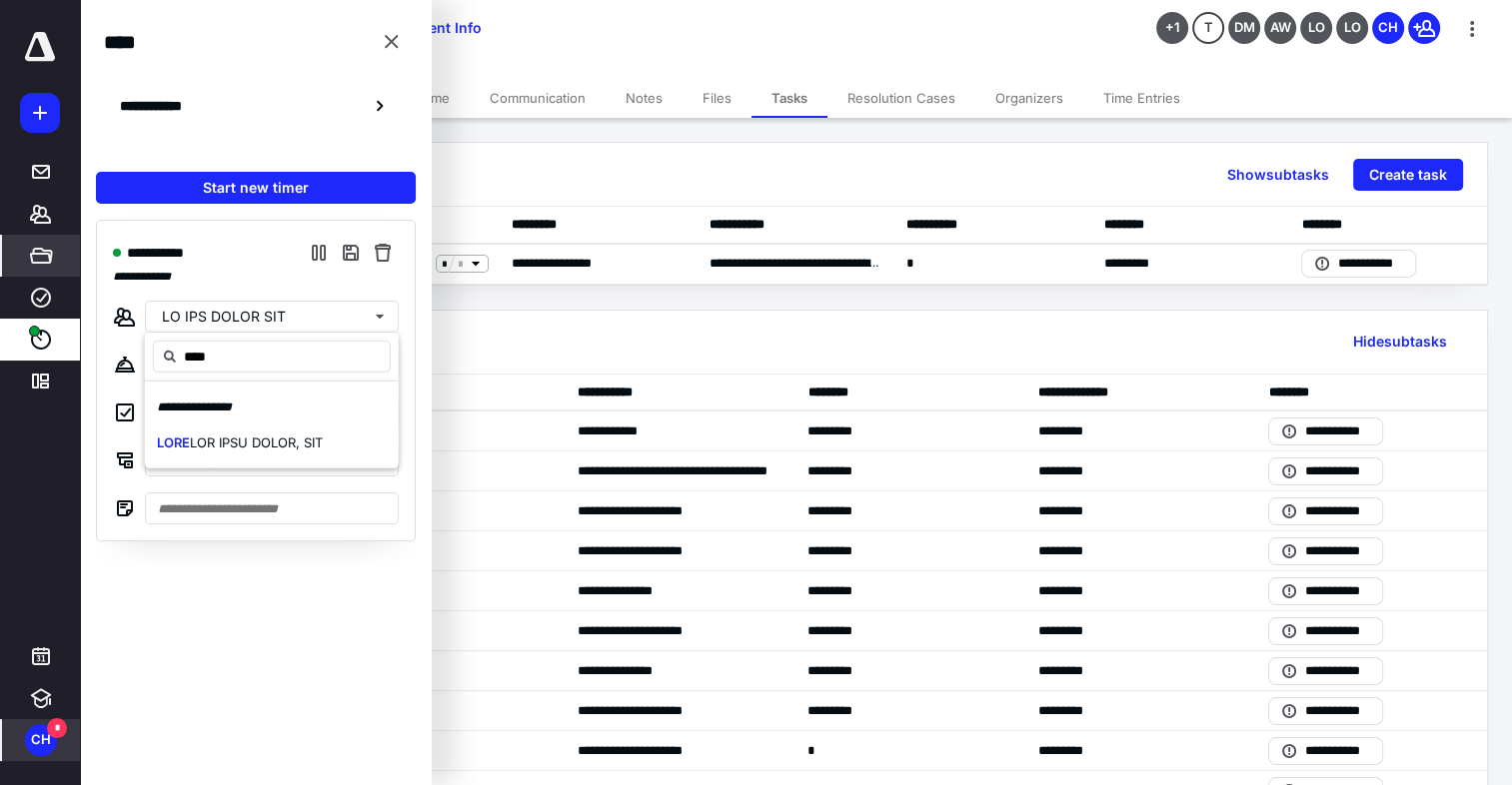 type on "****" 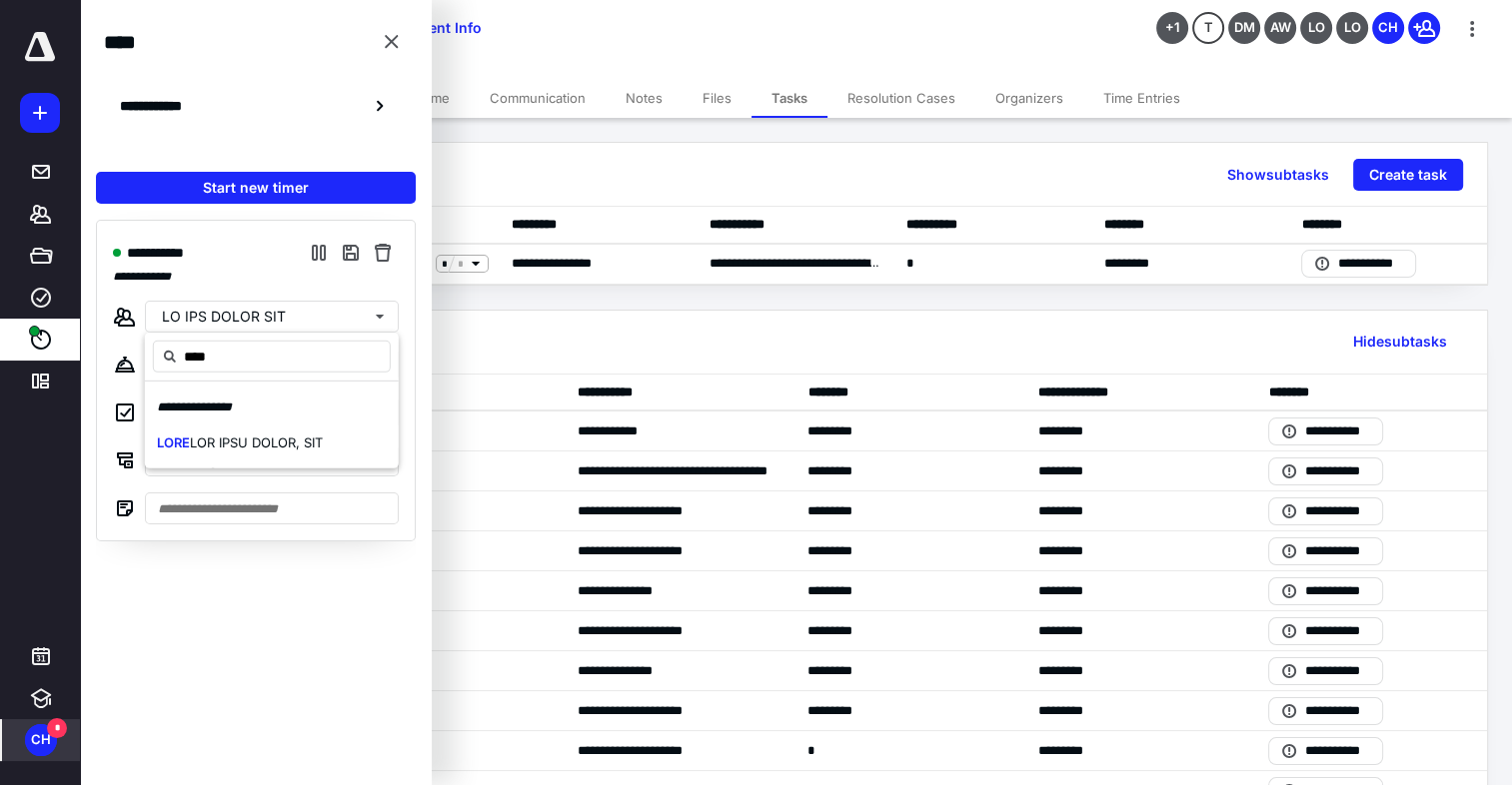 click on "*********   *****   **** Lore  ipsumdol" at bounding box center [795, 343] 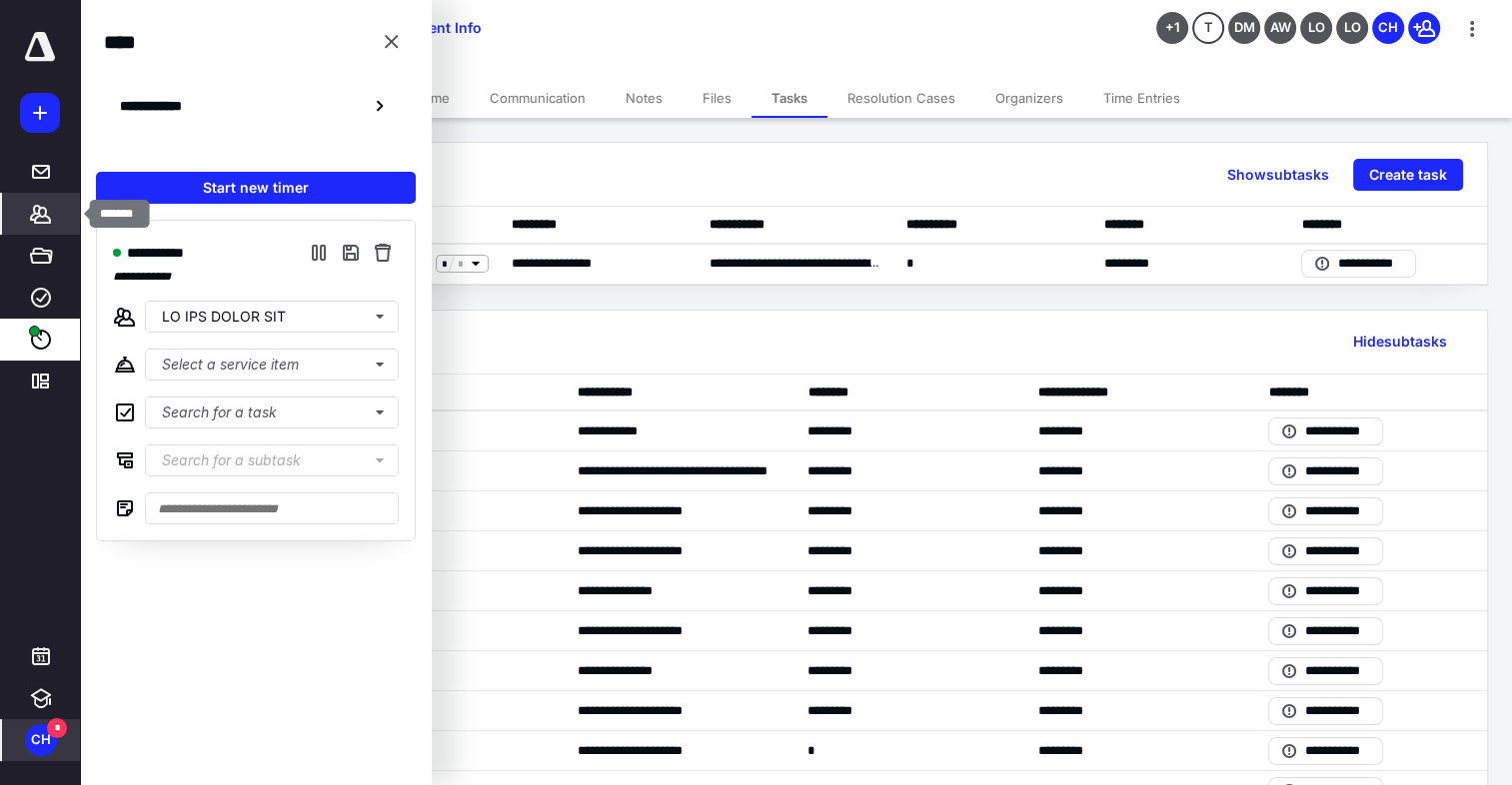 click at bounding box center [41, 214] 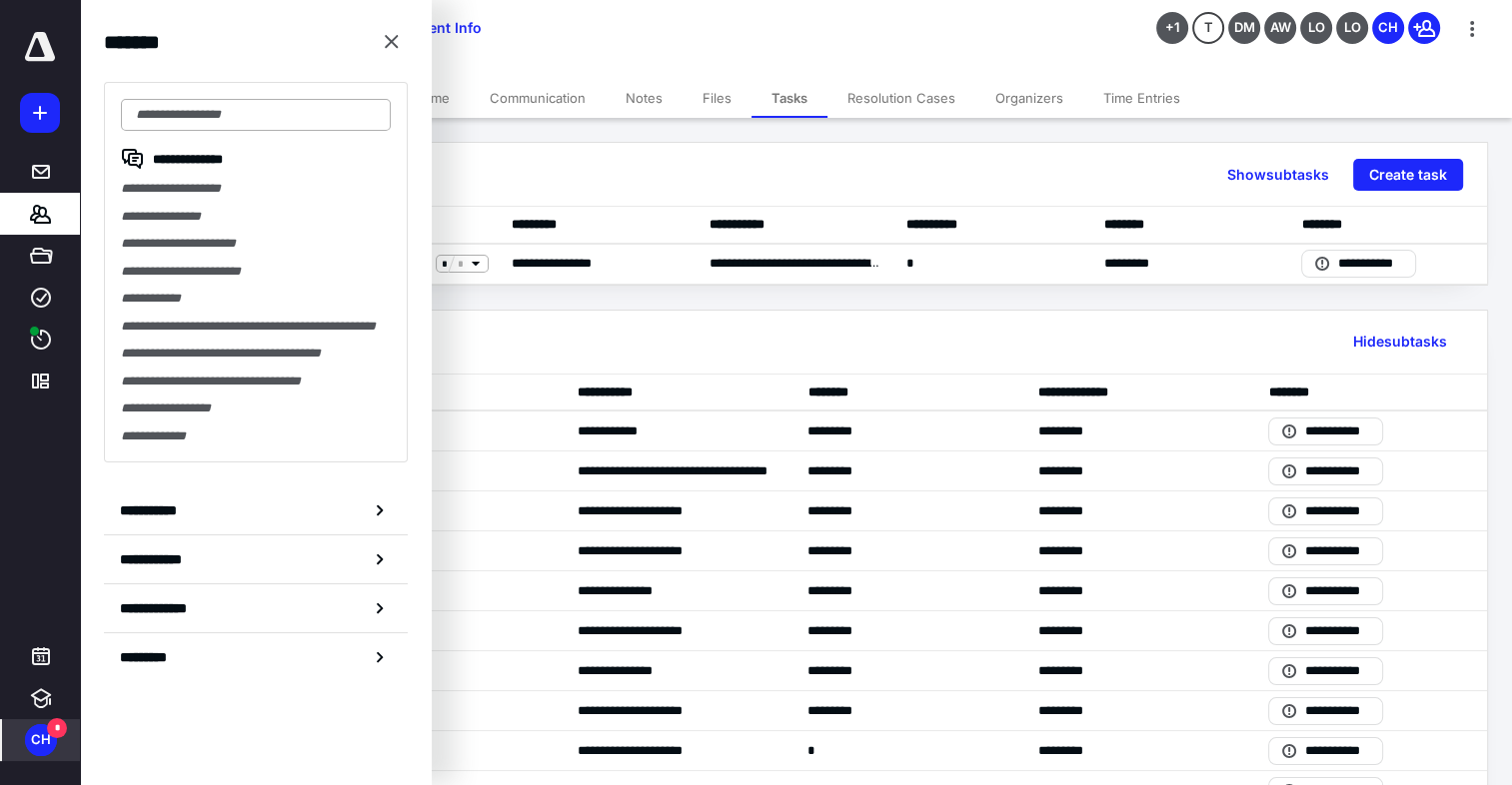 click at bounding box center [256, 115] 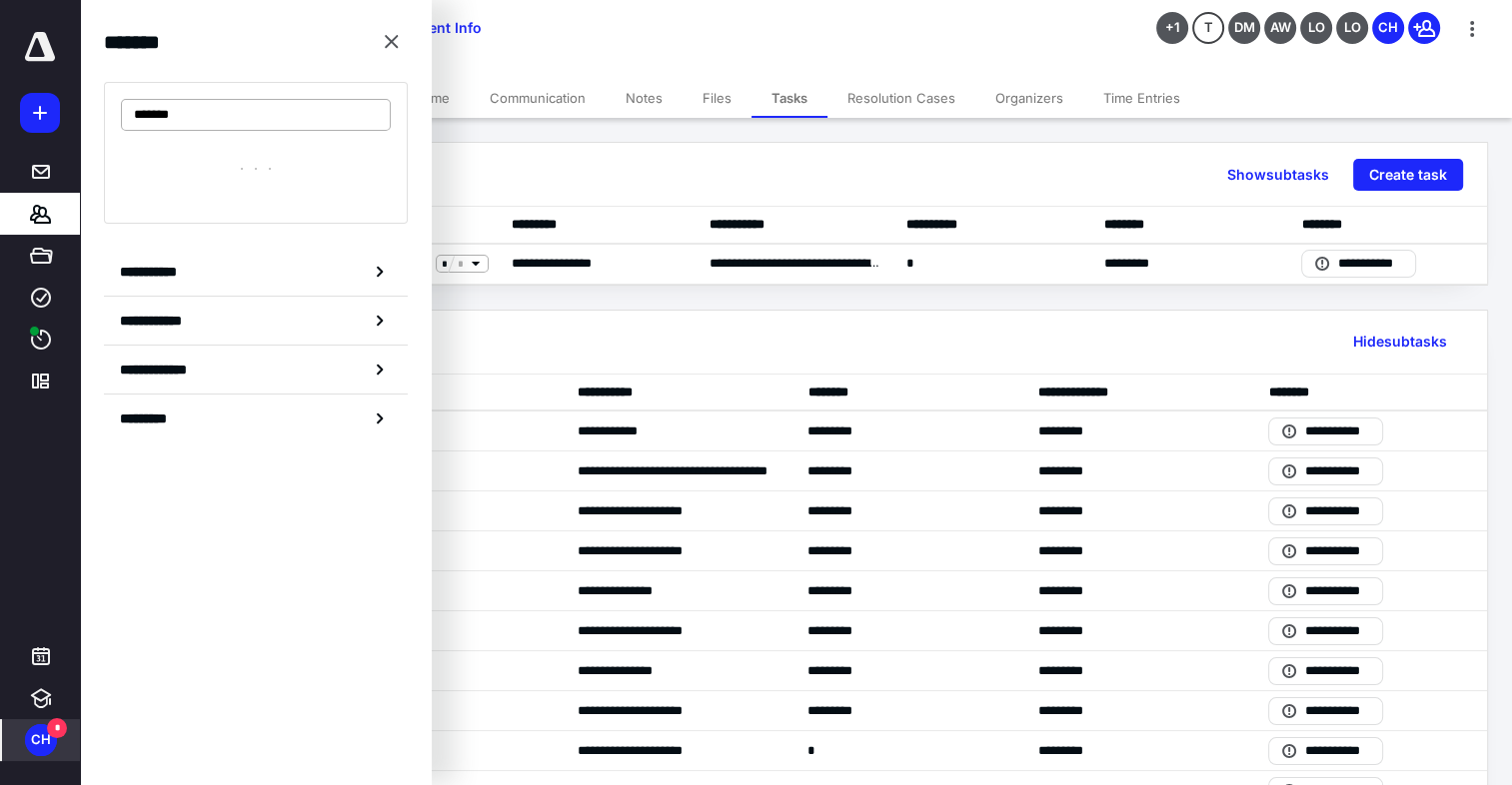 type on "*******" 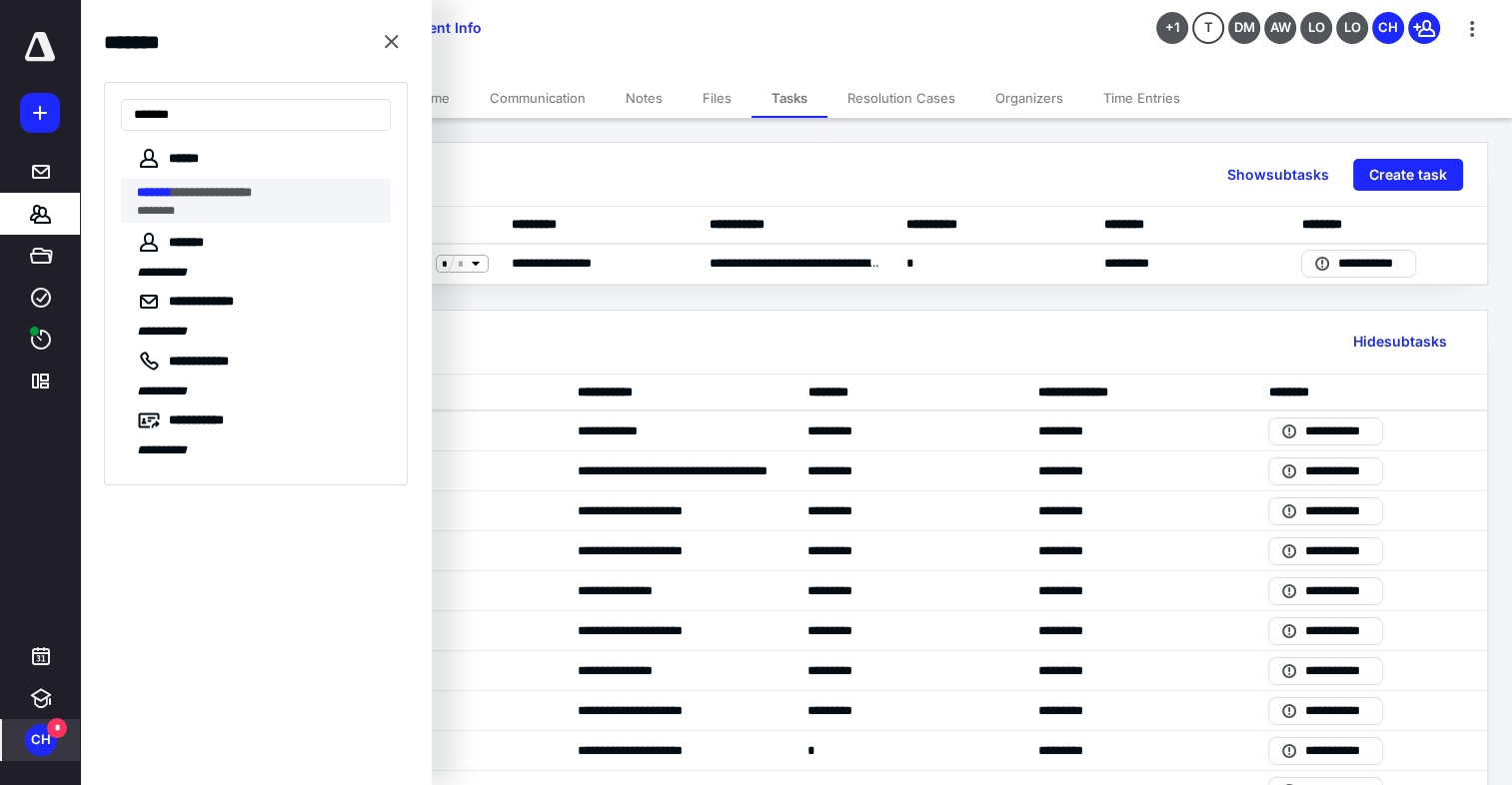 click on "*******" at bounding box center [154, 192] 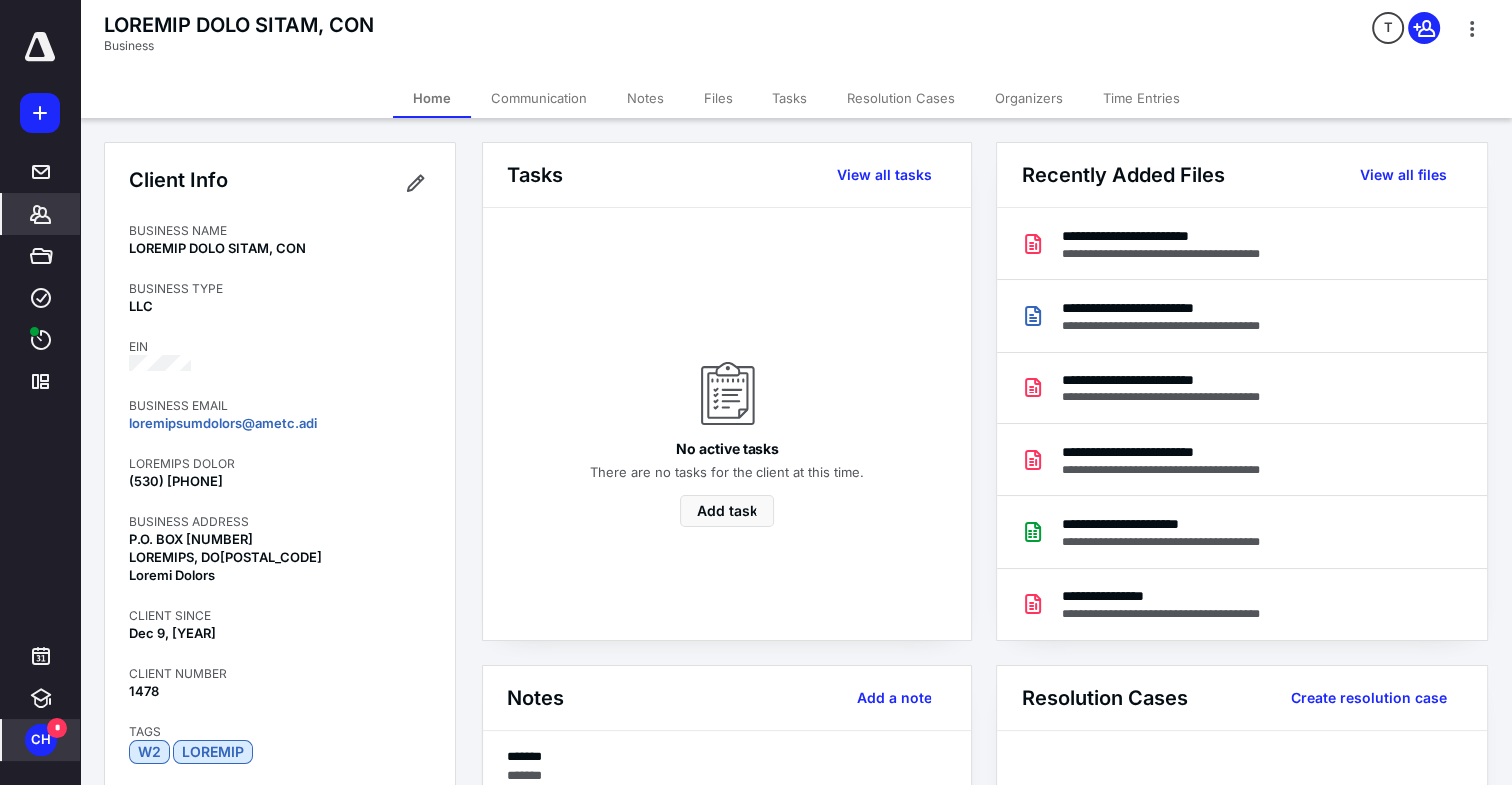 click on "Files" at bounding box center (718, 98) 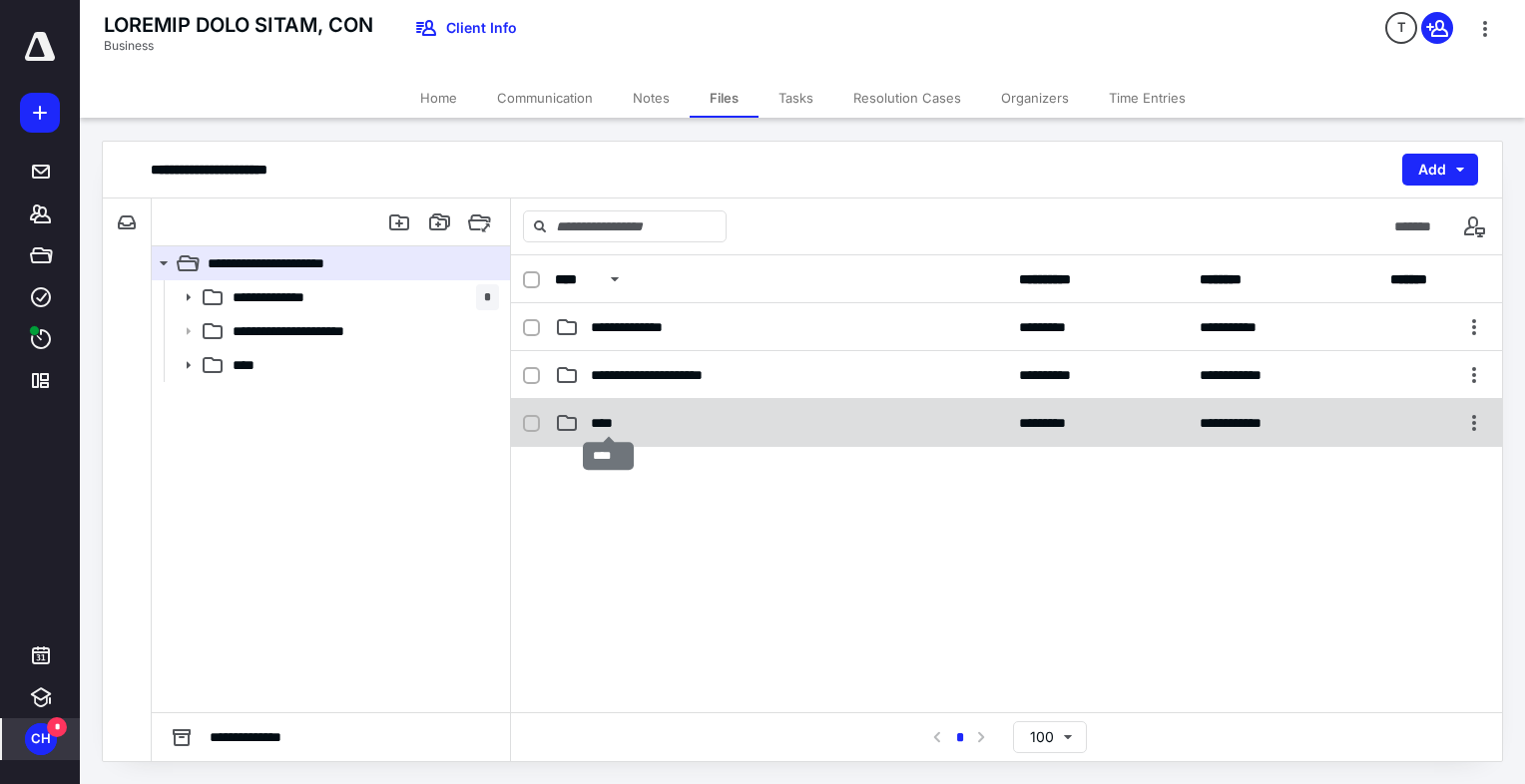 click on "****" at bounding box center (640, 327) 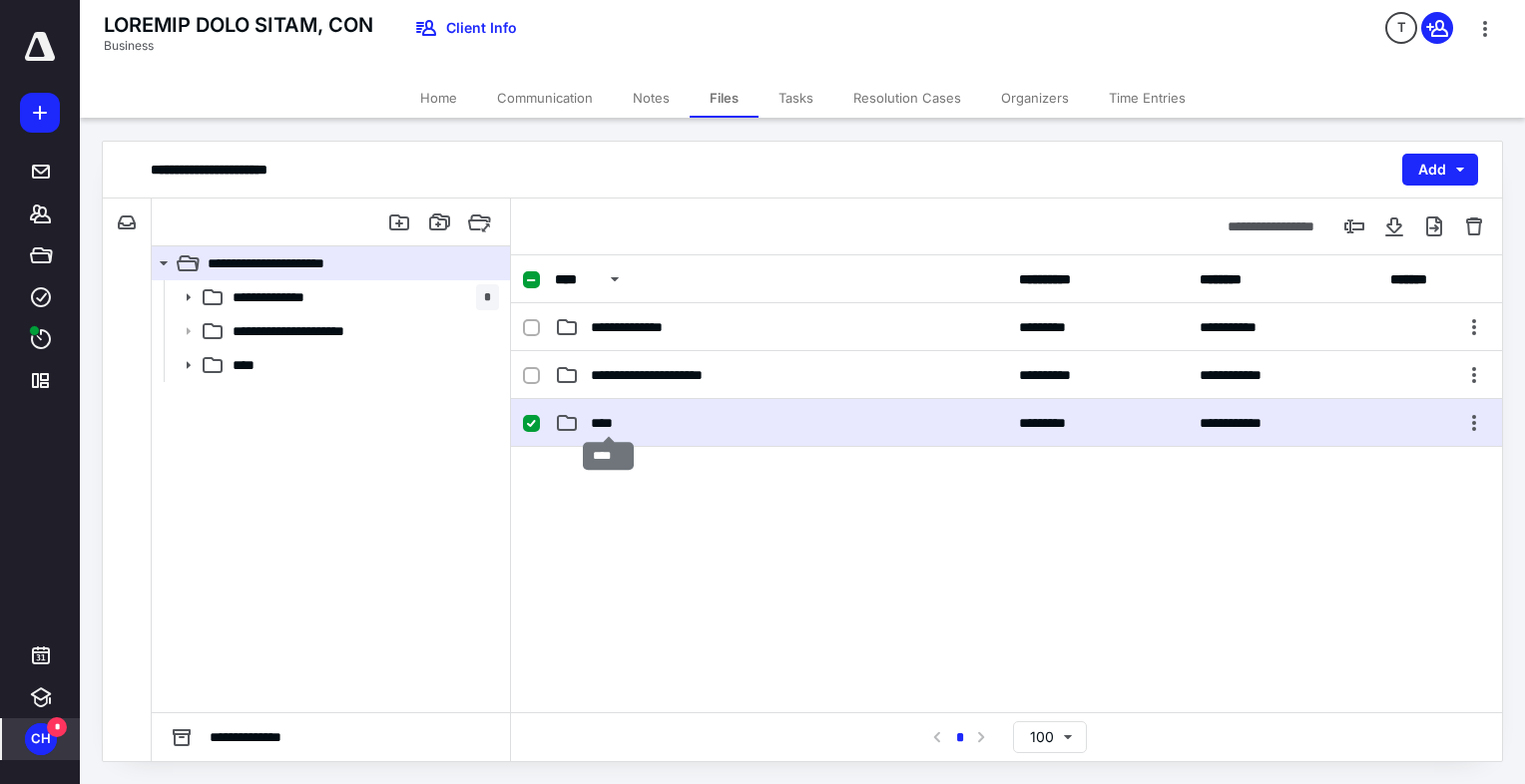 click on "****" at bounding box center [640, 327] 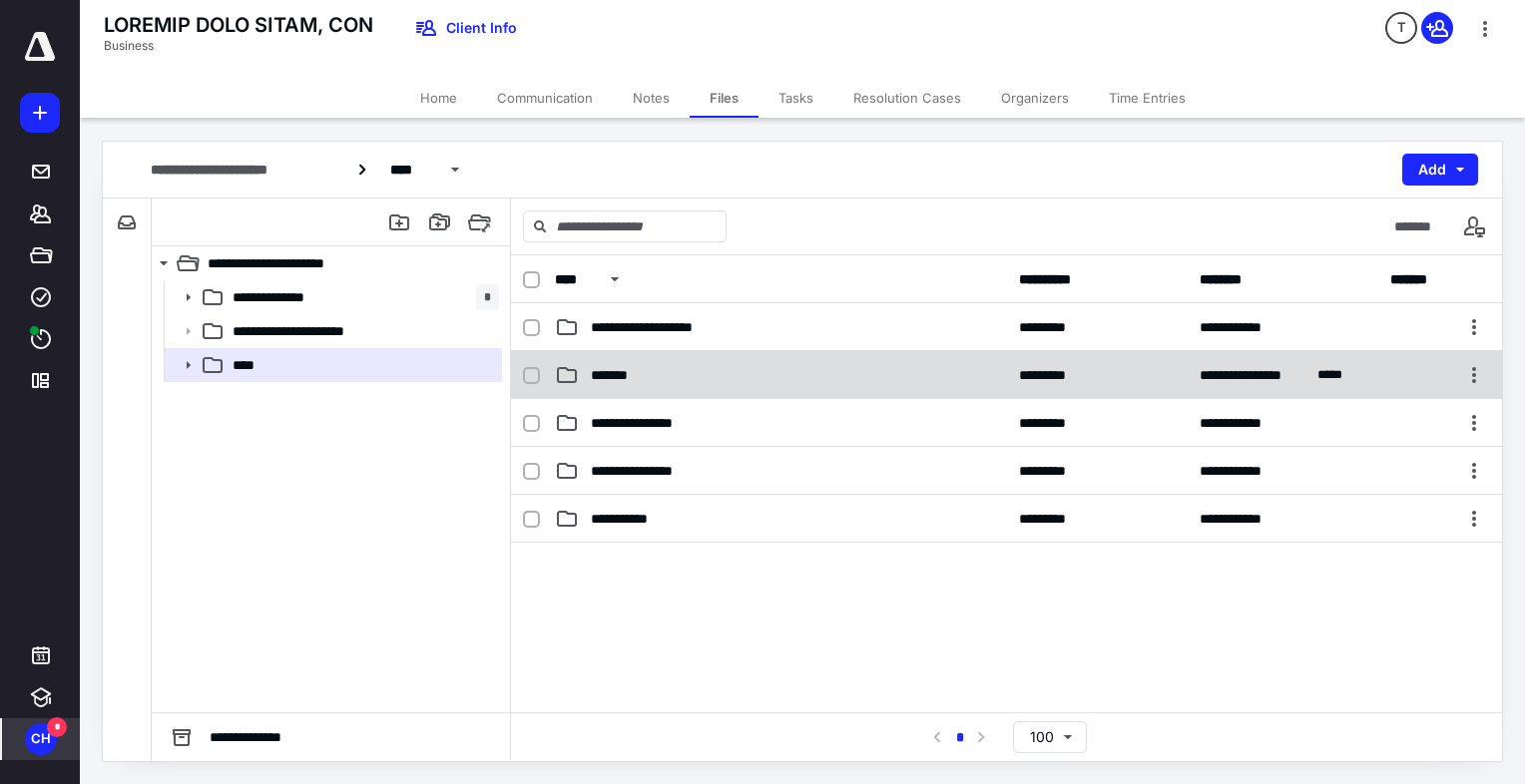 click on "*******" at bounding box center [659, 327] 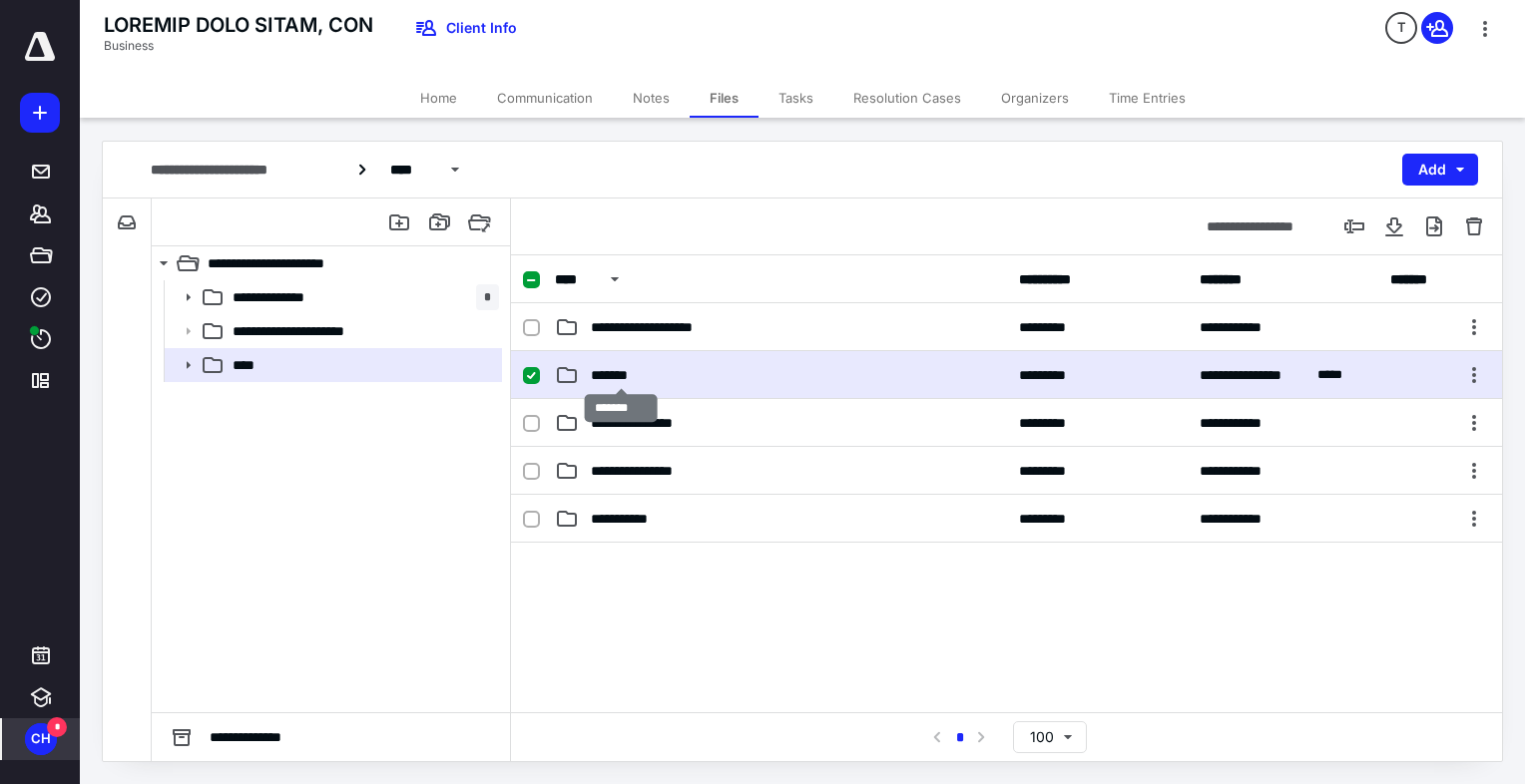 click on "*******" at bounding box center [659, 327] 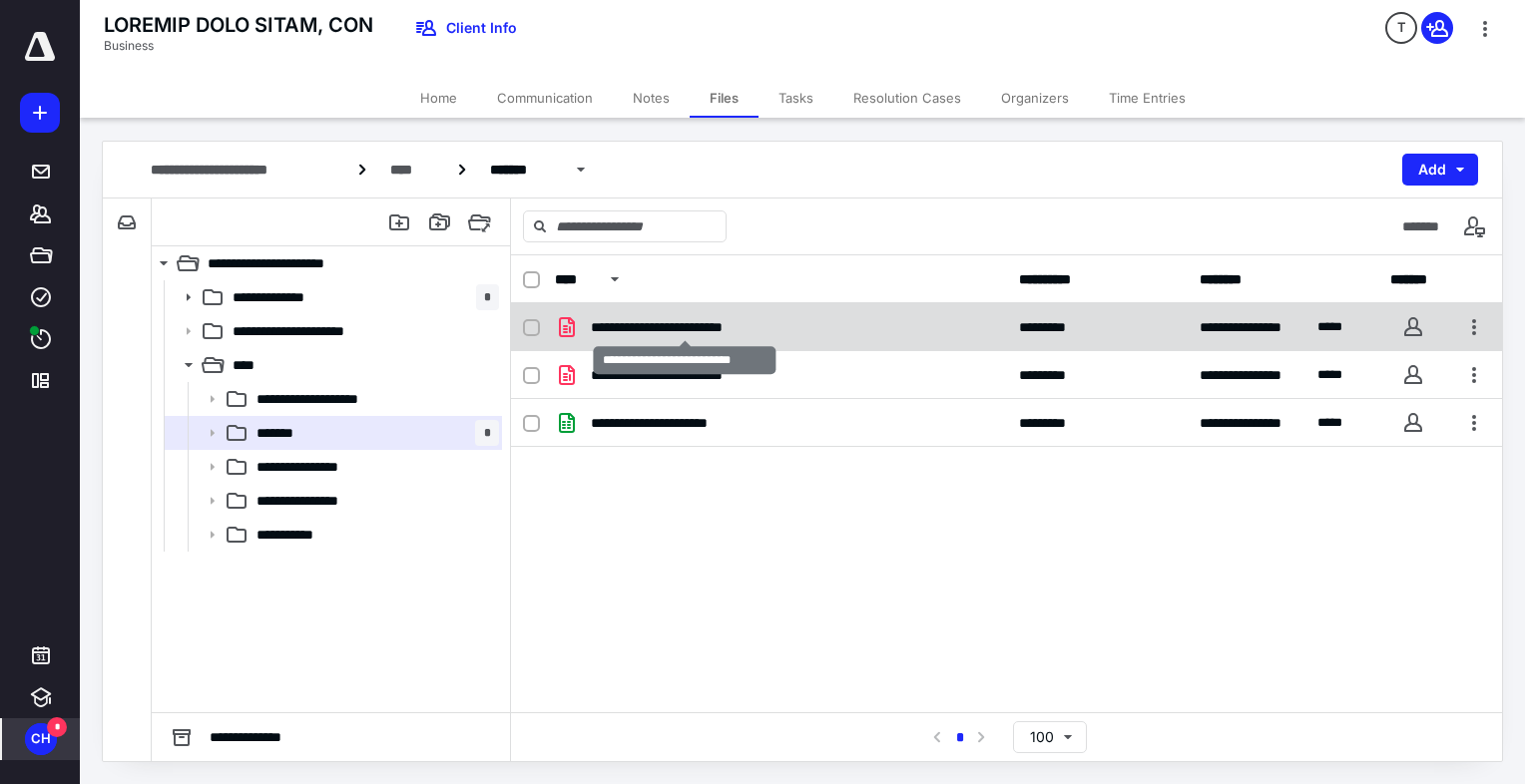 click on "**********" at bounding box center (685, 327) 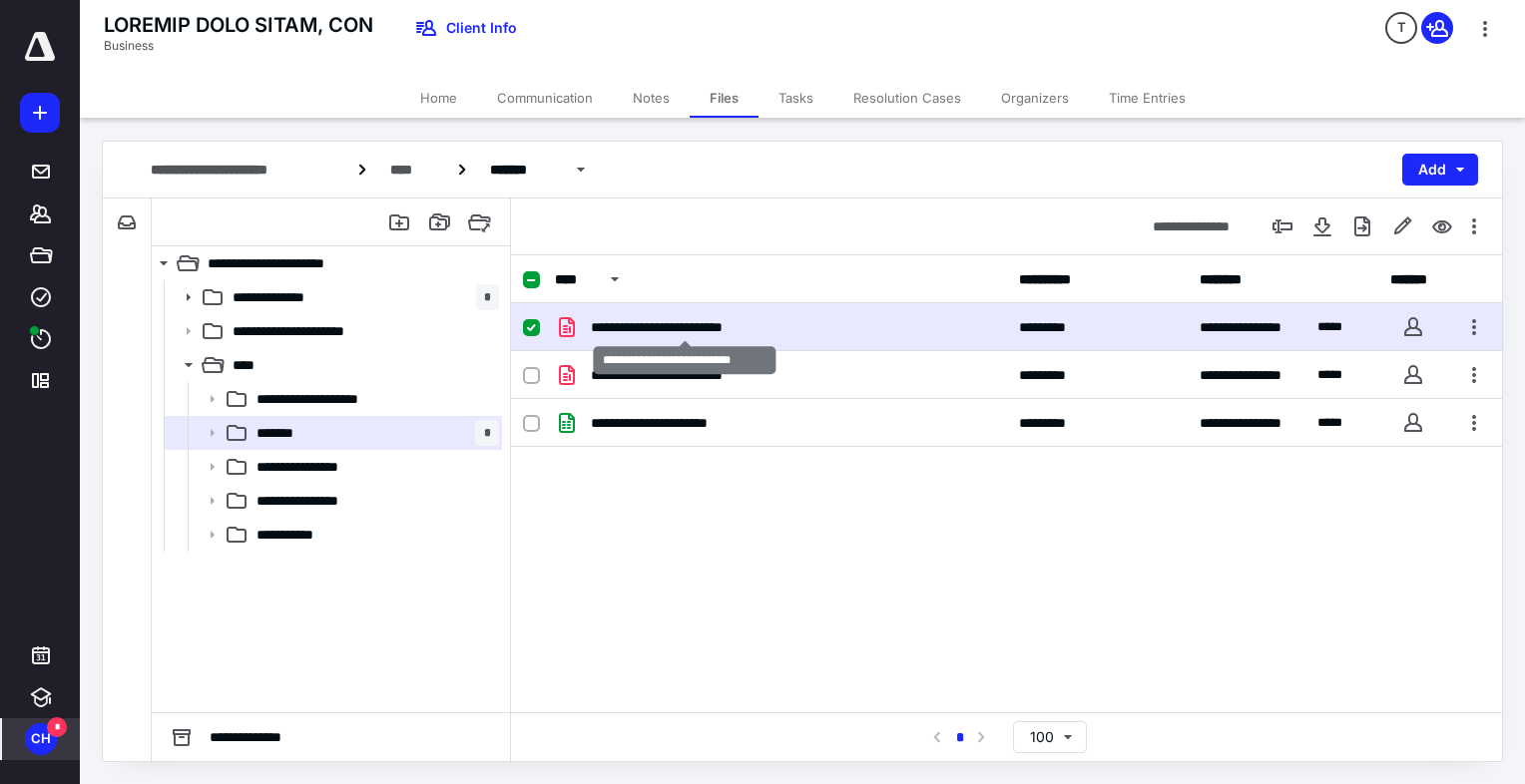 click on "**********" at bounding box center (685, 327) 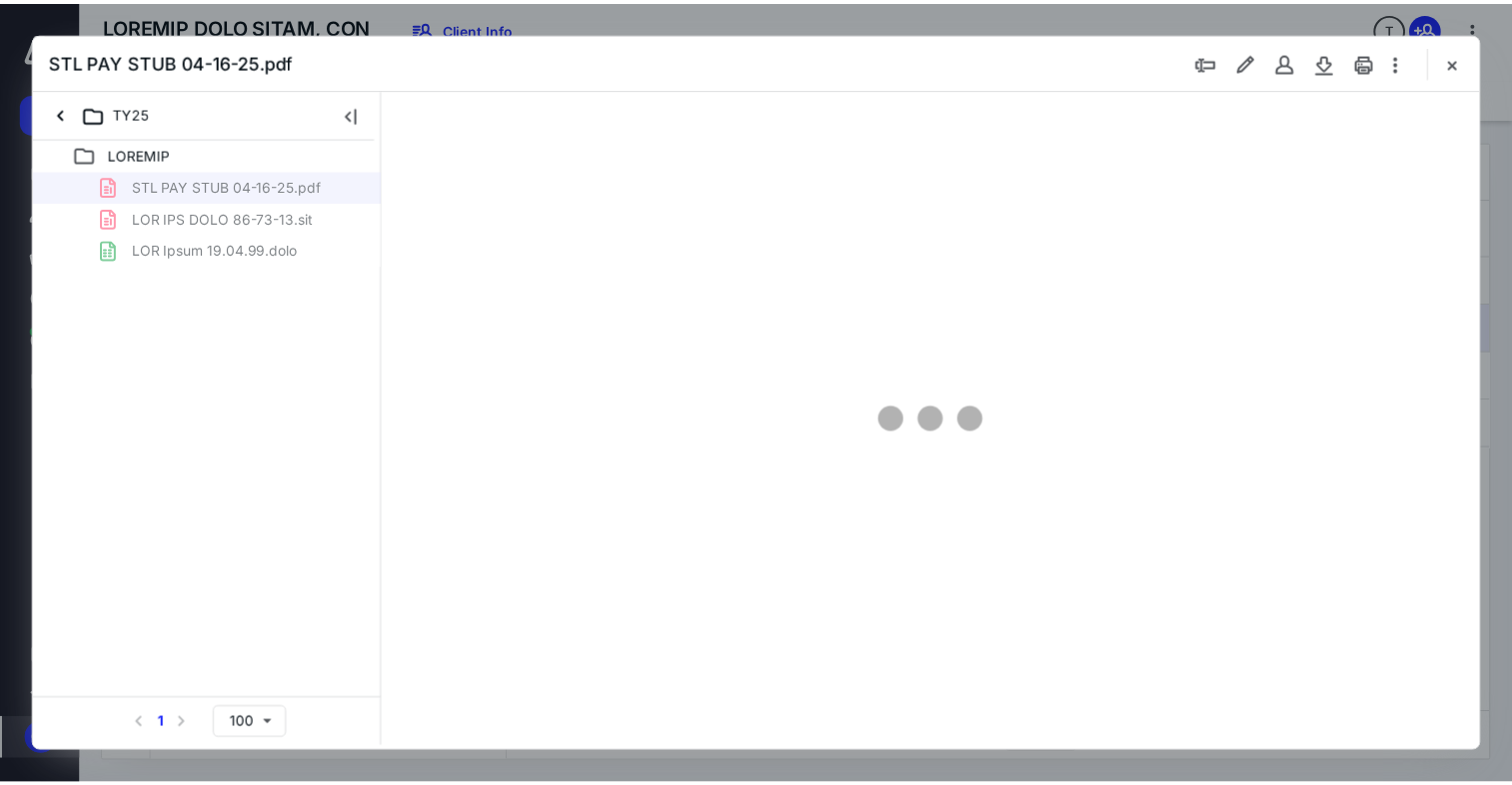 scroll, scrollTop: 0, scrollLeft: 0, axis: both 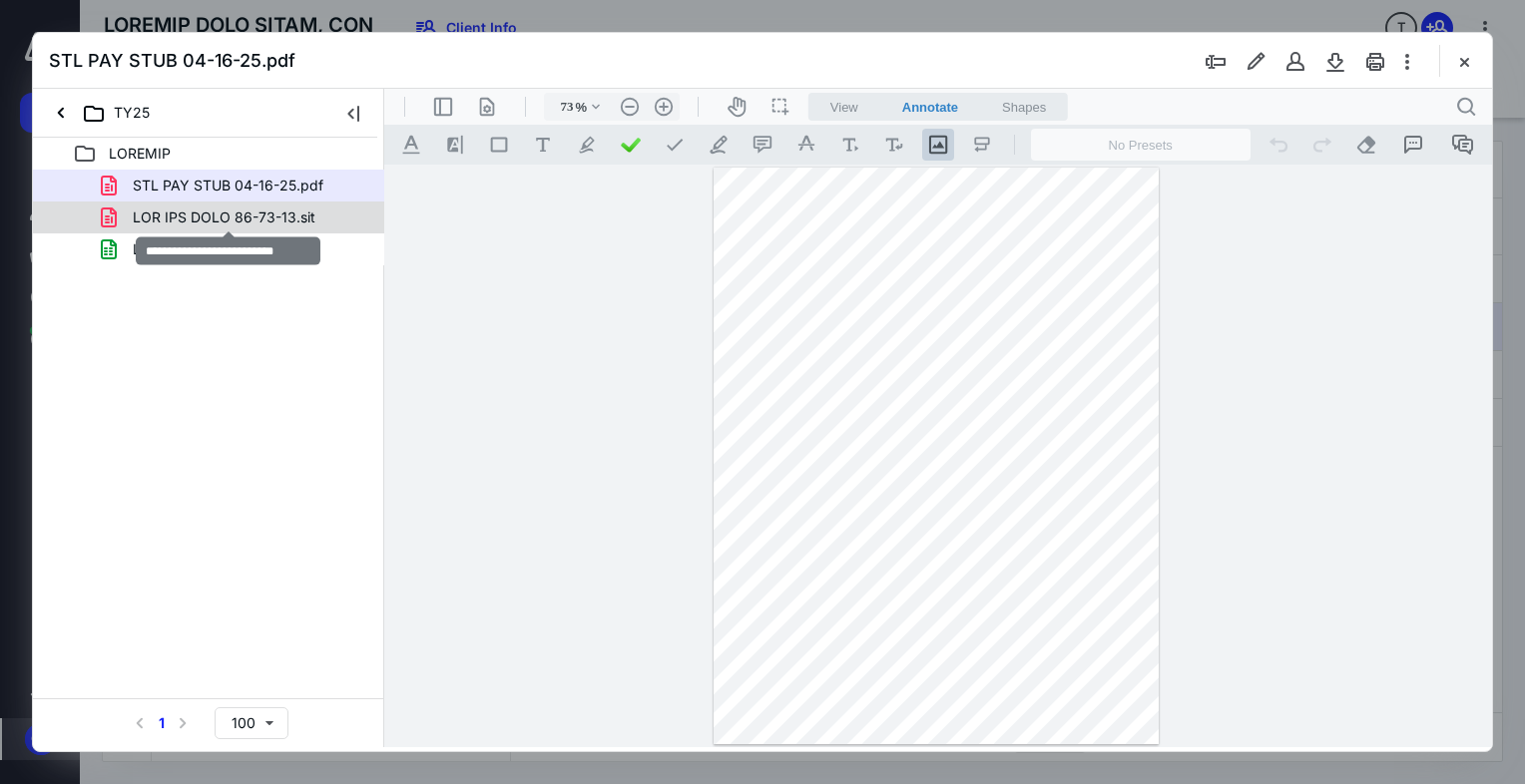 click on "LOR  IPS DOLO 86-73-13.sit" at bounding box center [228, 186] 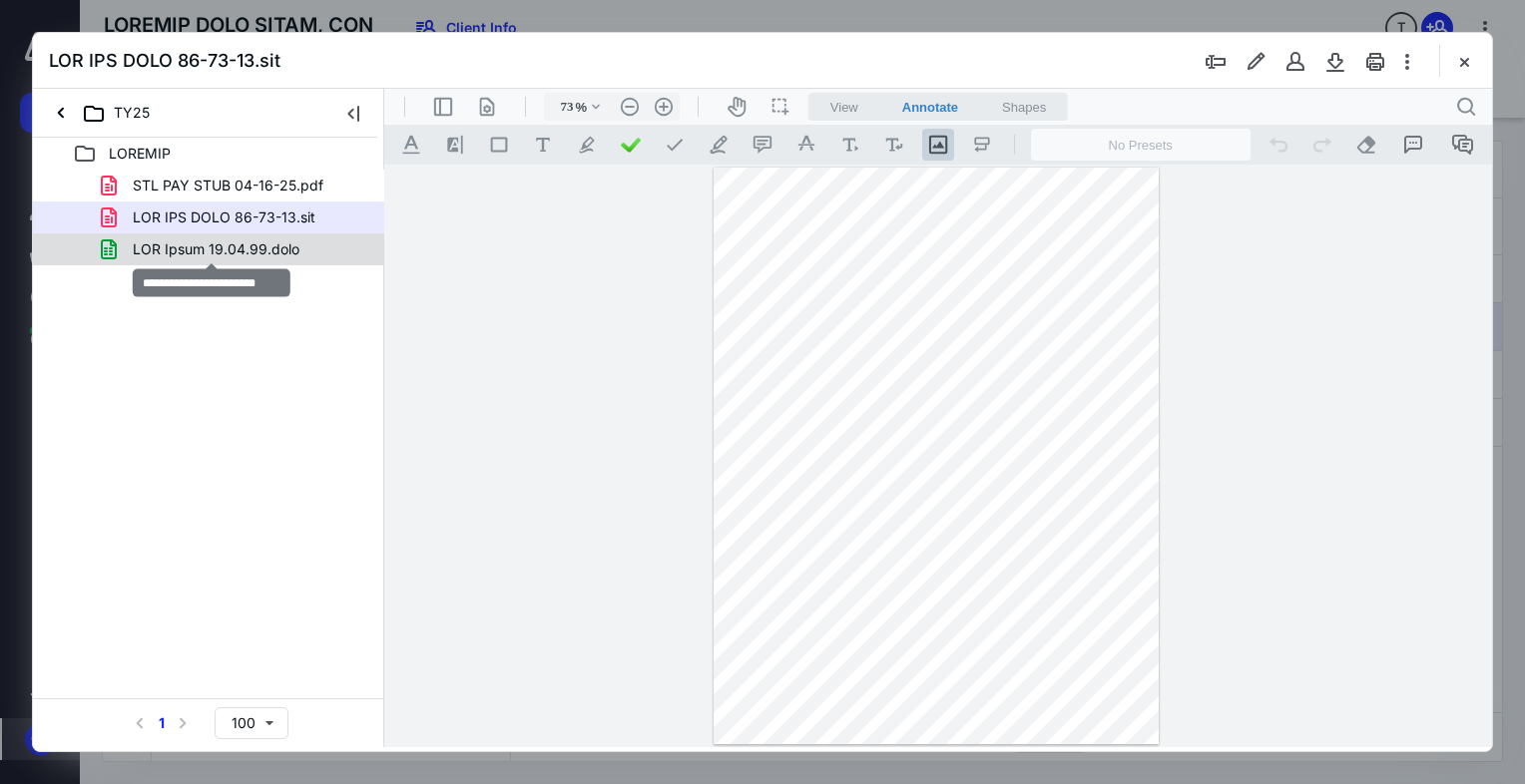 click on "LOR Ipsum 19.04.99.dolo" at bounding box center [228, 186] 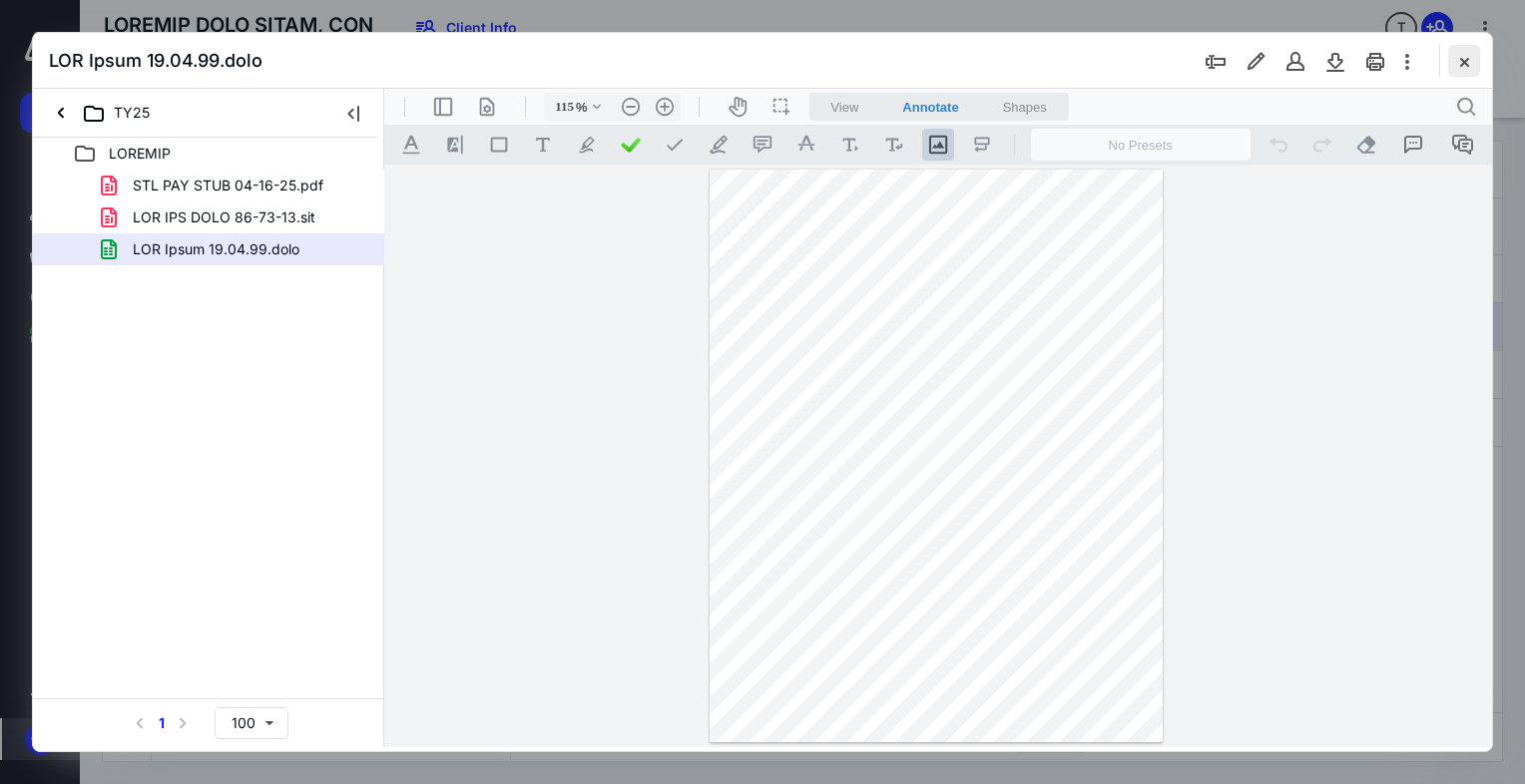 click at bounding box center (1464, 61) 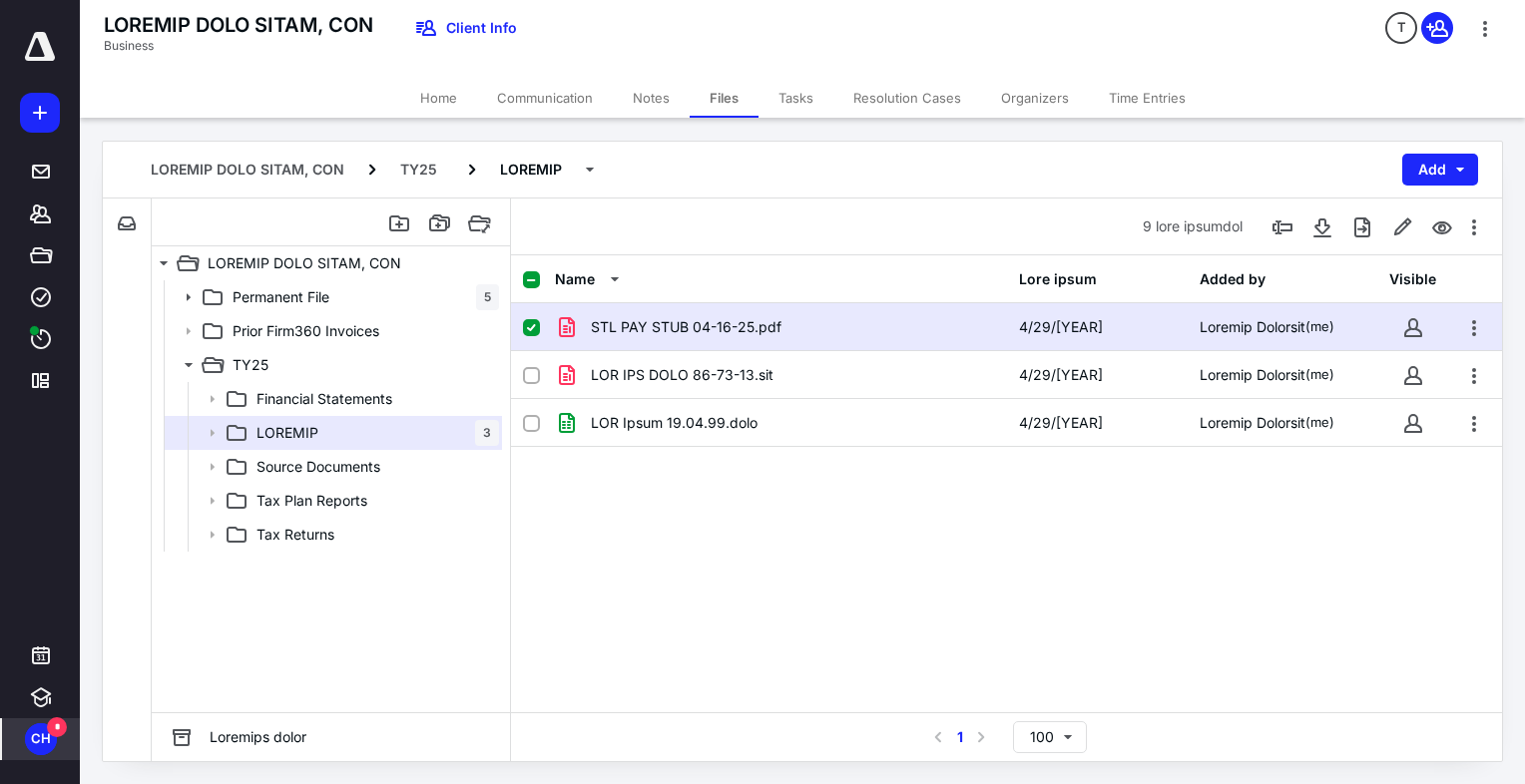 click at bounding box center [531, 328] 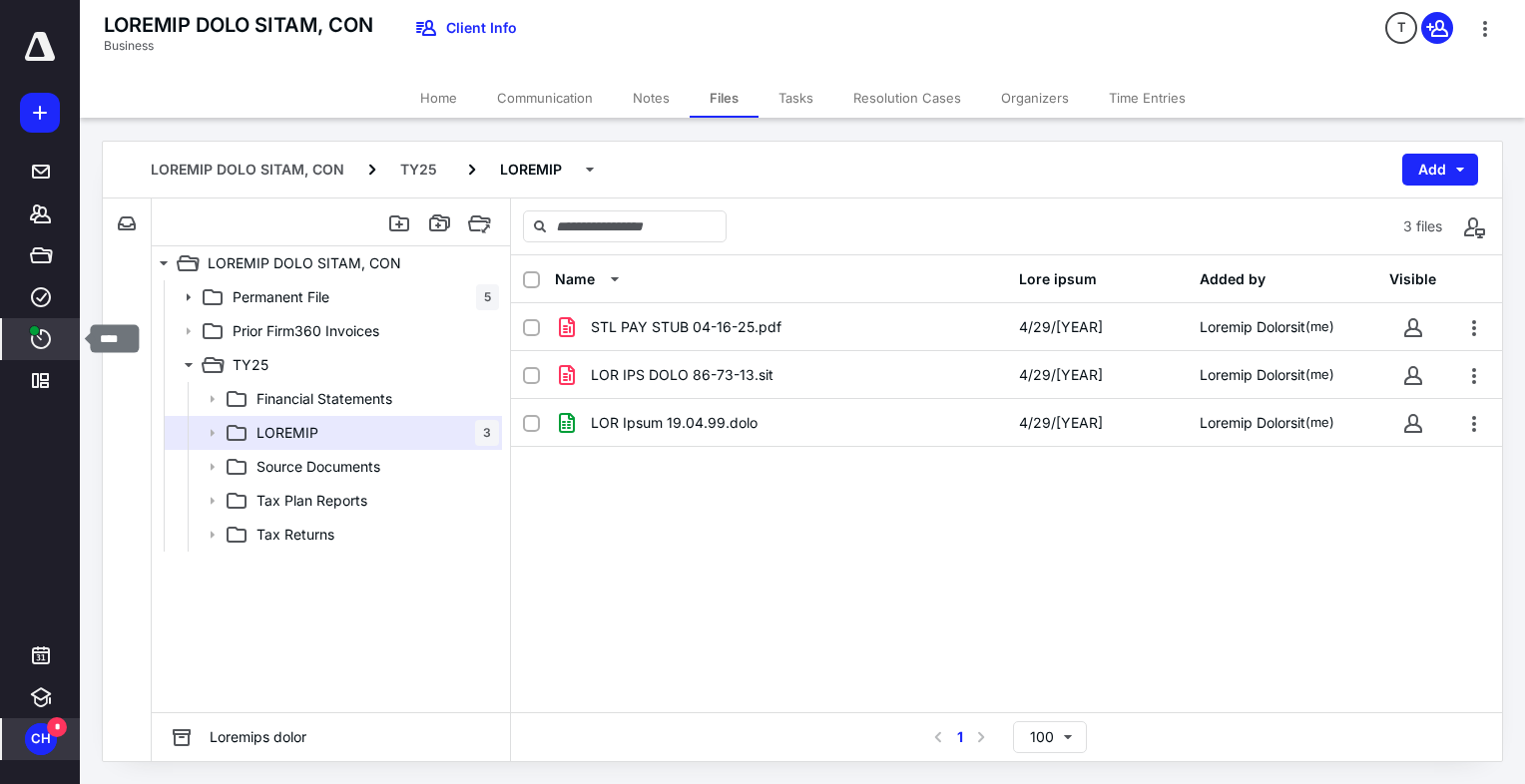 click at bounding box center [41, 339] 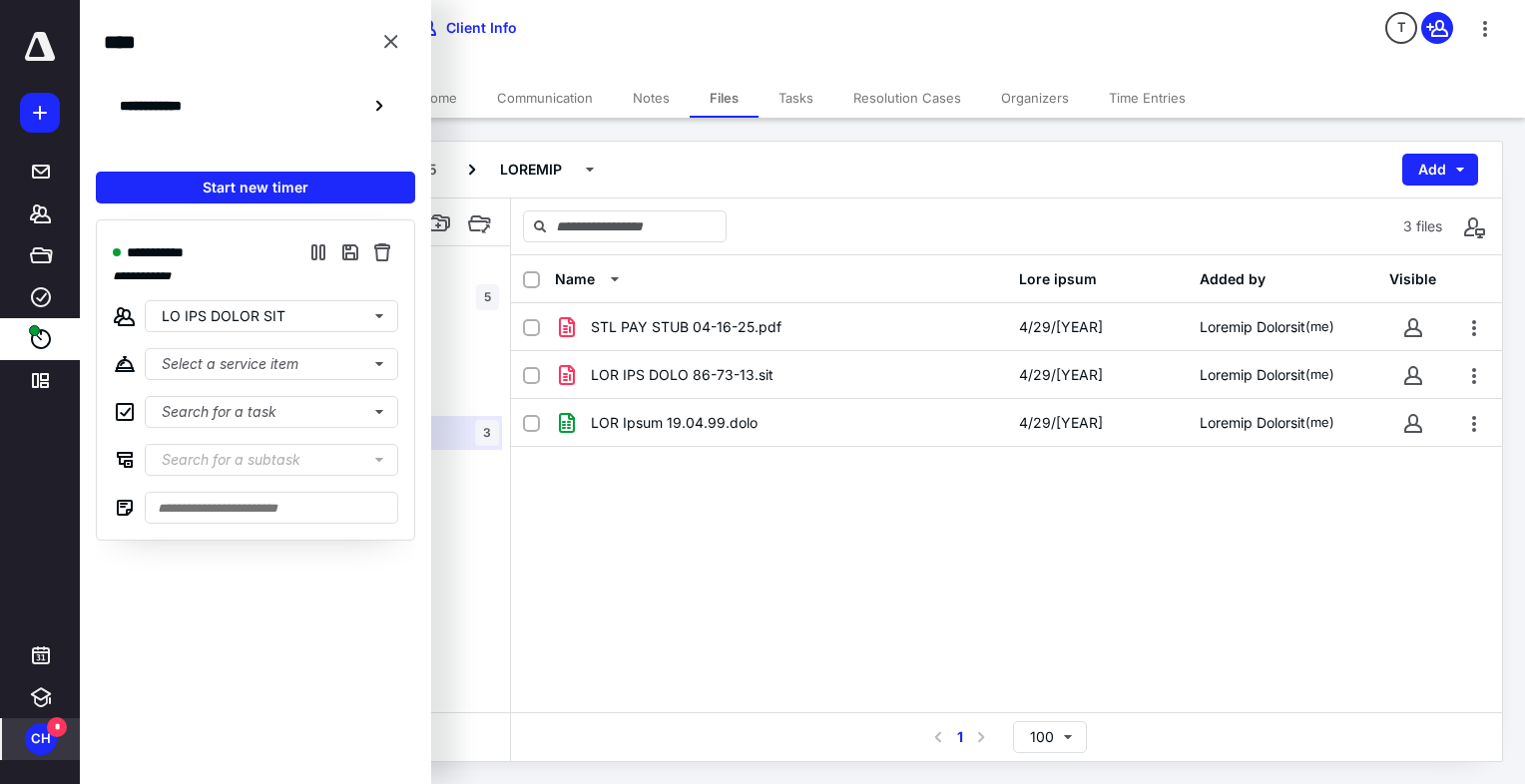 click on "Tasks" at bounding box center (795, 98) 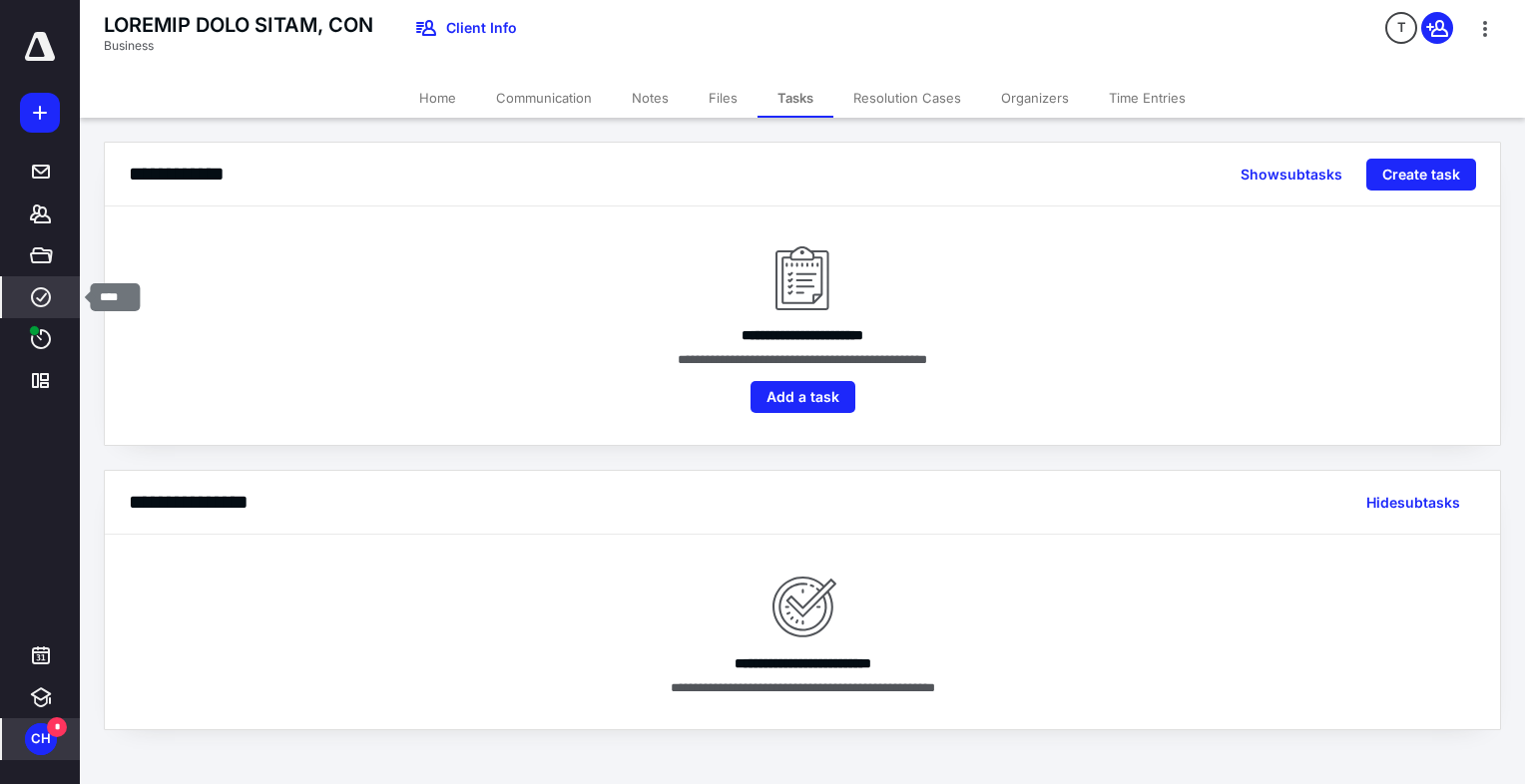 click at bounding box center (41, 297) 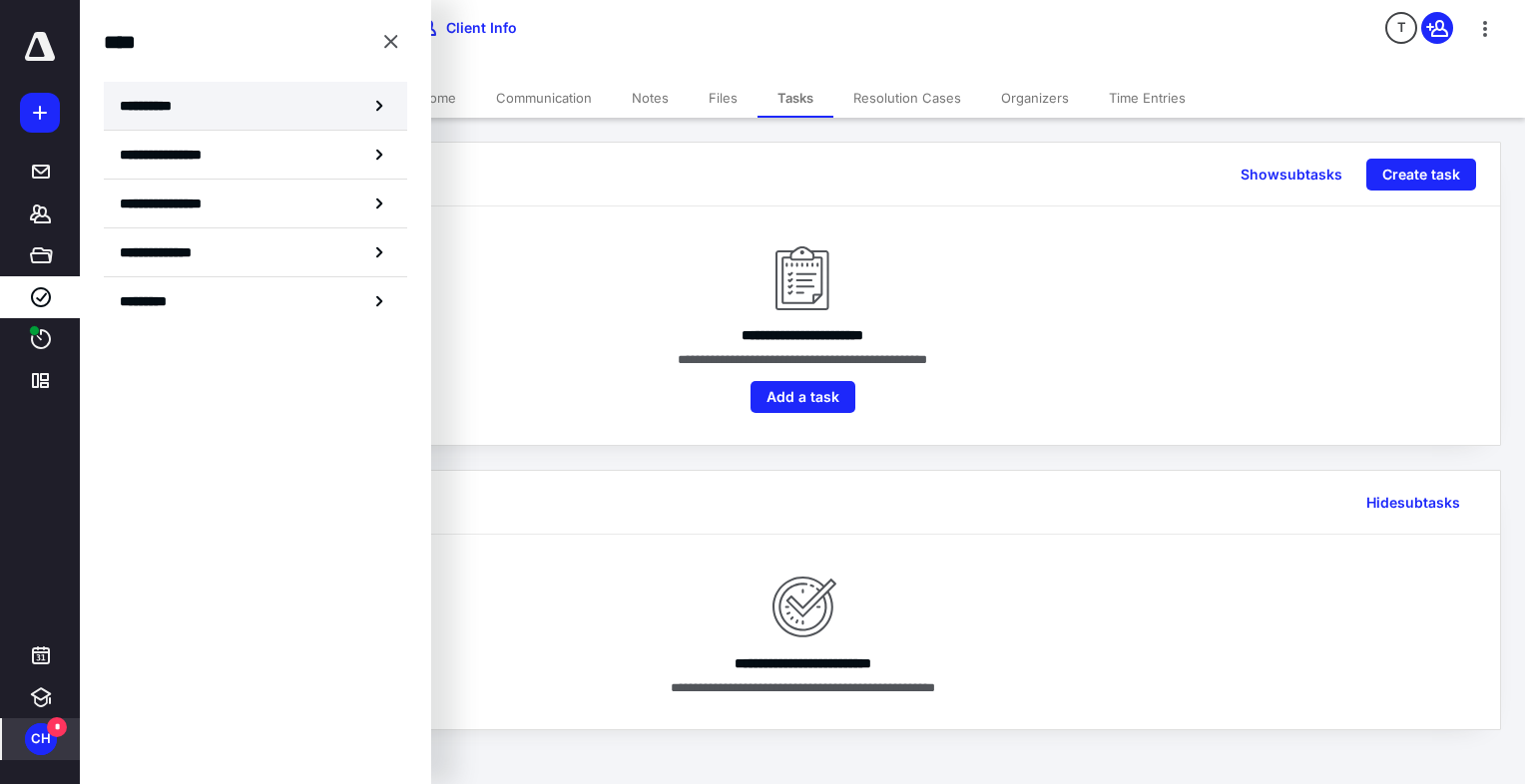 click on "**********" at bounding box center (255, 106) 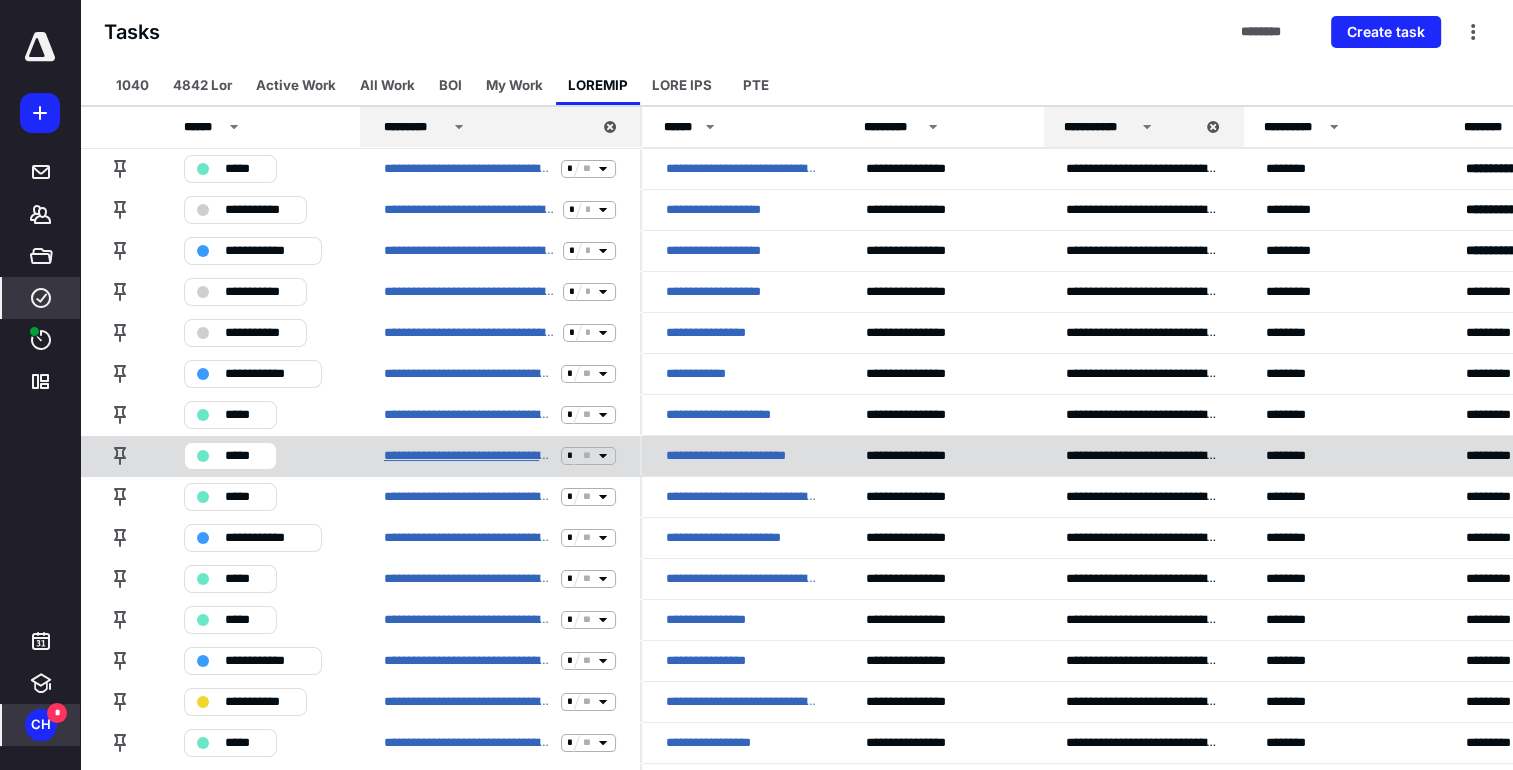 click on "**********" at bounding box center [468, 456] 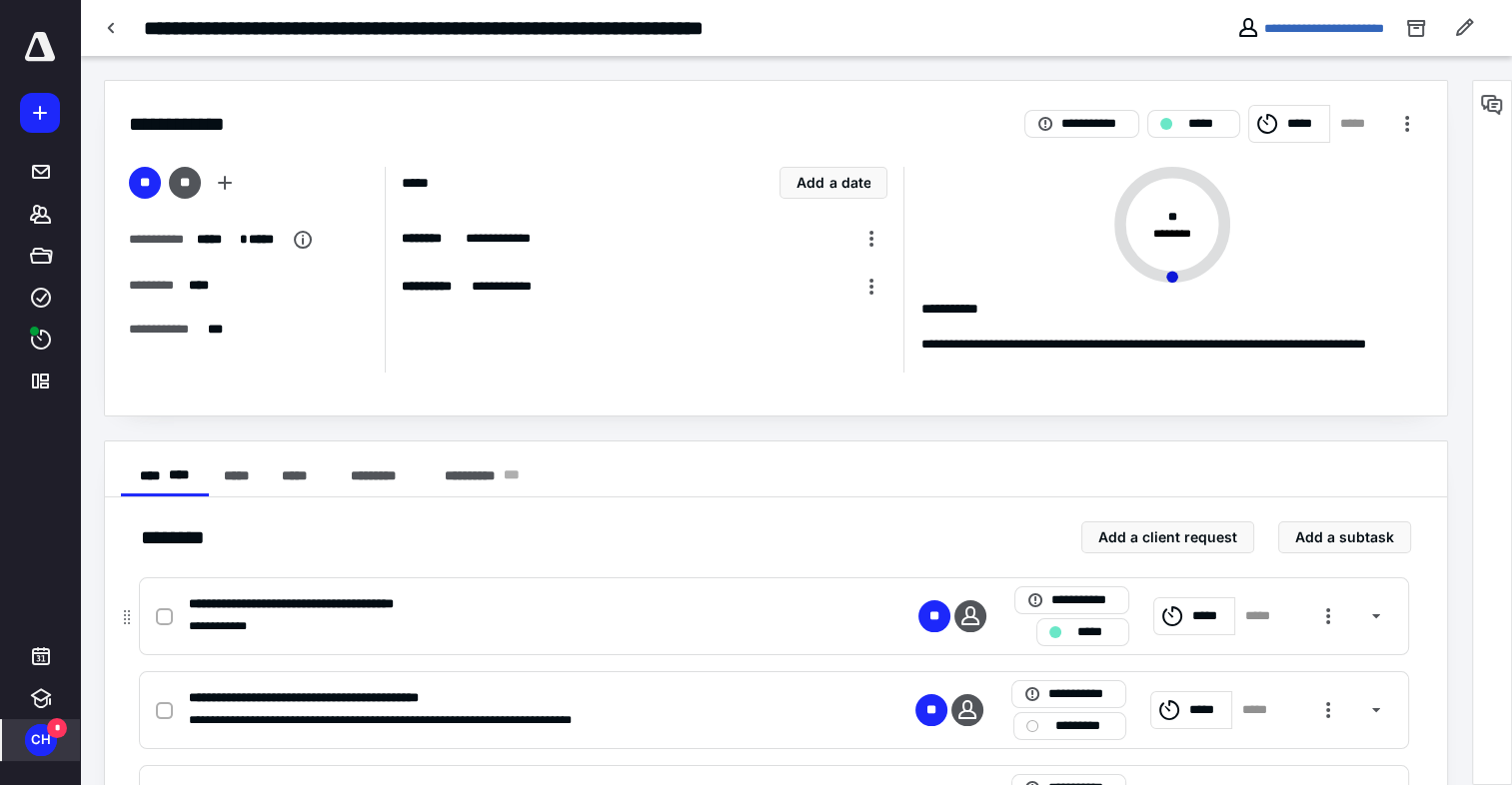 click at bounding box center [164, 617] 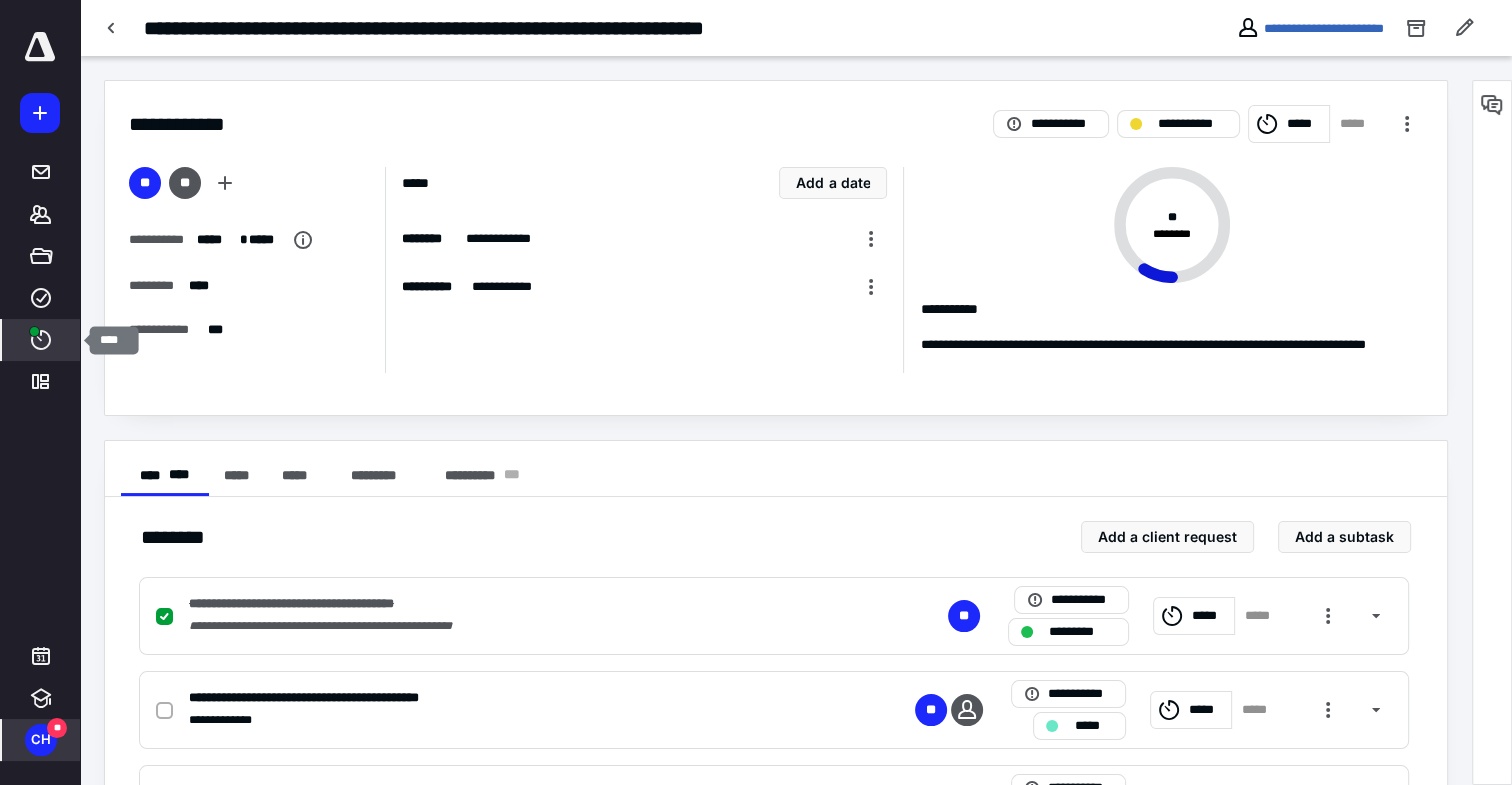 click at bounding box center [41, 340] 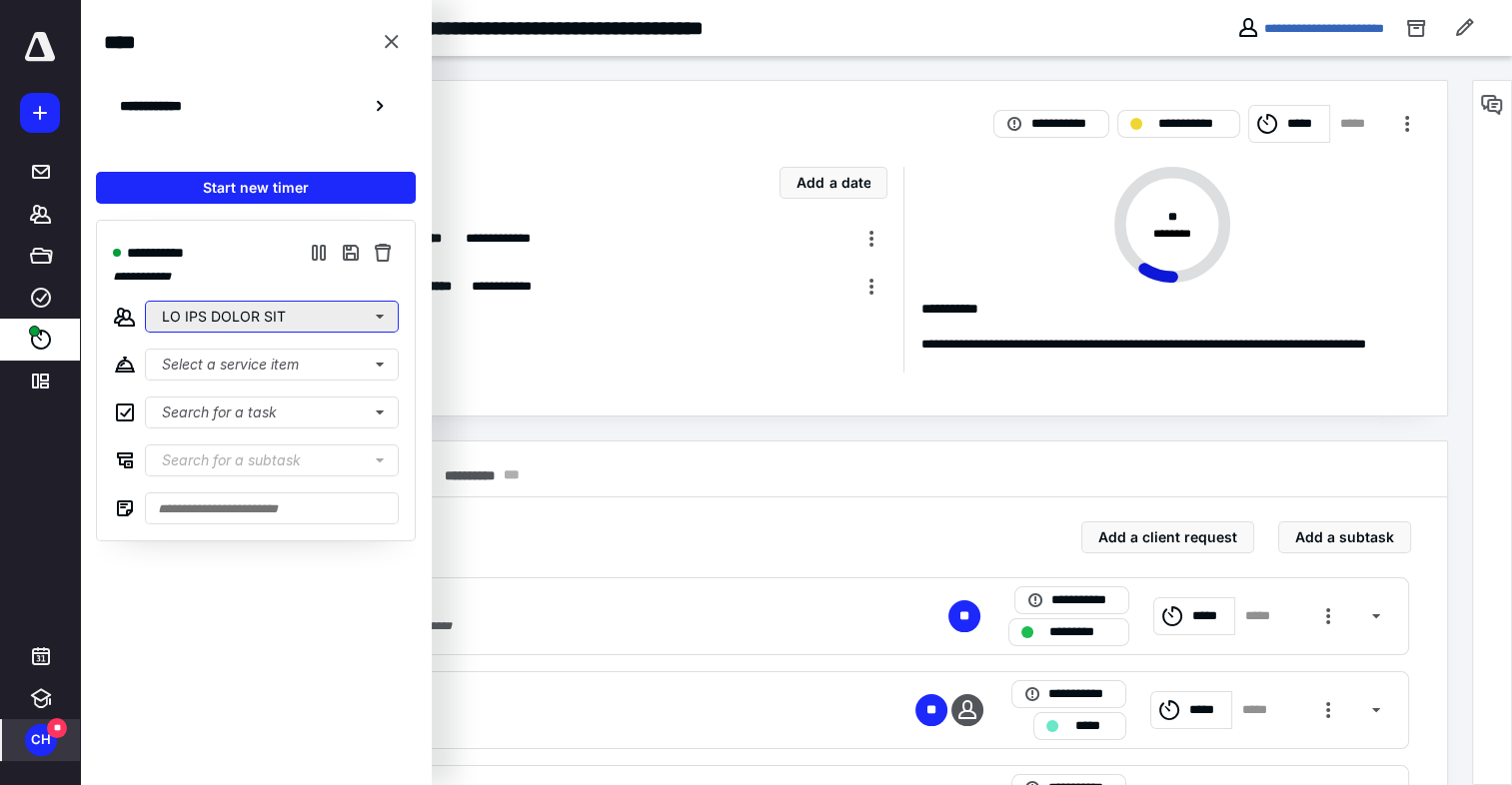 click on "LO IPS DOLOR SIT" at bounding box center (272, 317) 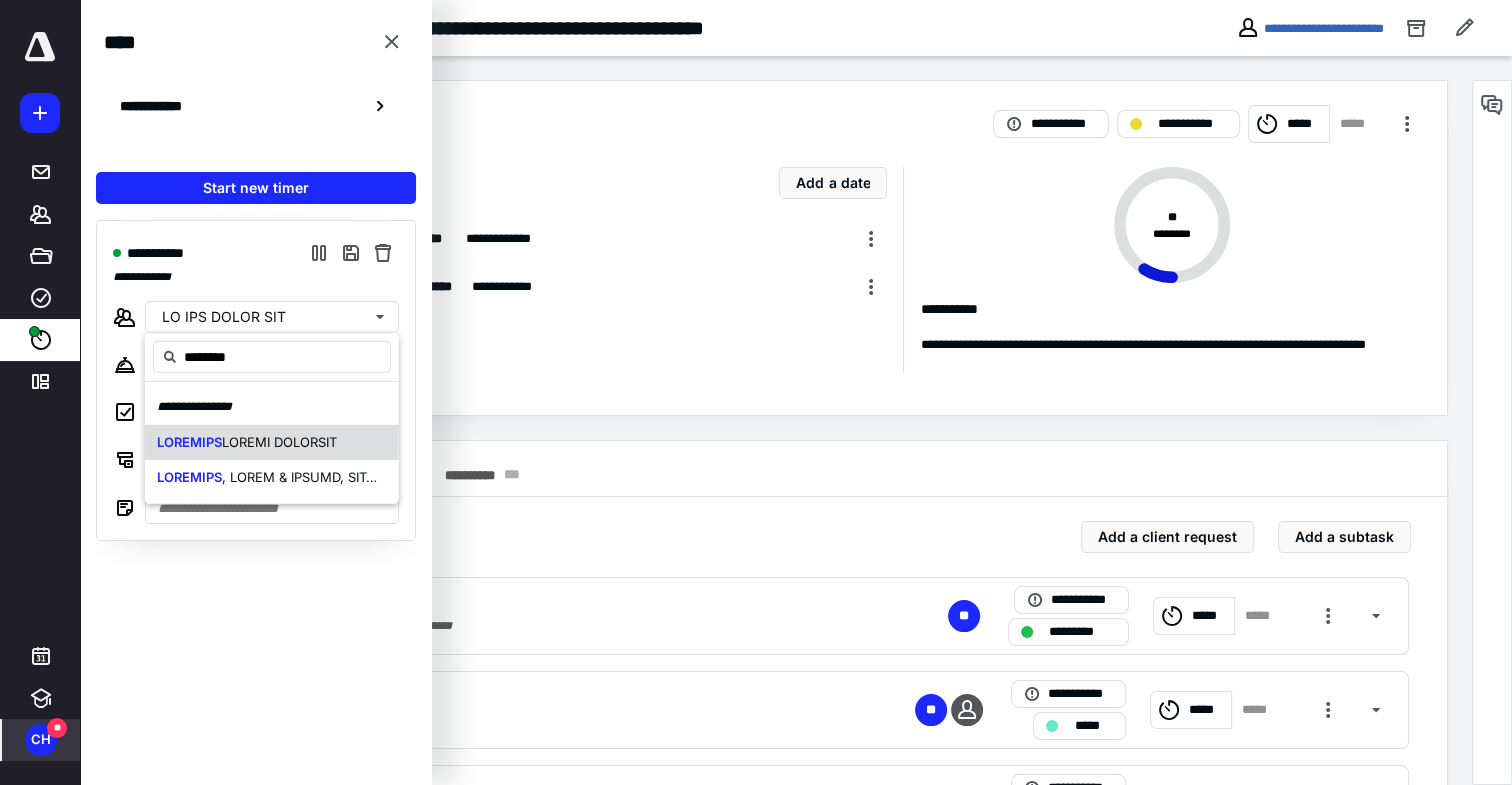 click on "LOREMI DOLORSIT" at bounding box center (279, 441) 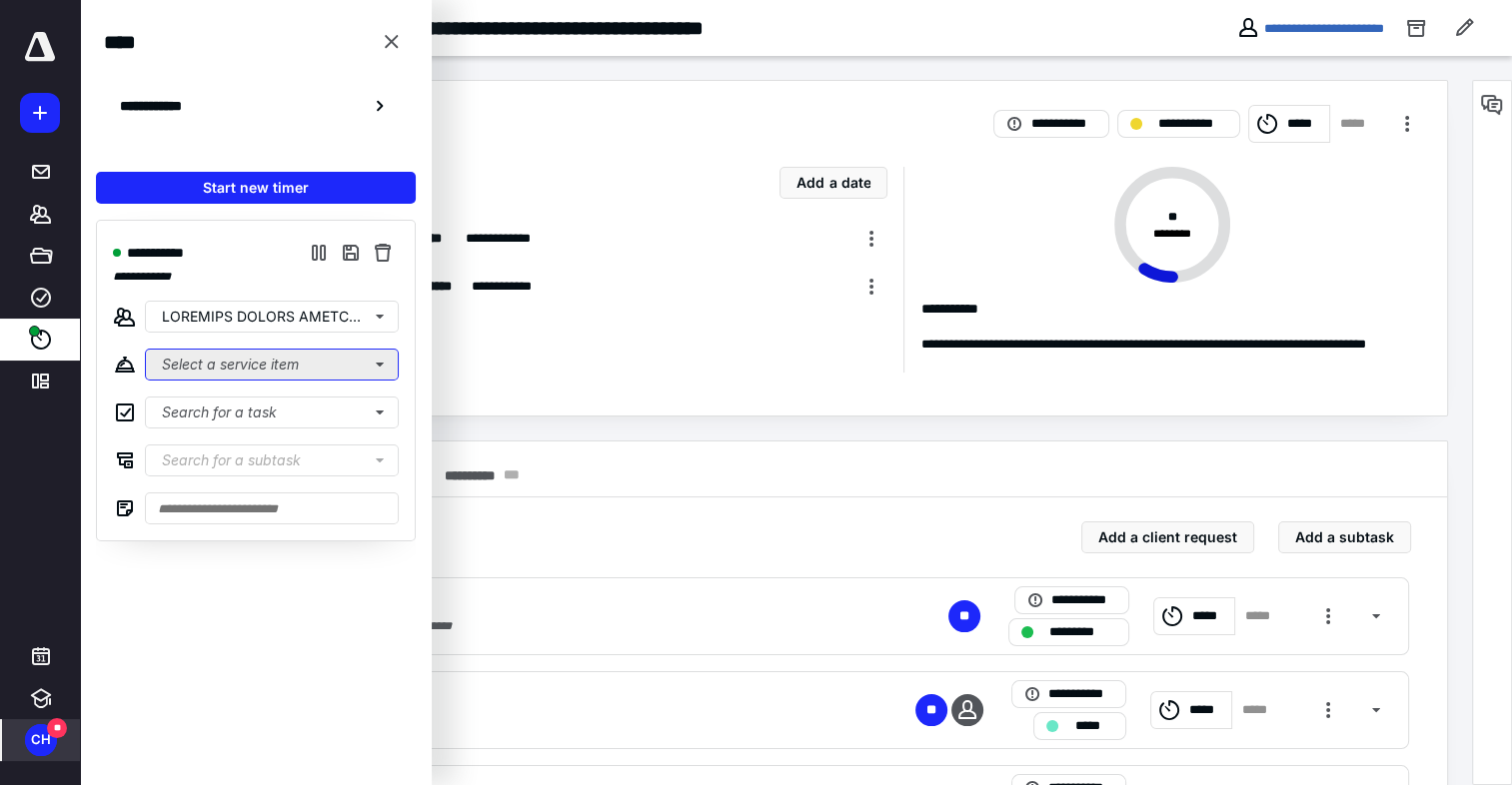 click on "Select a service item" at bounding box center [272, 365] 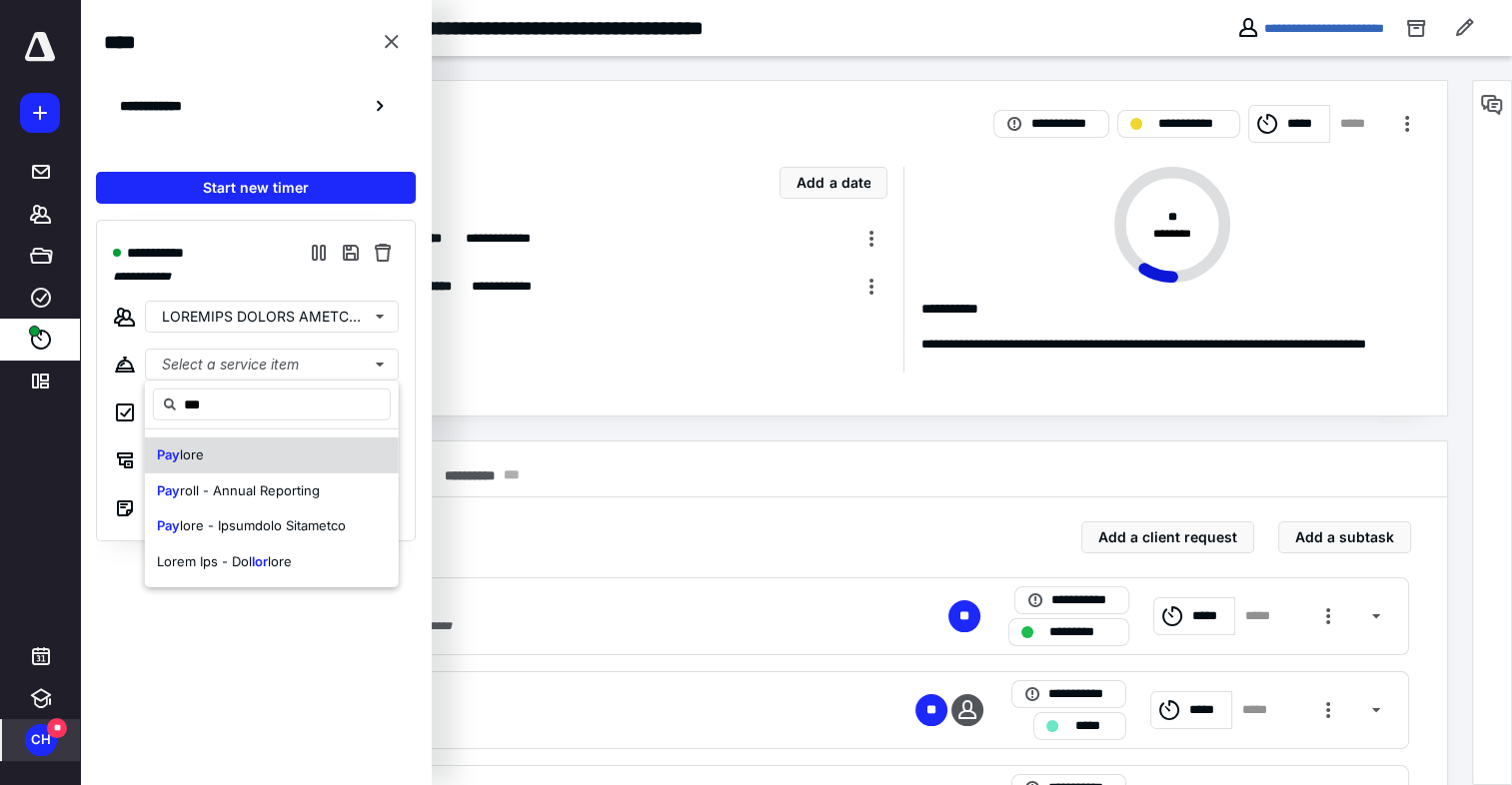 click on "lore" at bounding box center (192, 454) 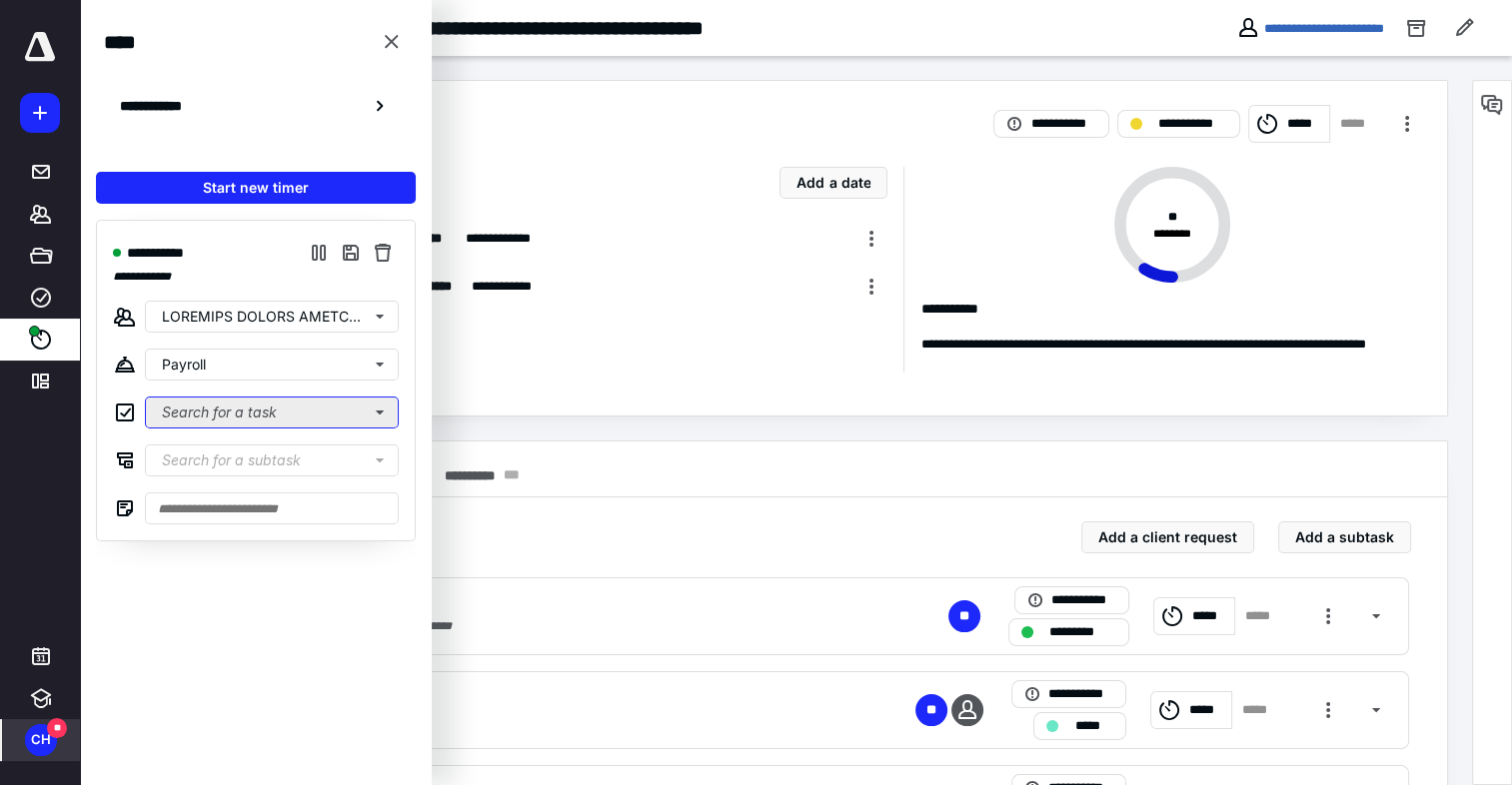 click on "Search for a task" at bounding box center [272, 412] 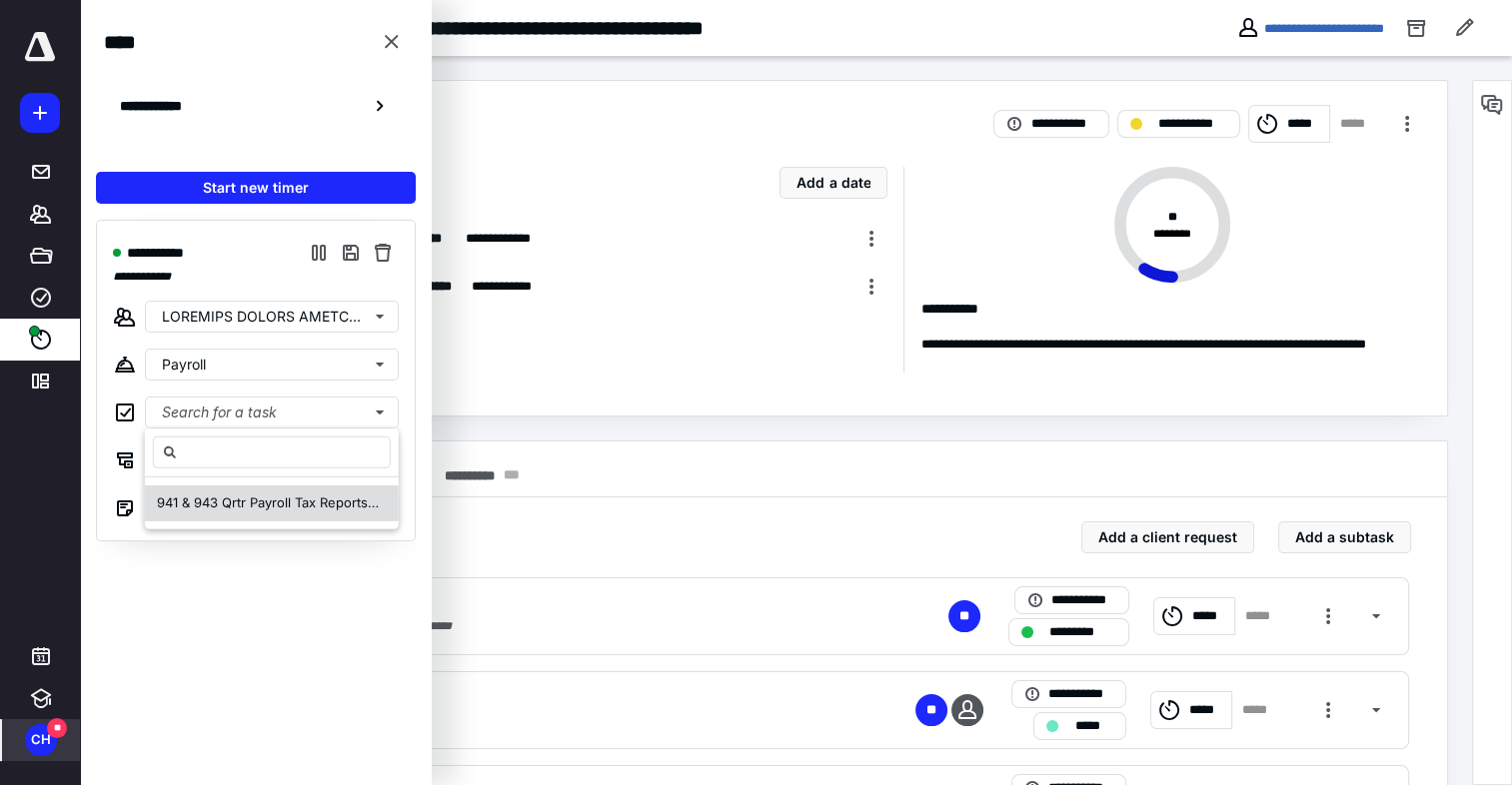 click on "941 & 943 Qrtr Payroll Tax Reports CHANDLER BARKER VENTURES June [YEAR]" at bounding box center (405, 502) 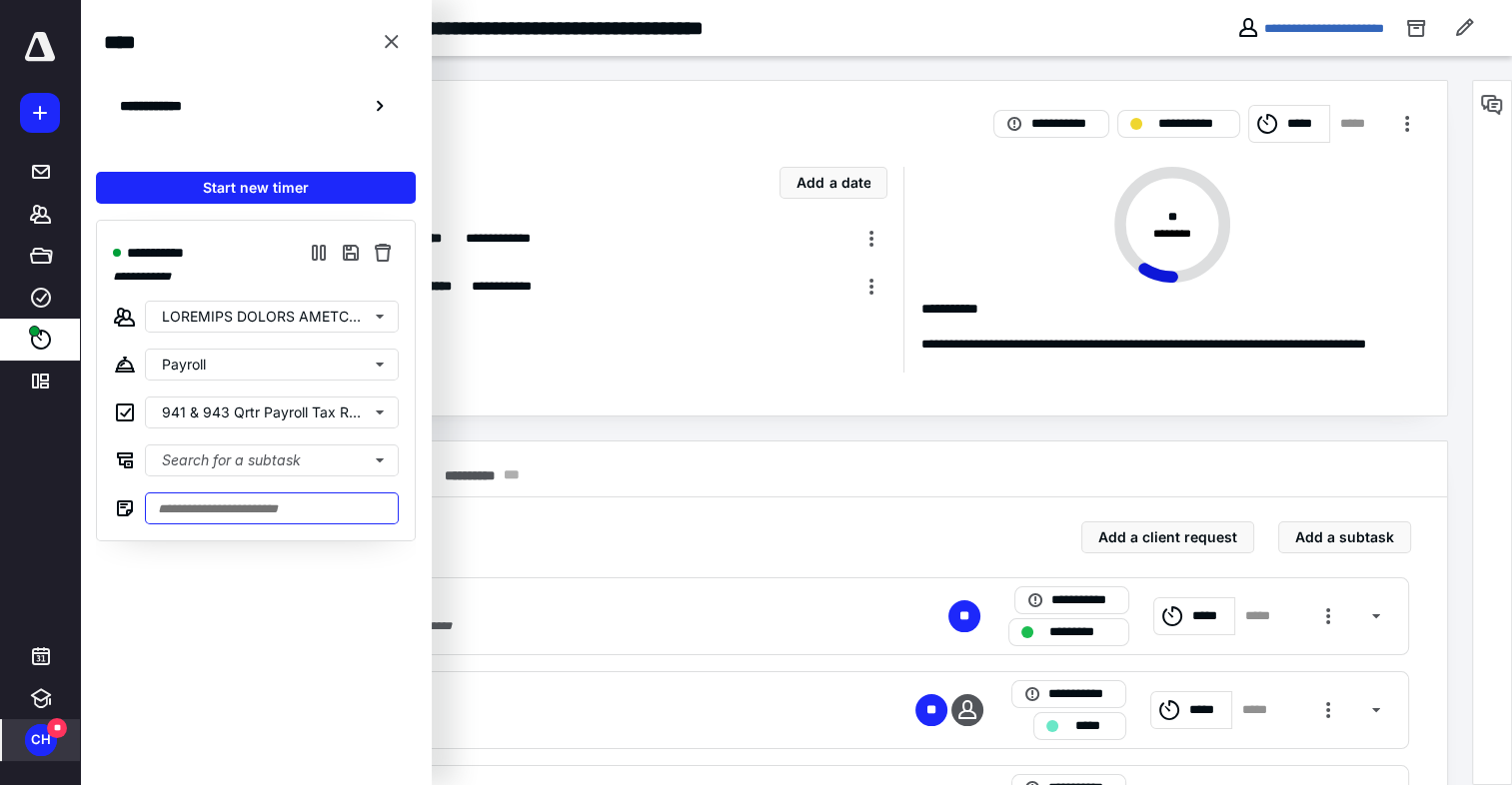 drag, startPoint x: 188, startPoint y: 509, endPoint x: 205, endPoint y: 497, distance: 20.808652 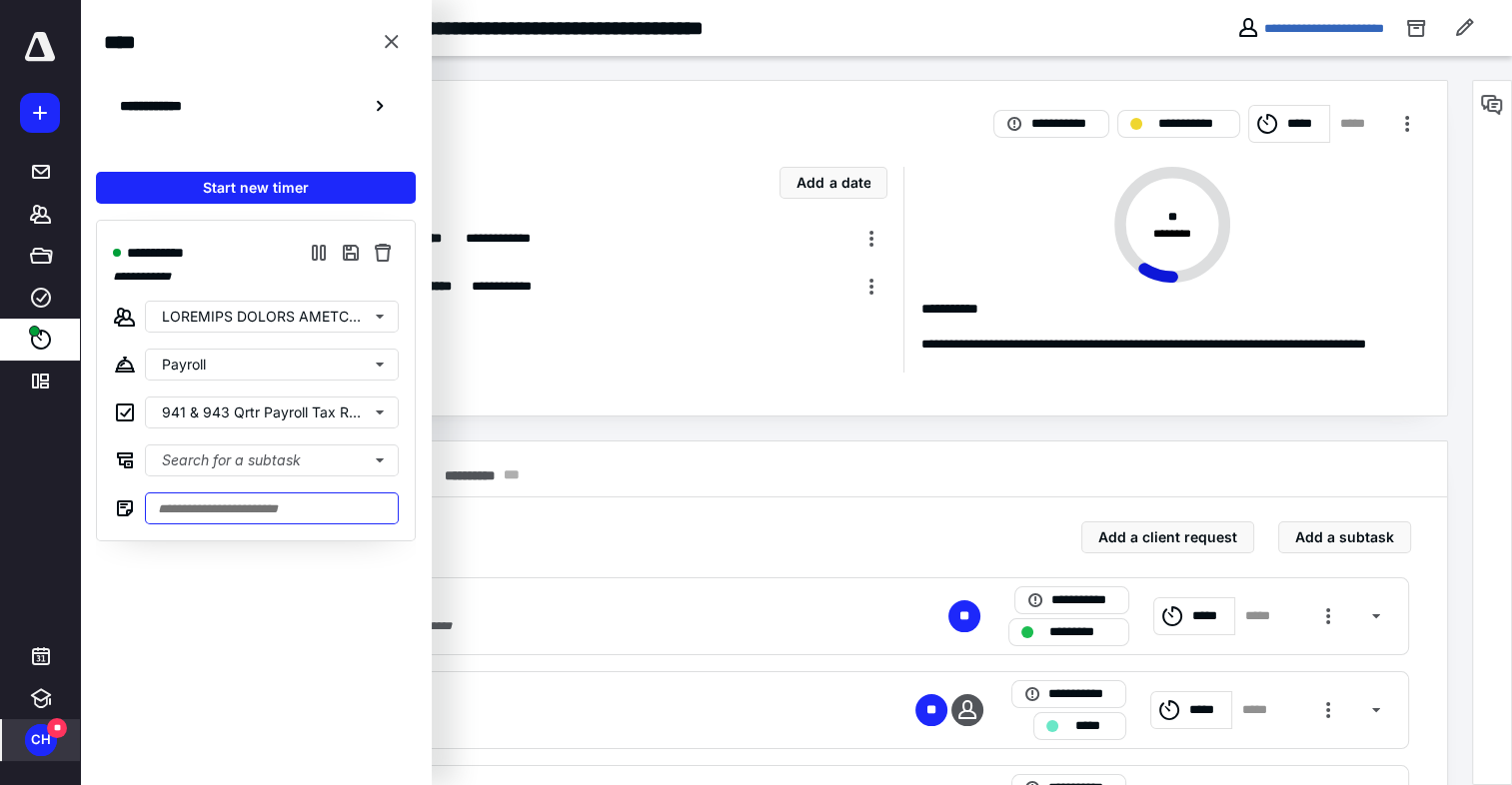 paste on "**********" 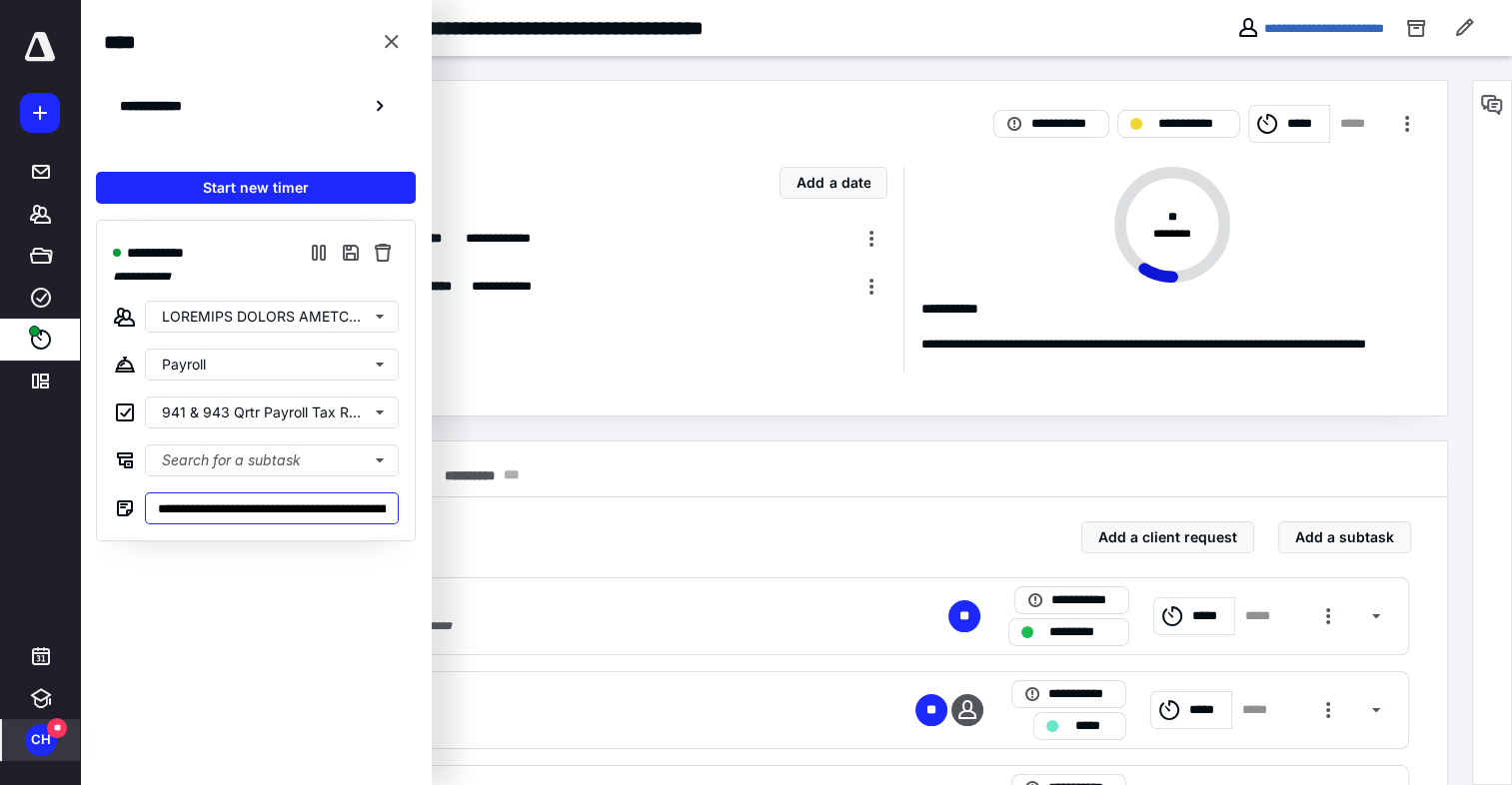 scroll, scrollTop: 0, scrollLeft: 170, axis: horizontal 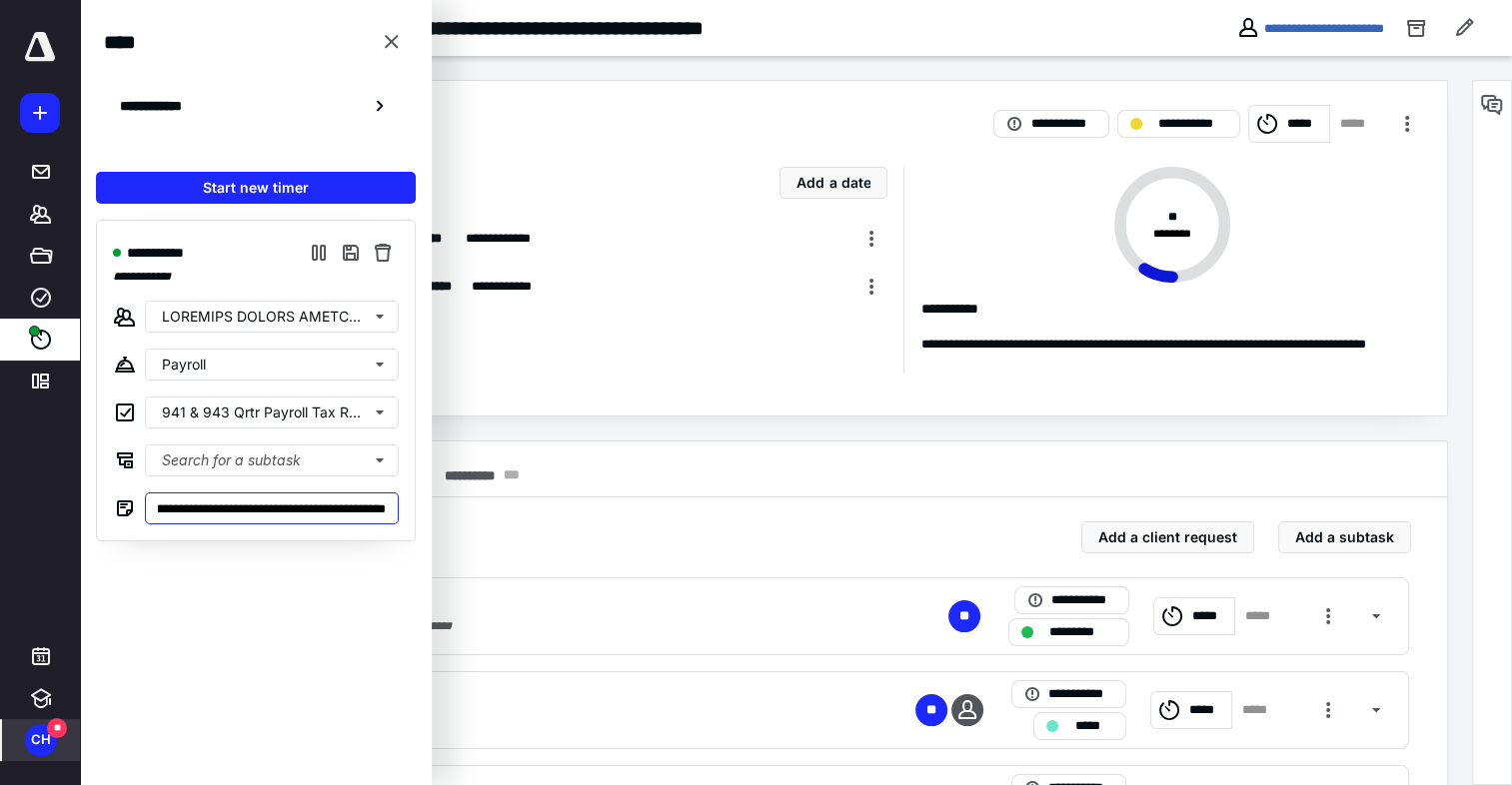 type on "**********" 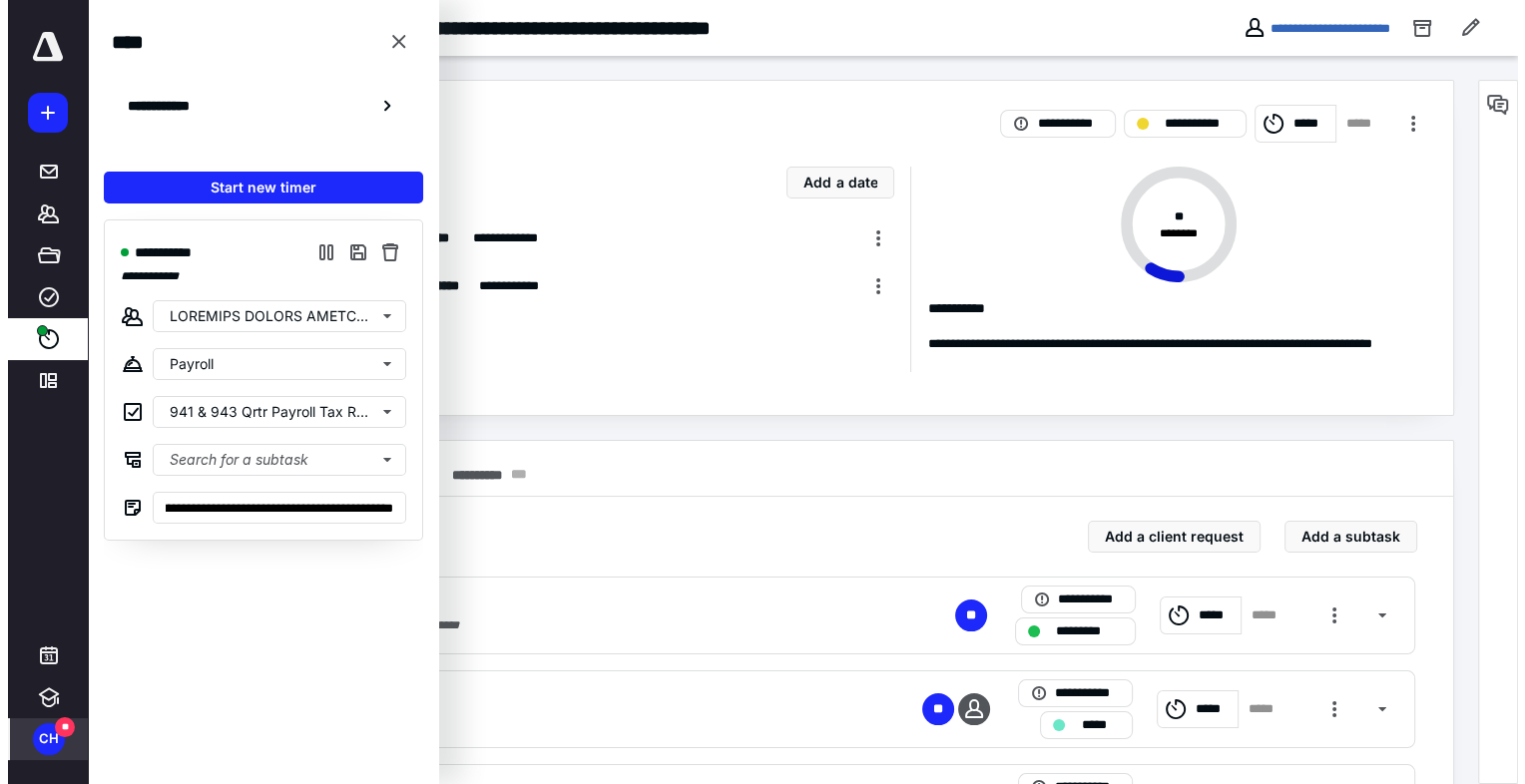 scroll, scrollTop: 0, scrollLeft: 0, axis: both 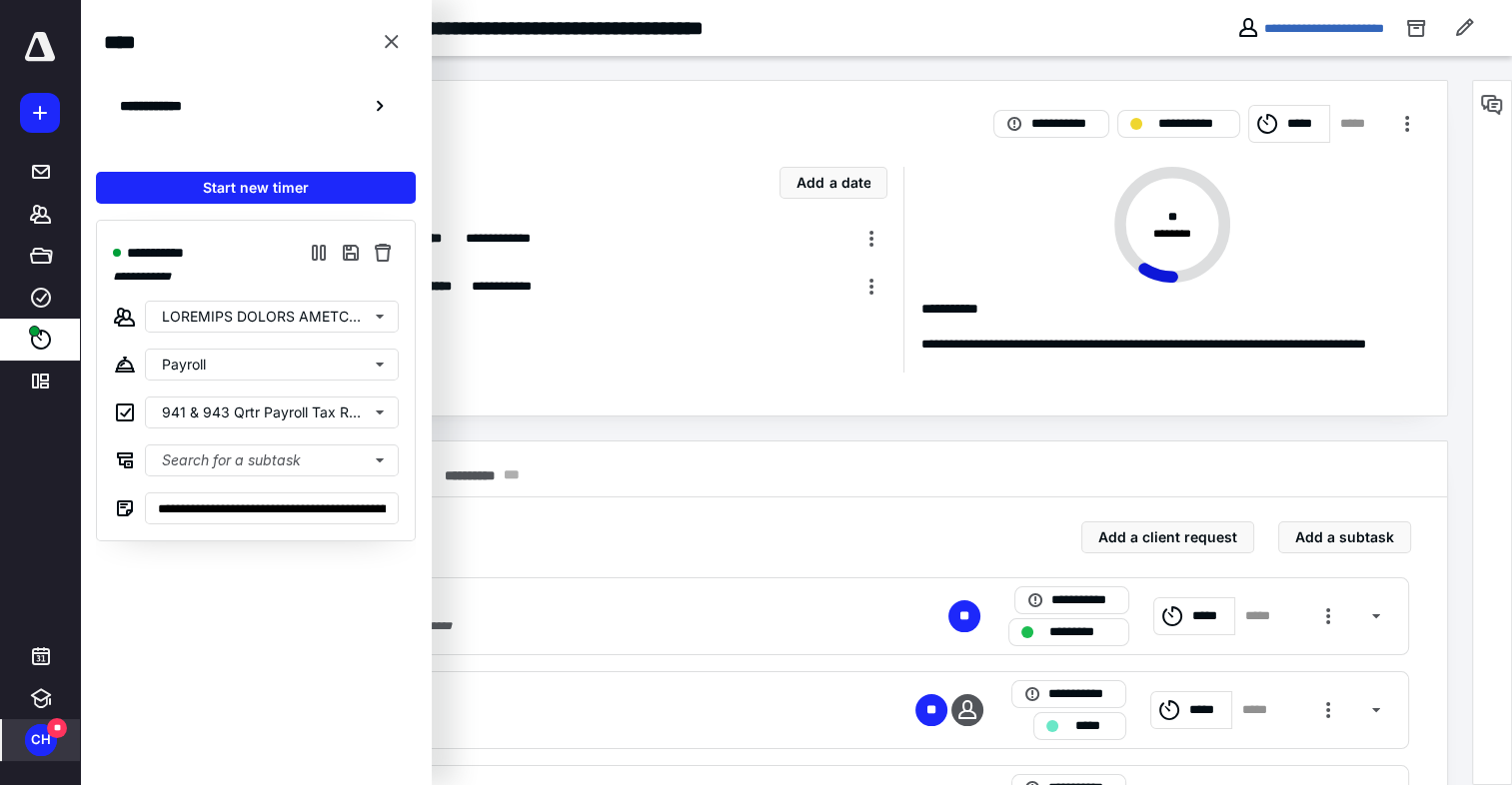 click on "**********" at bounding box center [256, 485] 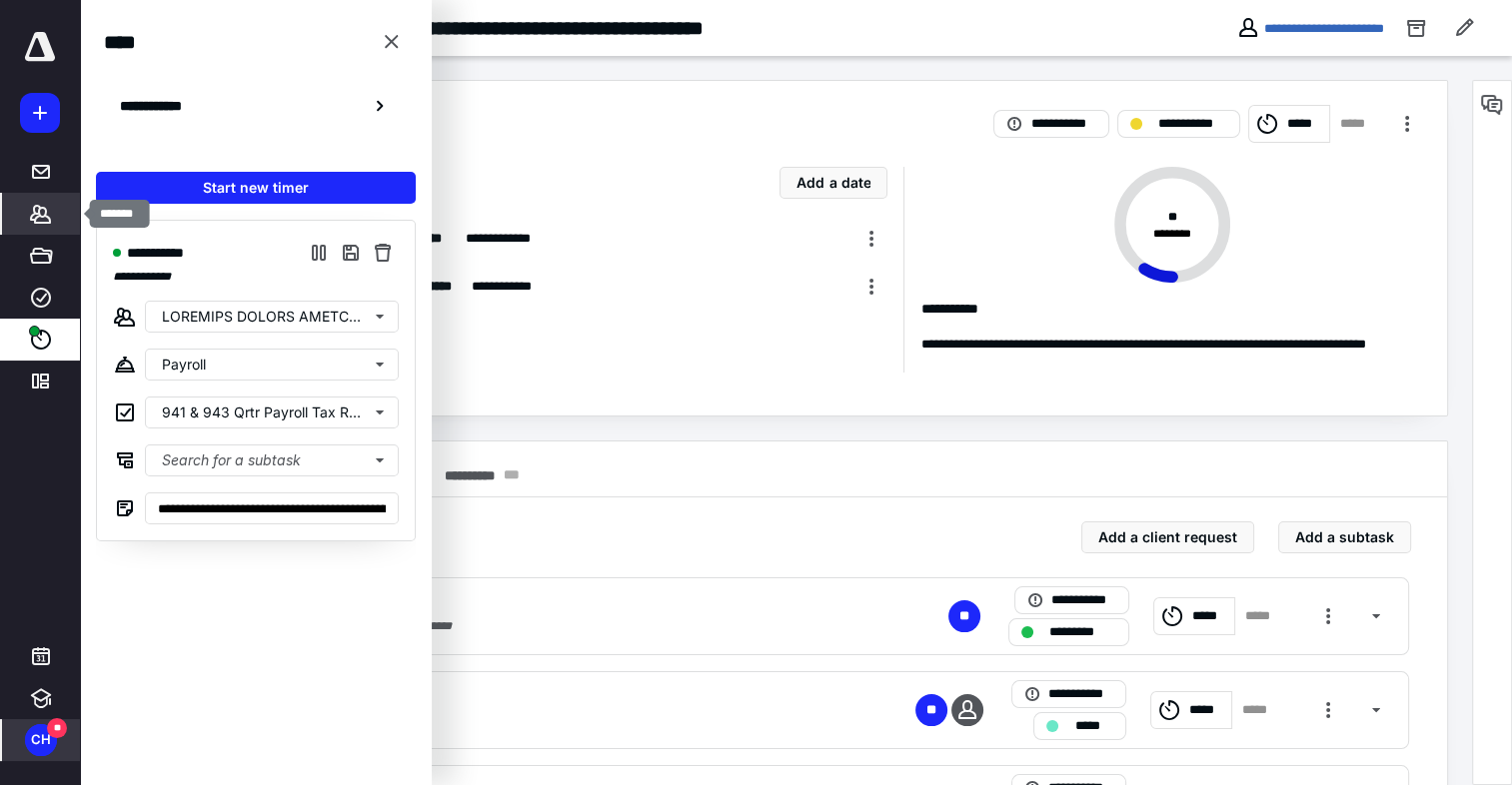 click at bounding box center (41, 214) 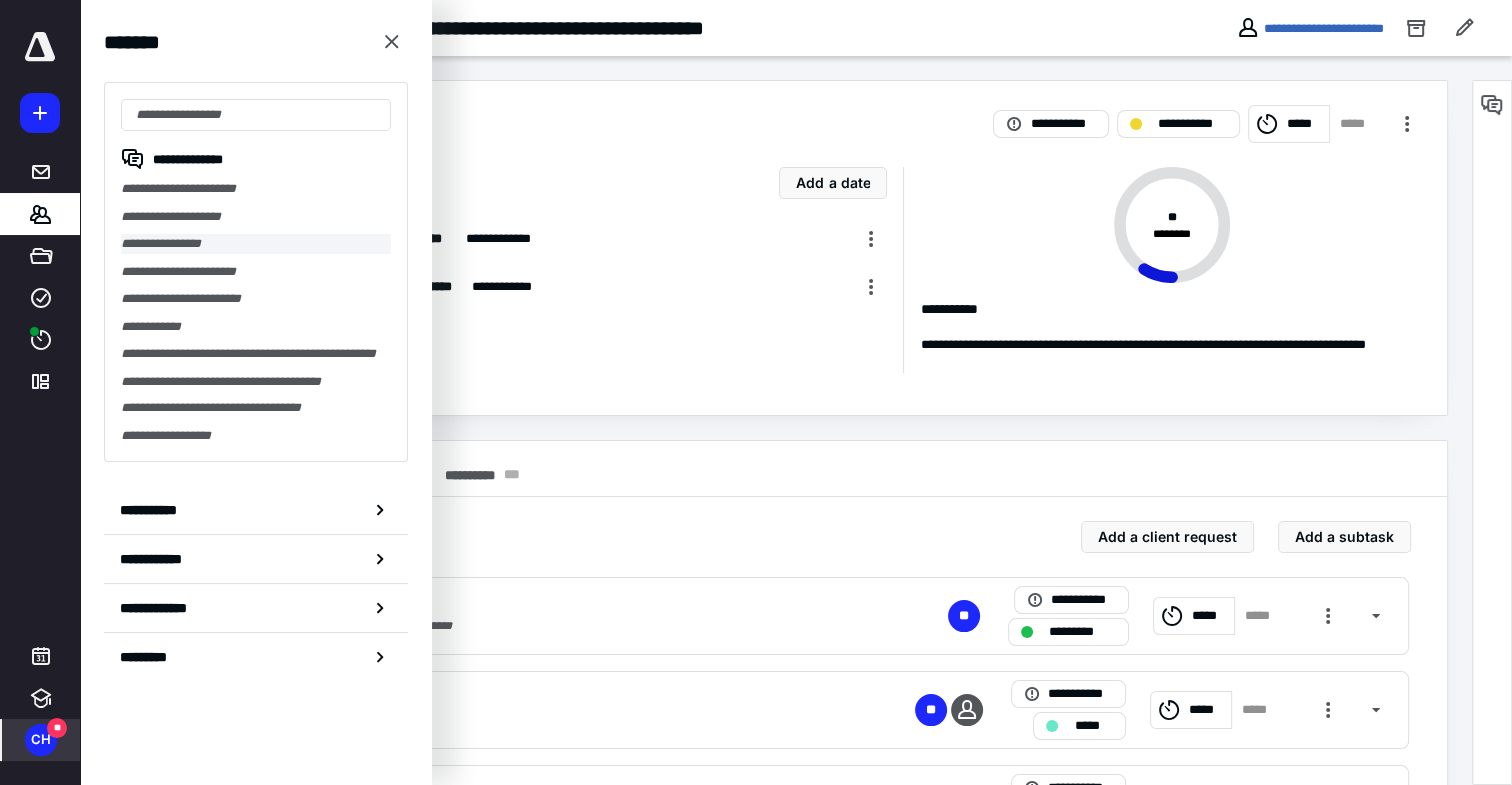 click on "**********" at bounding box center (256, 244) 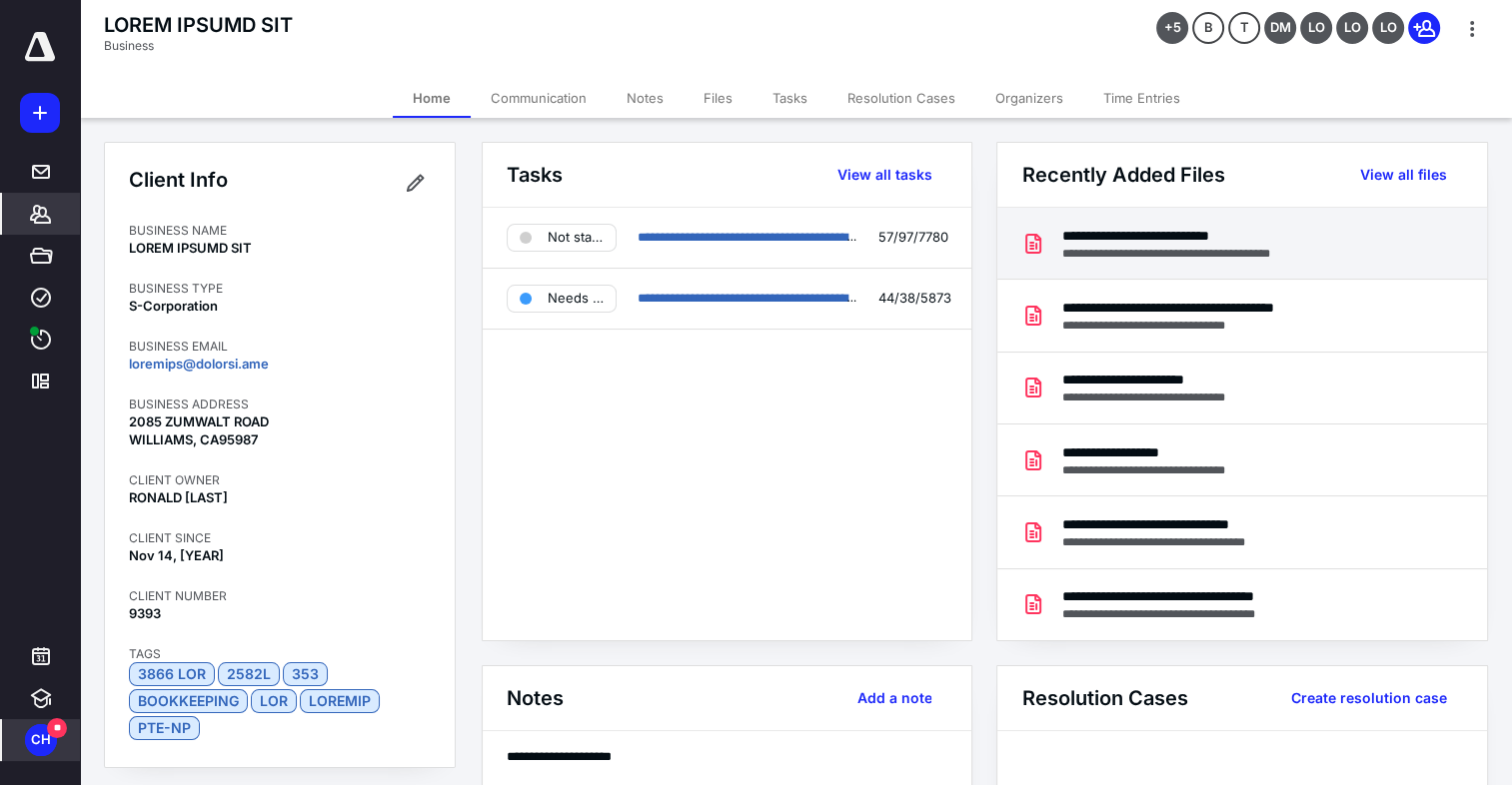 click on "**********" at bounding box center (1188, 236) 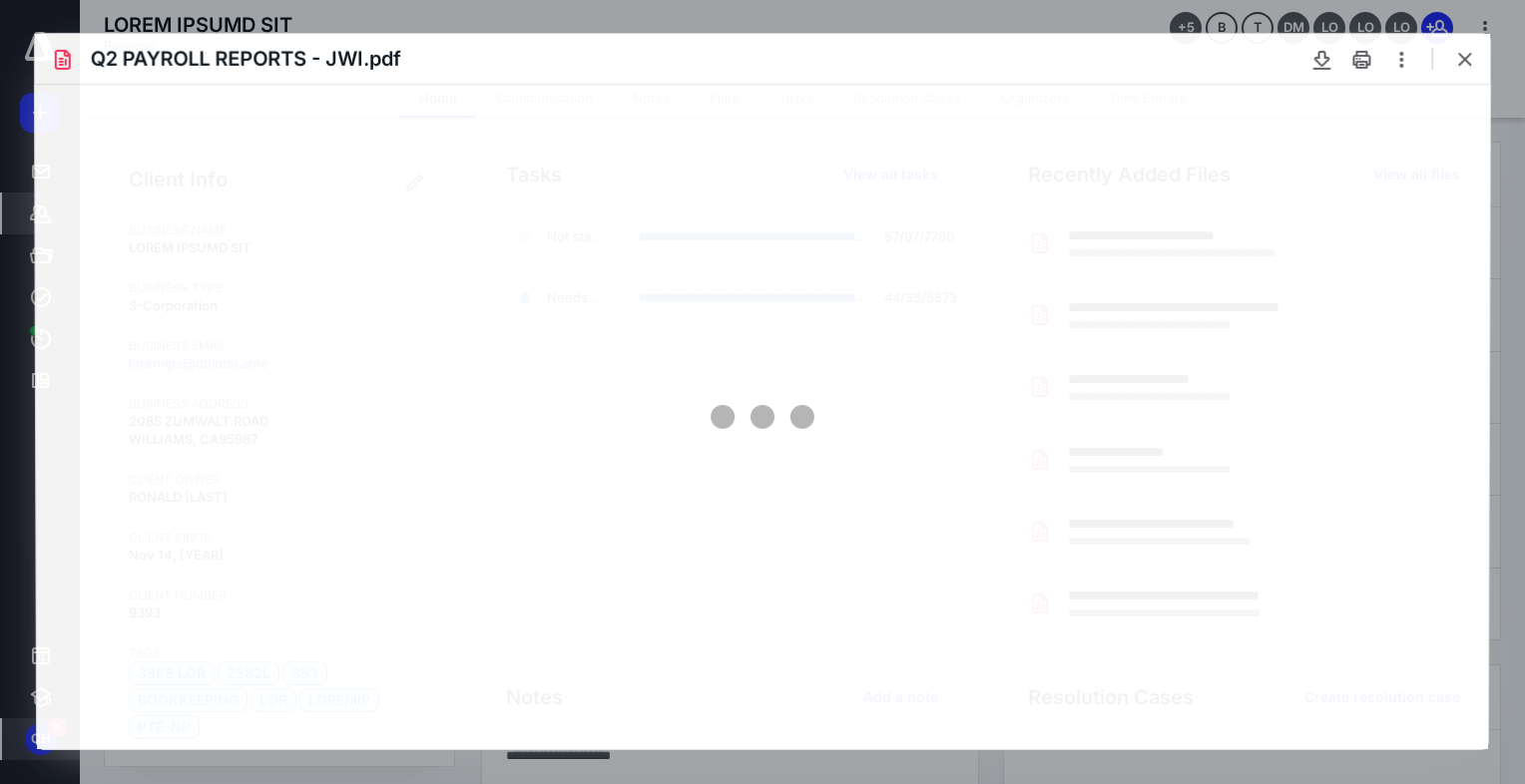 scroll, scrollTop: 0, scrollLeft: 0, axis: both 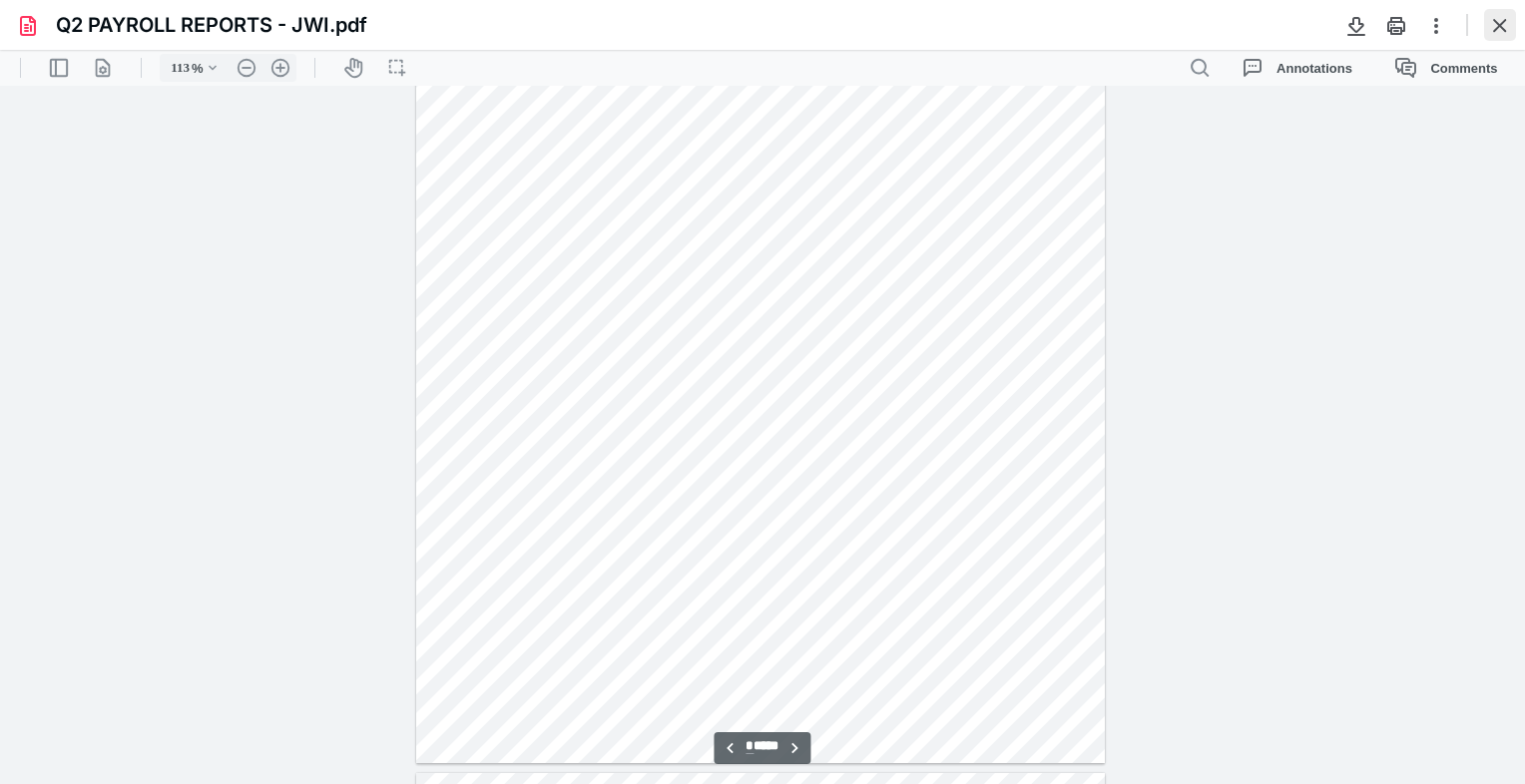 click at bounding box center (1500, 25) 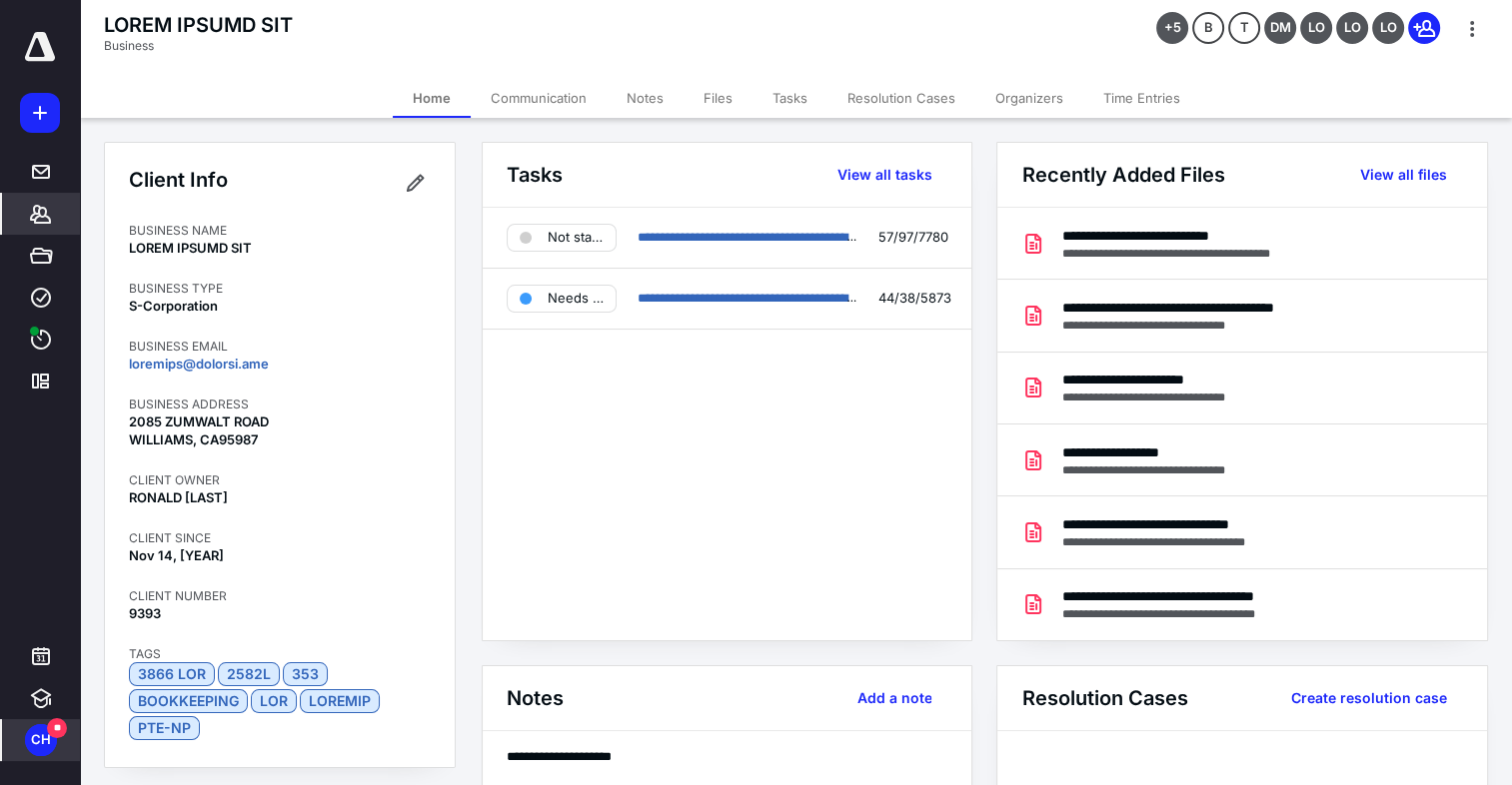 click on "Files" at bounding box center (718, 98) 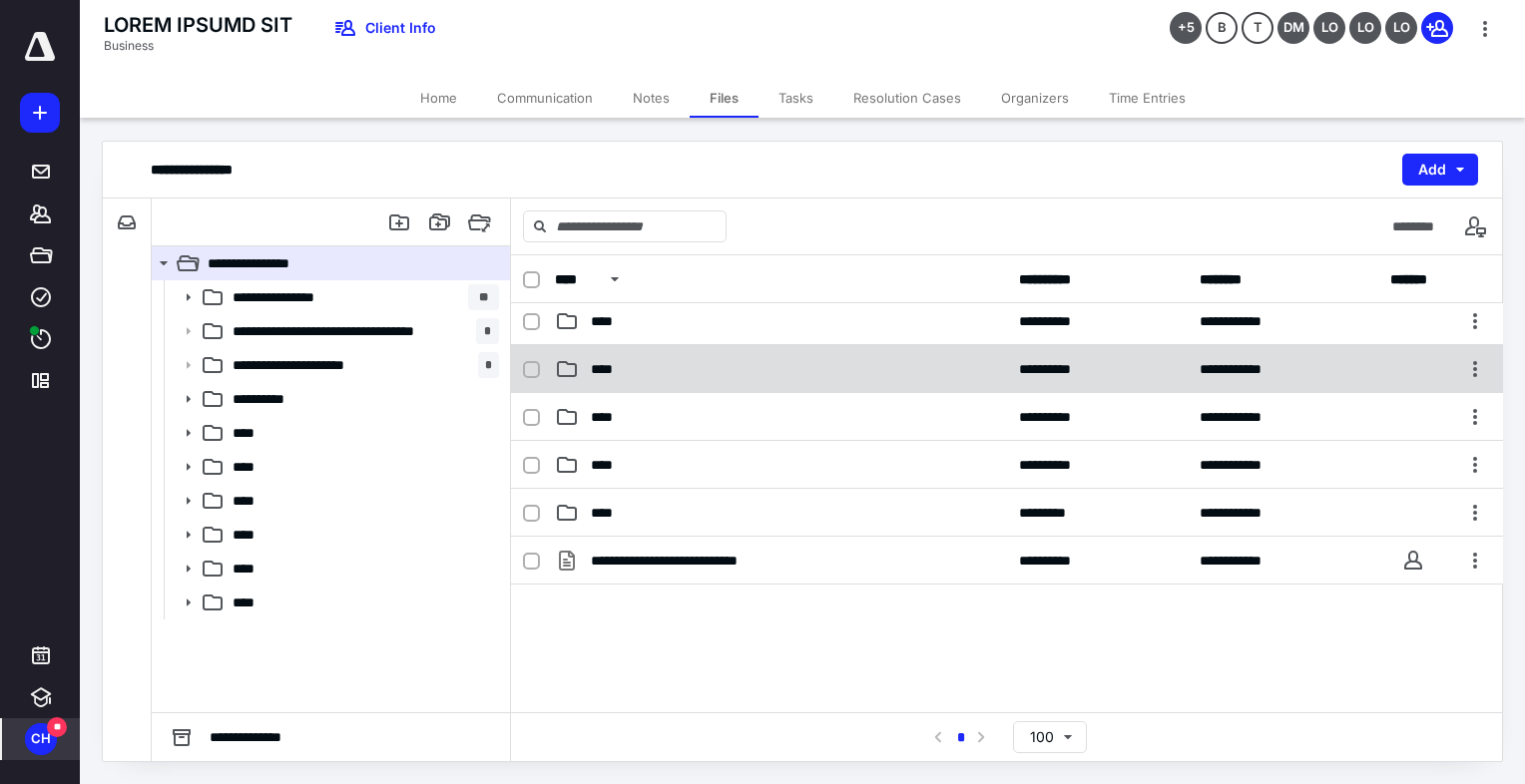 scroll, scrollTop: 299, scrollLeft: 0, axis: vertical 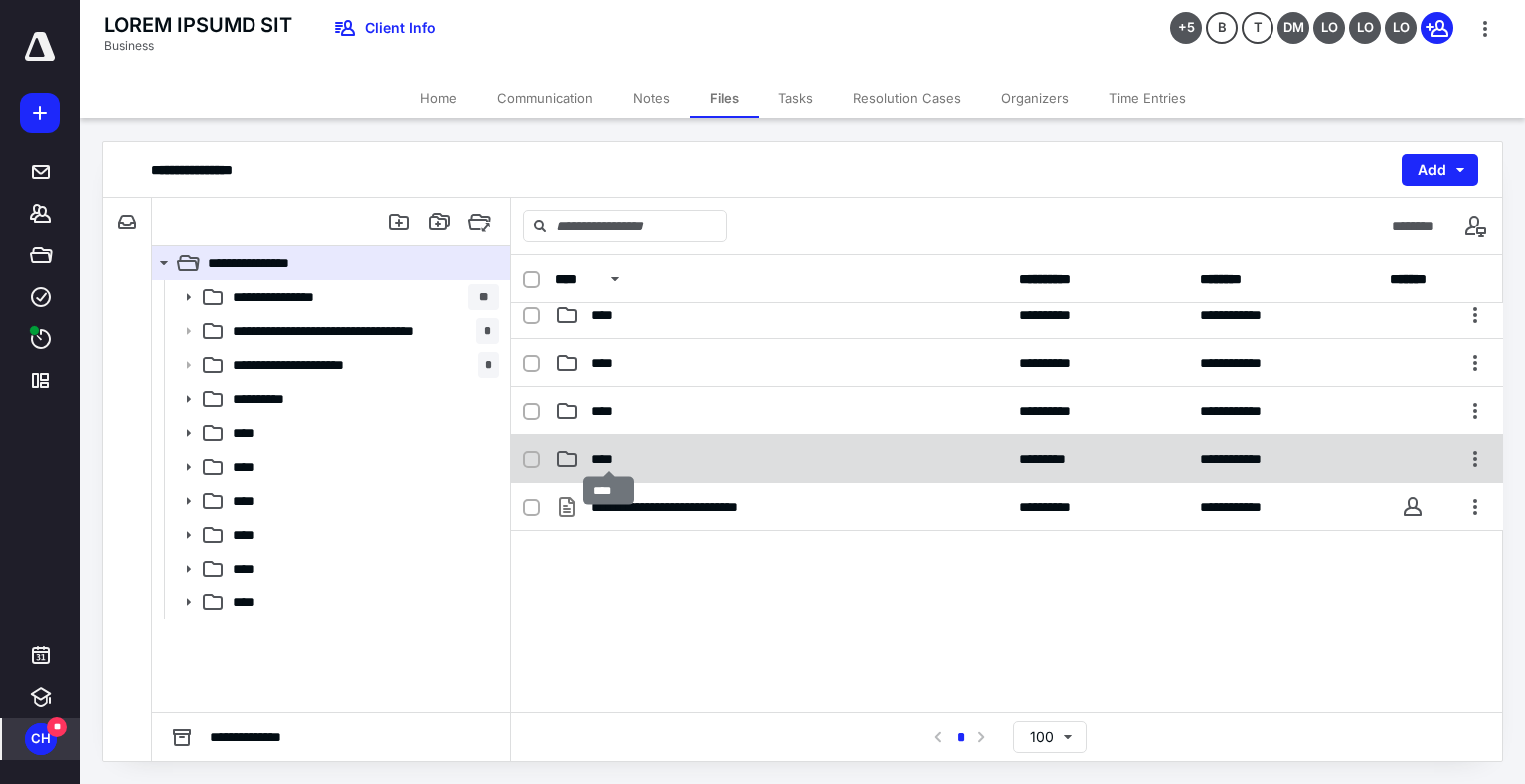 click on "****" at bounding box center (647, 28) 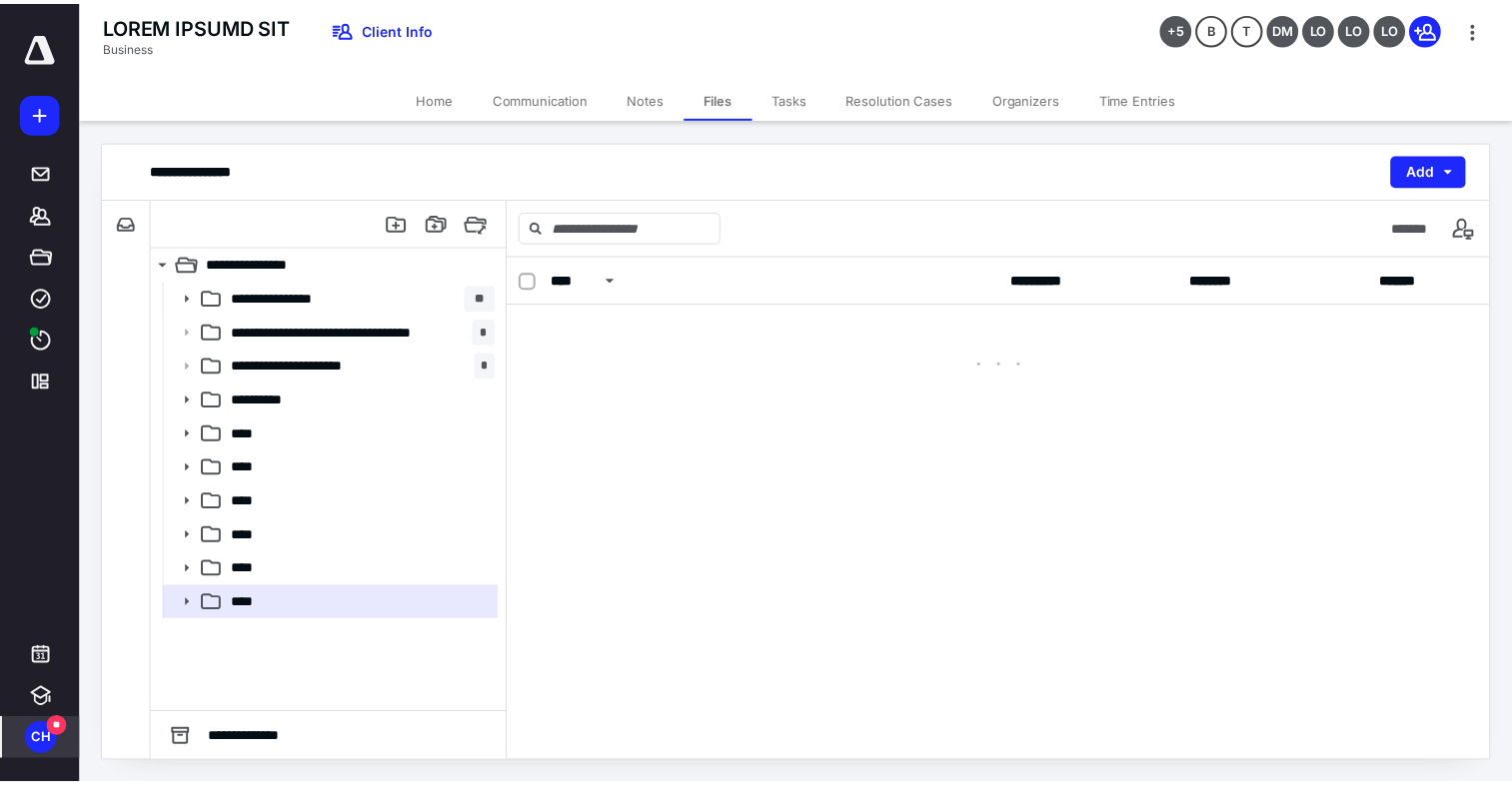 scroll, scrollTop: 0, scrollLeft: 0, axis: both 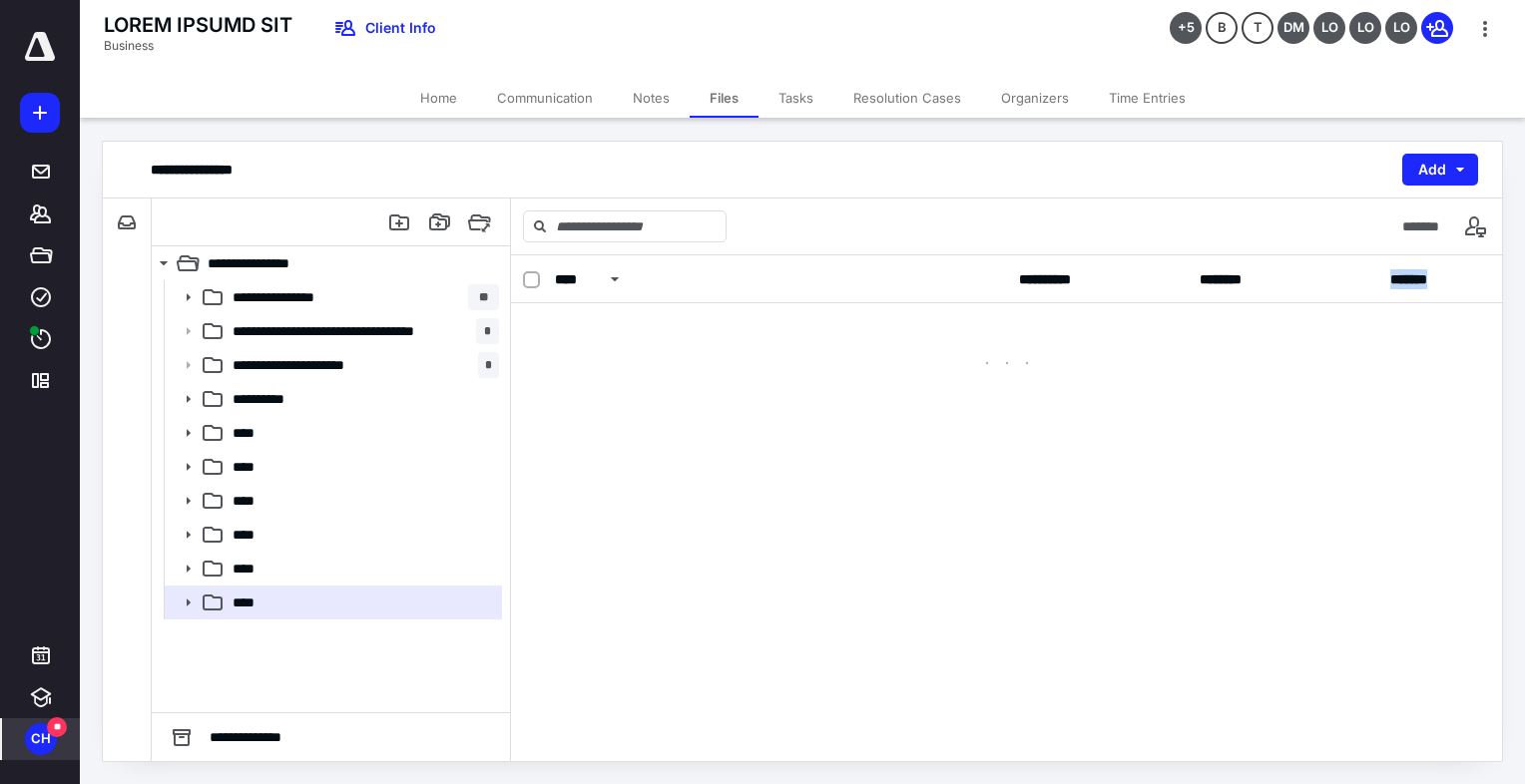 click on "**********" at bounding box center (1007, 226) 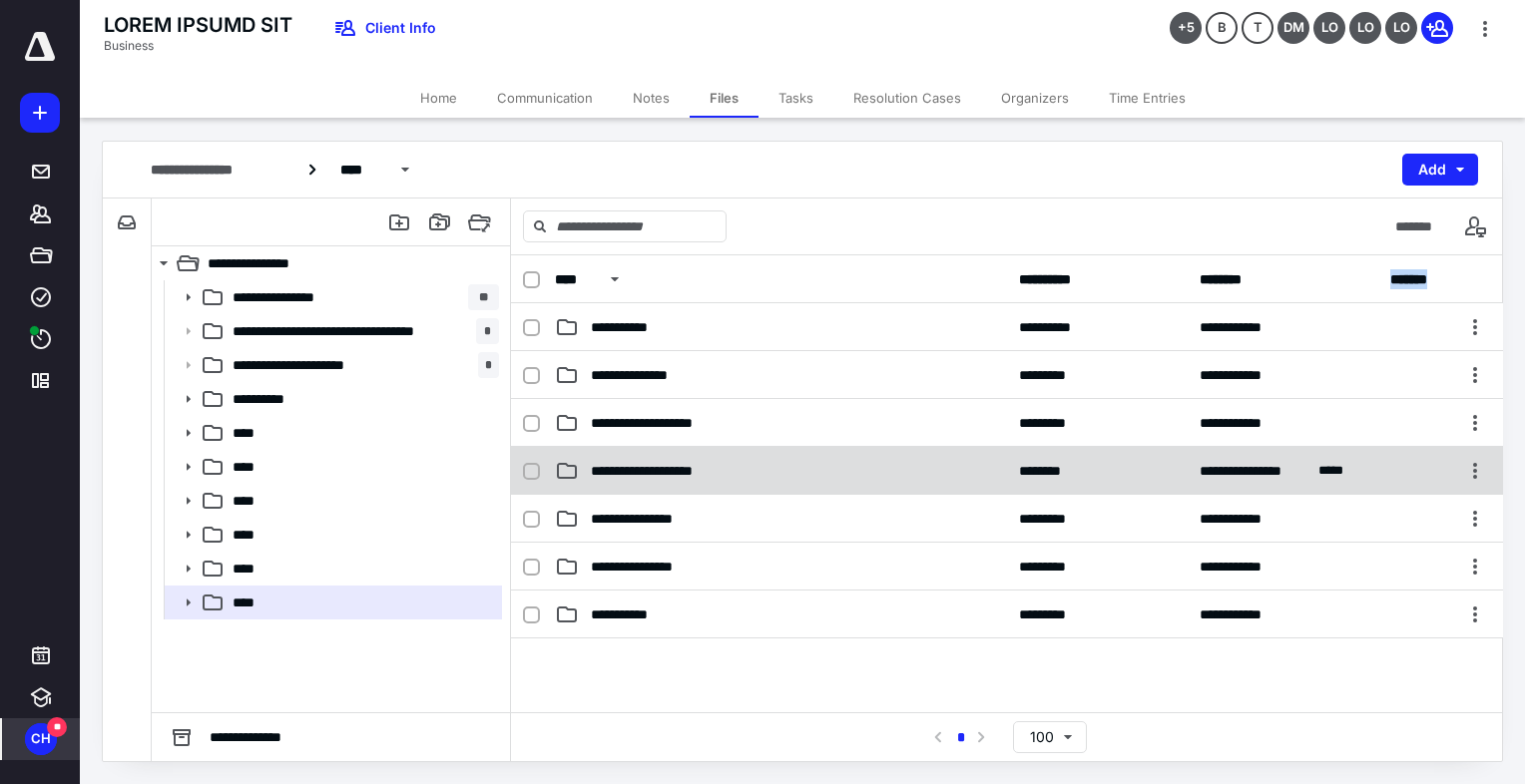 drag, startPoint x: 611, startPoint y: 457, endPoint x: 621, endPoint y: 466, distance: 13.453624 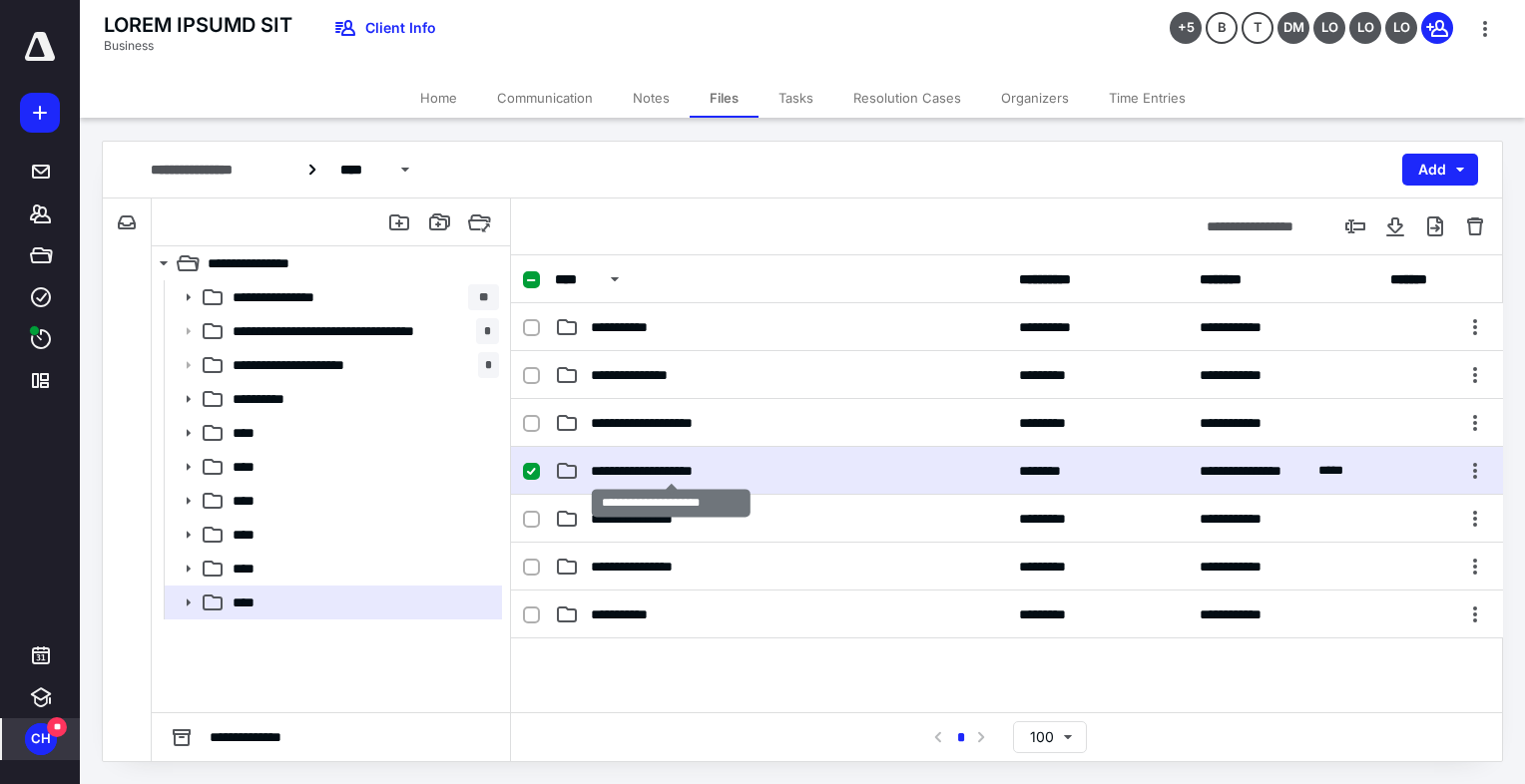 click on "**********" at bounding box center [634, 327] 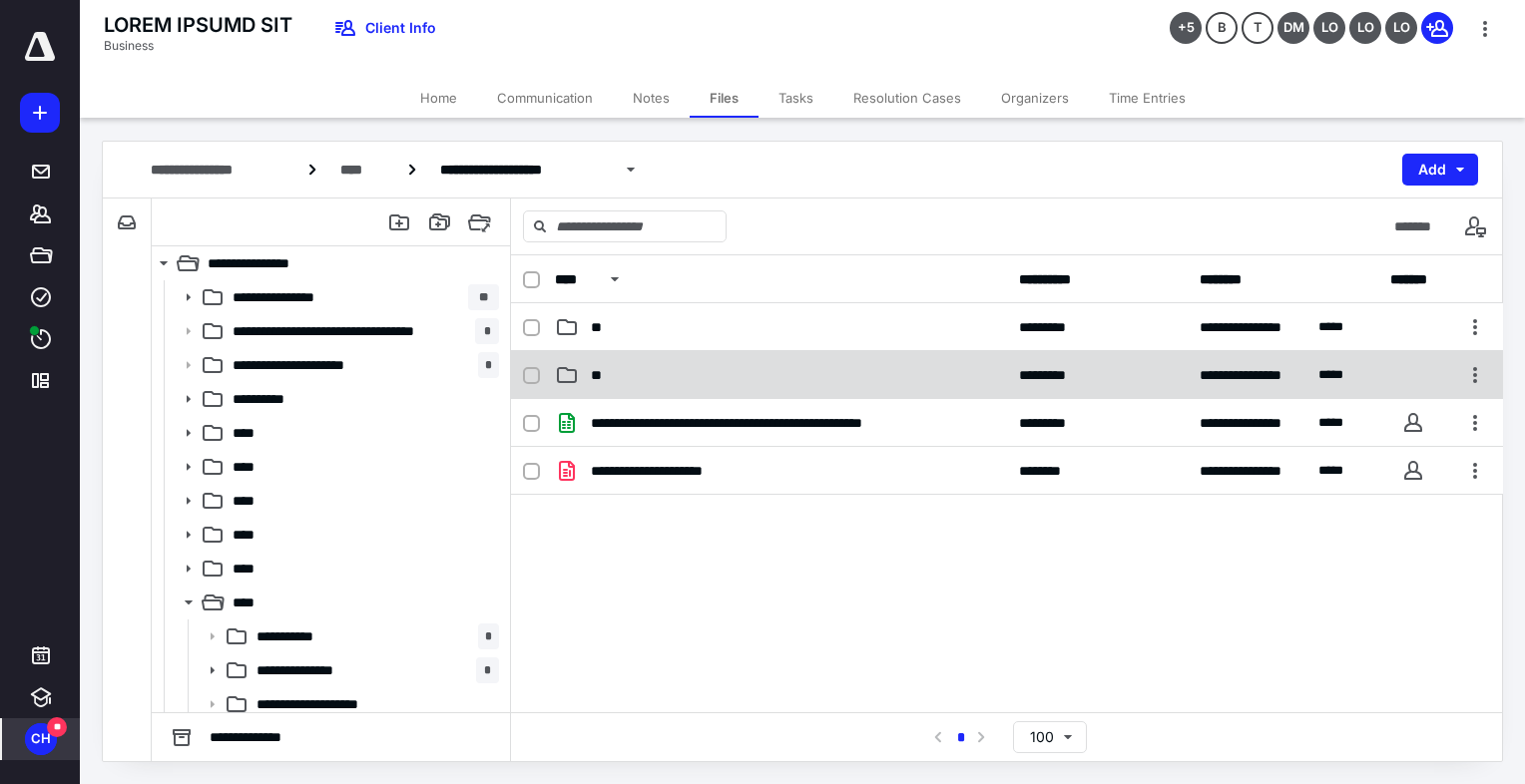 click on "**" at bounding box center (780, 327) 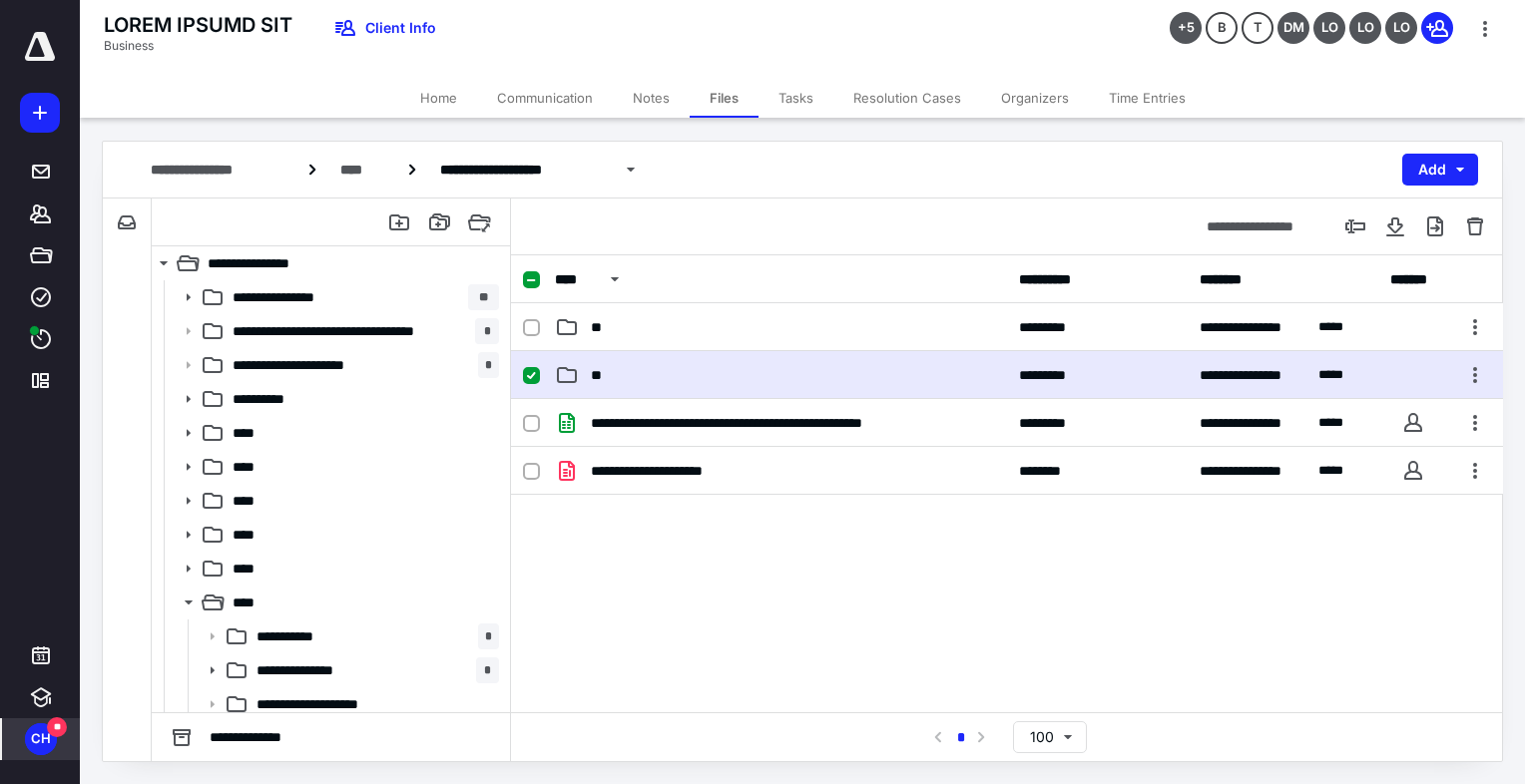 click on "**" at bounding box center (780, 327) 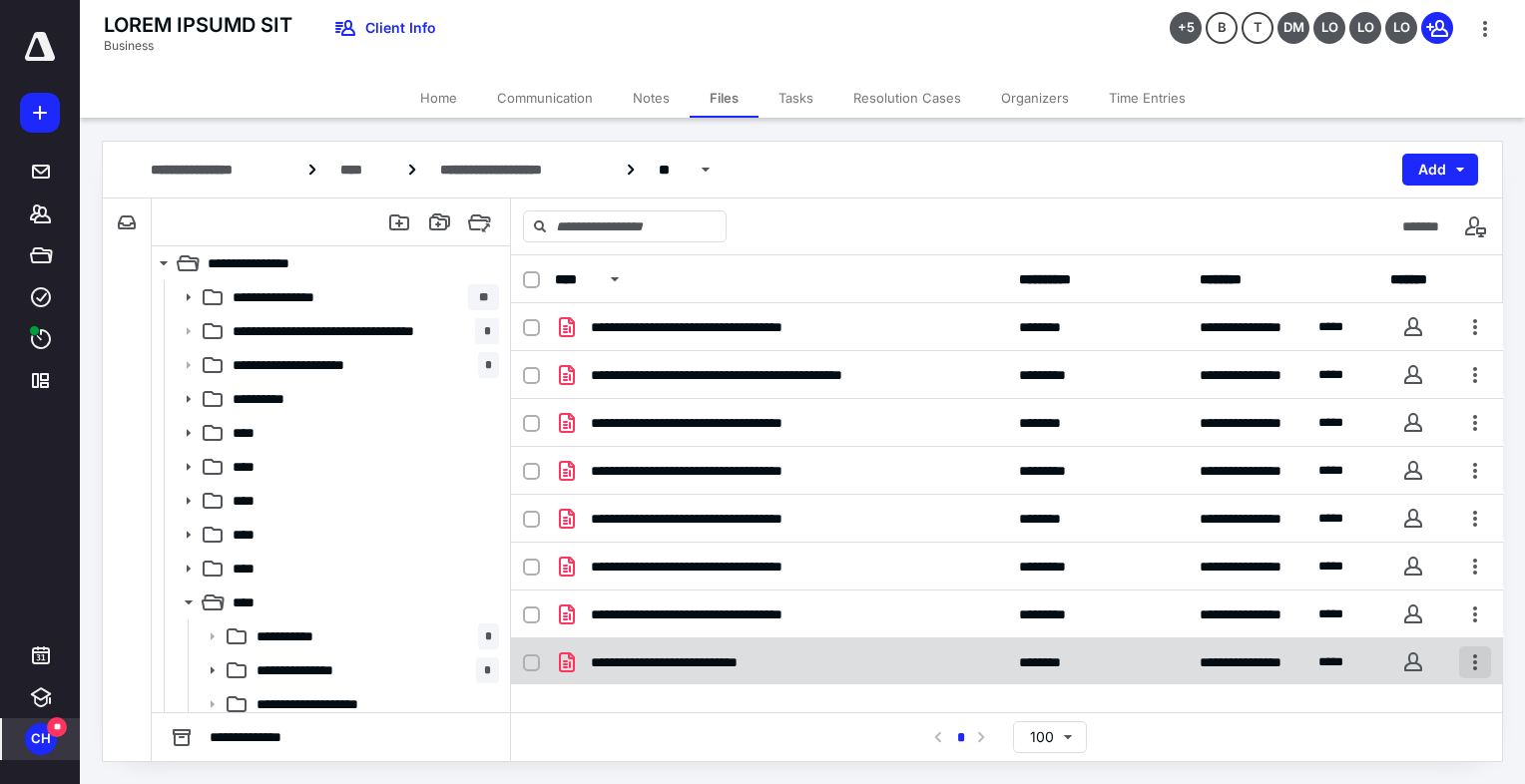 click at bounding box center (1475, 327) 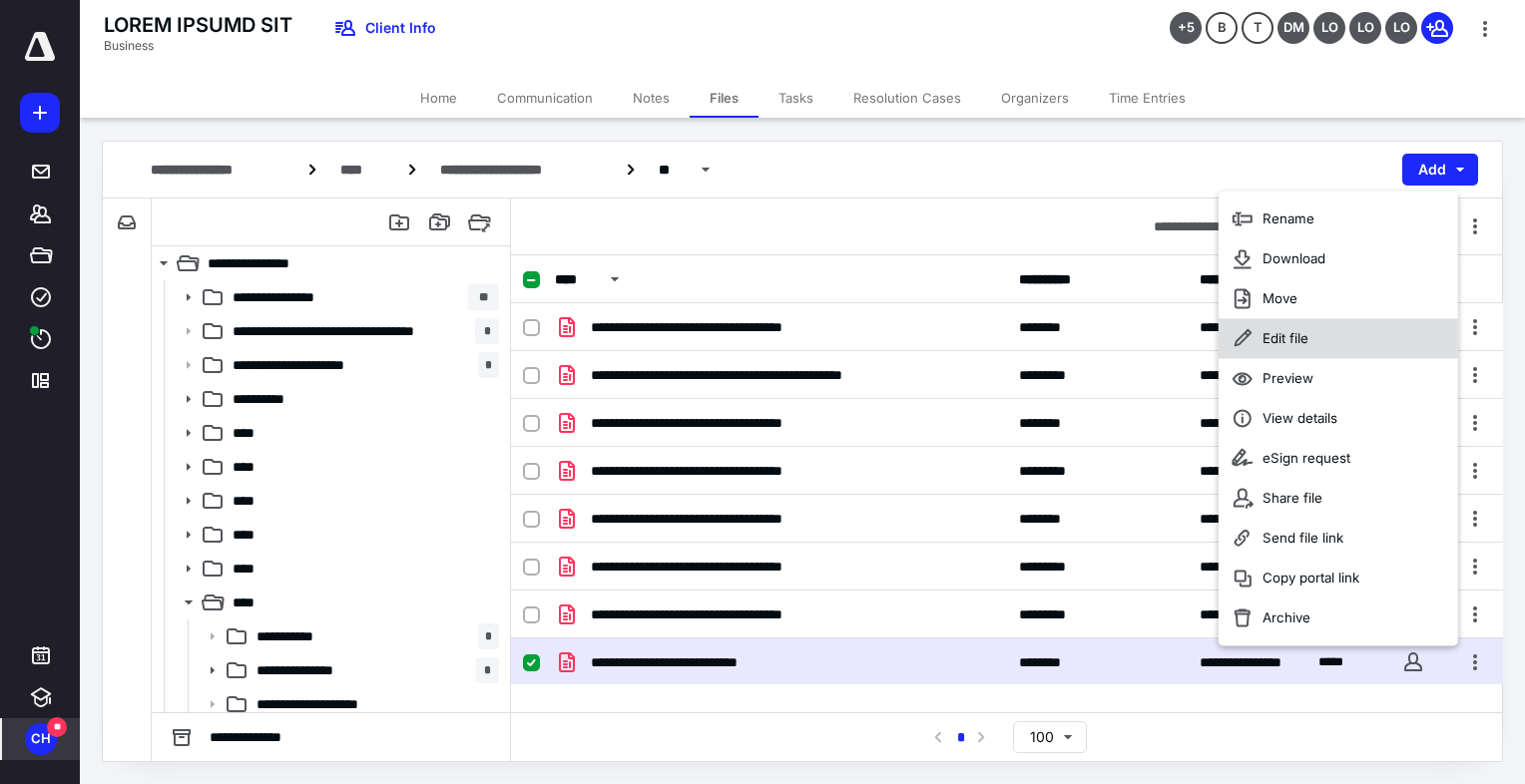 click on "Edit file" at bounding box center [1288, 218] 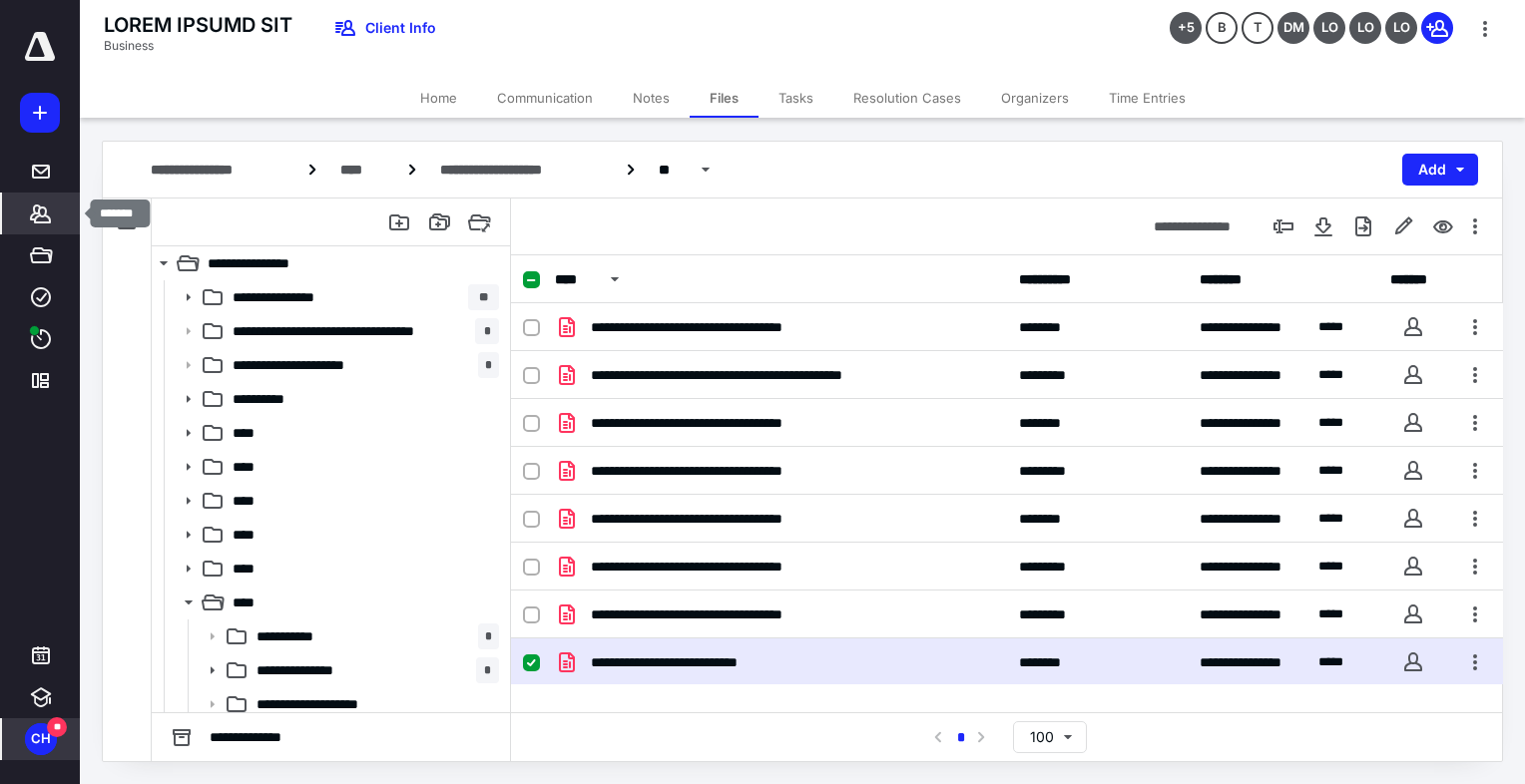click at bounding box center (41, 213) 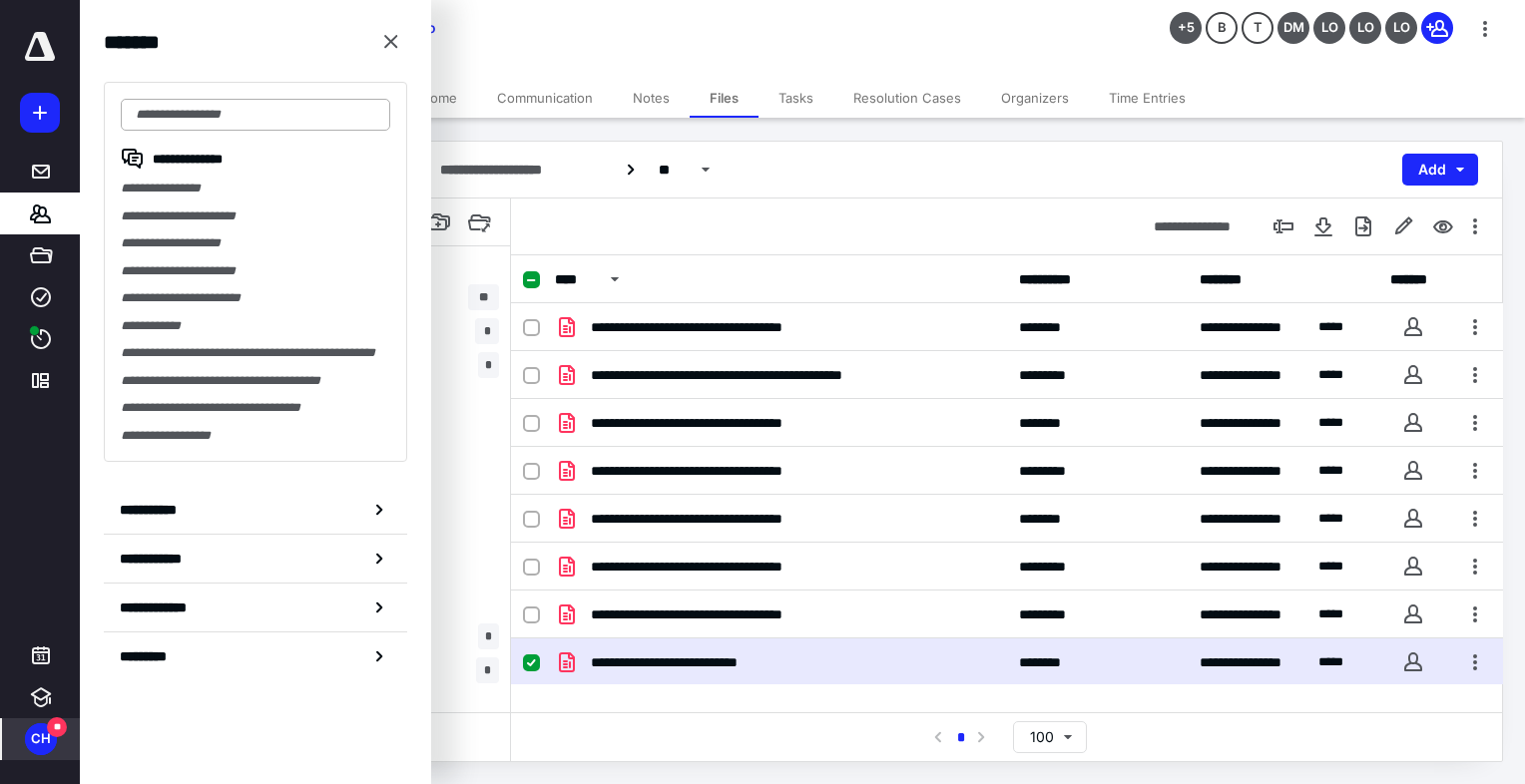 drag, startPoint x: 315, startPoint y: 112, endPoint x: 327, endPoint y: 99, distance: 17.691806 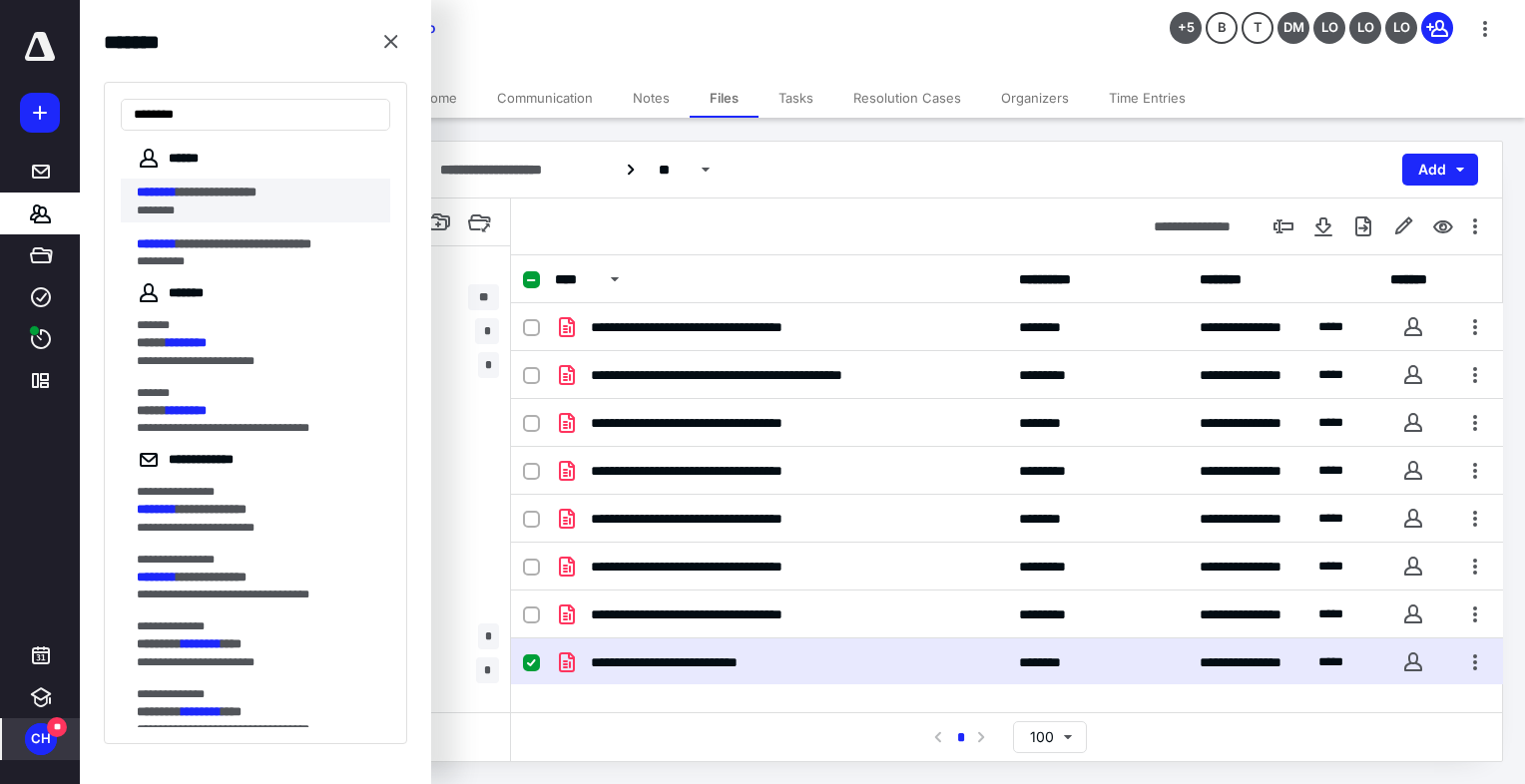 type on "********" 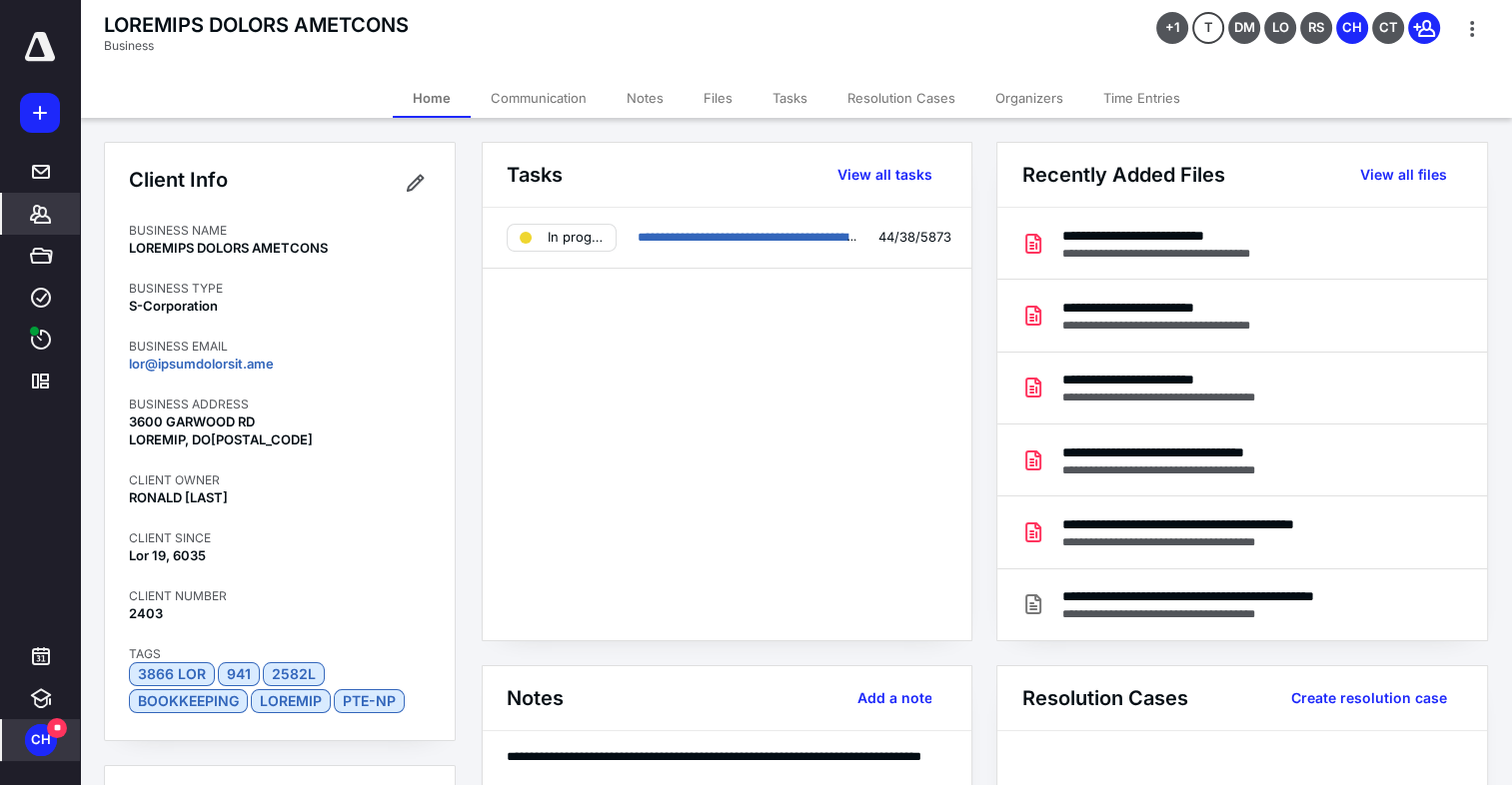click on "Files" at bounding box center (718, 98) 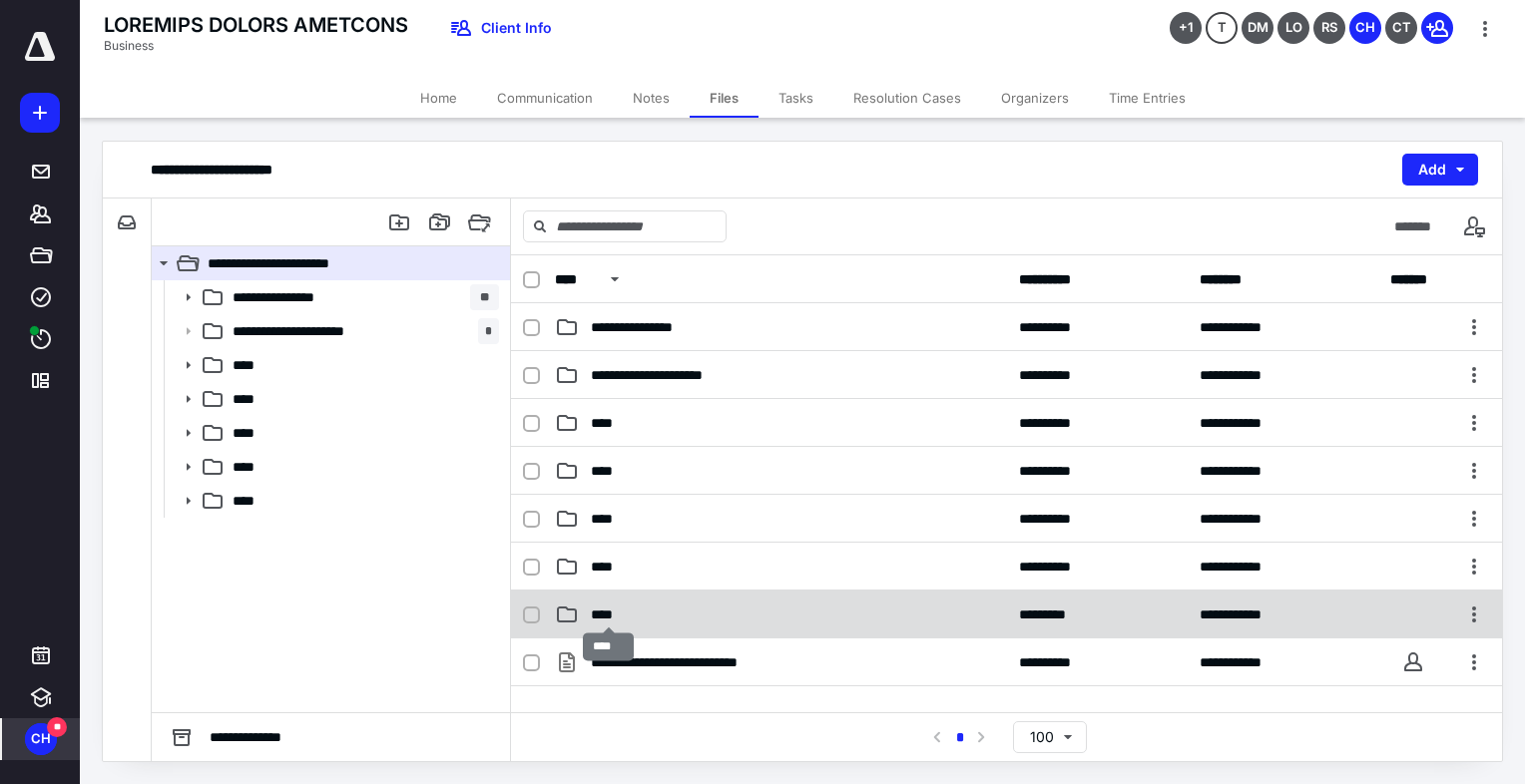 click on "****" at bounding box center (647, 327) 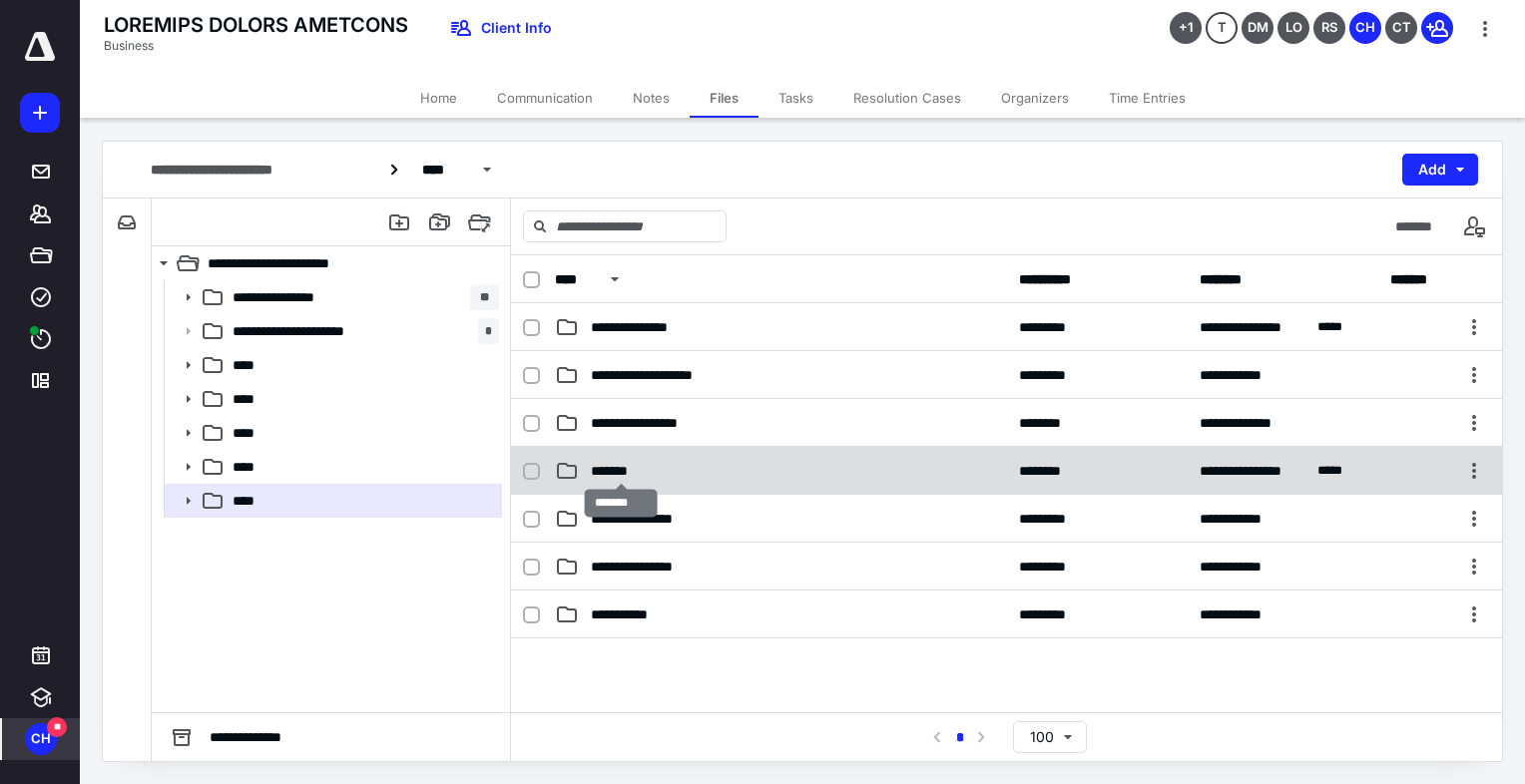 click on "*******" at bounding box center [647, 327] 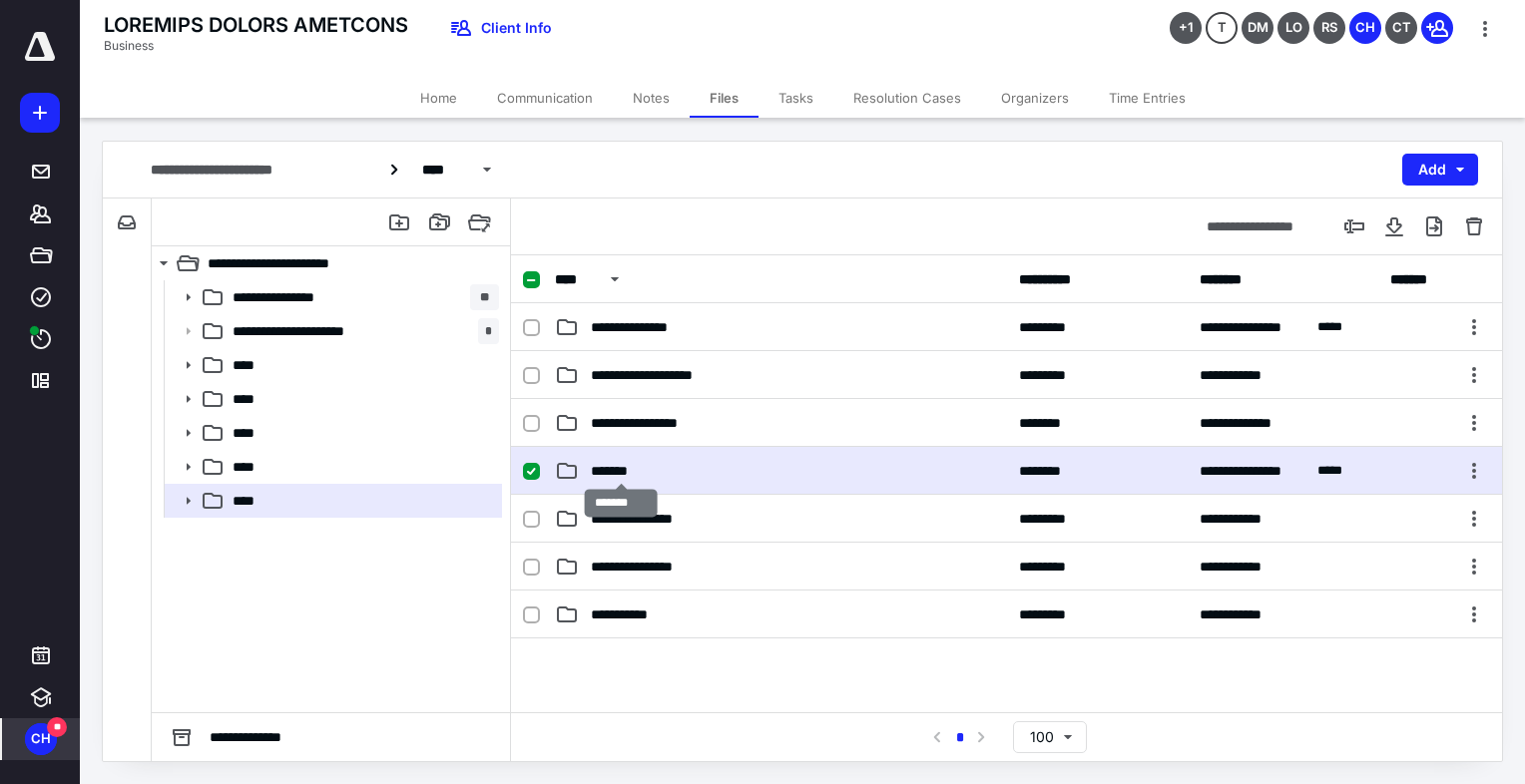 click on "*******" at bounding box center [647, 327] 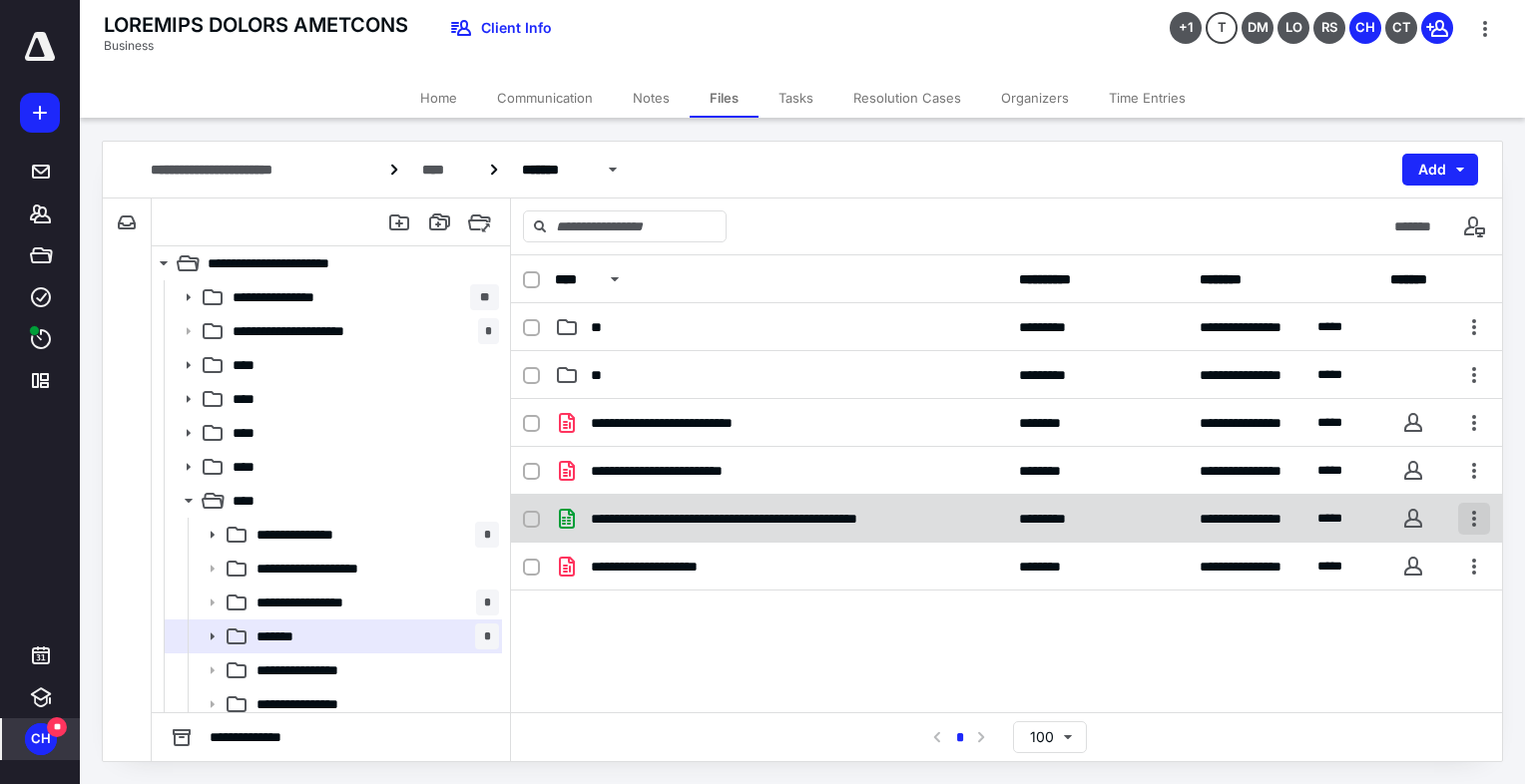 click at bounding box center [1474, 423] 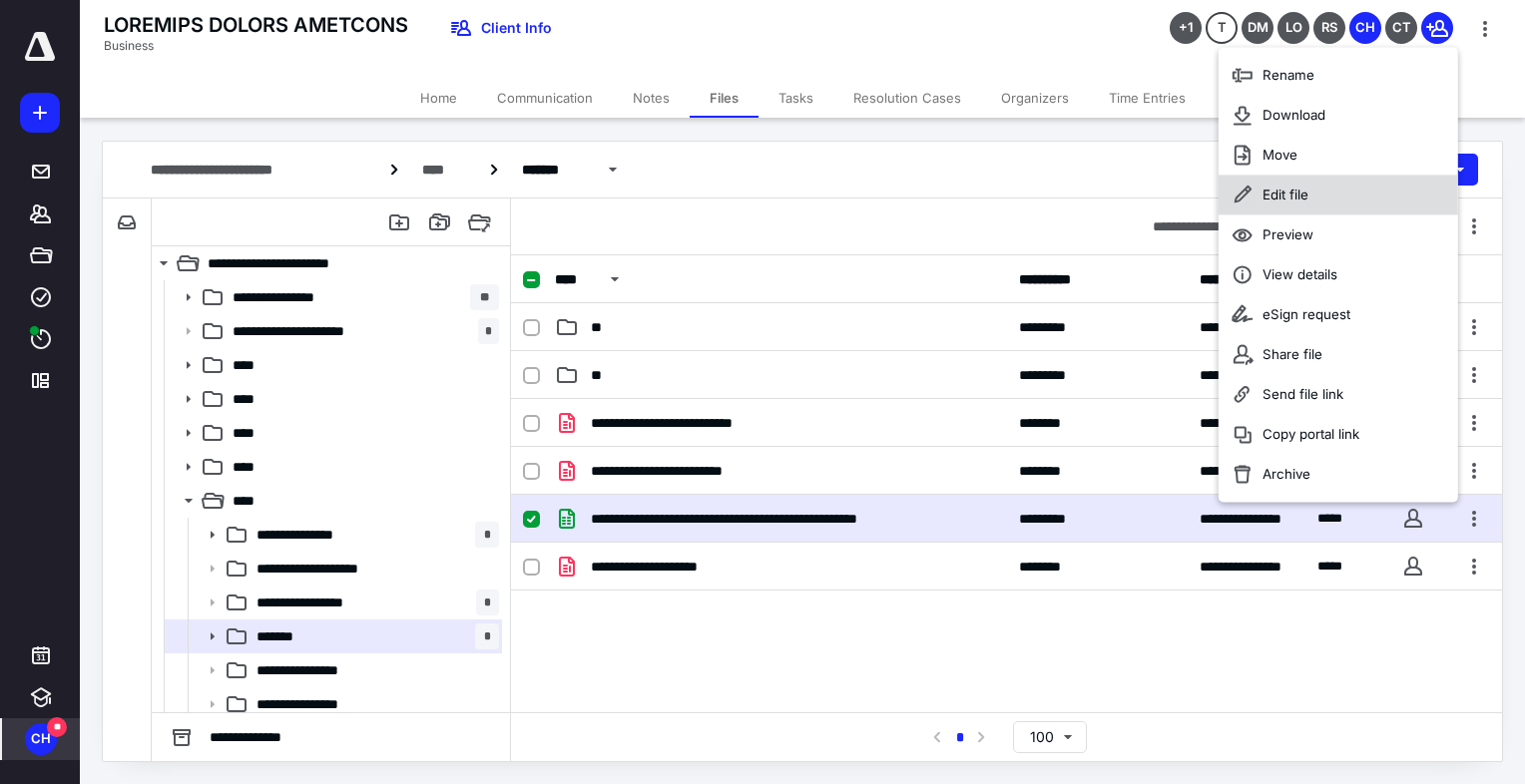 click on "Edit file" at bounding box center [1288, 75] 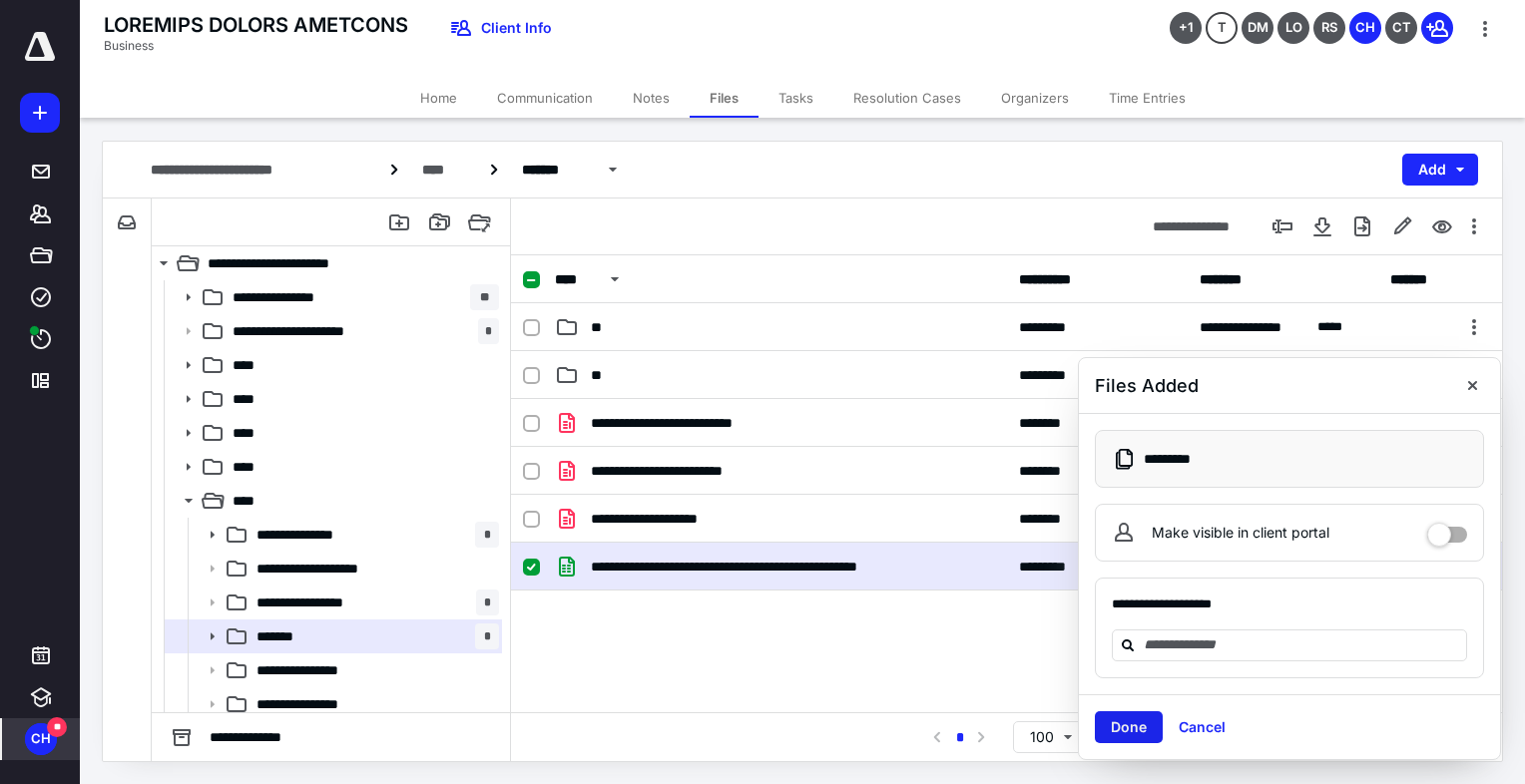click on "Done" at bounding box center [1129, 727] 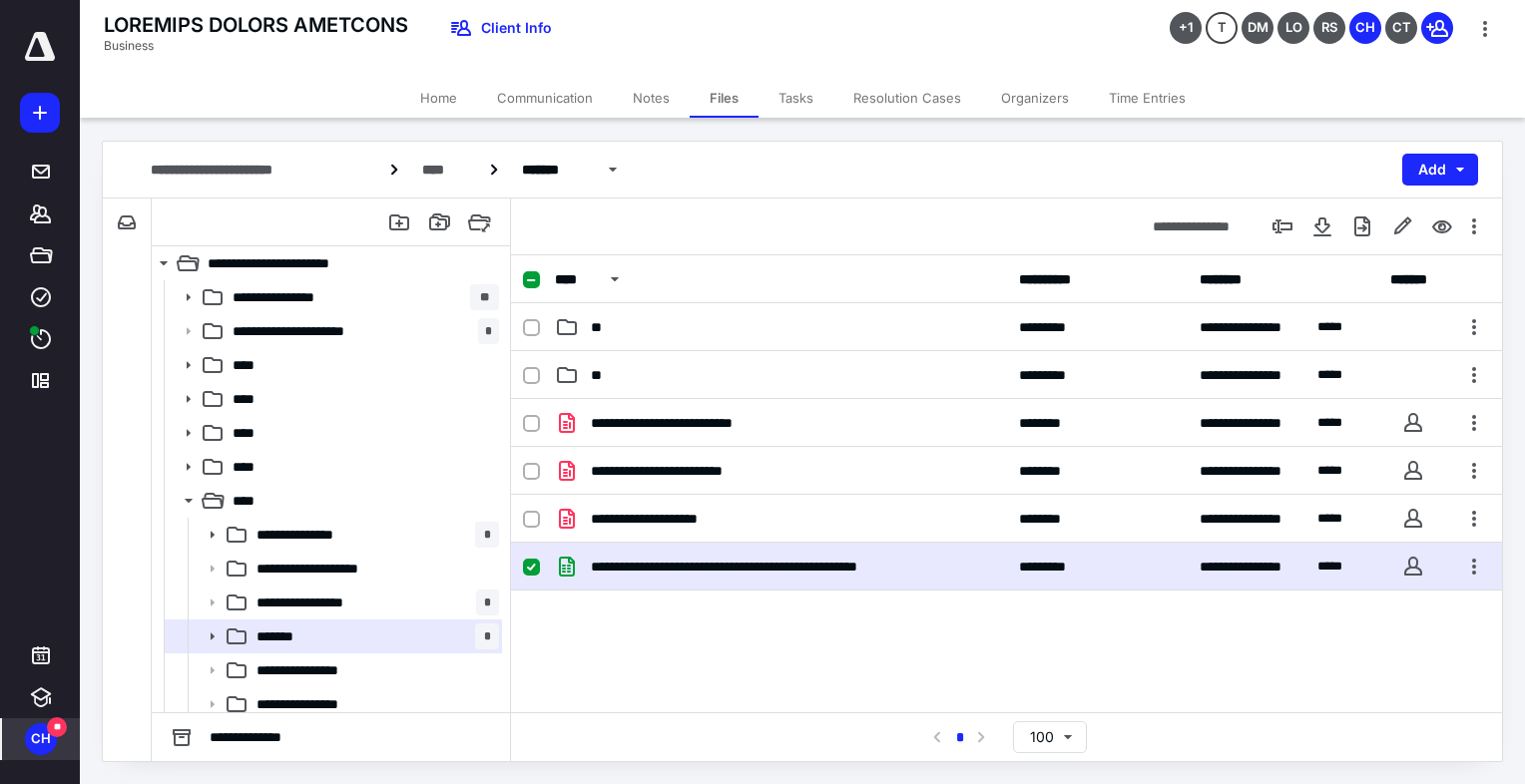 click on "Tasks" at bounding box center (795, 98) 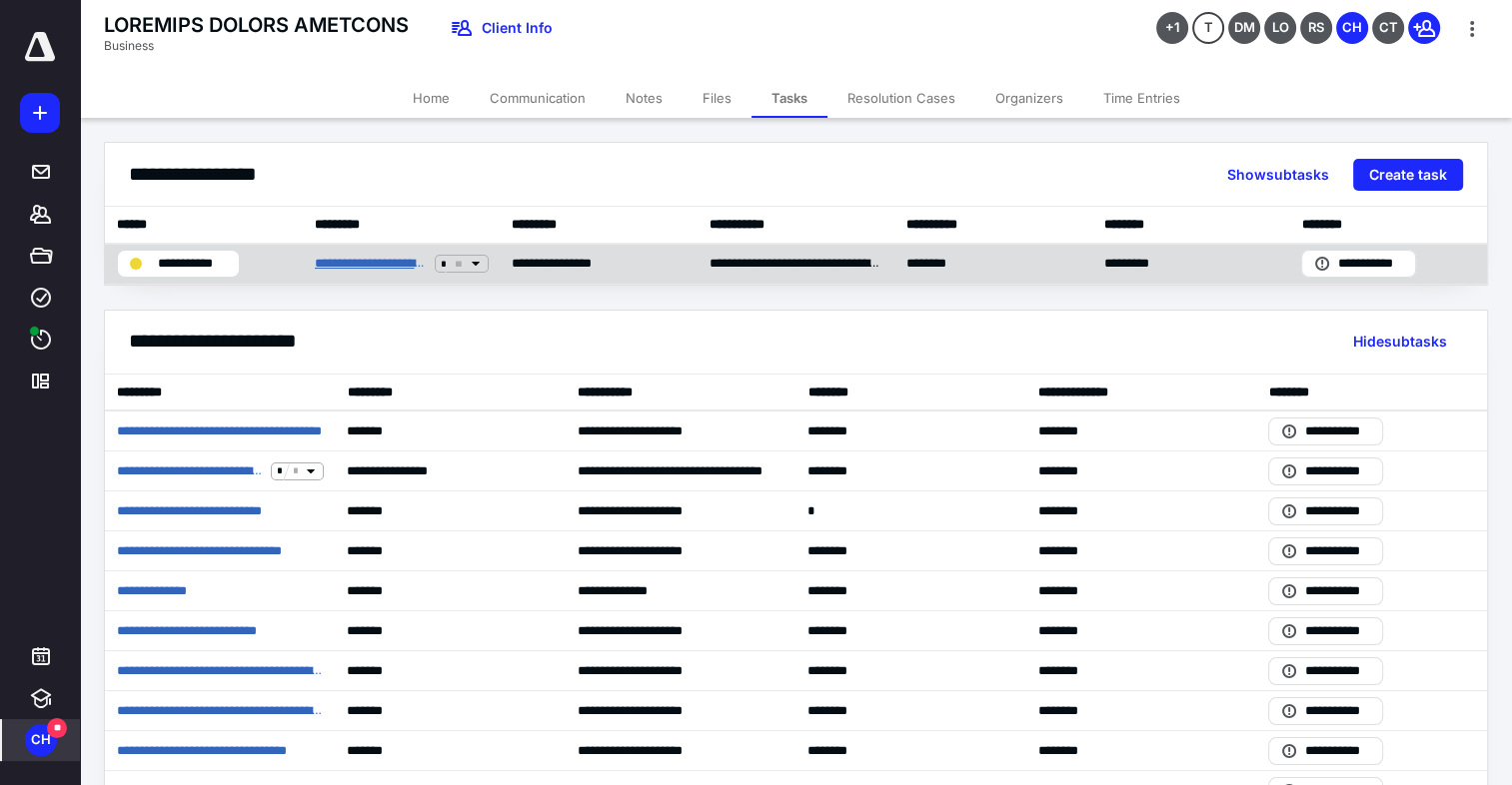 click on "**********" at bounding box center [371, 264] 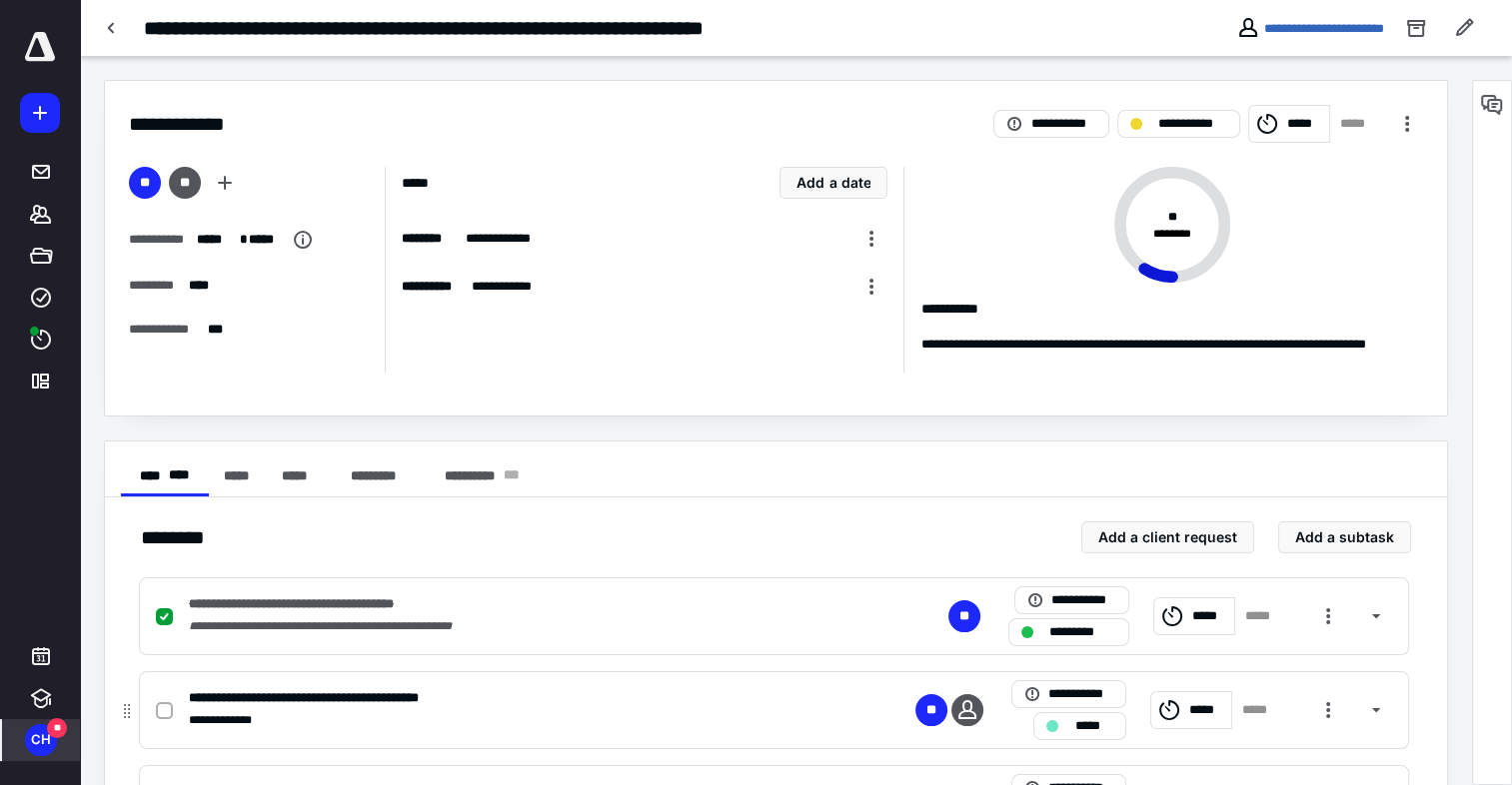 click at bounding box center [164, 617] 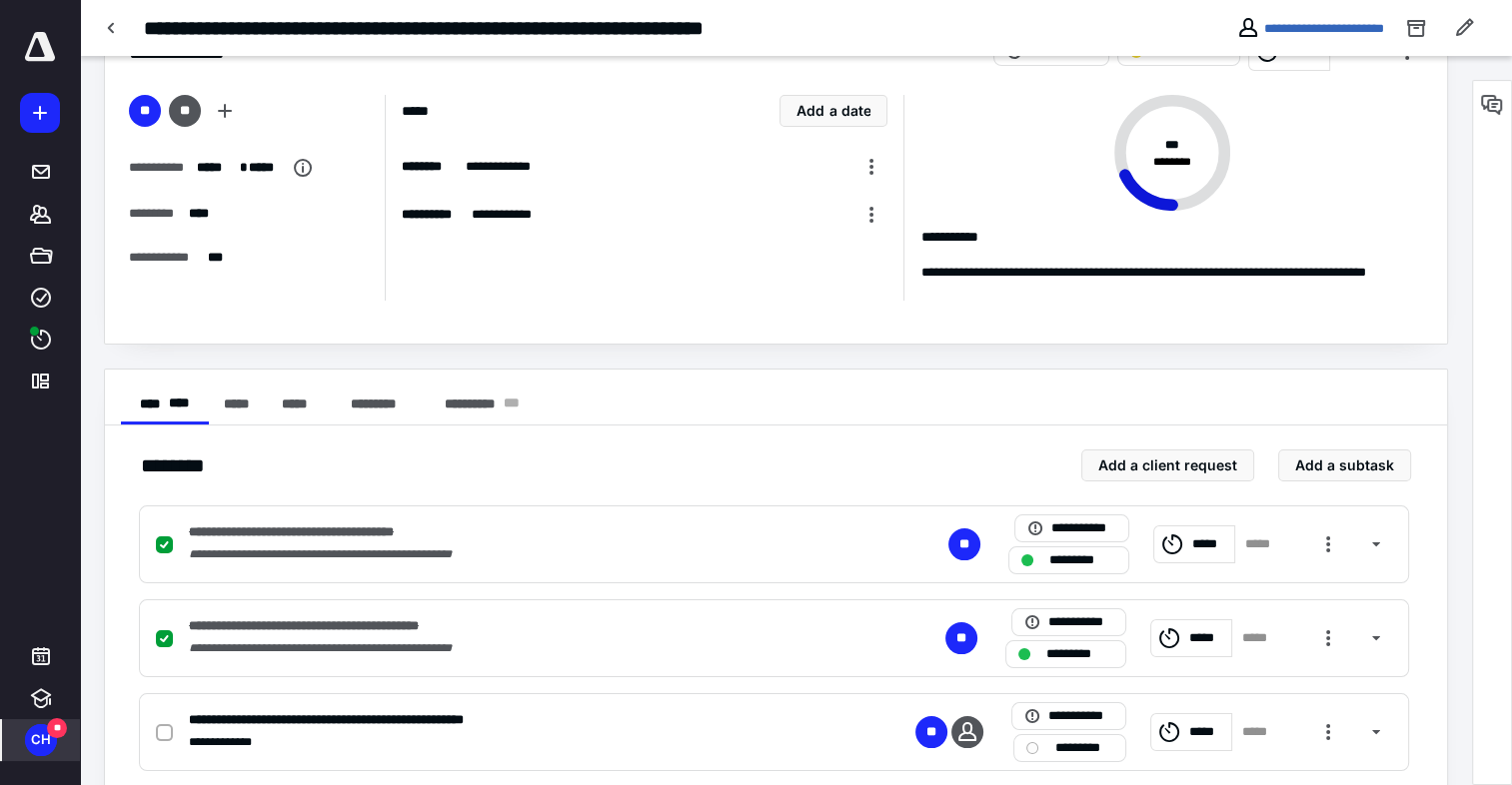 scroll, scrollTop: 200, scrollLeft: 0, axis: vertical 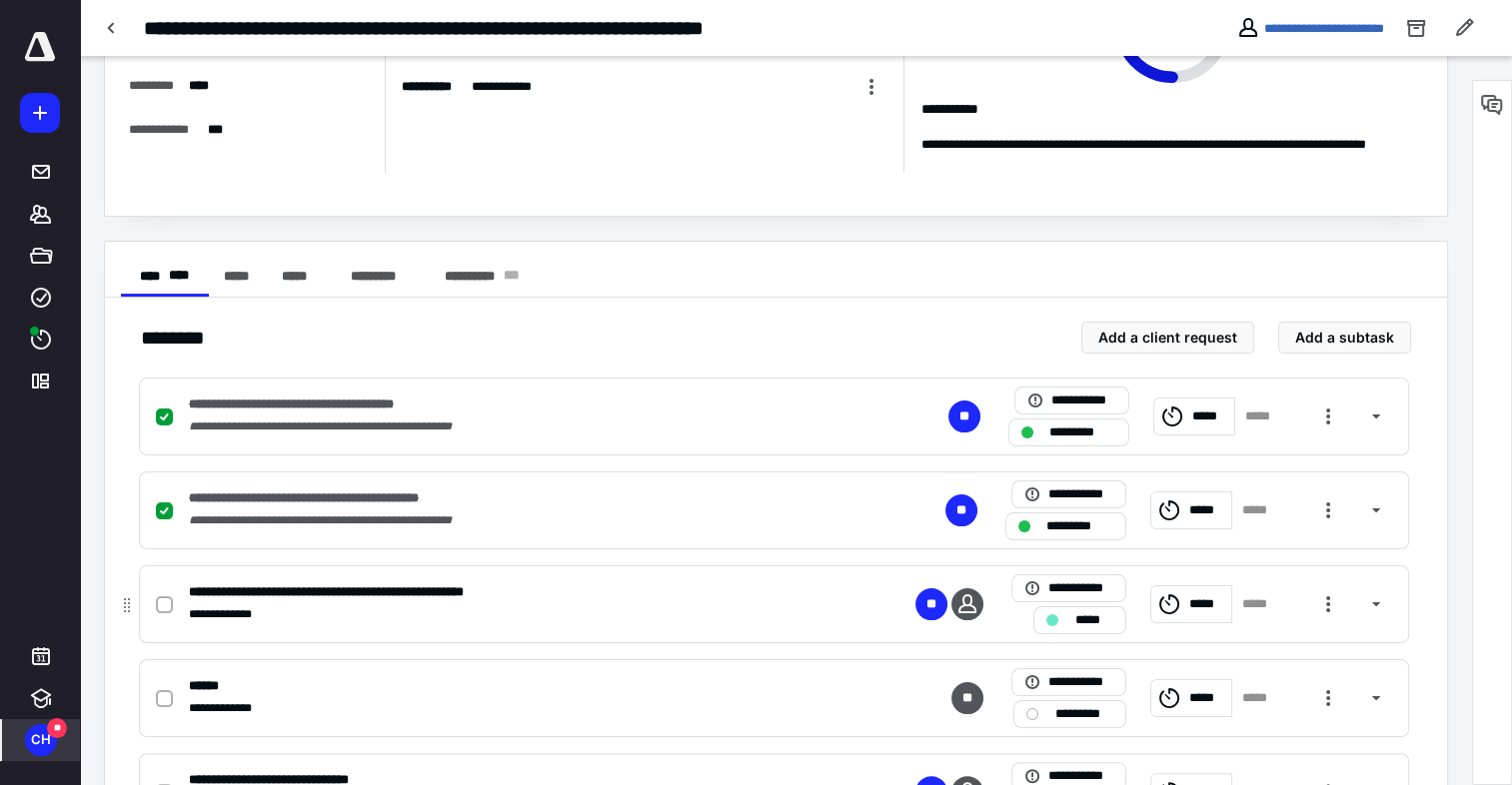 click at bounding box center [164, 416] 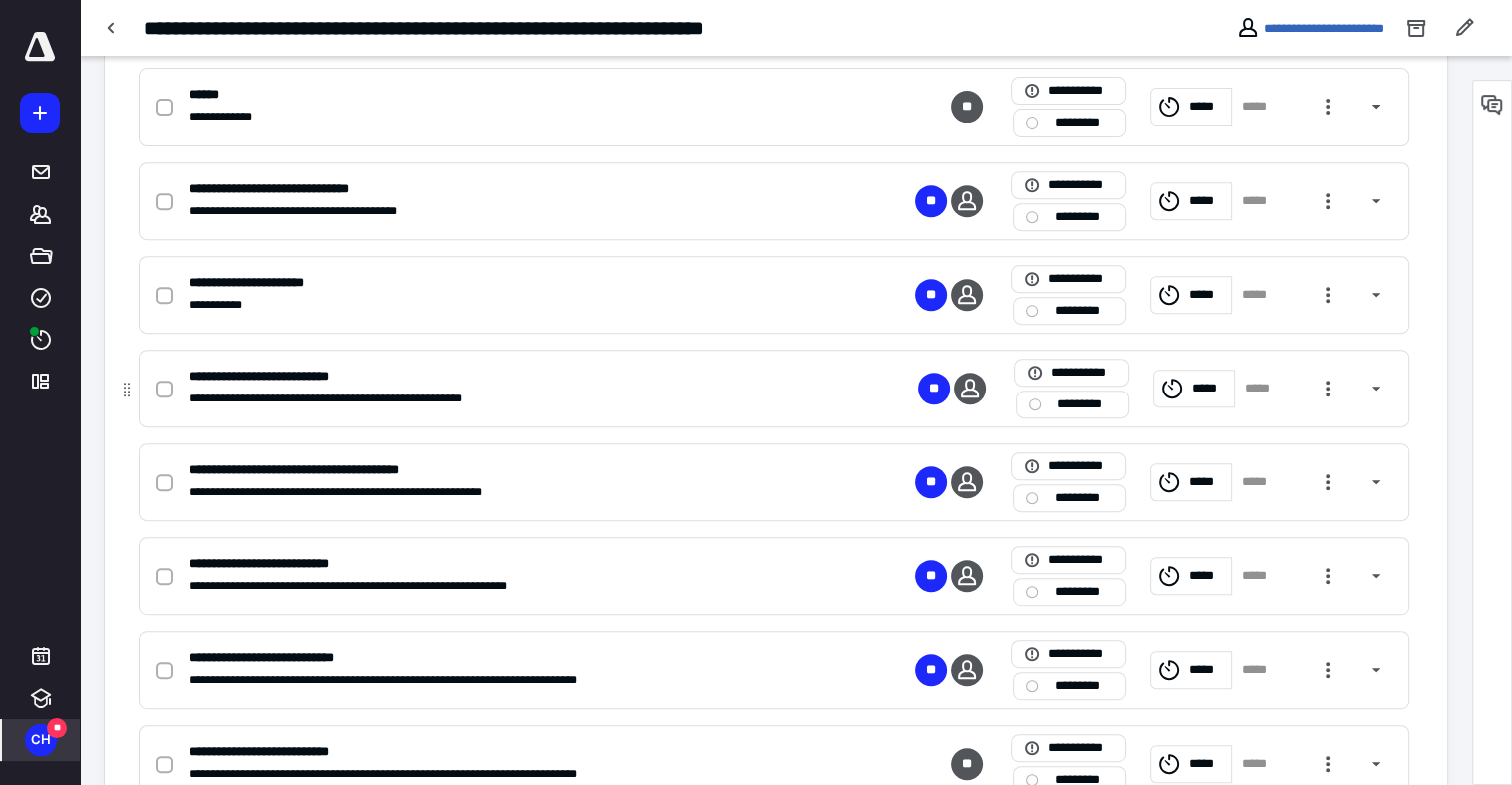 scroll, scrollTop: 799, scrollLeft: 0, axis: vertical 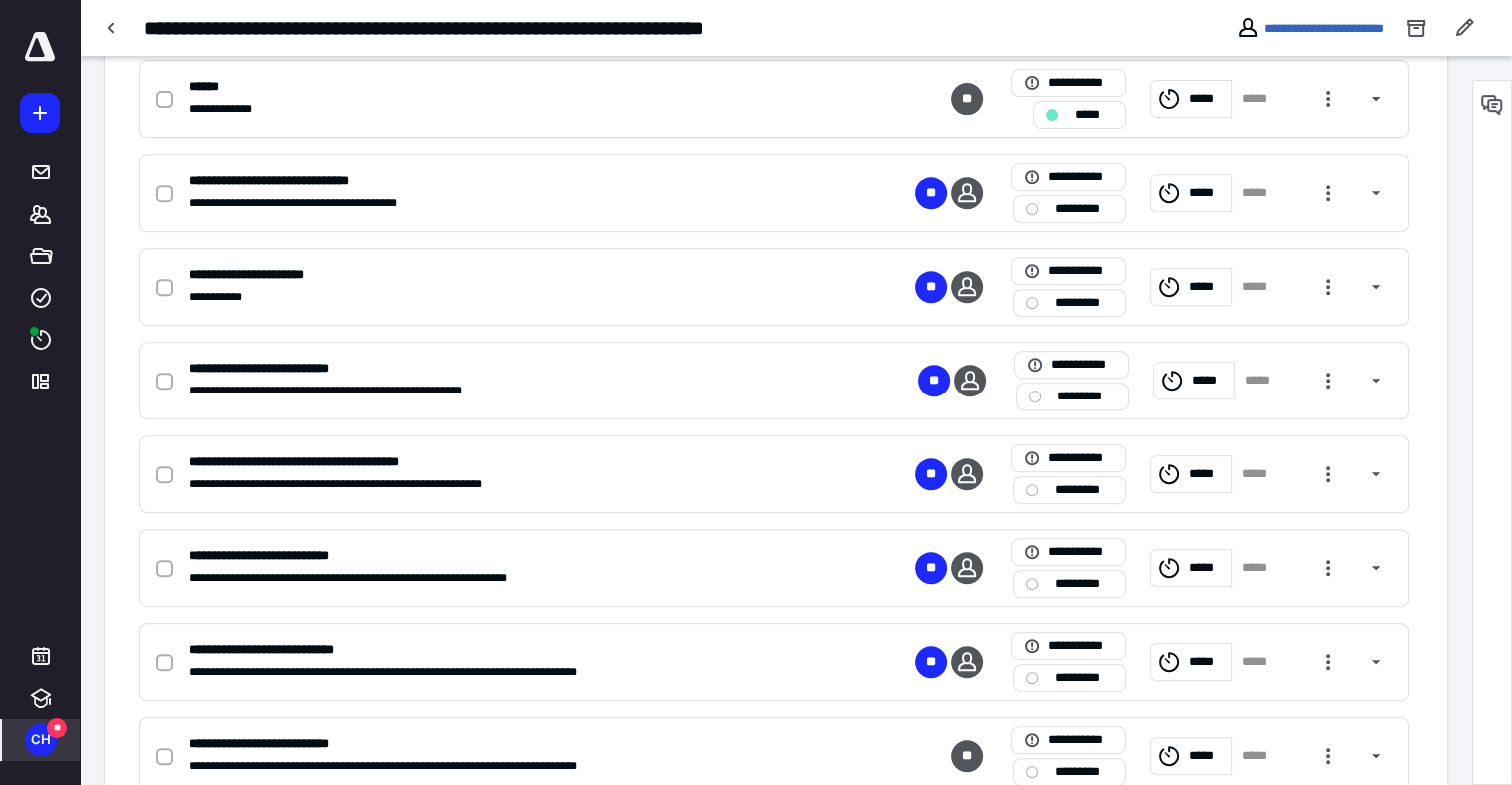 click on "**" at bounding box center (57, 728) 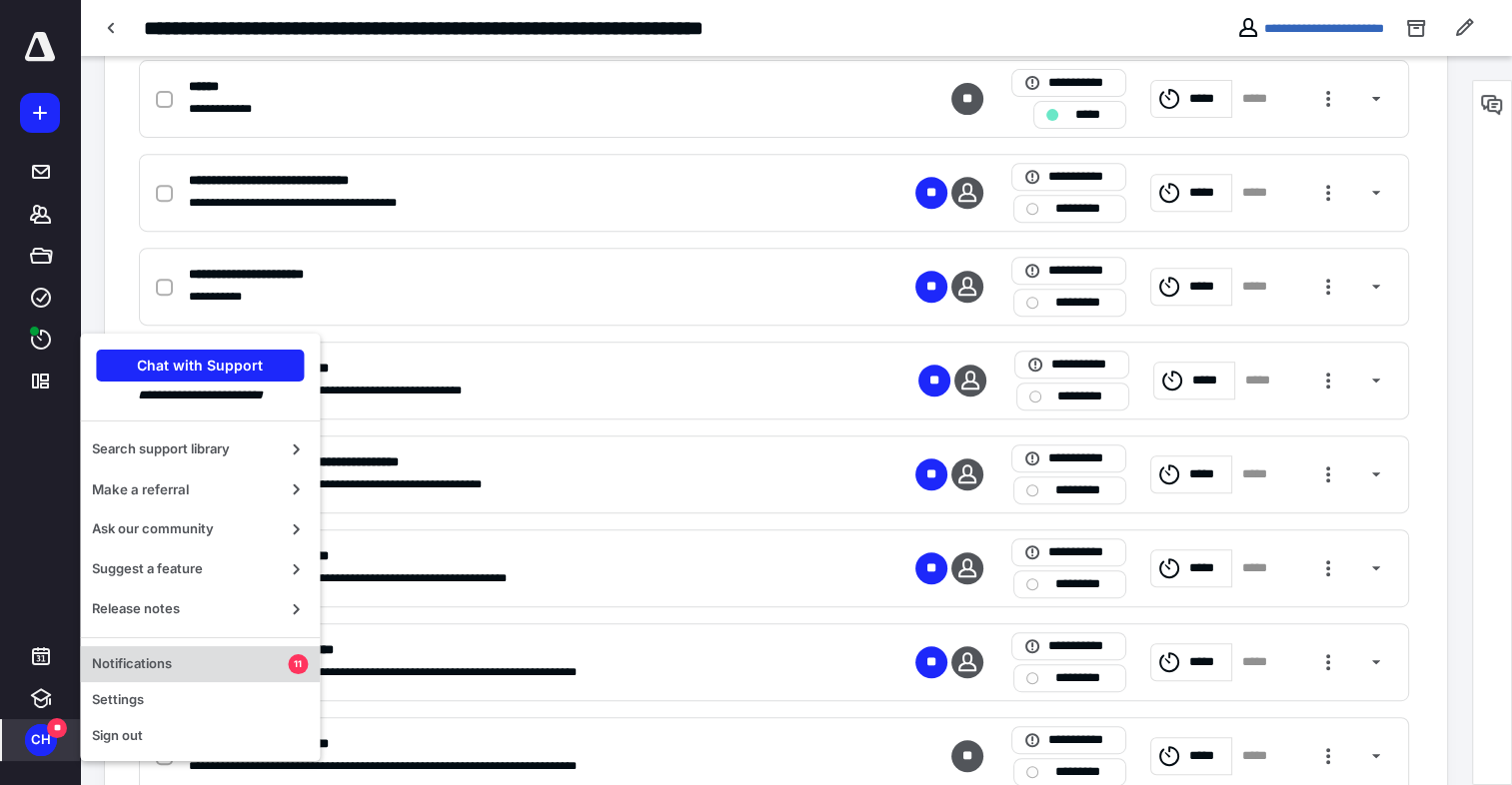 click on "Notifications" at bounding box center (190, 664) 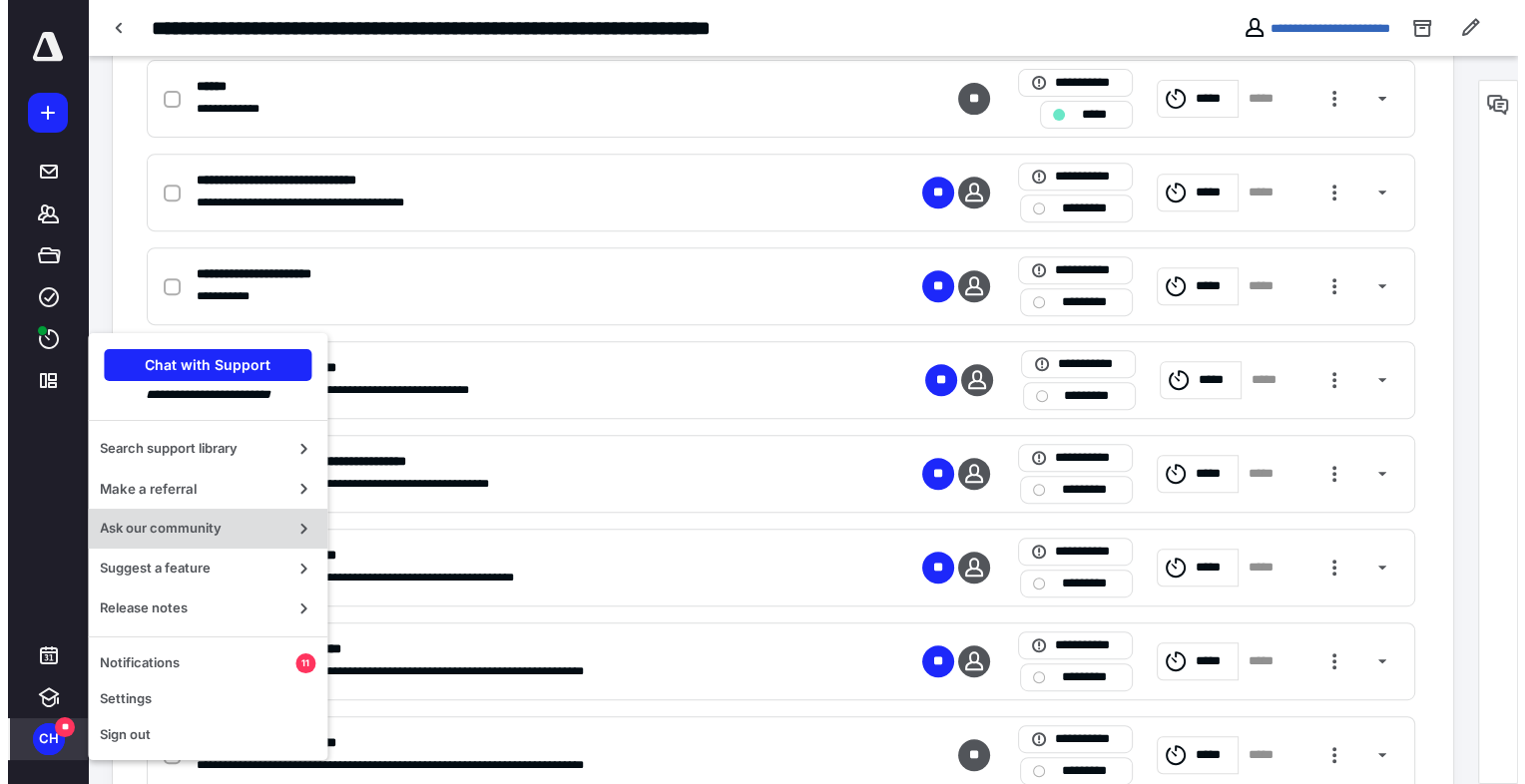 scroll, scrollTop: 0, scrollLeft: 0, axis: both 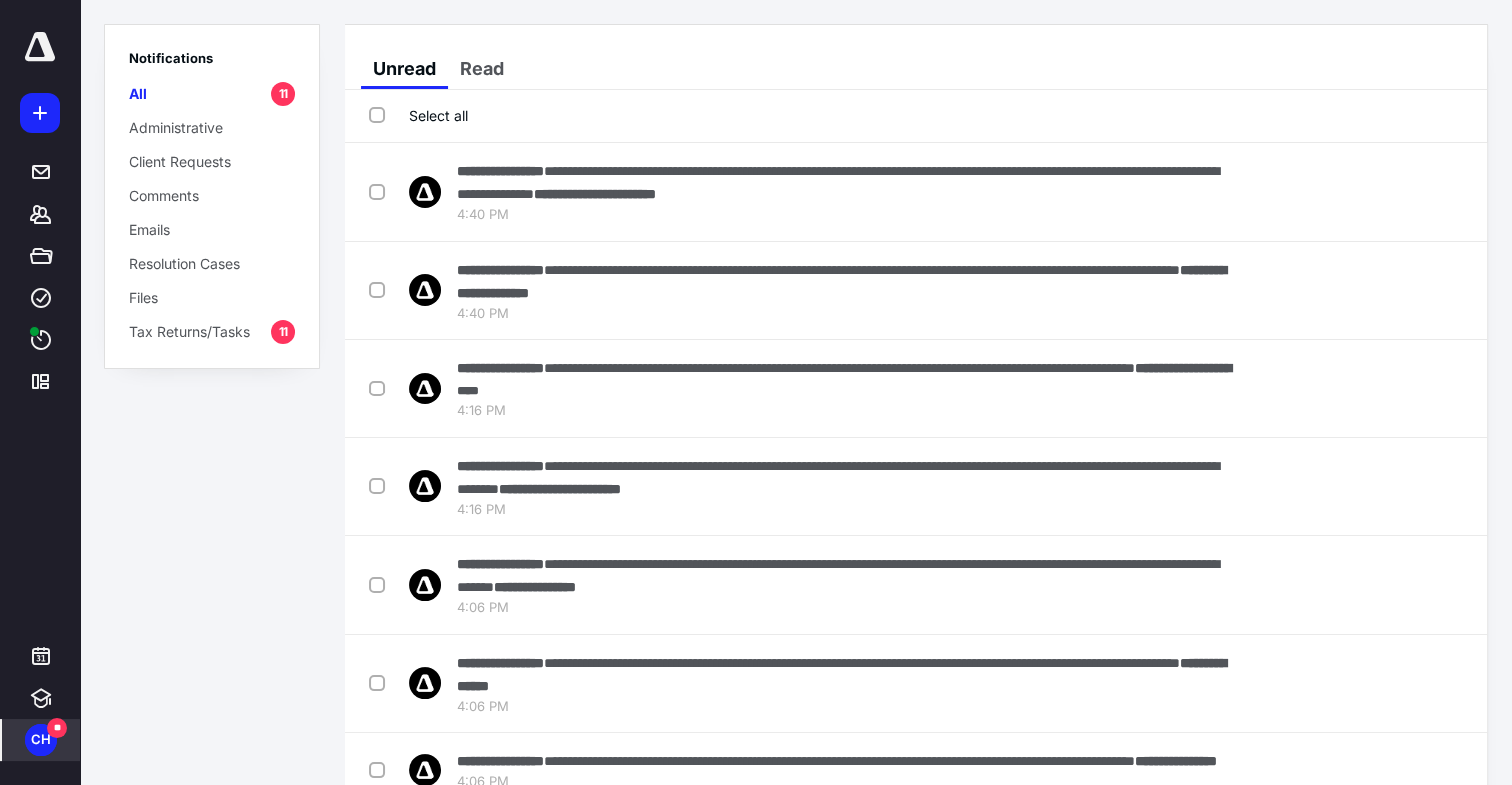 click on "Select all" at bounding box center (418, 115) 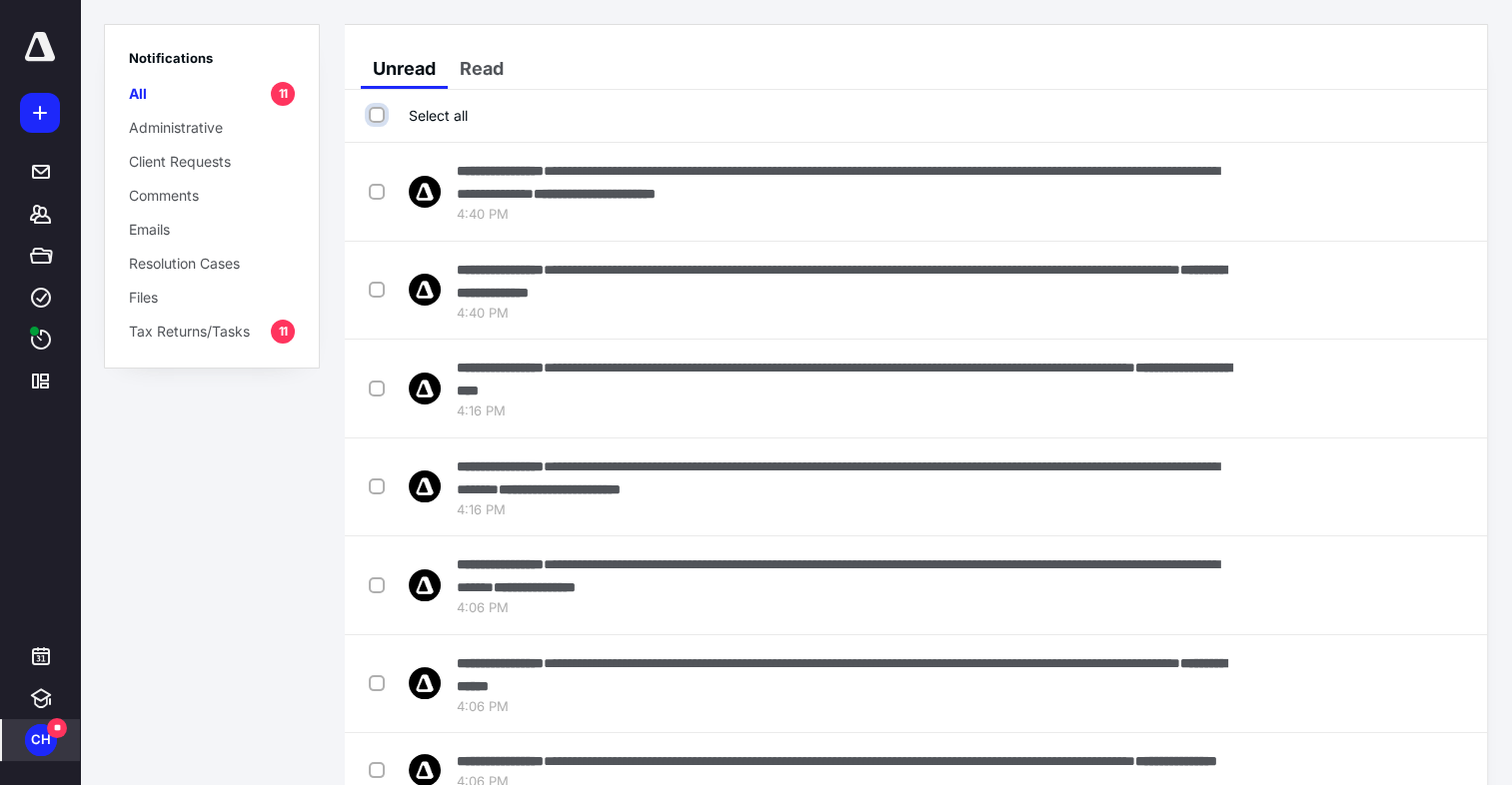 click on "Select all" at bounding box center (379, 115) 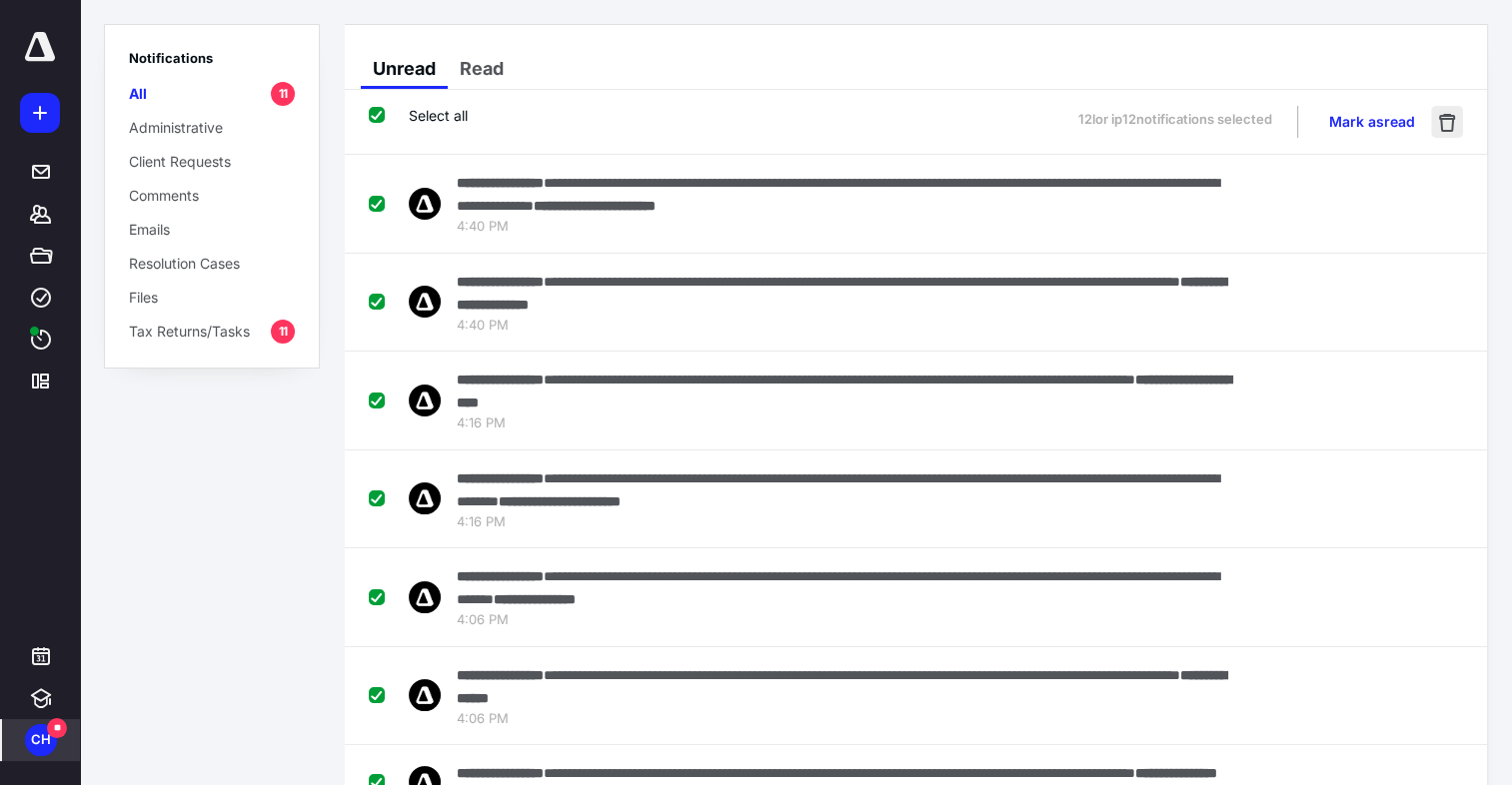 click at bounding box center [1447, 122] 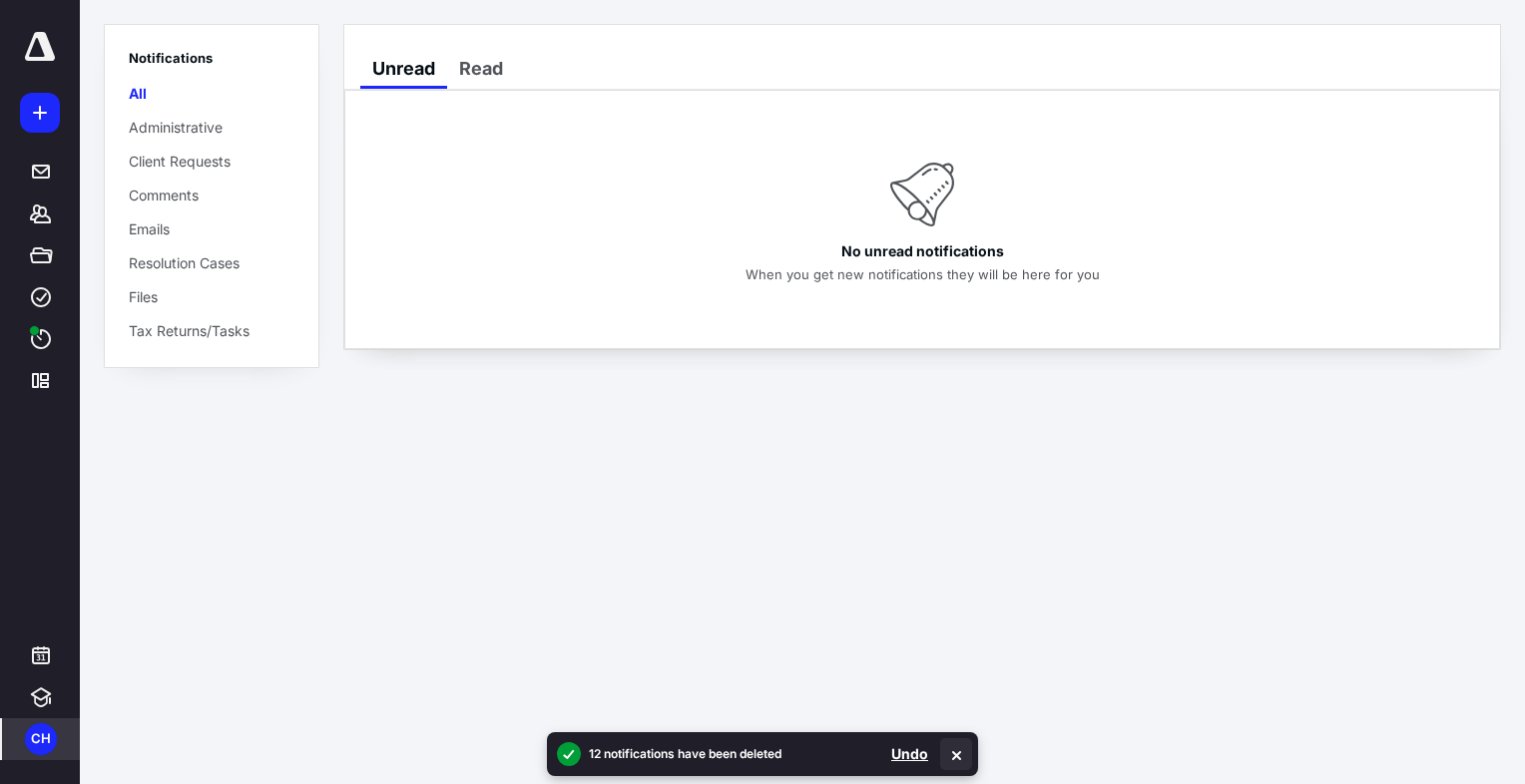 click at bounding box center [956, 754] 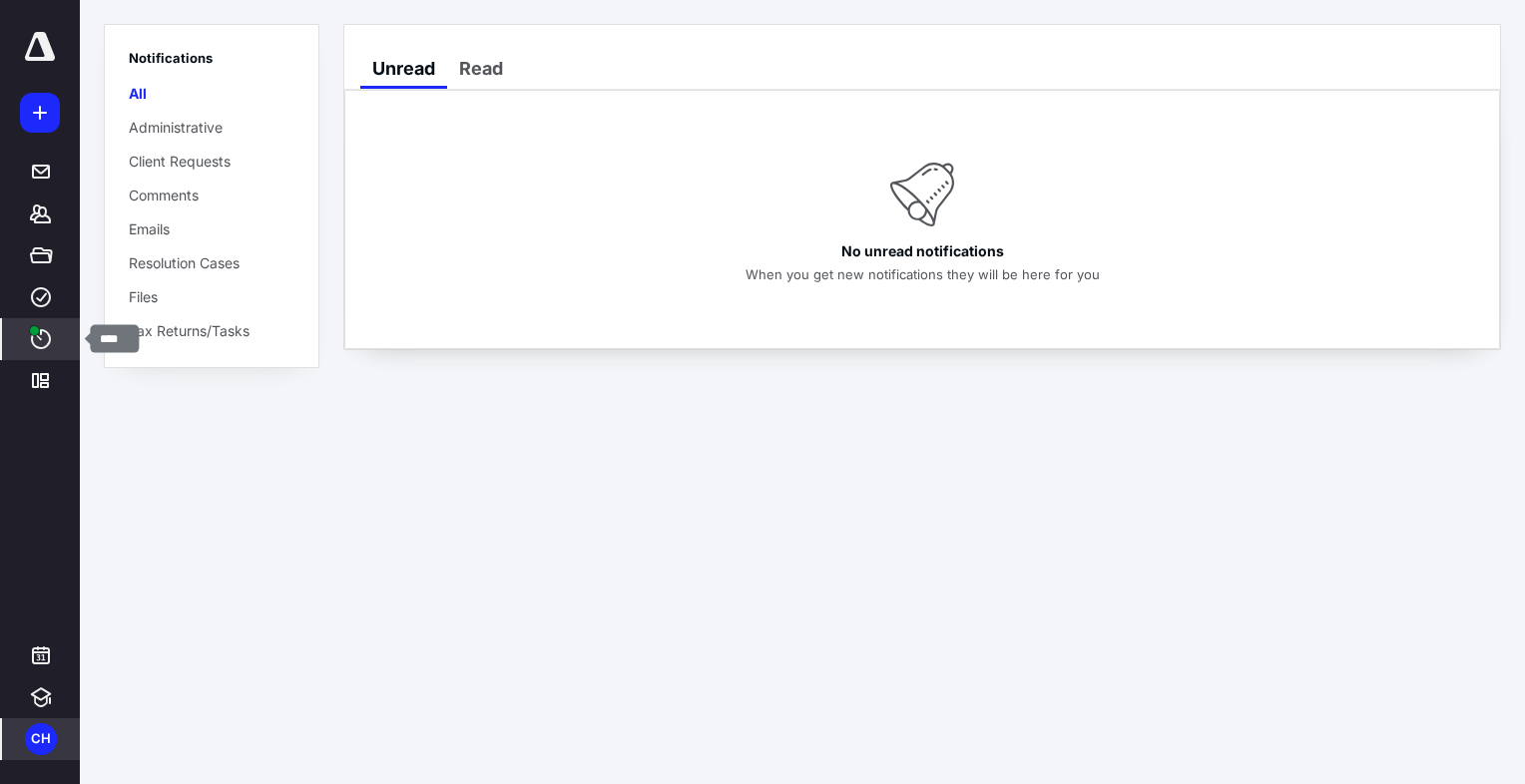 click at bounding box center [41, 339] 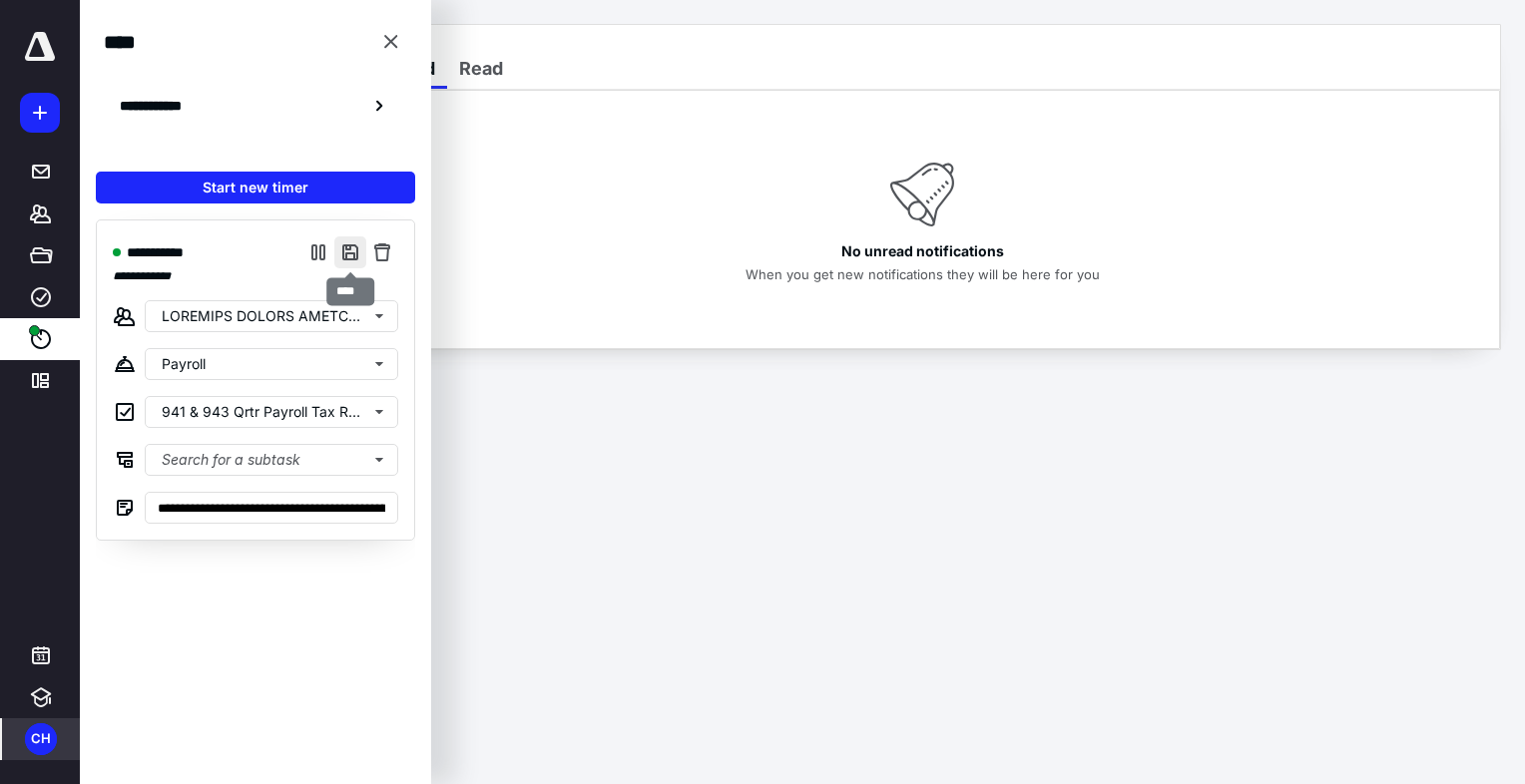 click at bounding box center (350, 252) 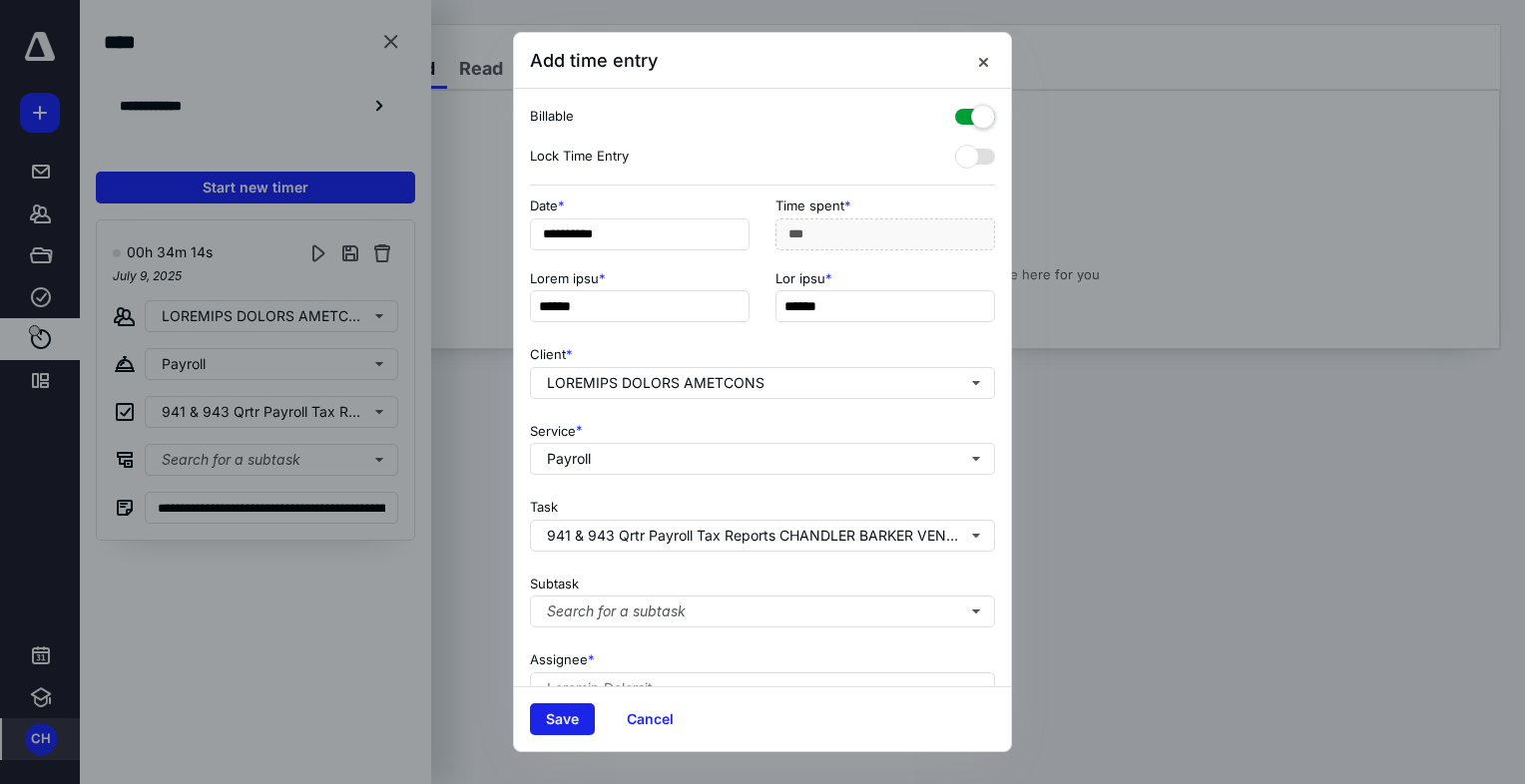 click on "Save" at bounding box center (562, 719) 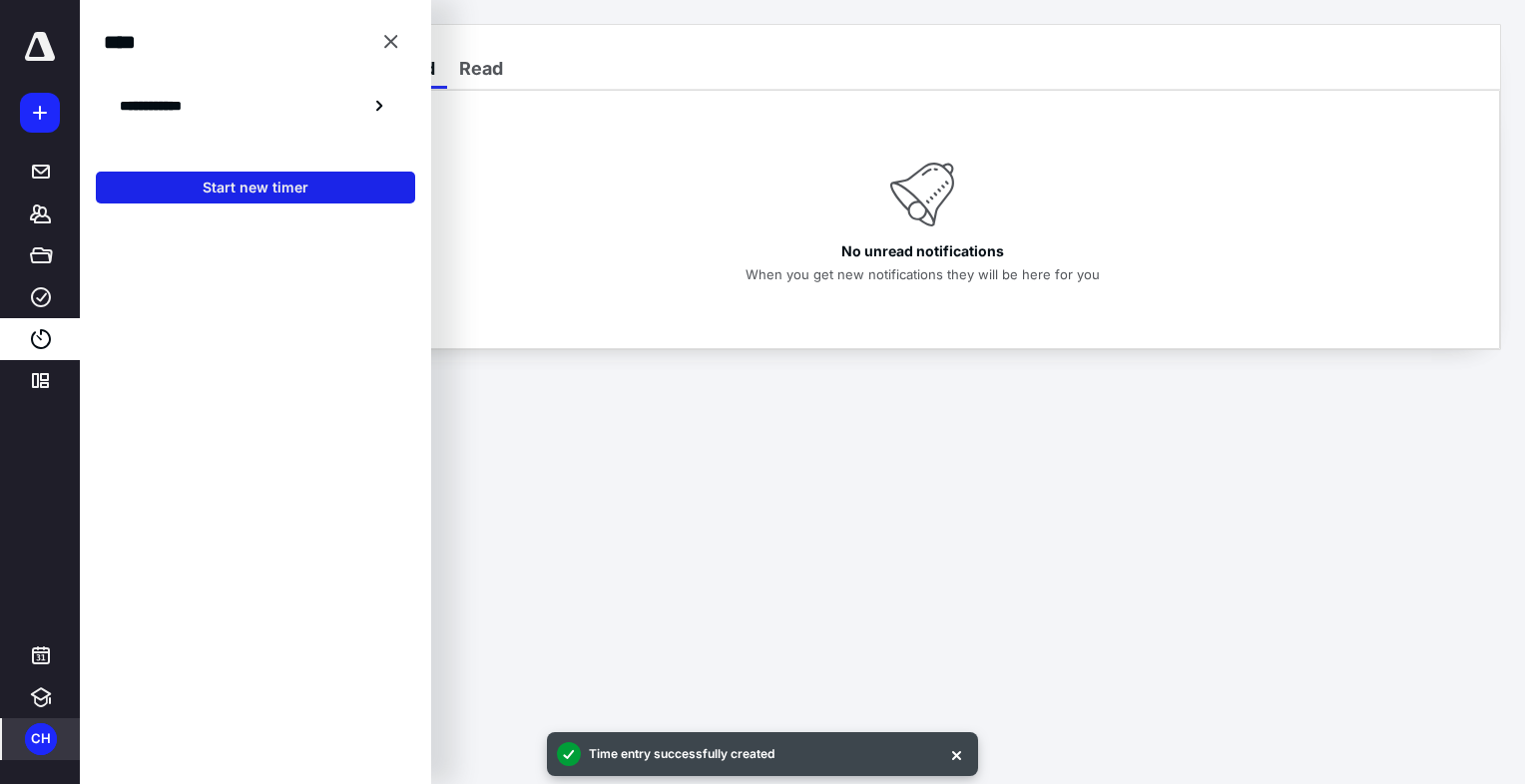 click on "Start new timer" at bounding box center (255, 188) 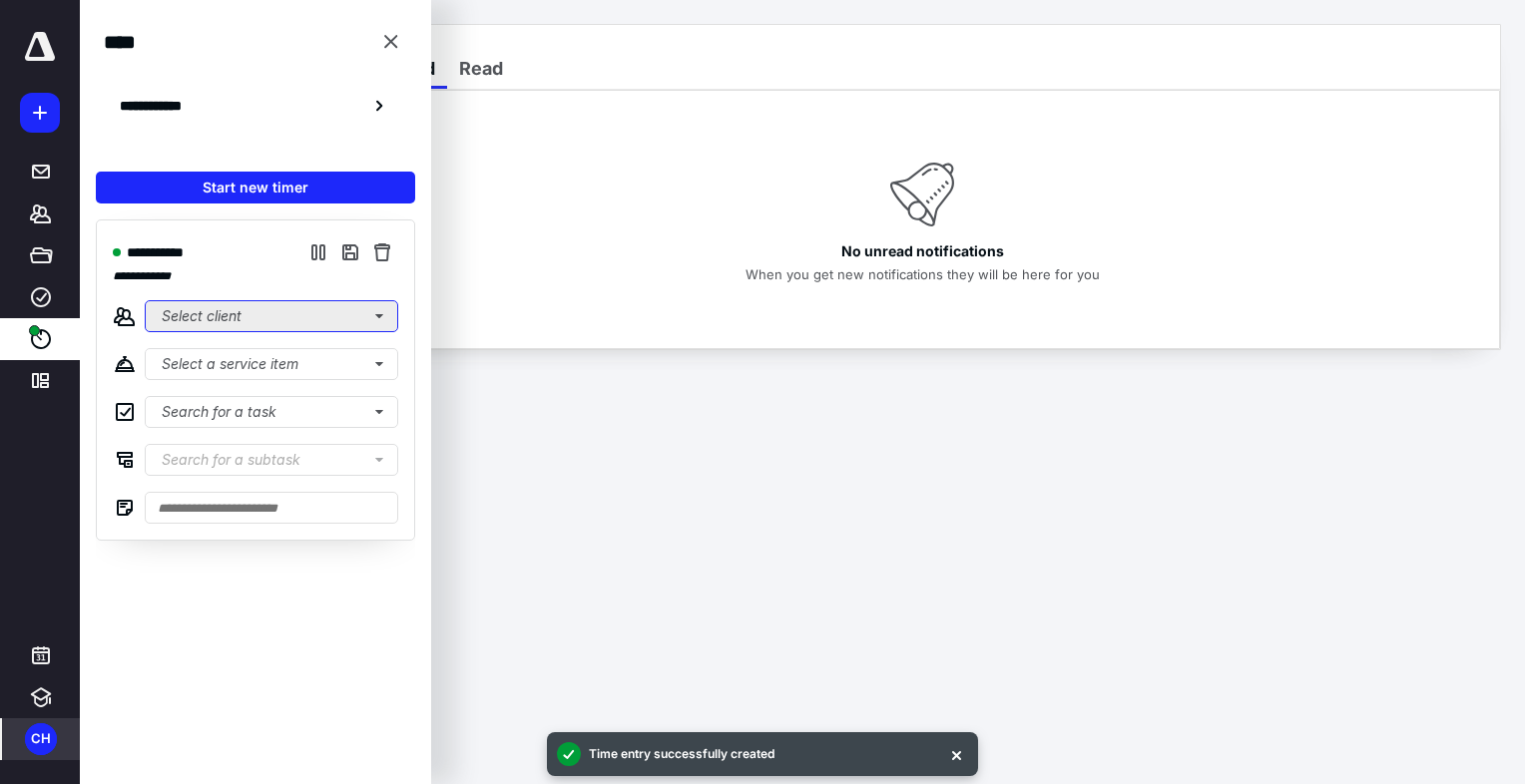 click on "Select client" at bounding box center [271, 316] 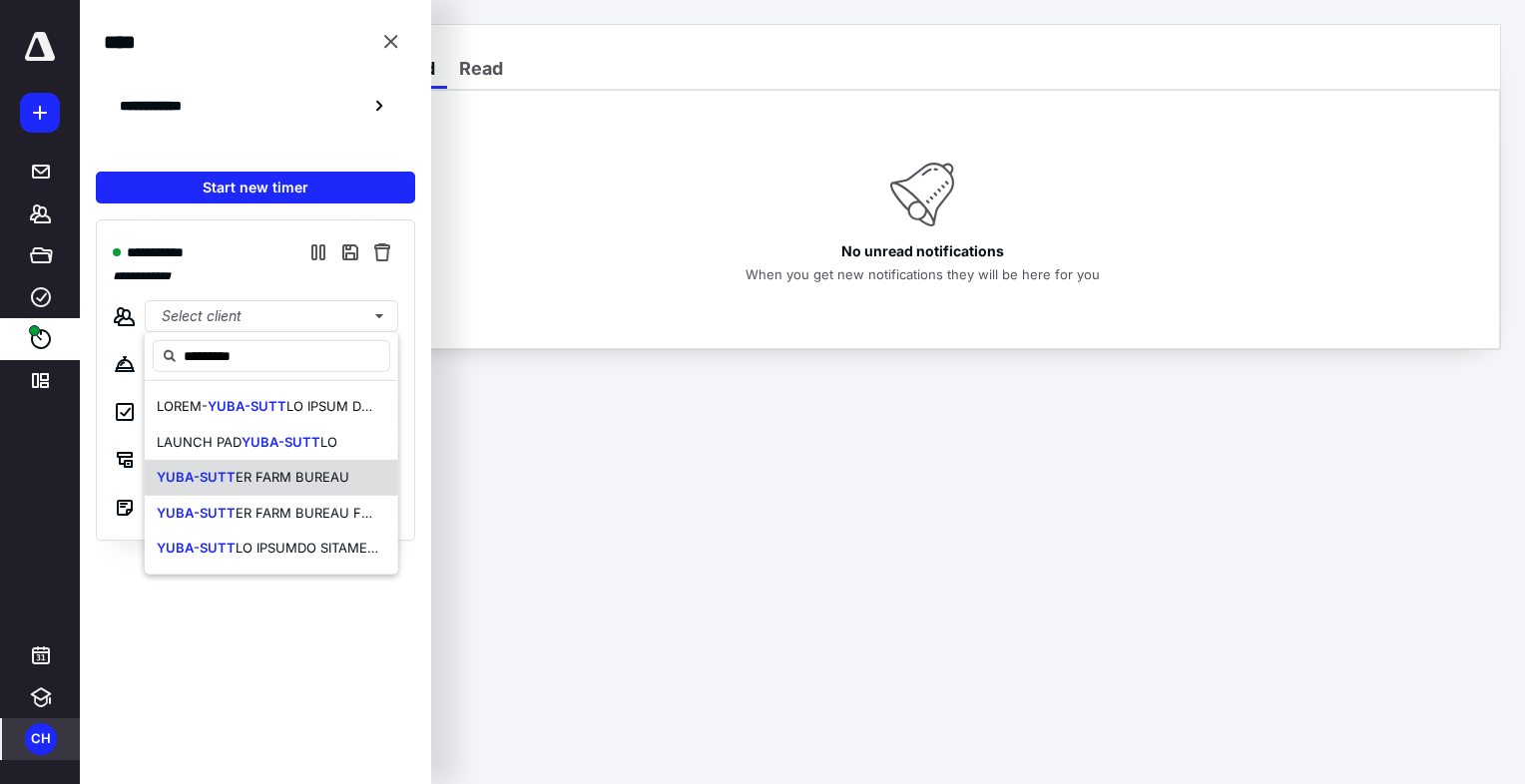 click on "ER FARM BUREAU" at bounding box center (390, 406) 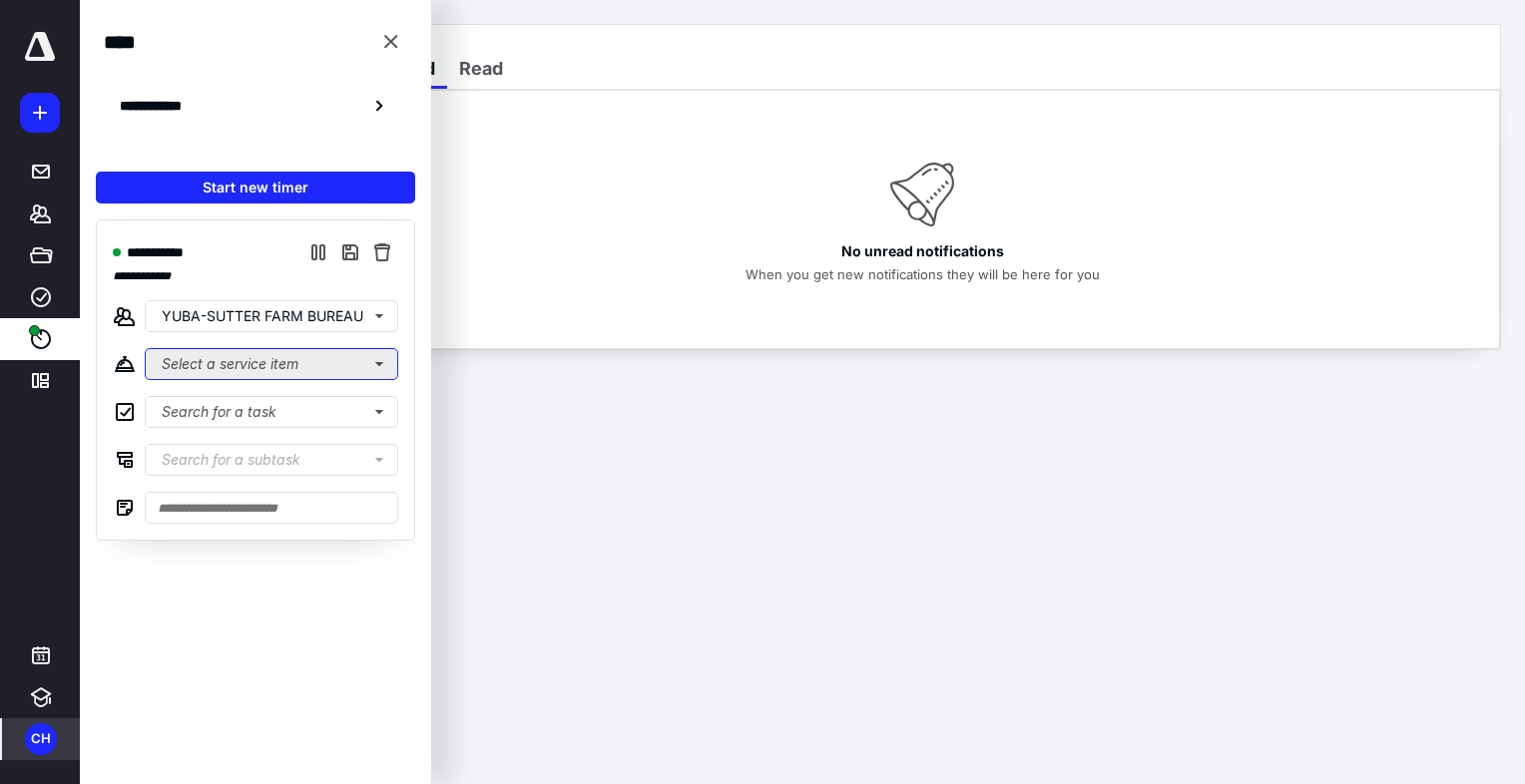 click on "Select a service item" at bounding box center [271, 364] 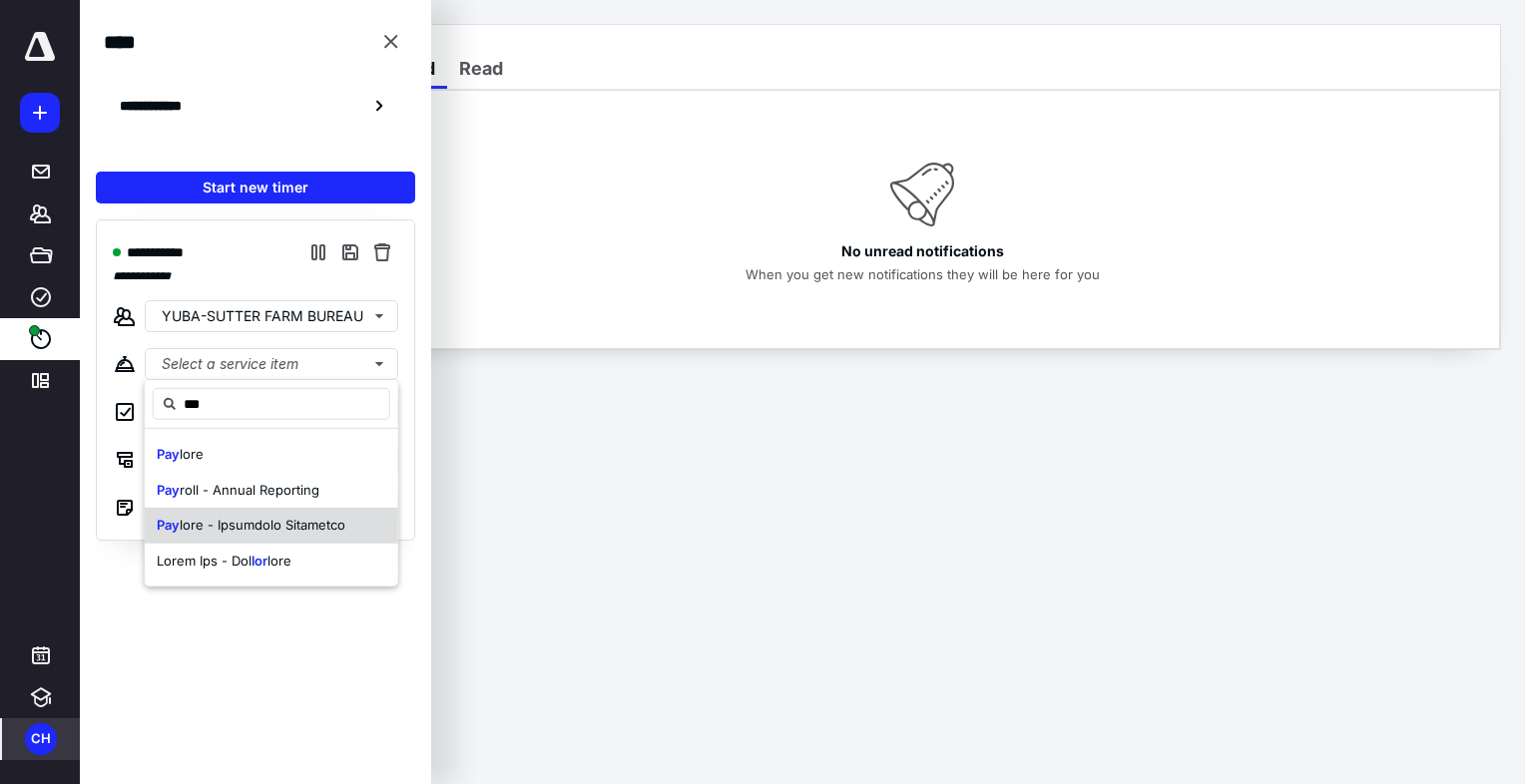 click on "lore - Ipsumdolo Sitametco" at bounding box center [192, 454] 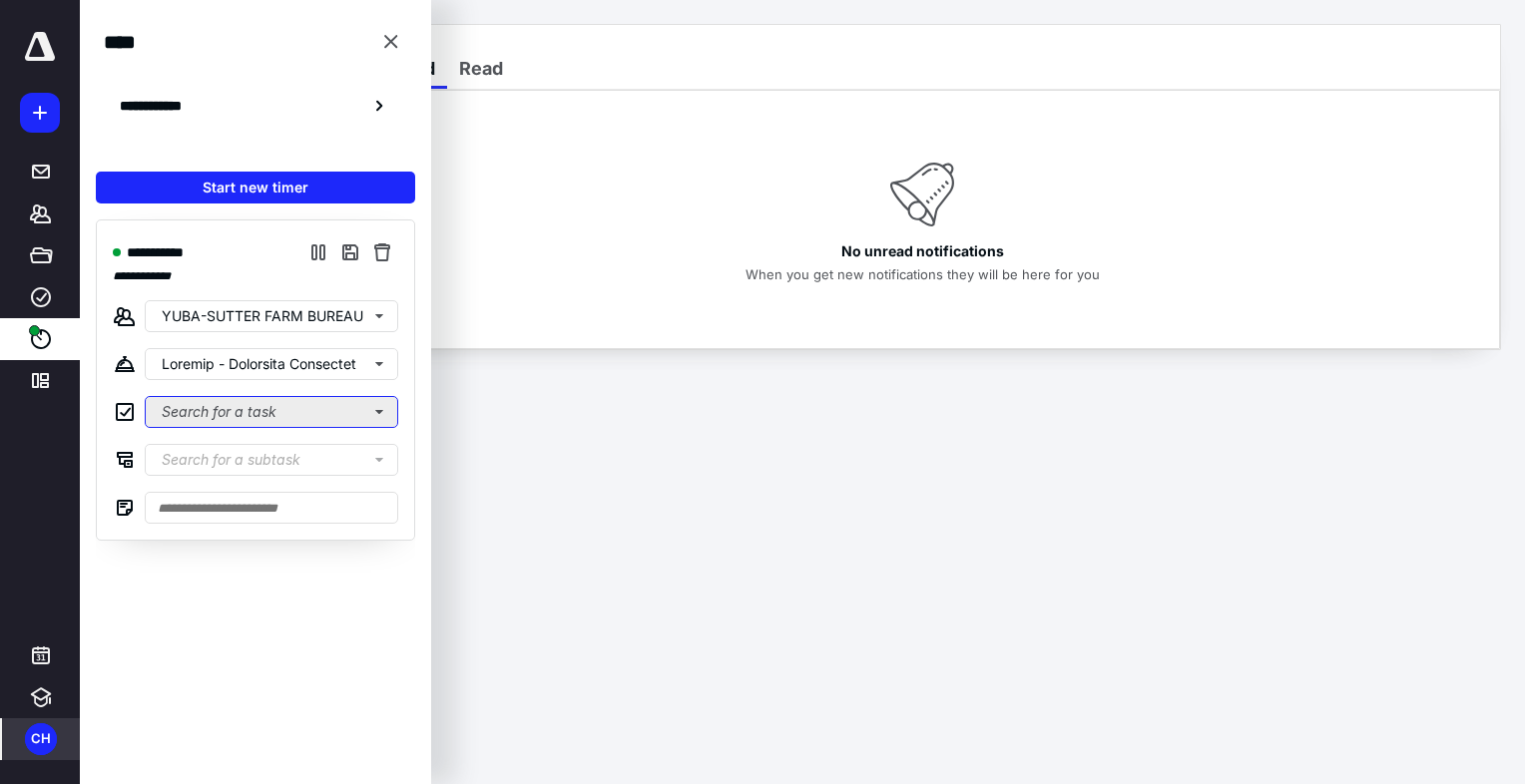 click on "Search for a task" at bounding box center (271, 412) 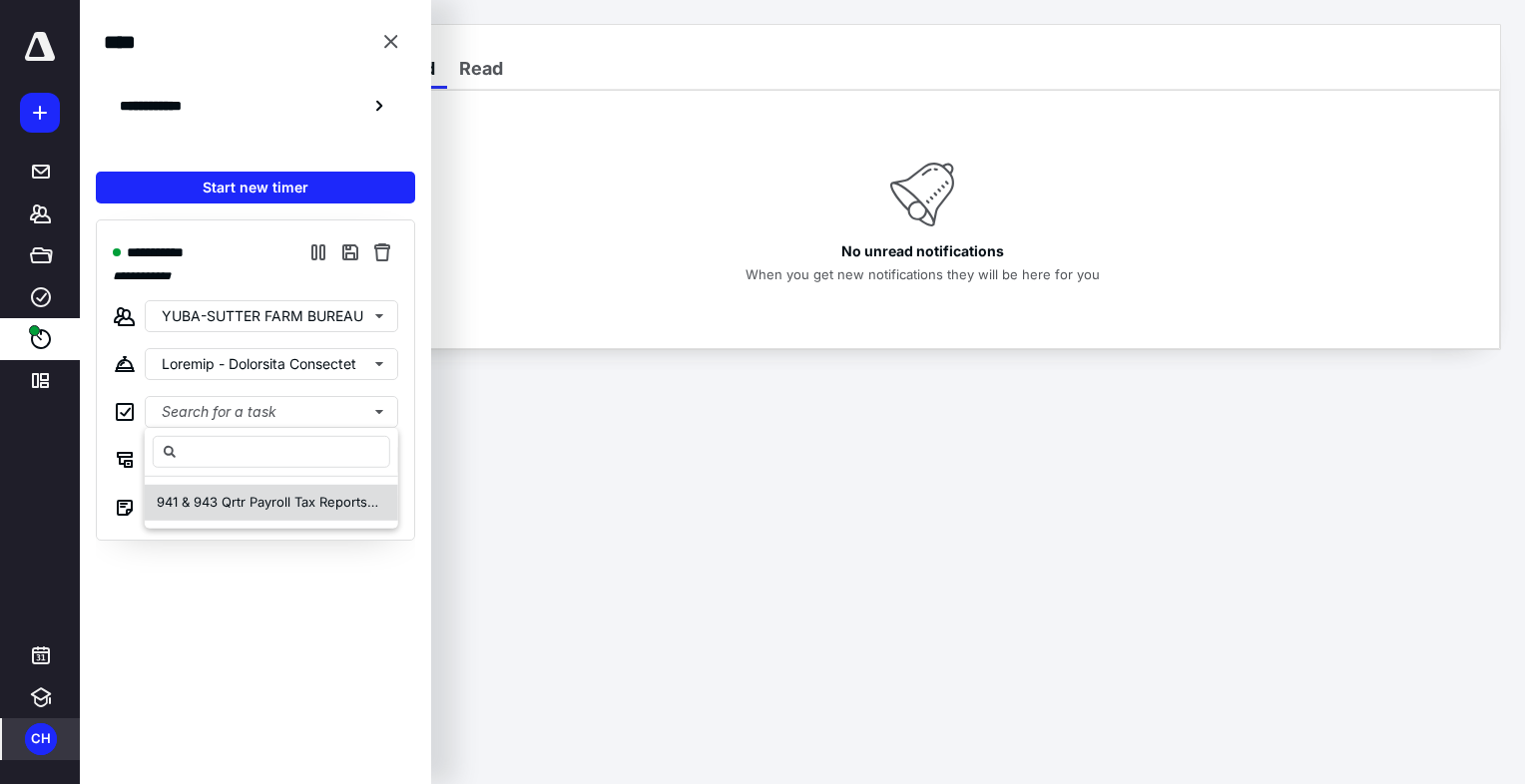 click on "941 & 943 Qrtr Payroll Tax Reports YUBA-SUTTER FARM BUREAU June [YEAR]" at bounding box center [400, 502] 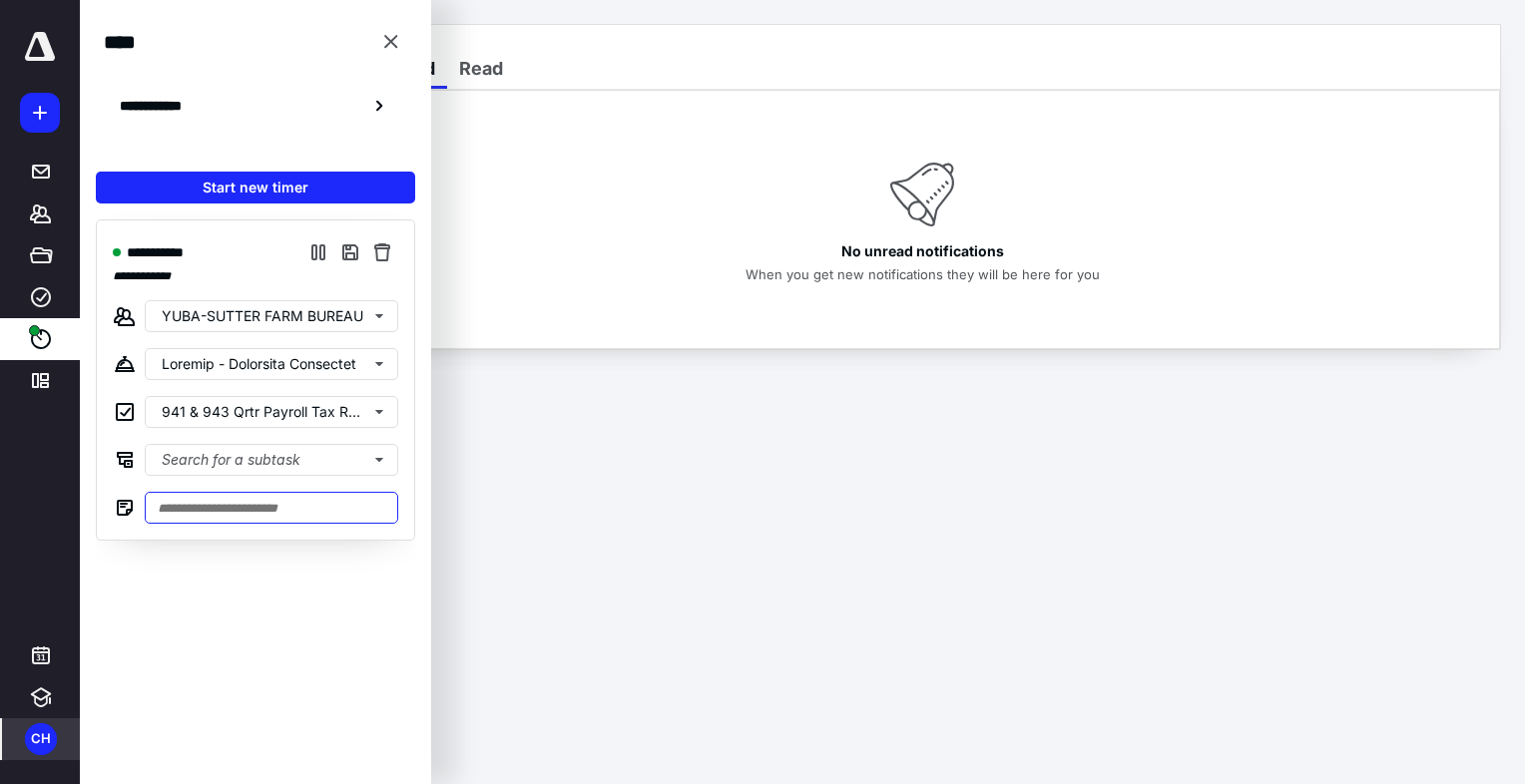 click at bounding box center (271, 508) 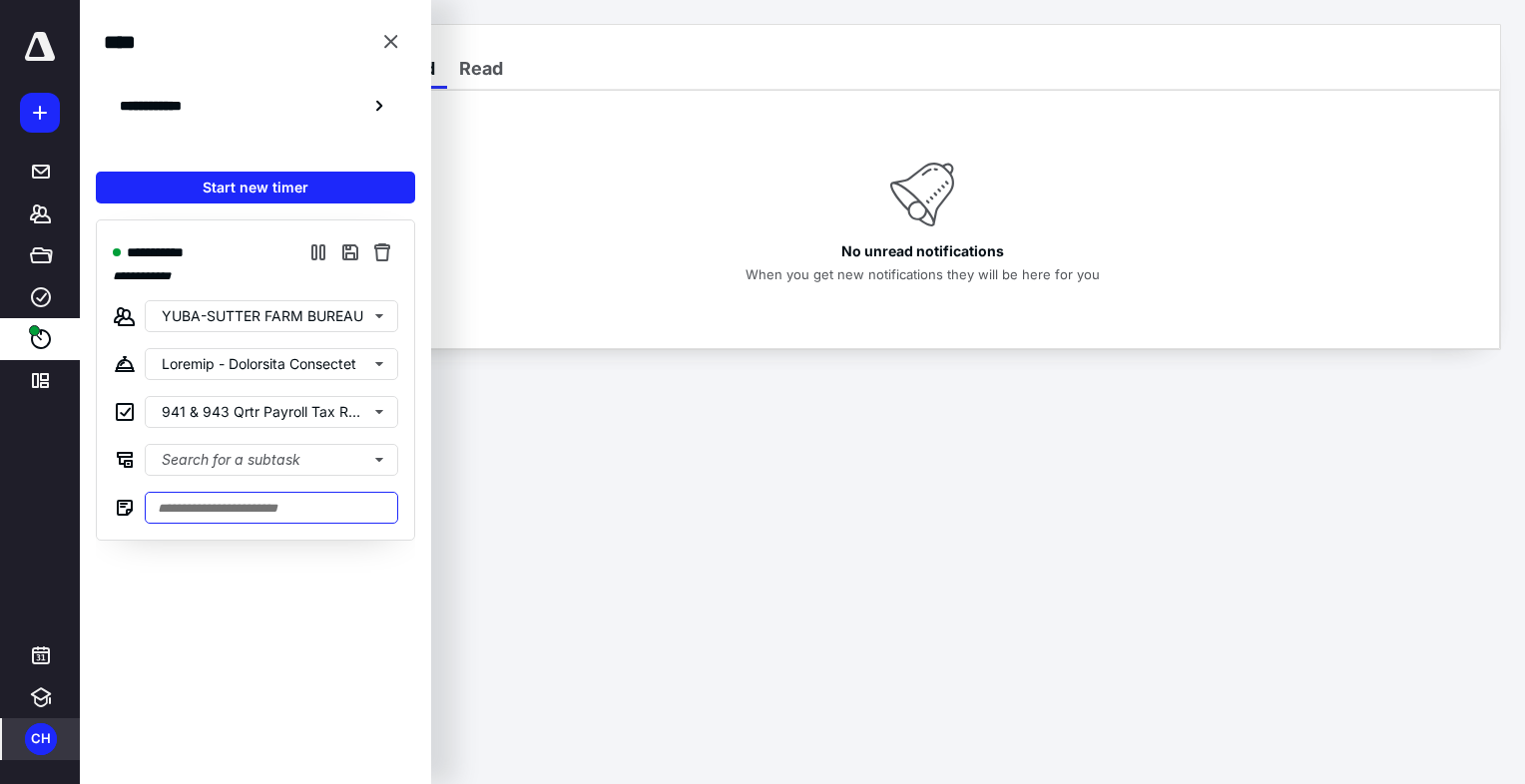 paste on "**********" 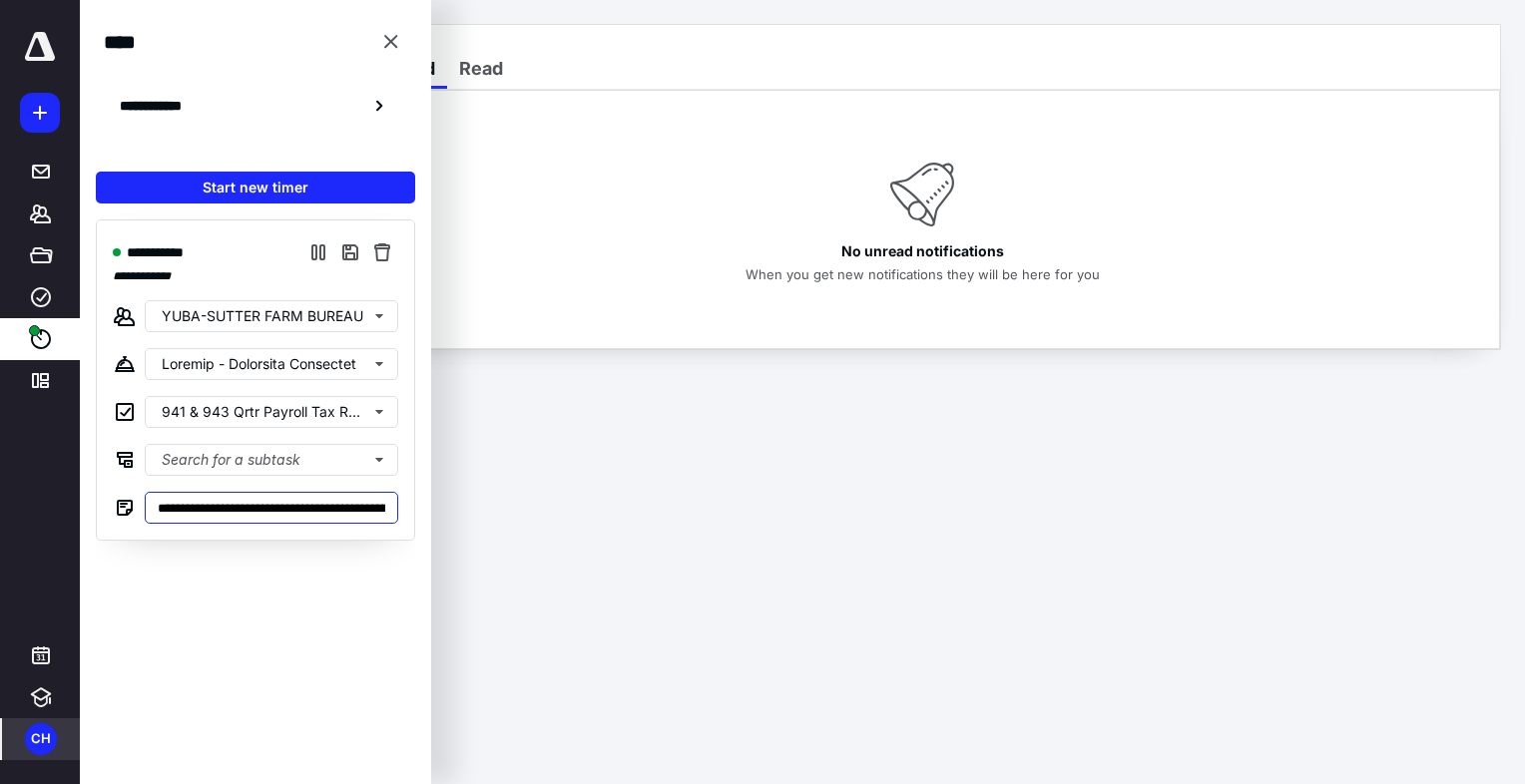scroll, scrollTop: 0, scrollLeft: 170, axis: horizontal 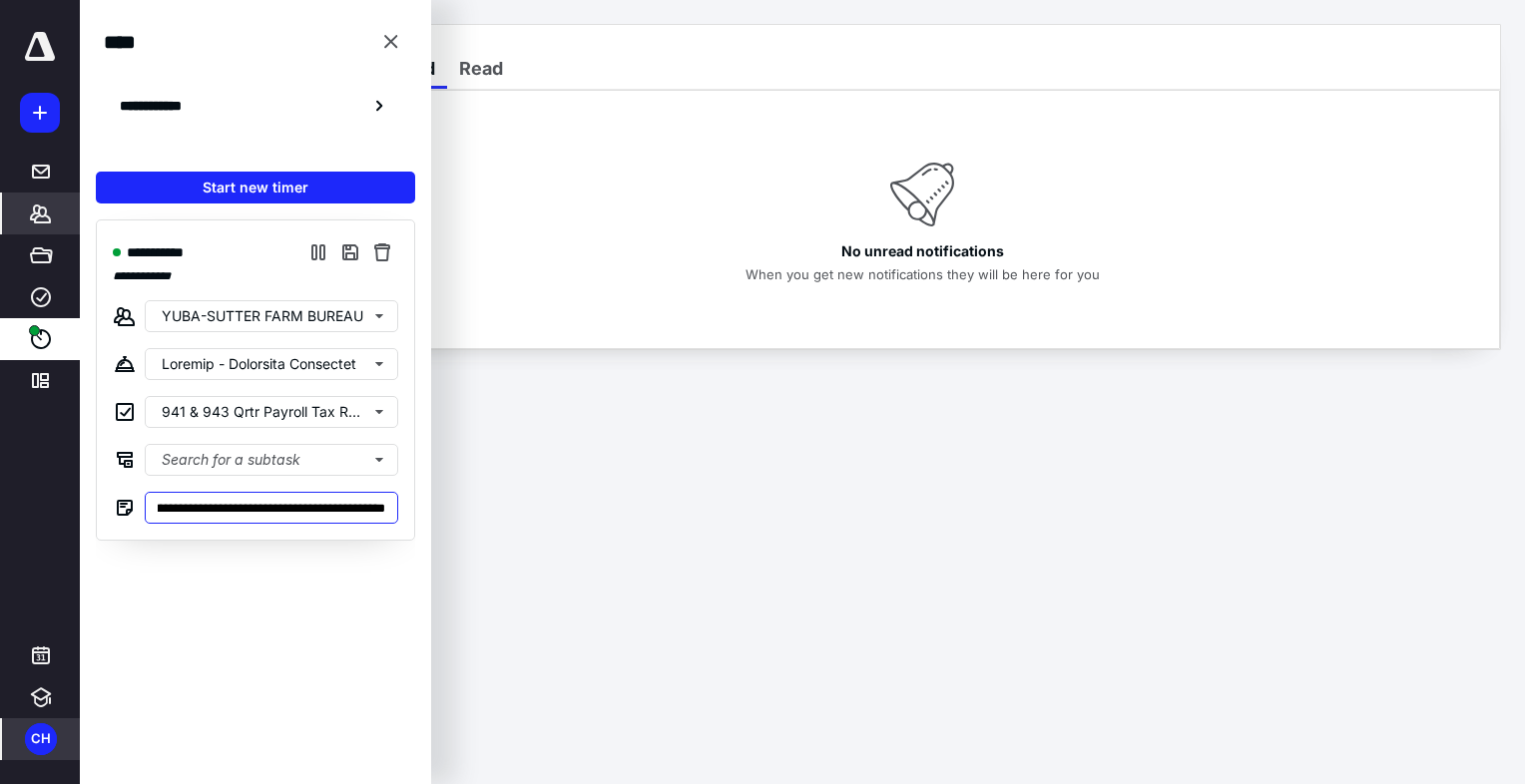 type on "**********" 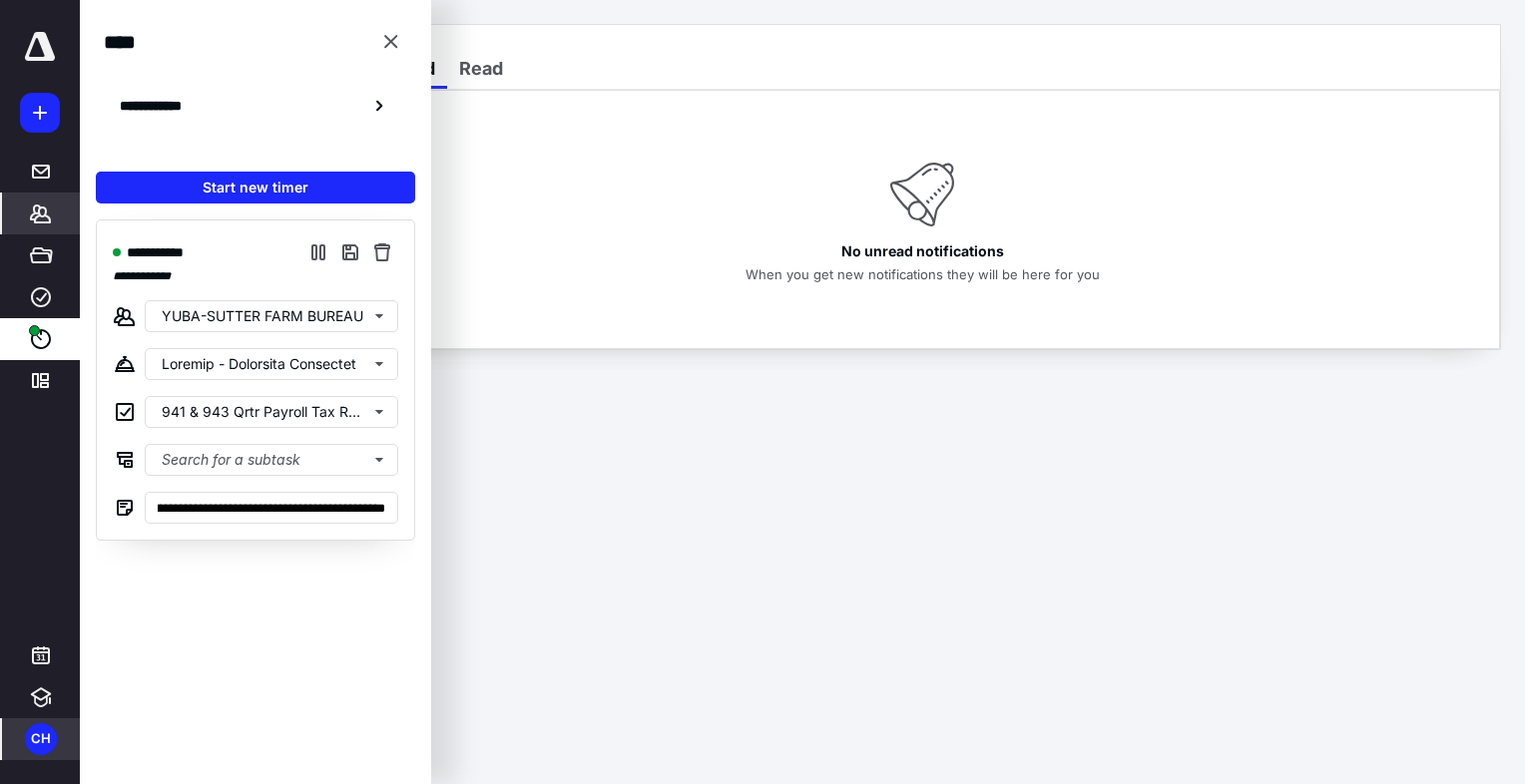 scroll, scrollTop: 0, scrollLeft: 0, axis: both 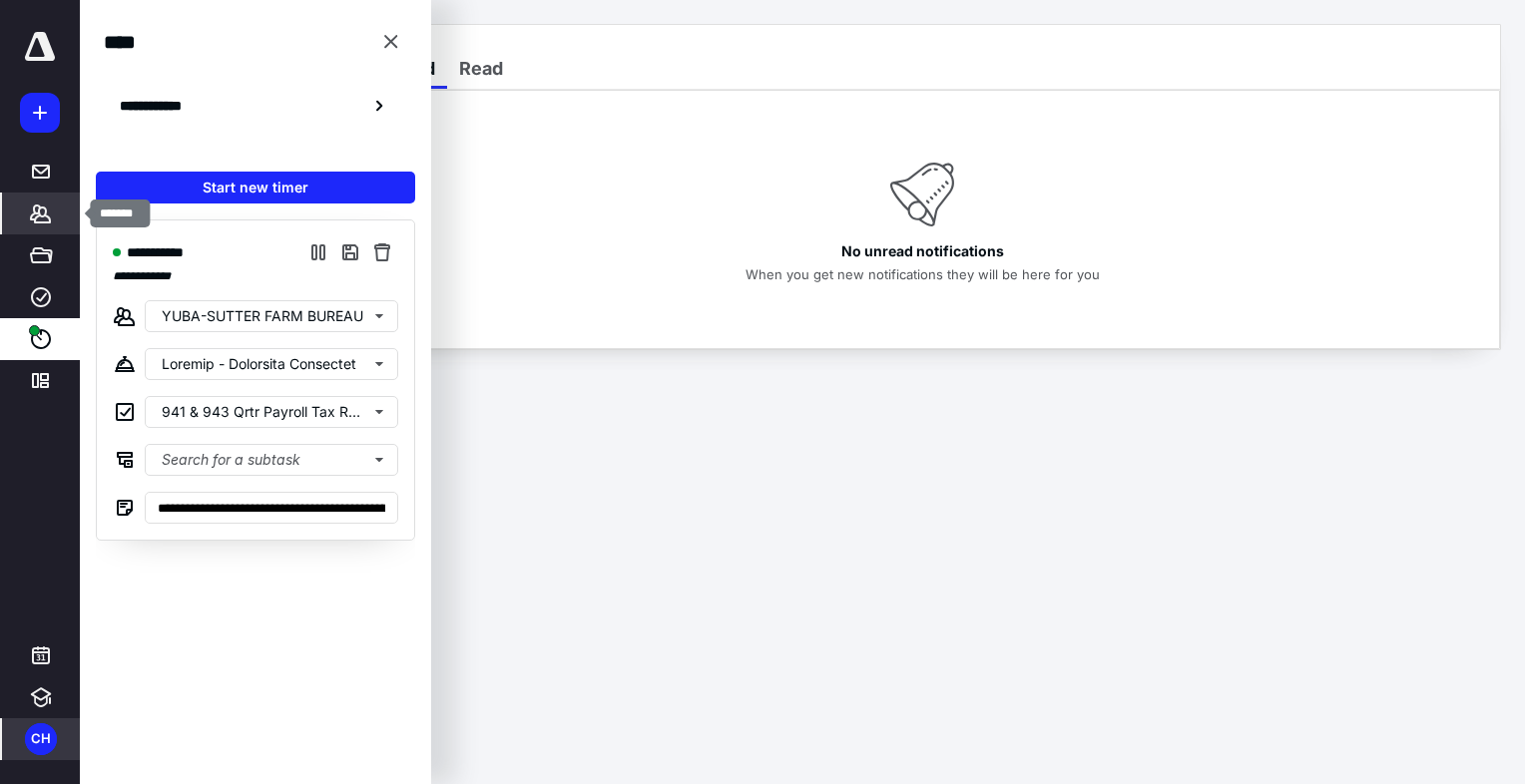 click at bounding box center [41, 213] 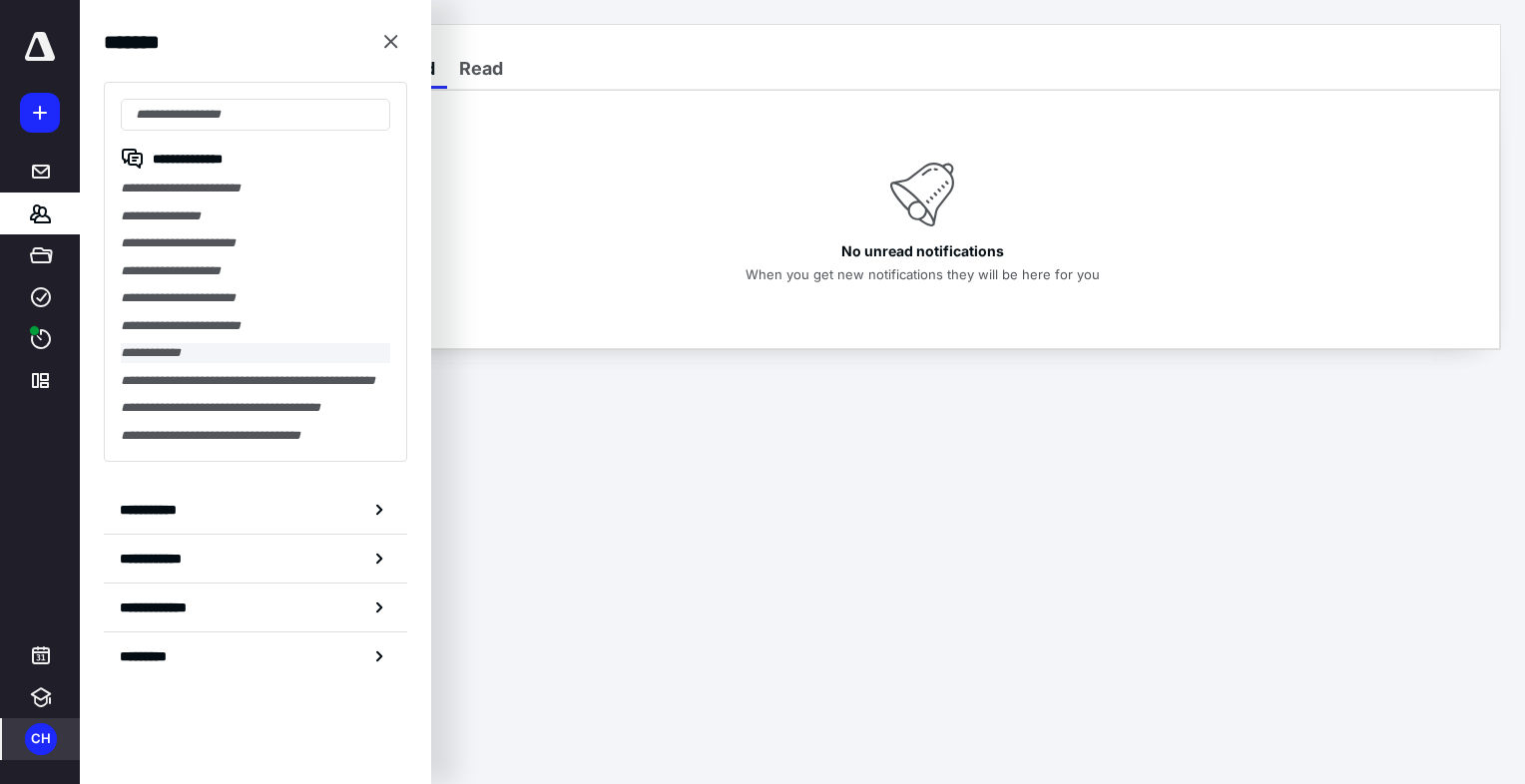 click on "**********" at bounding box center [255, 353] 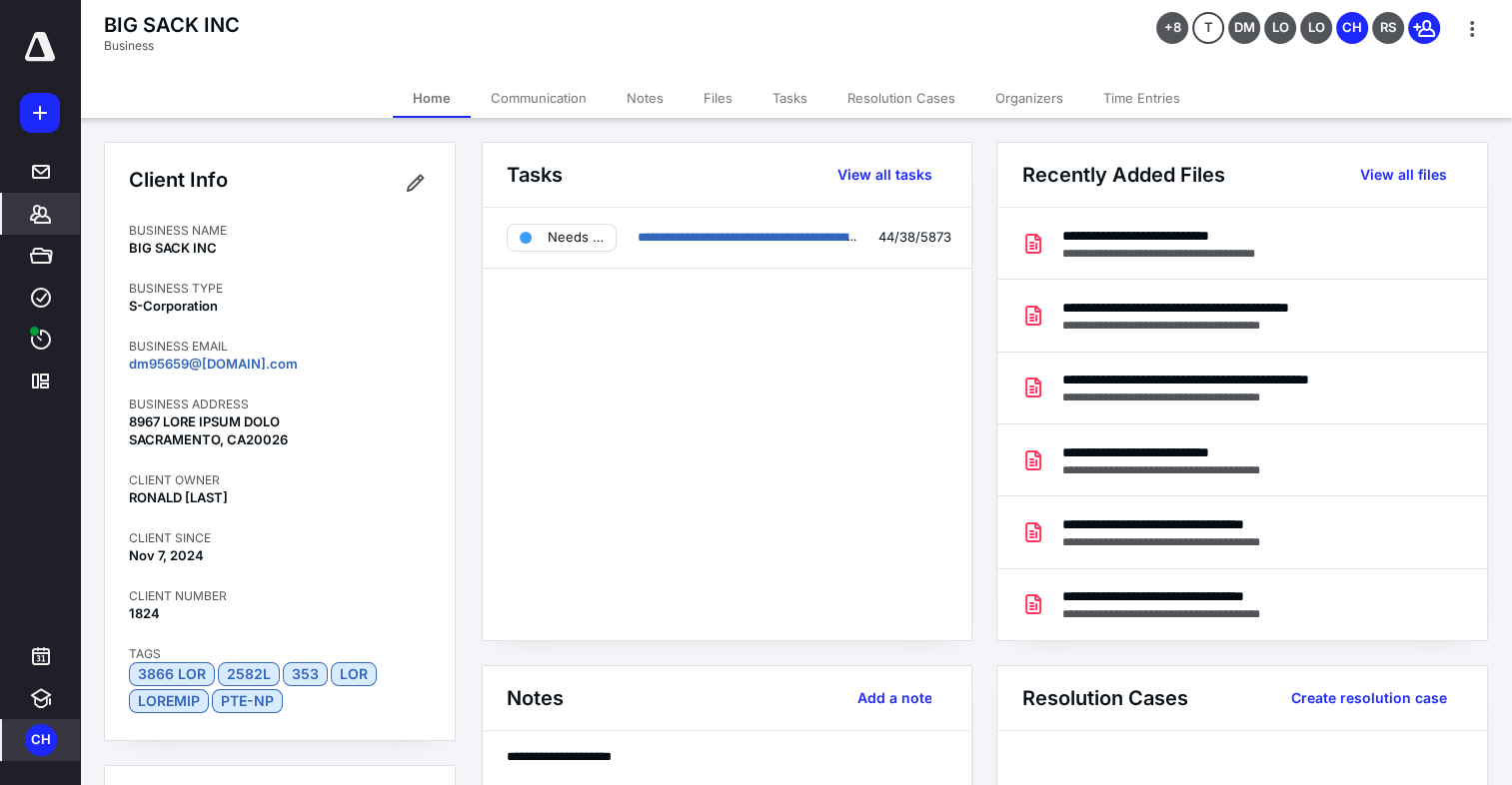 click on "Files" at bounding box center [718, 98] 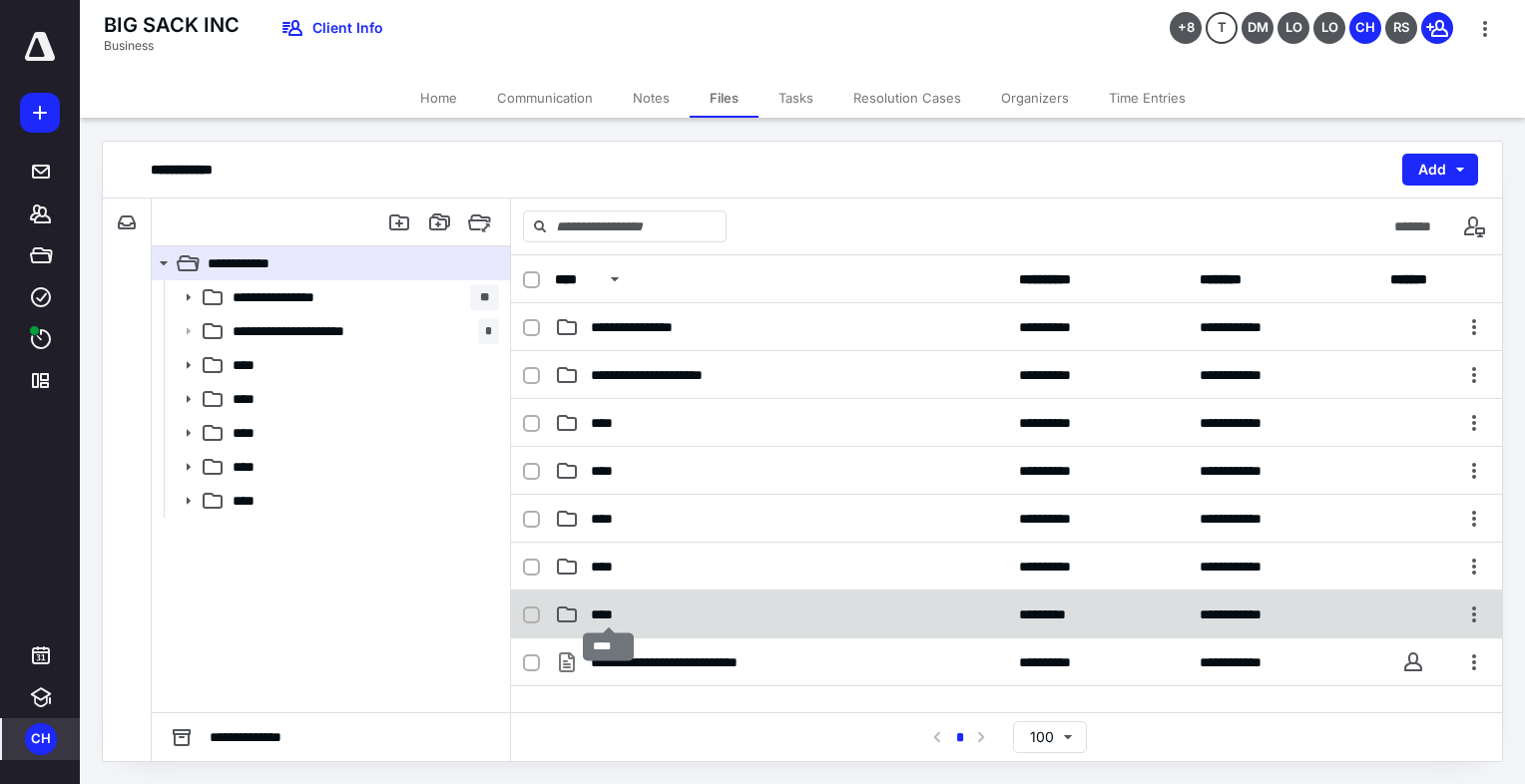 click on "****" at bounding box center (647, 327) 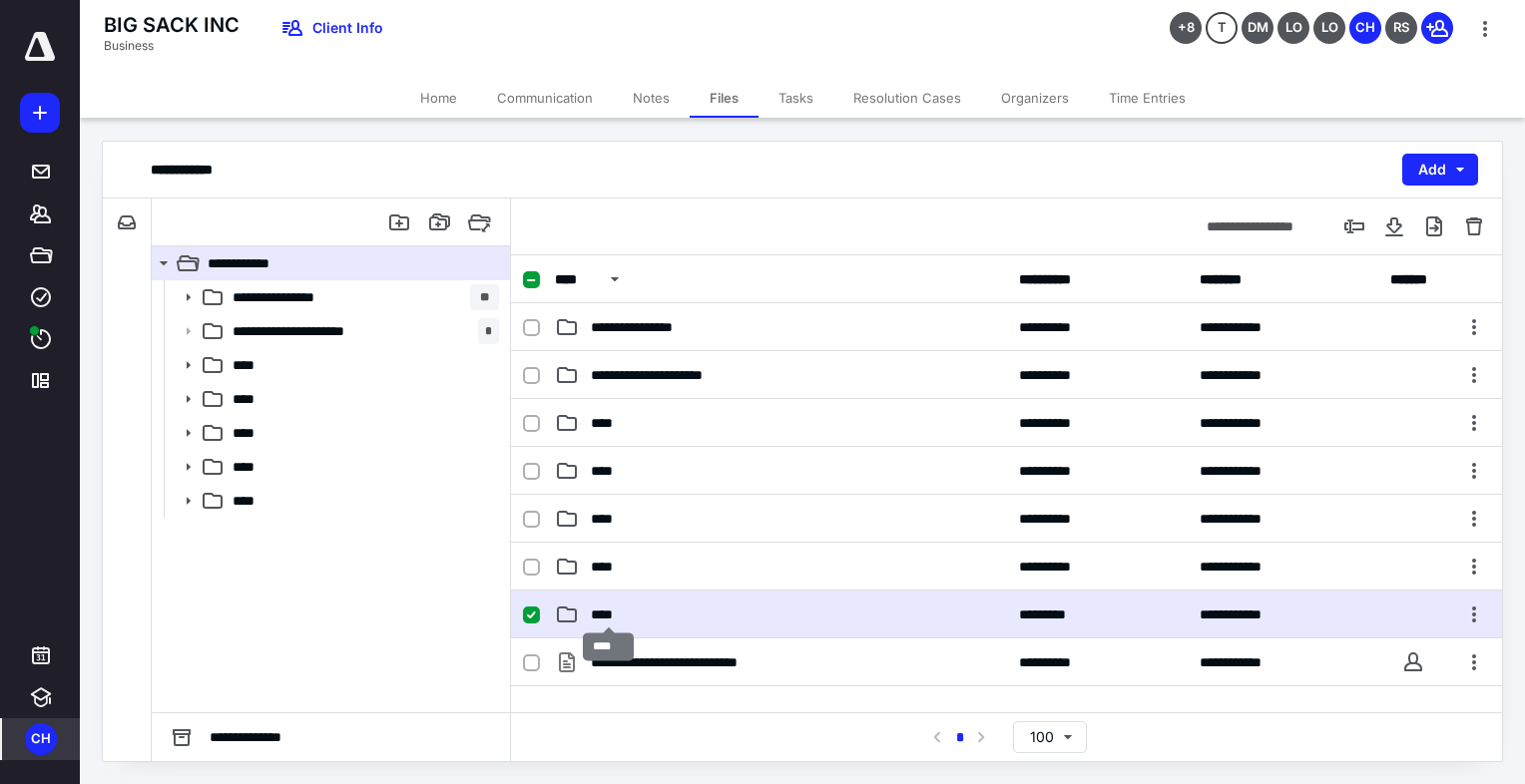 click on "****" at bounding box center [647, 327] 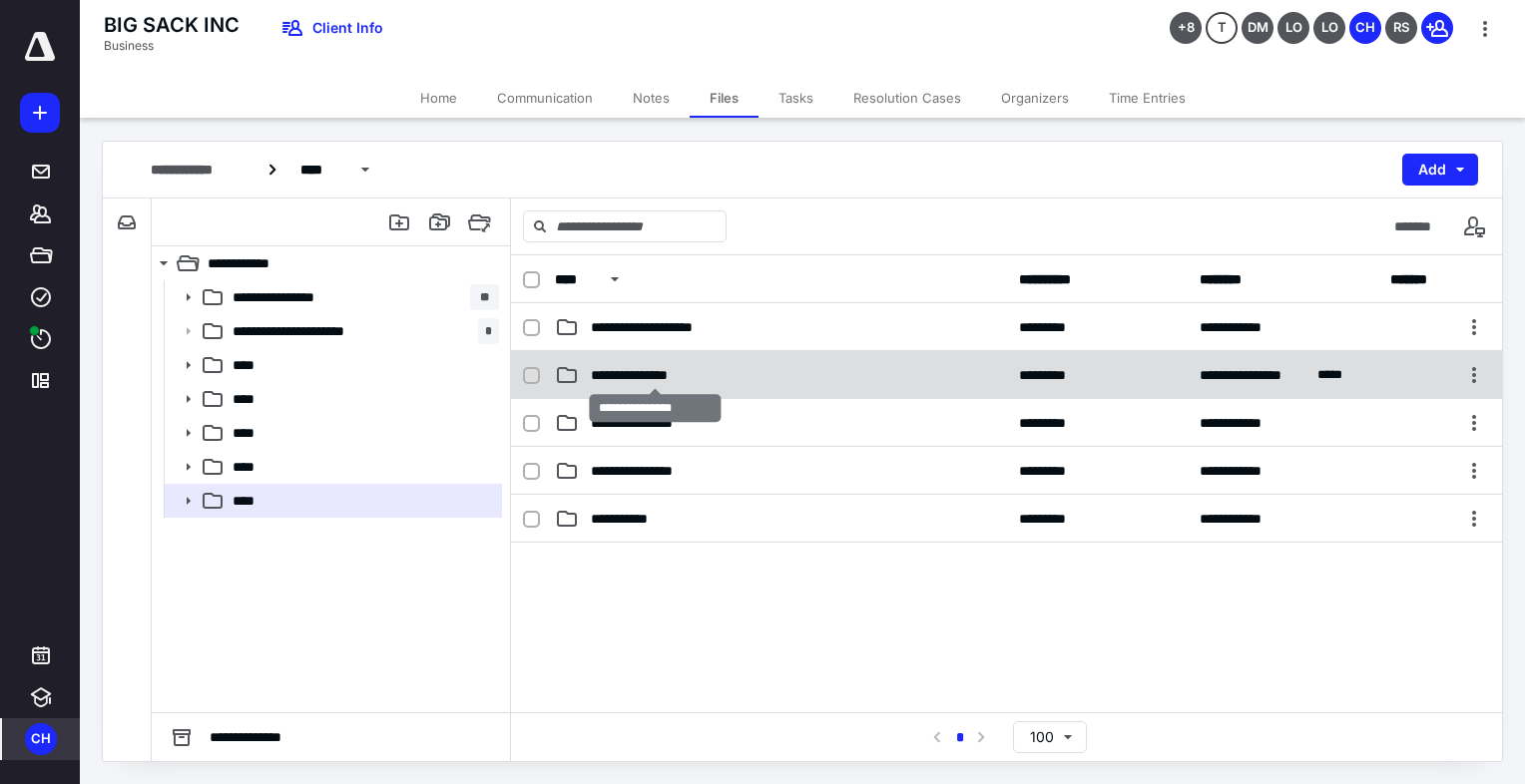 click on "**********" at bounding box center (659, 327) 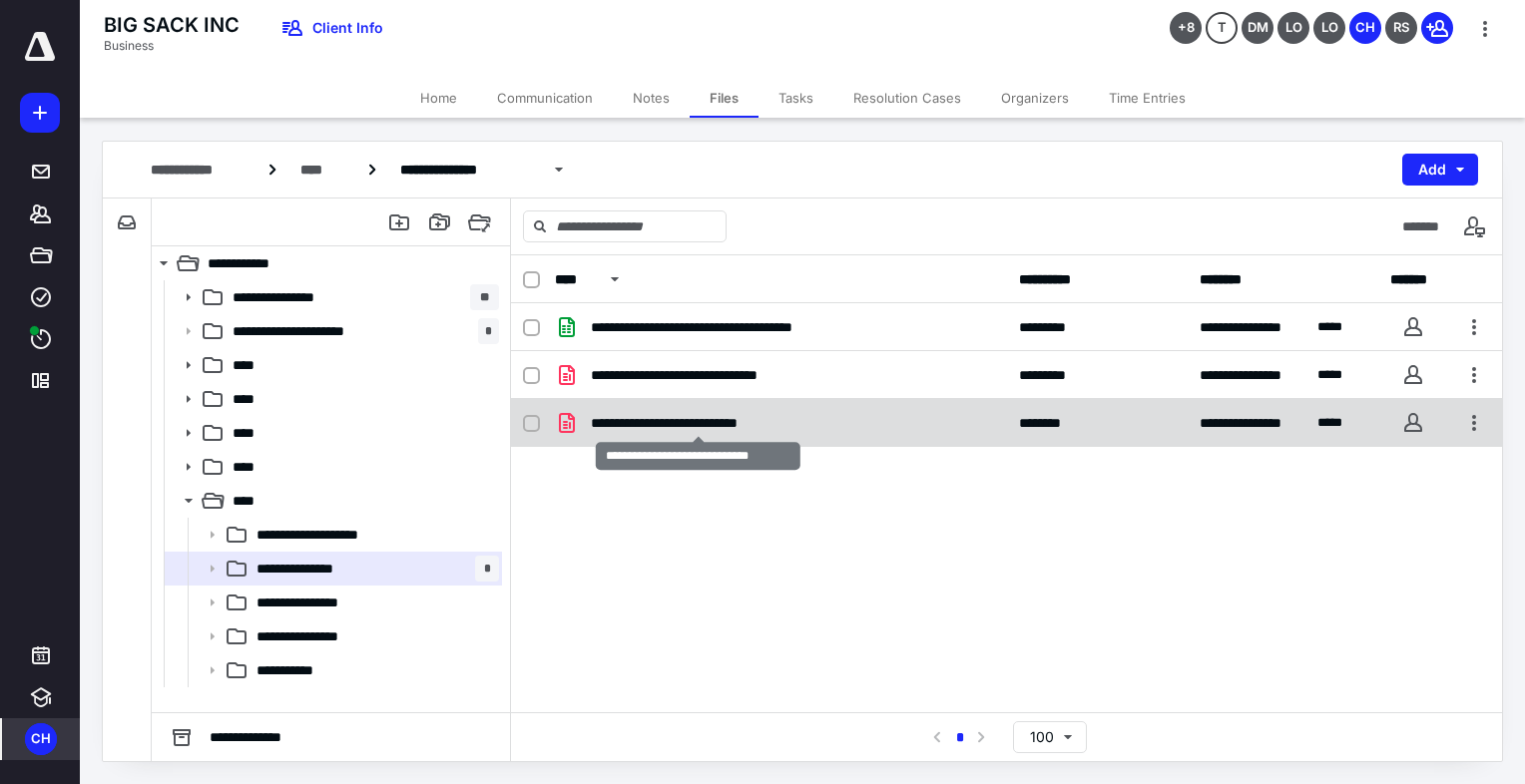 click on "**********" at bounding box center [742, 327] 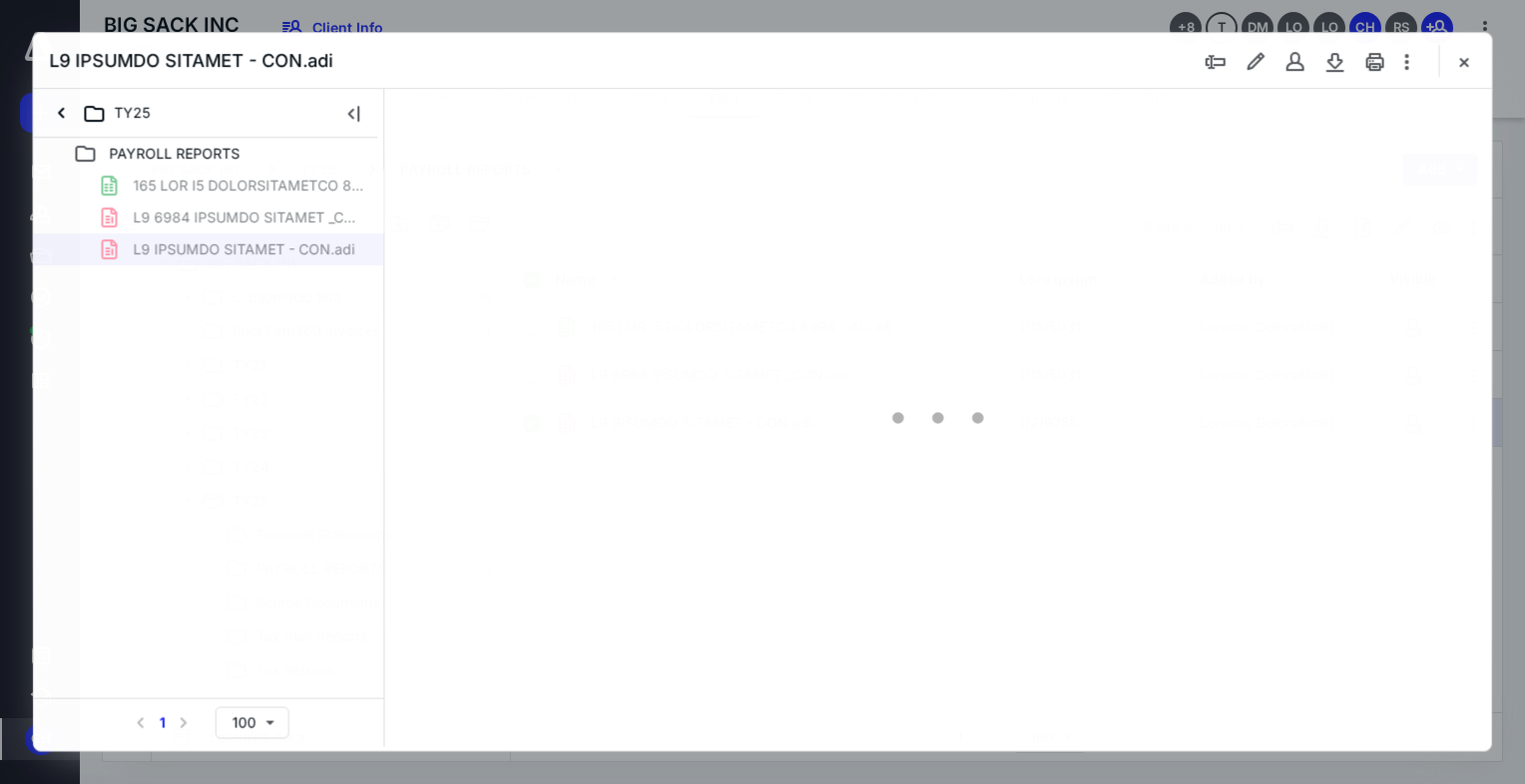 scroll, scrollTop: 0, scrollLeft: 0, axis: both 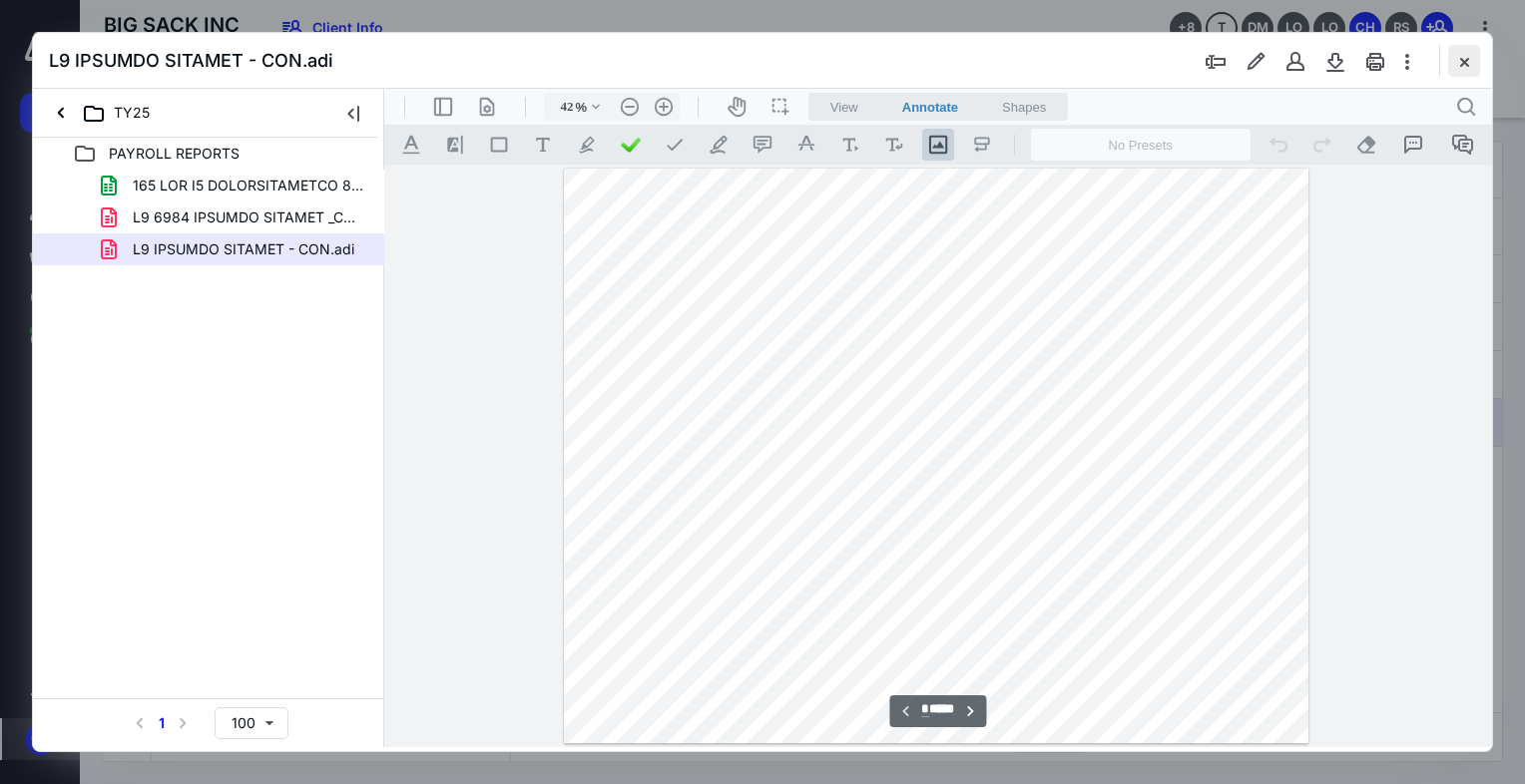 click at bounding box center [1464, 61] 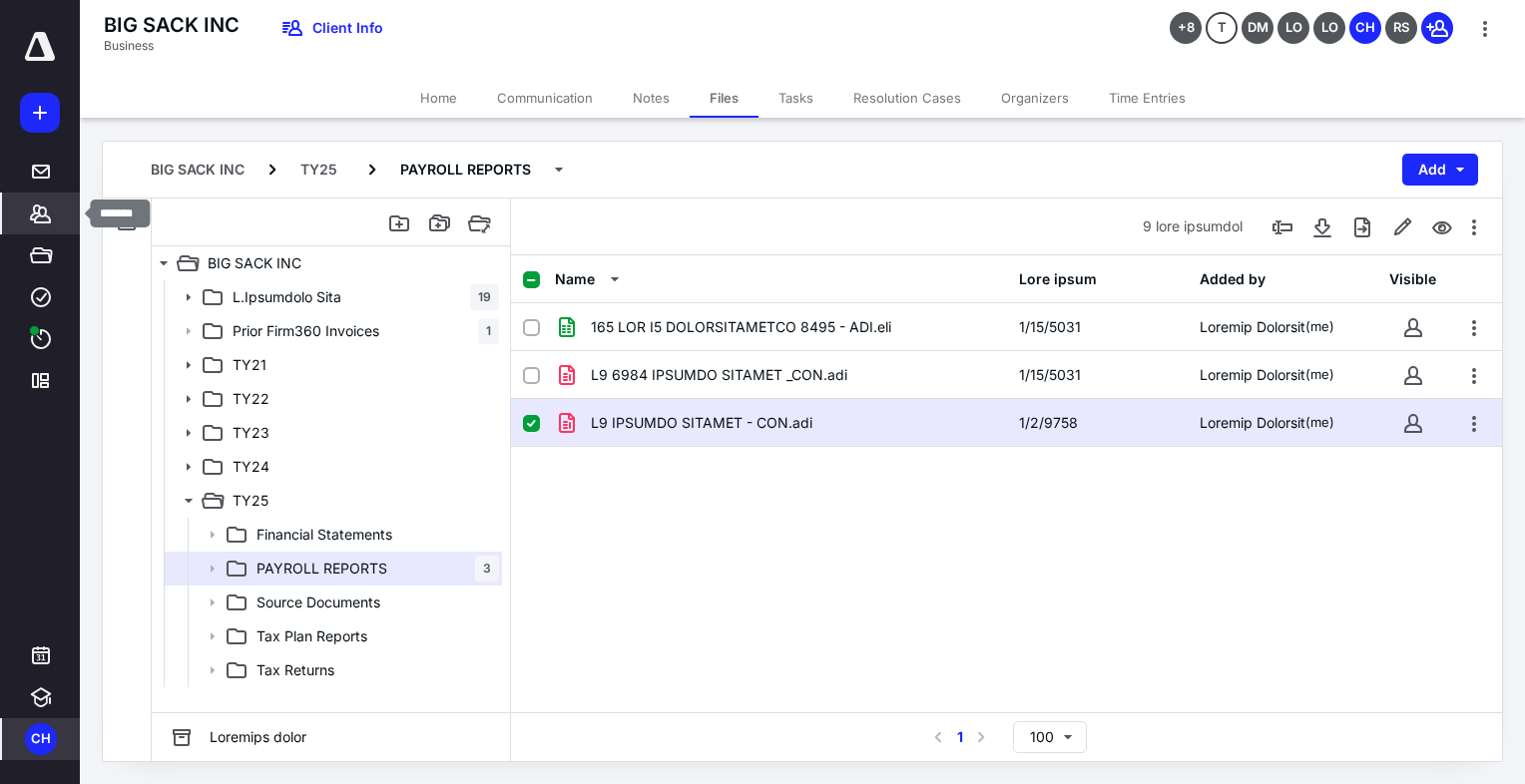 click at bounding box center [40, 213] 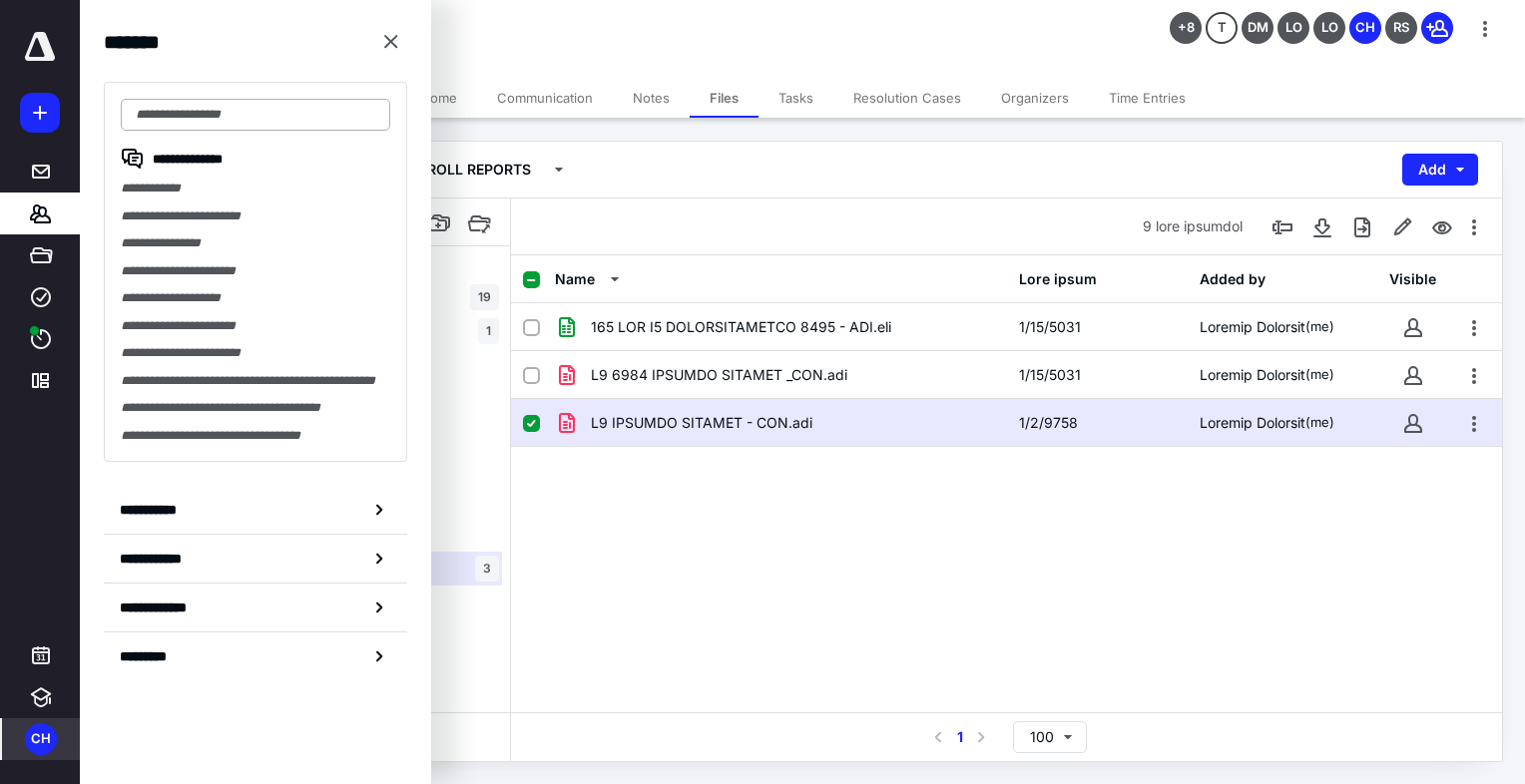 click at bounding box center (255, 115) 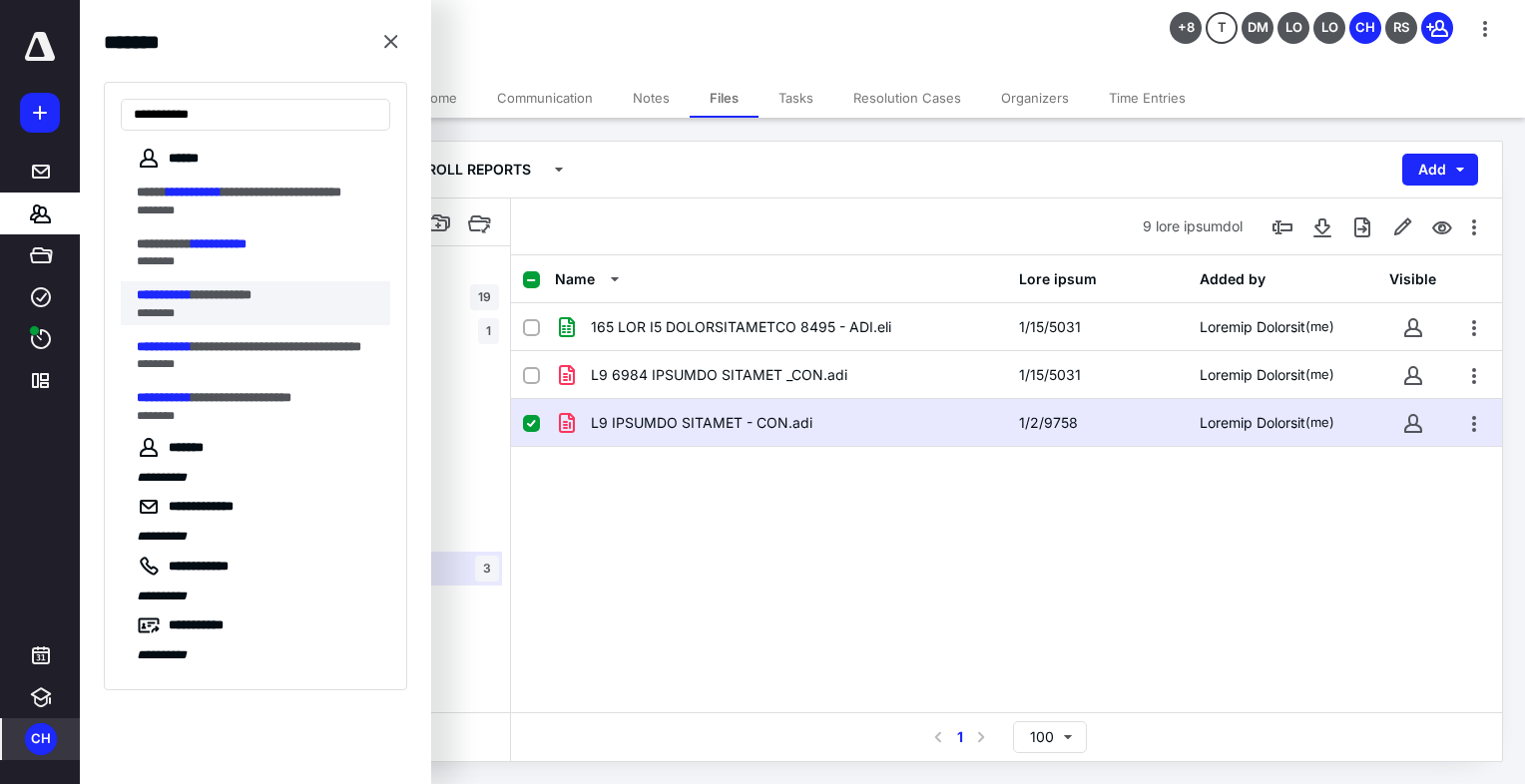 type on "**********" 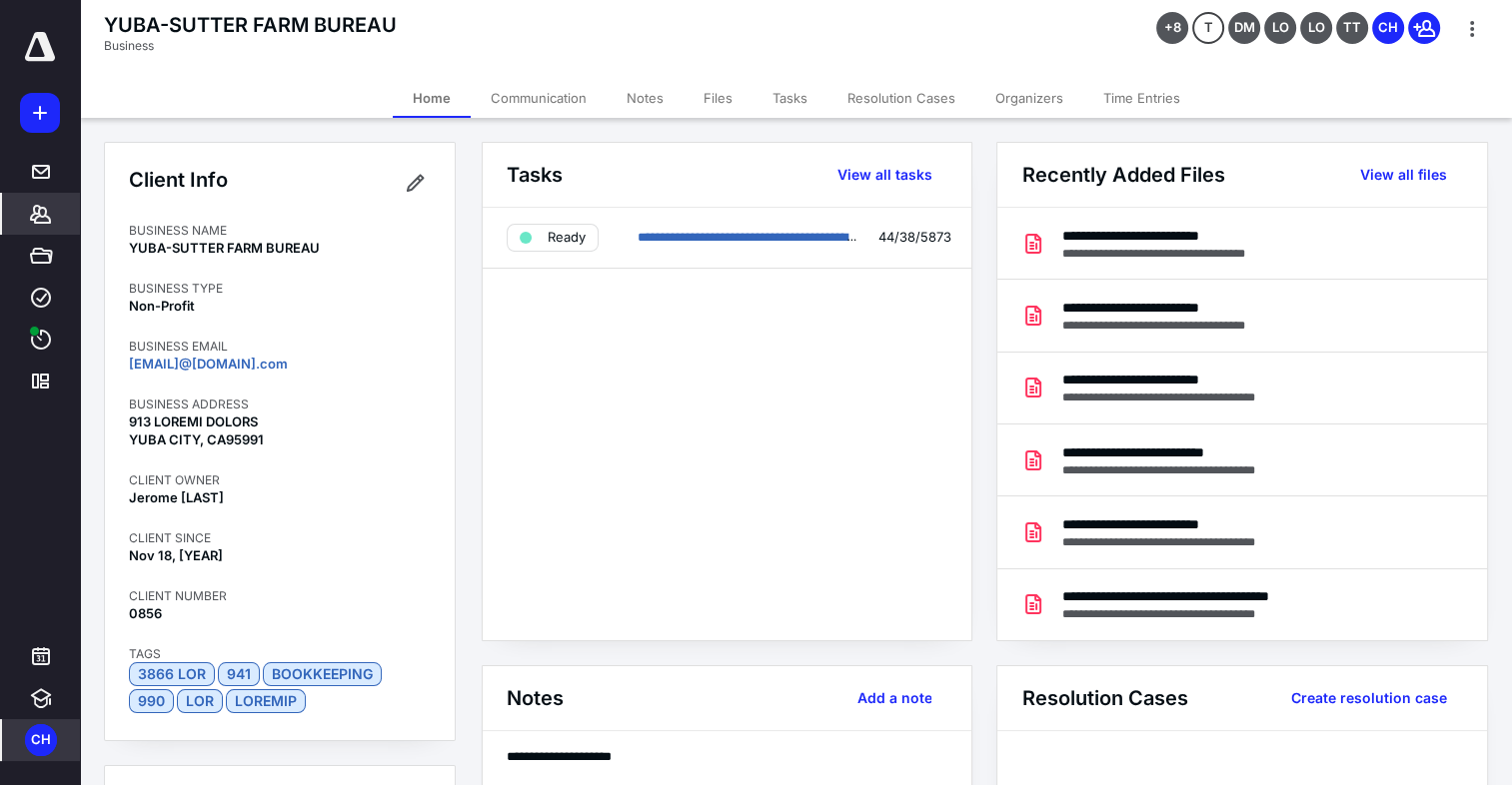 click on "Files" at bounding box center (718, 98) 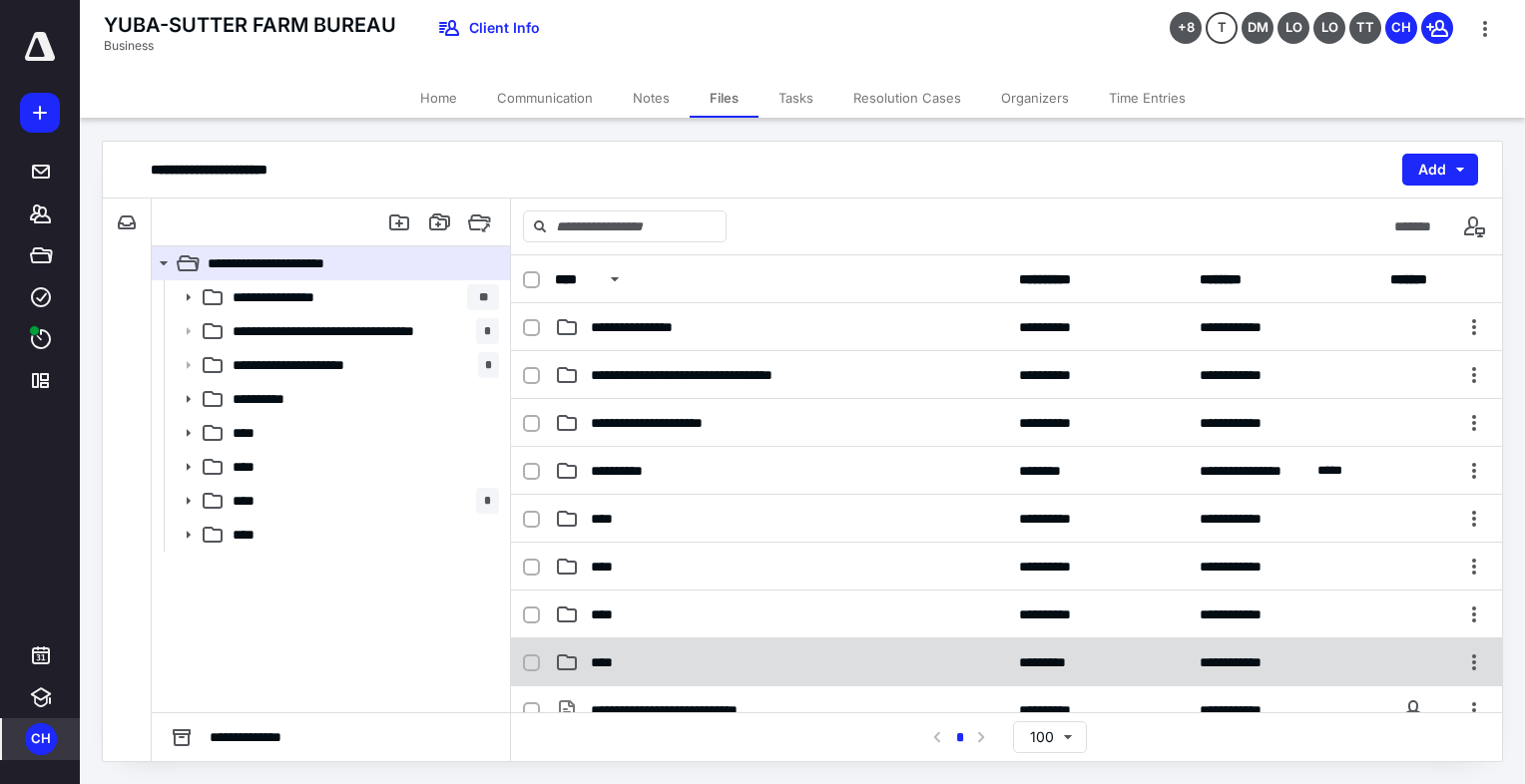 click on "**********" at bounding box center (1006, 327) 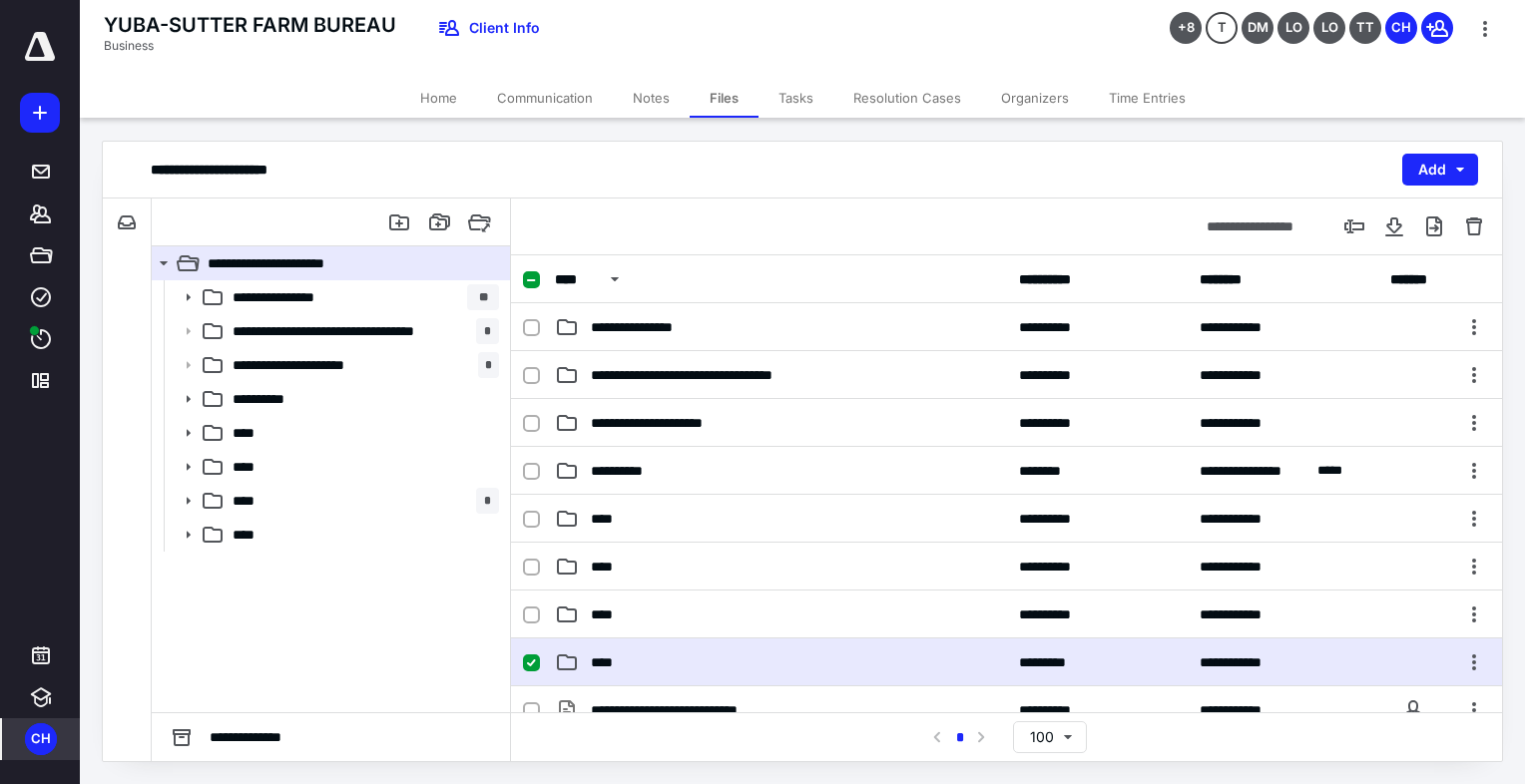 click on "**********" at bounding box center (1006, 327) 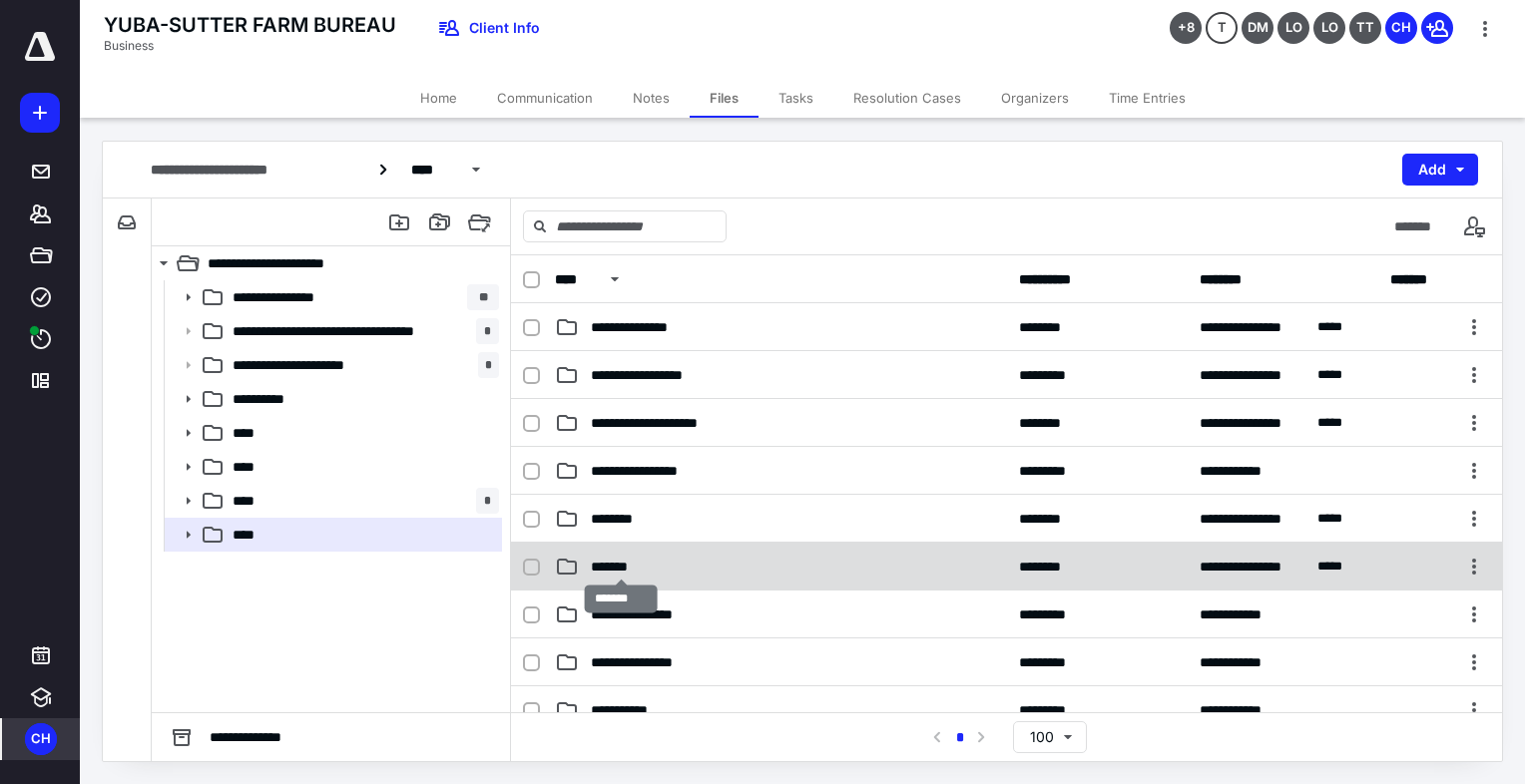 click on "*******" at bounding box center [658, 327] 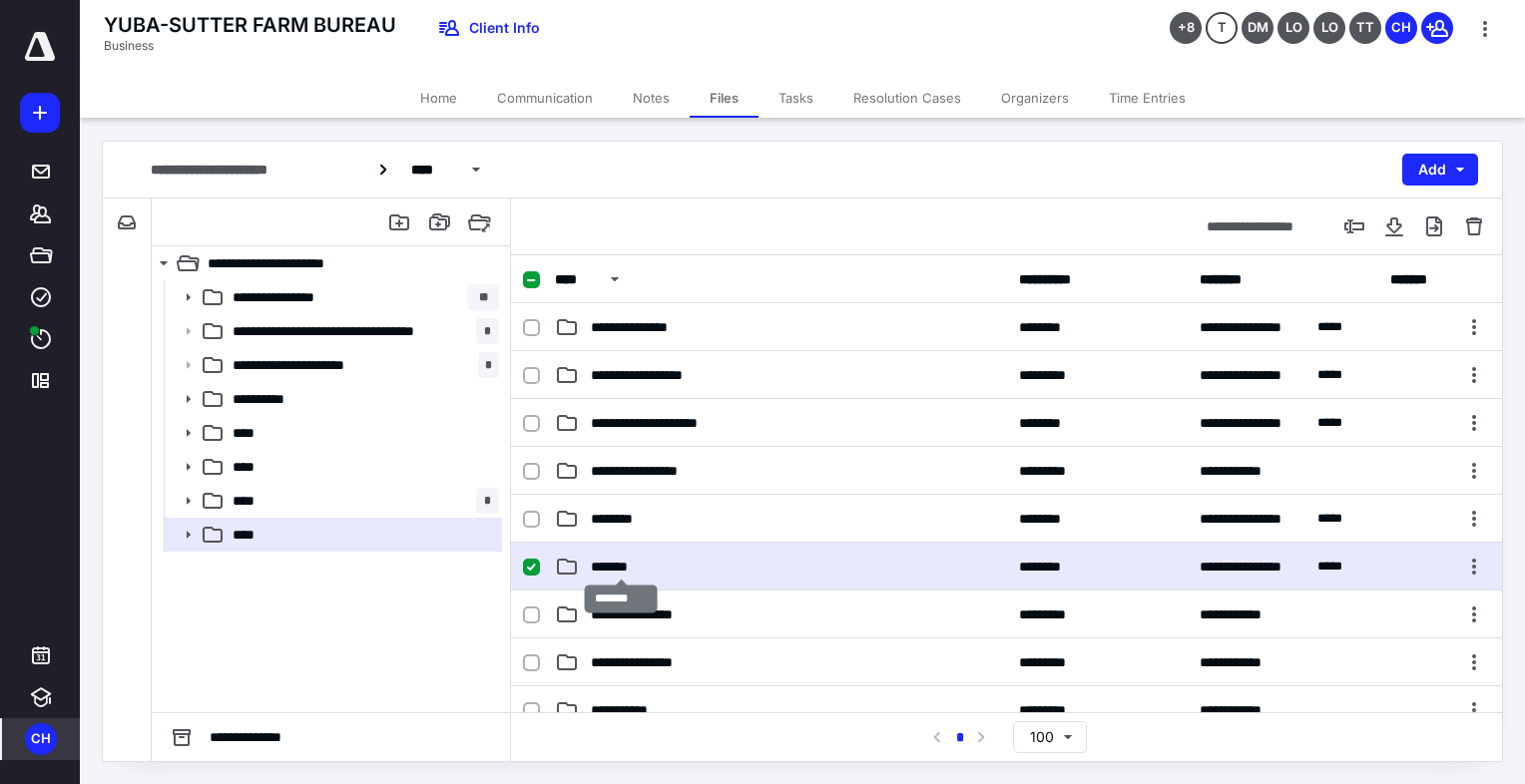 click on "*******" at bounding box center [658, 327] 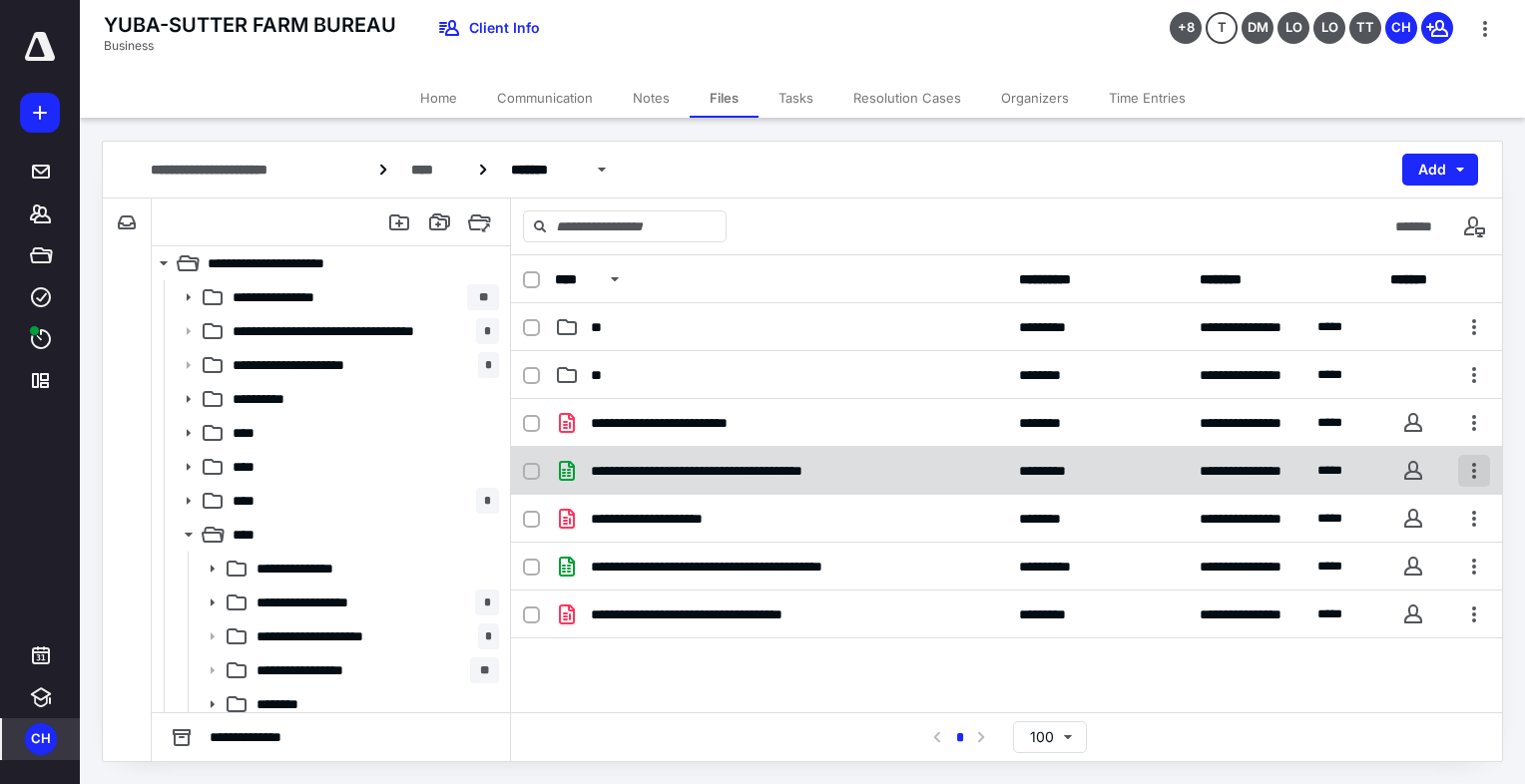 click at bounding box center (1474, 423) 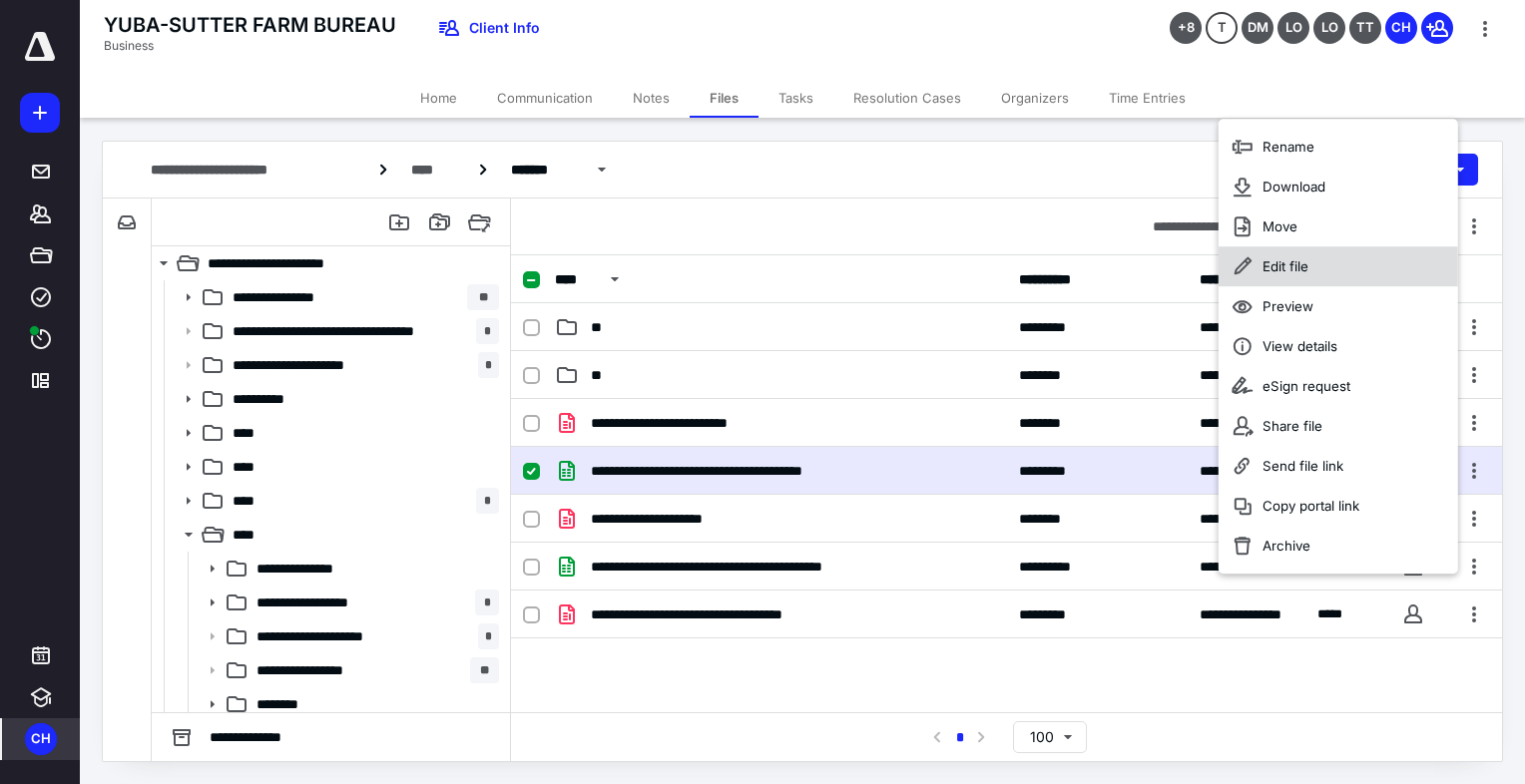 click on "Edit file" at bounding box center (1338, 266) 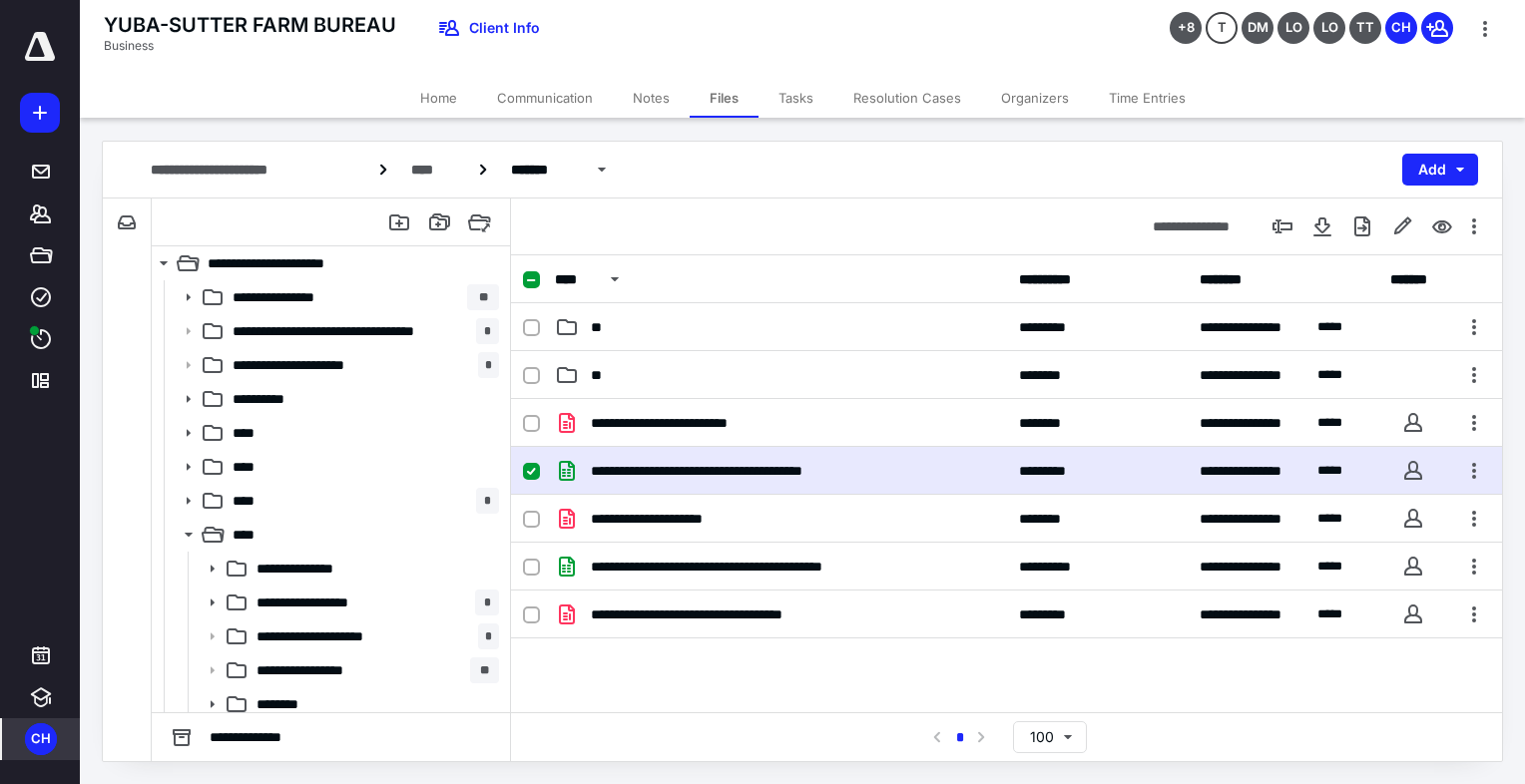 click on "**********" at bounding box center [802, 170] 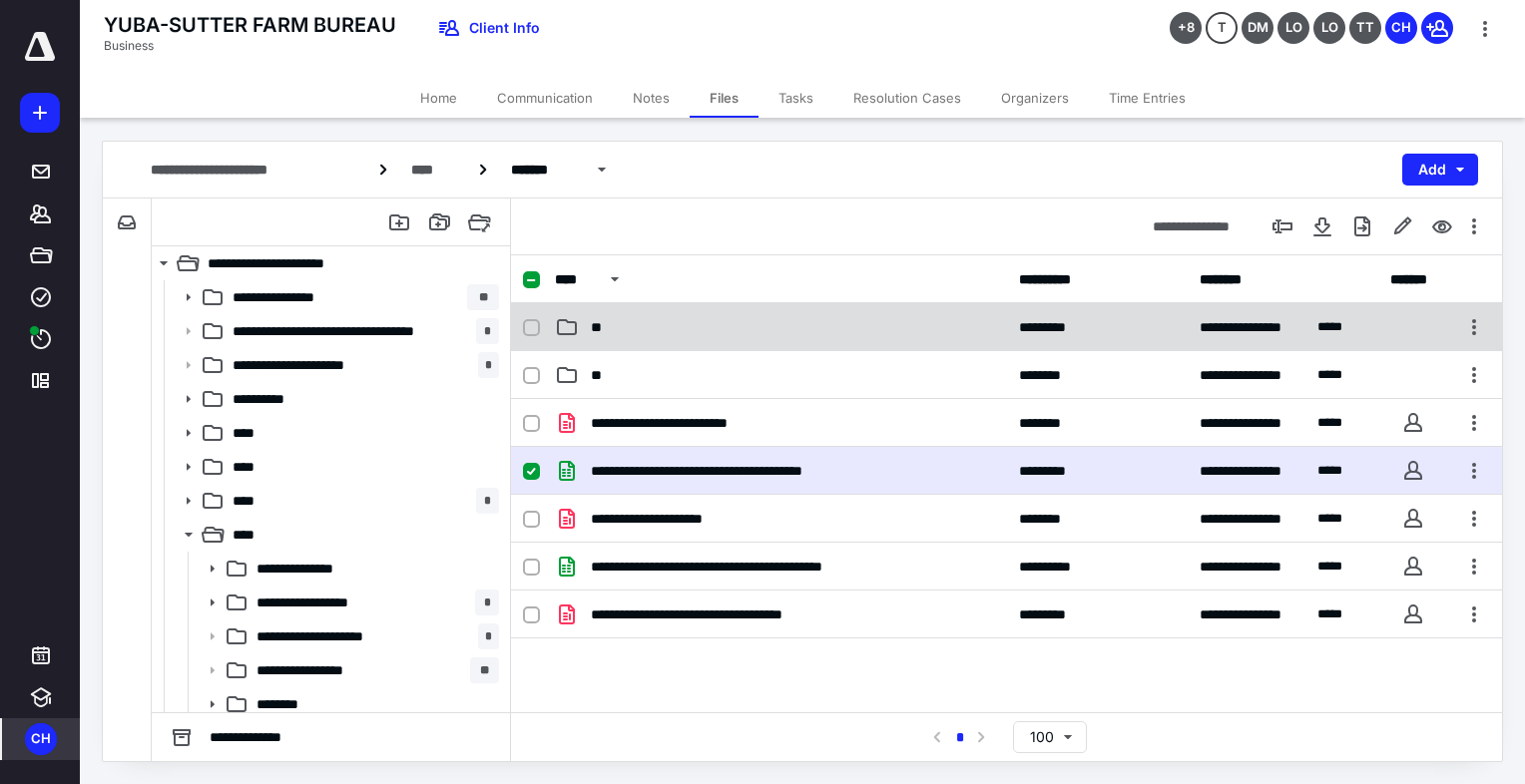 click on "**" at bounding box center (599, 327) 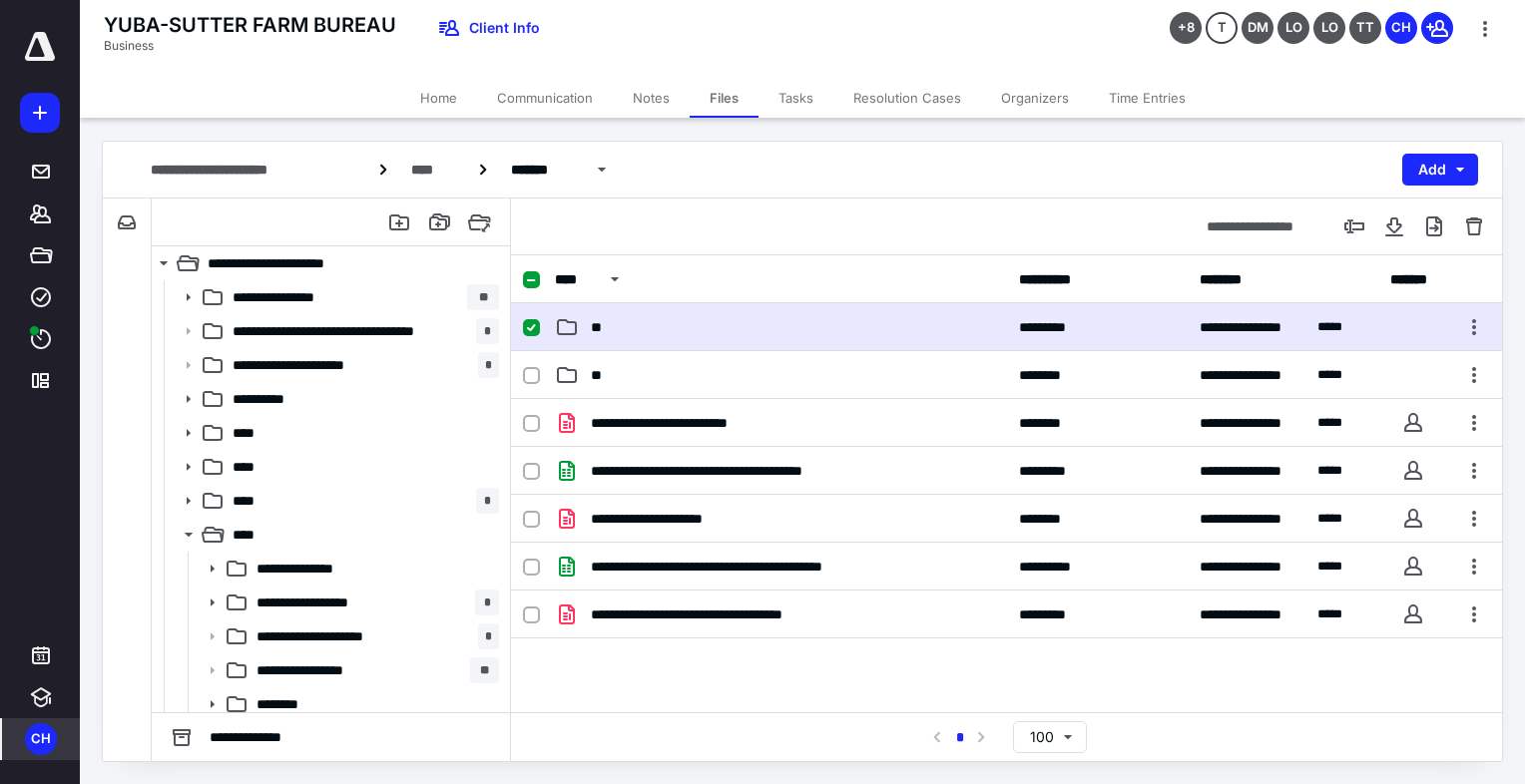 click on "**" at bounding box center (599, 327) 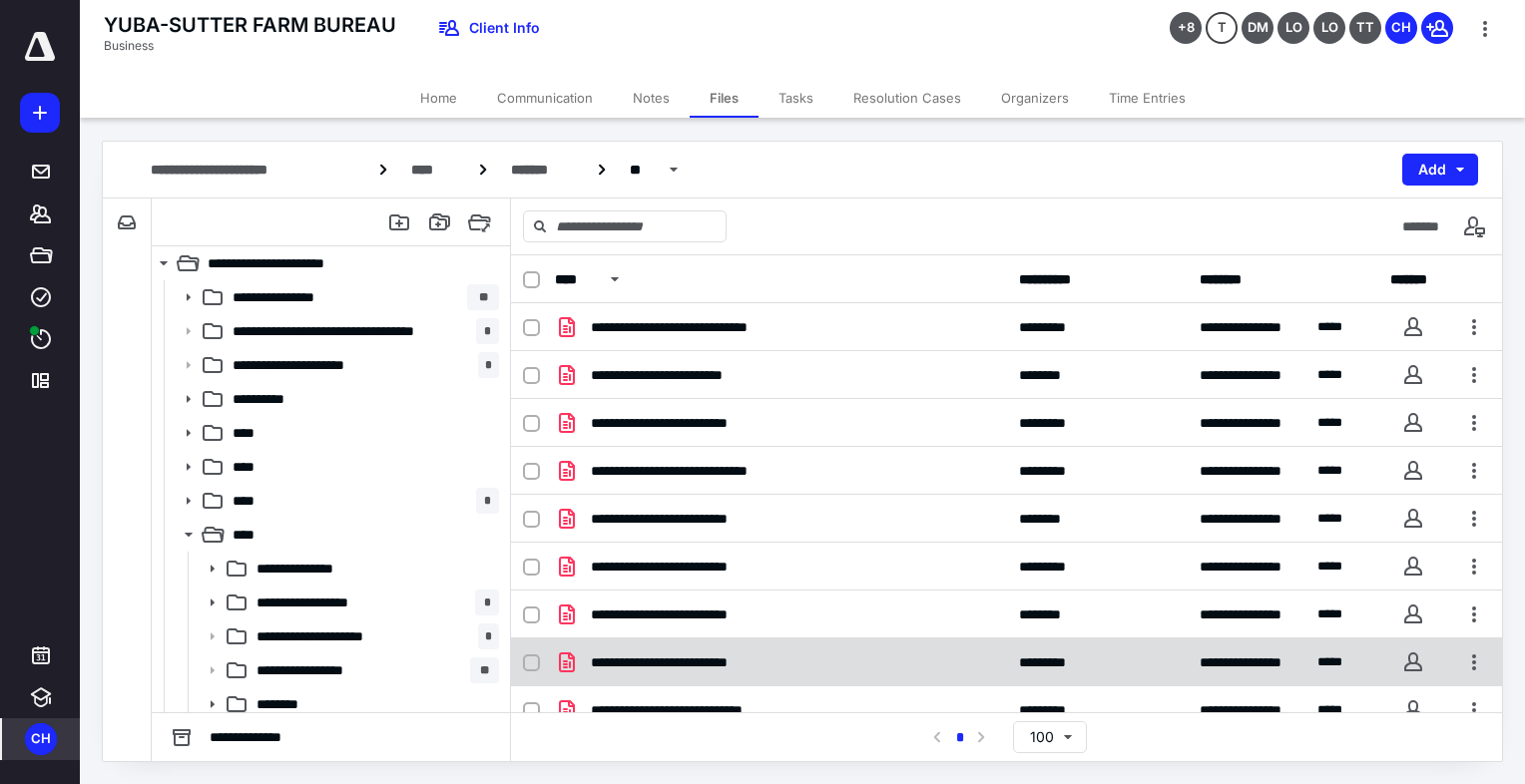 scroll, scrollTop: 20, scrollLeft: 0, axis: vertical 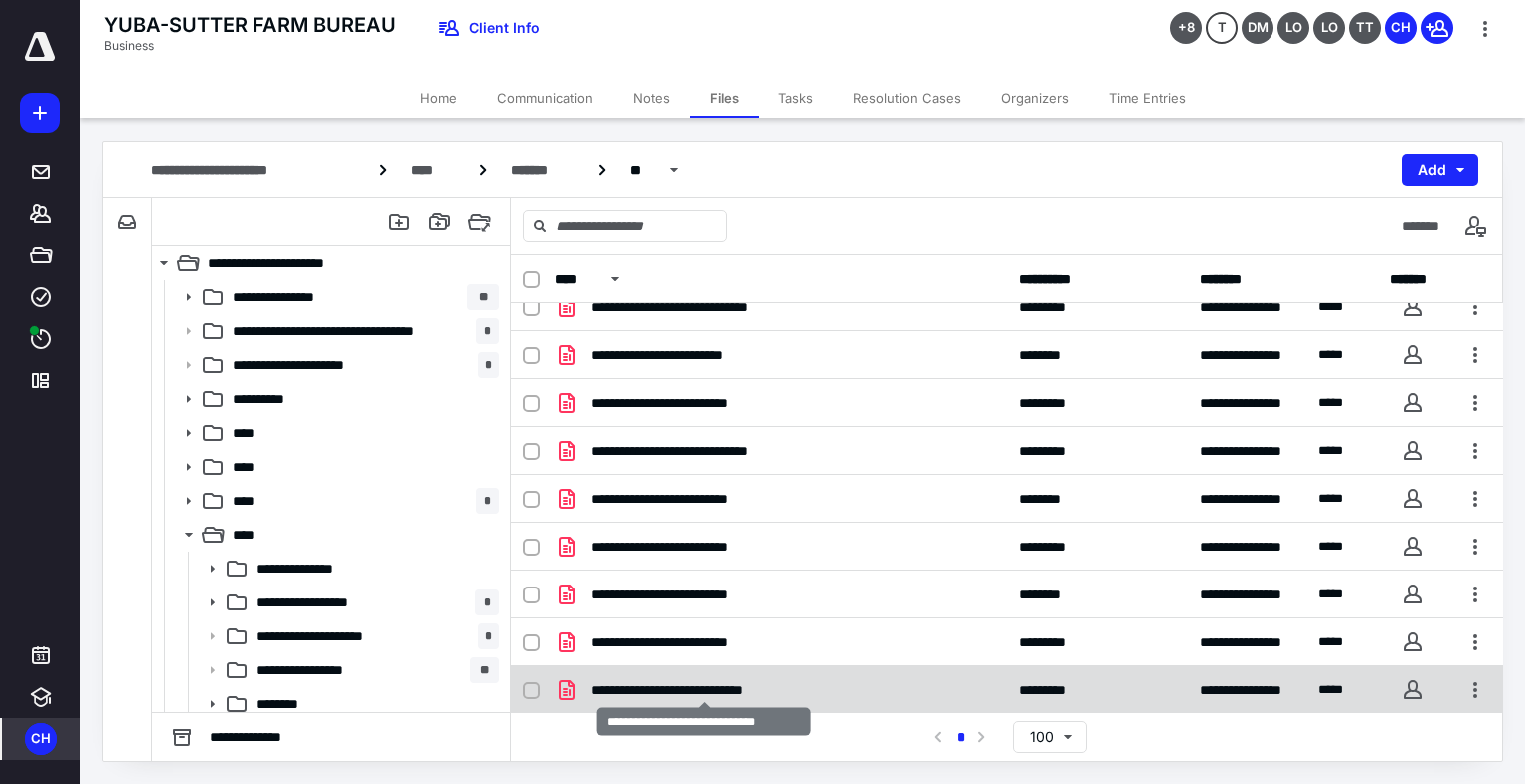 click on "**********" at bounding box center [714, 307] 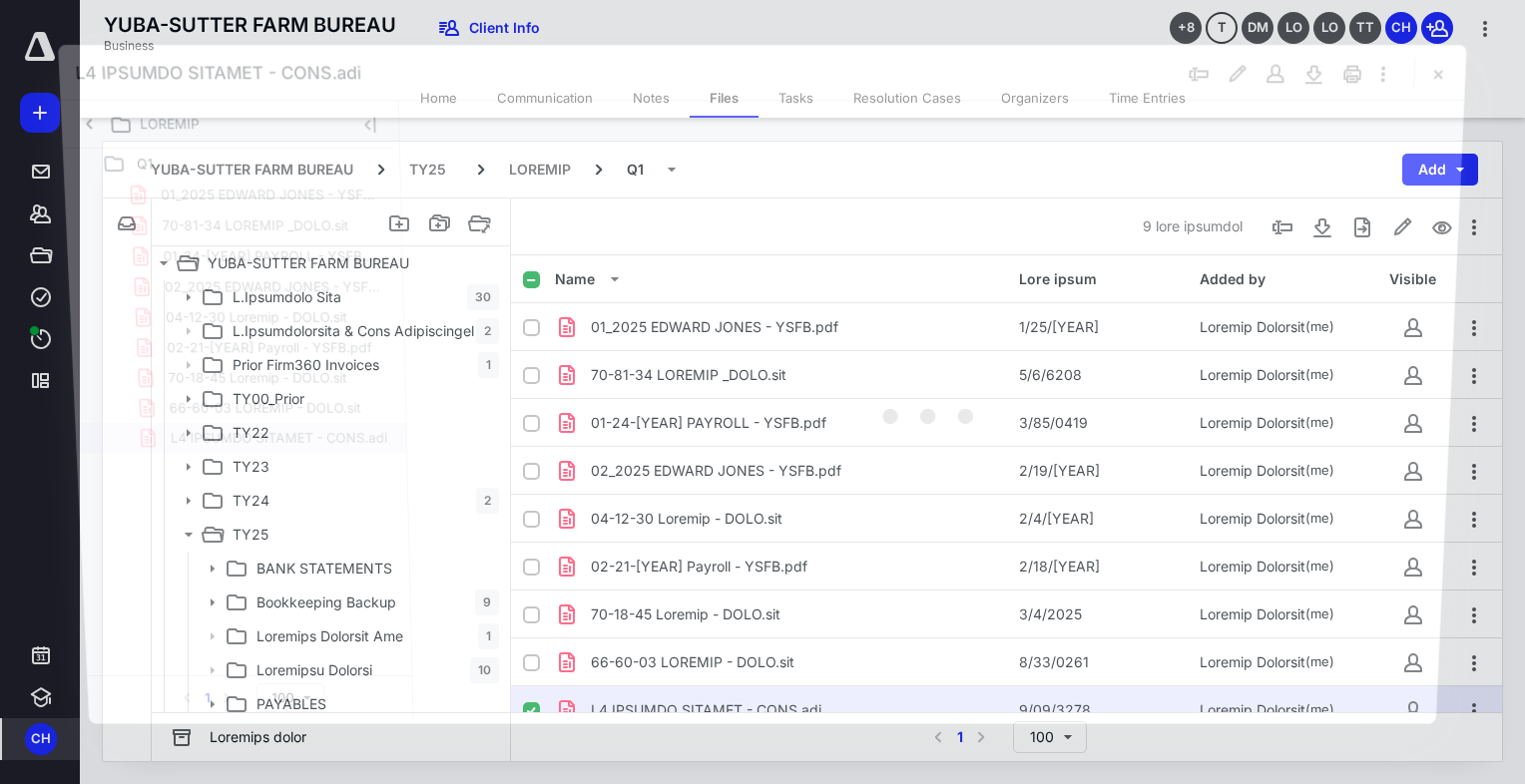 scroll, scrollTop: 20, scrollLeft: 0, axis: vertical 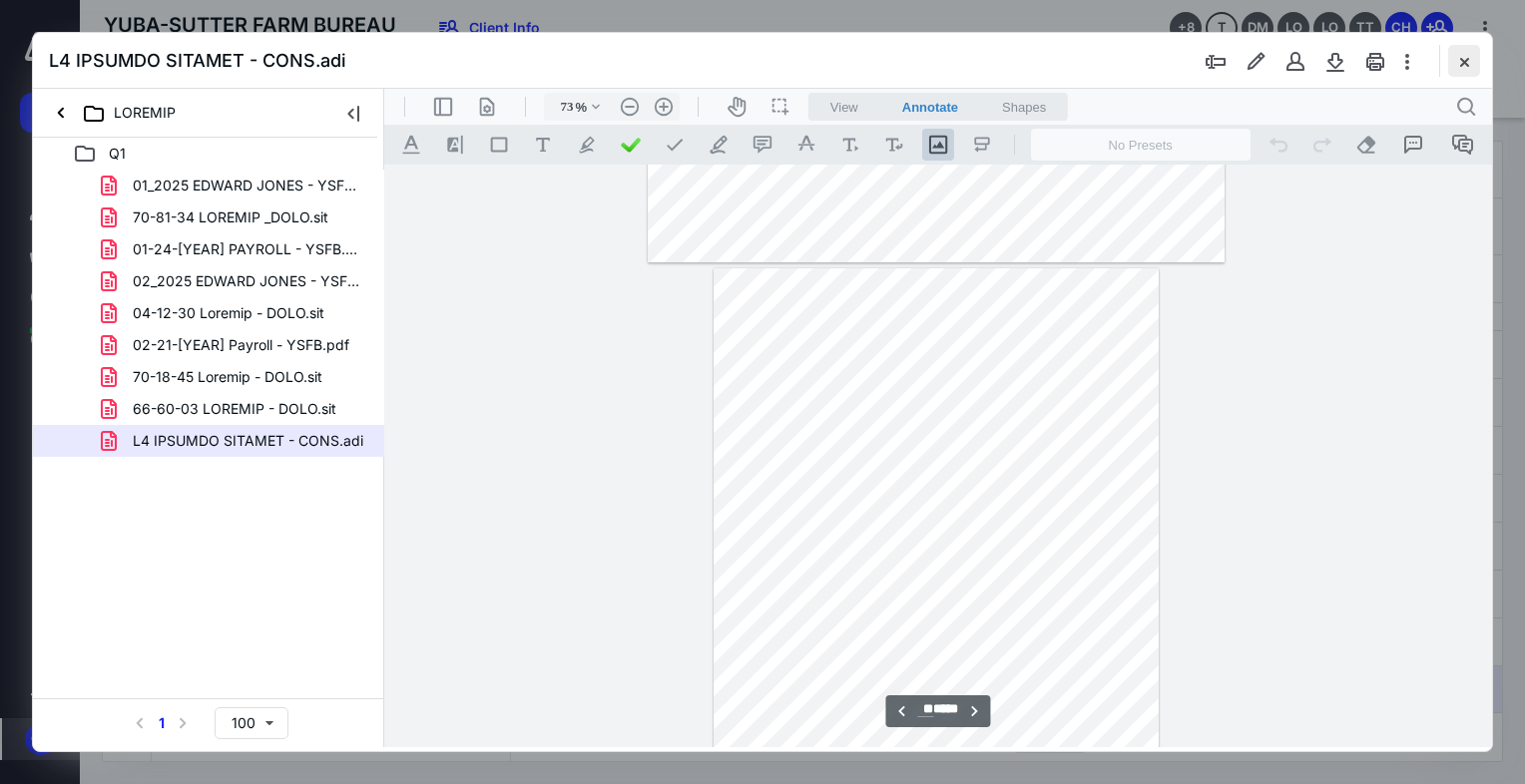 click at bounding box center (1464, 61) 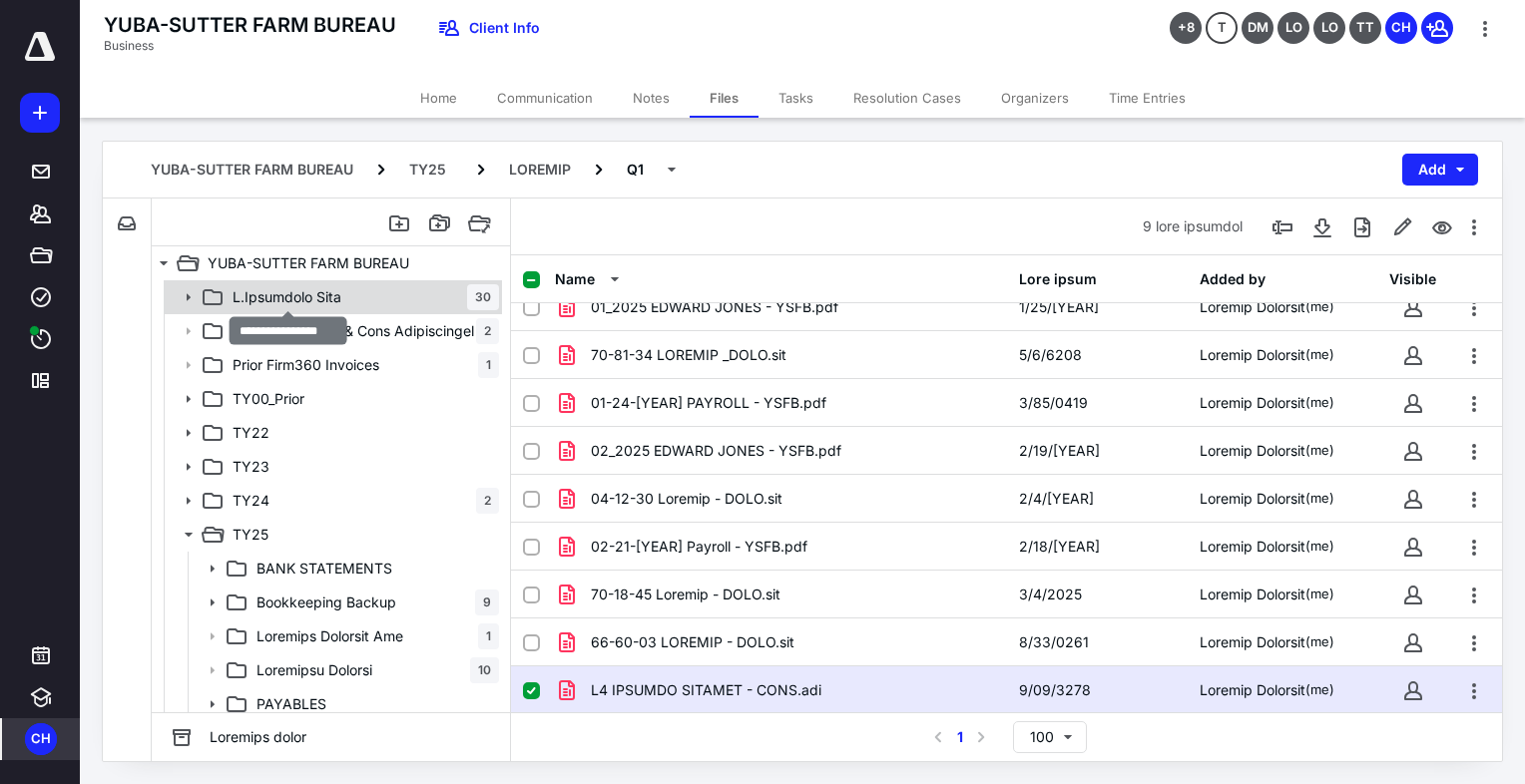 click on "L.Ipsumdolo Sita" at bounding box center (286, 297) 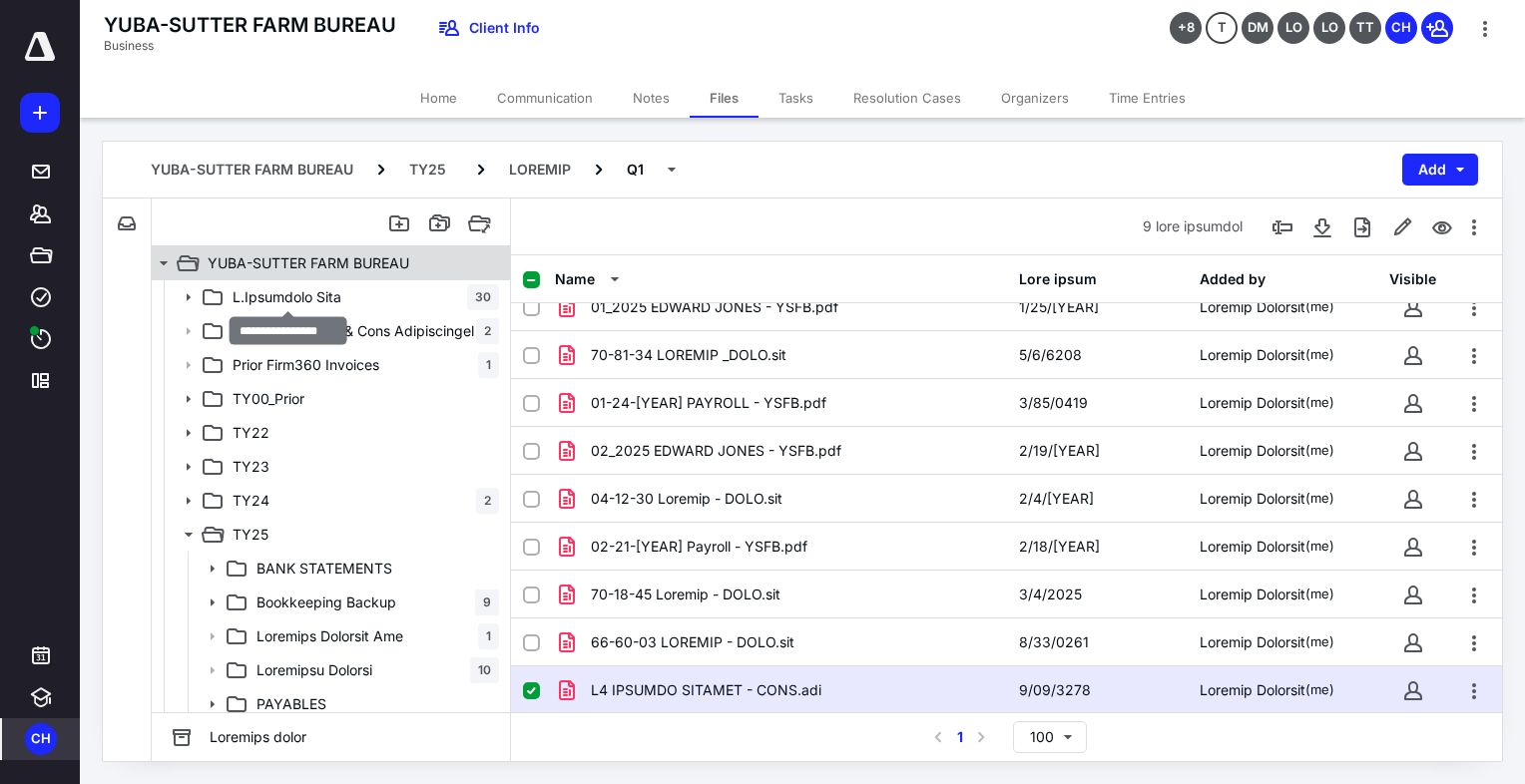 scroll, scrollTop: 0, scrollLeft: 0, axis: both 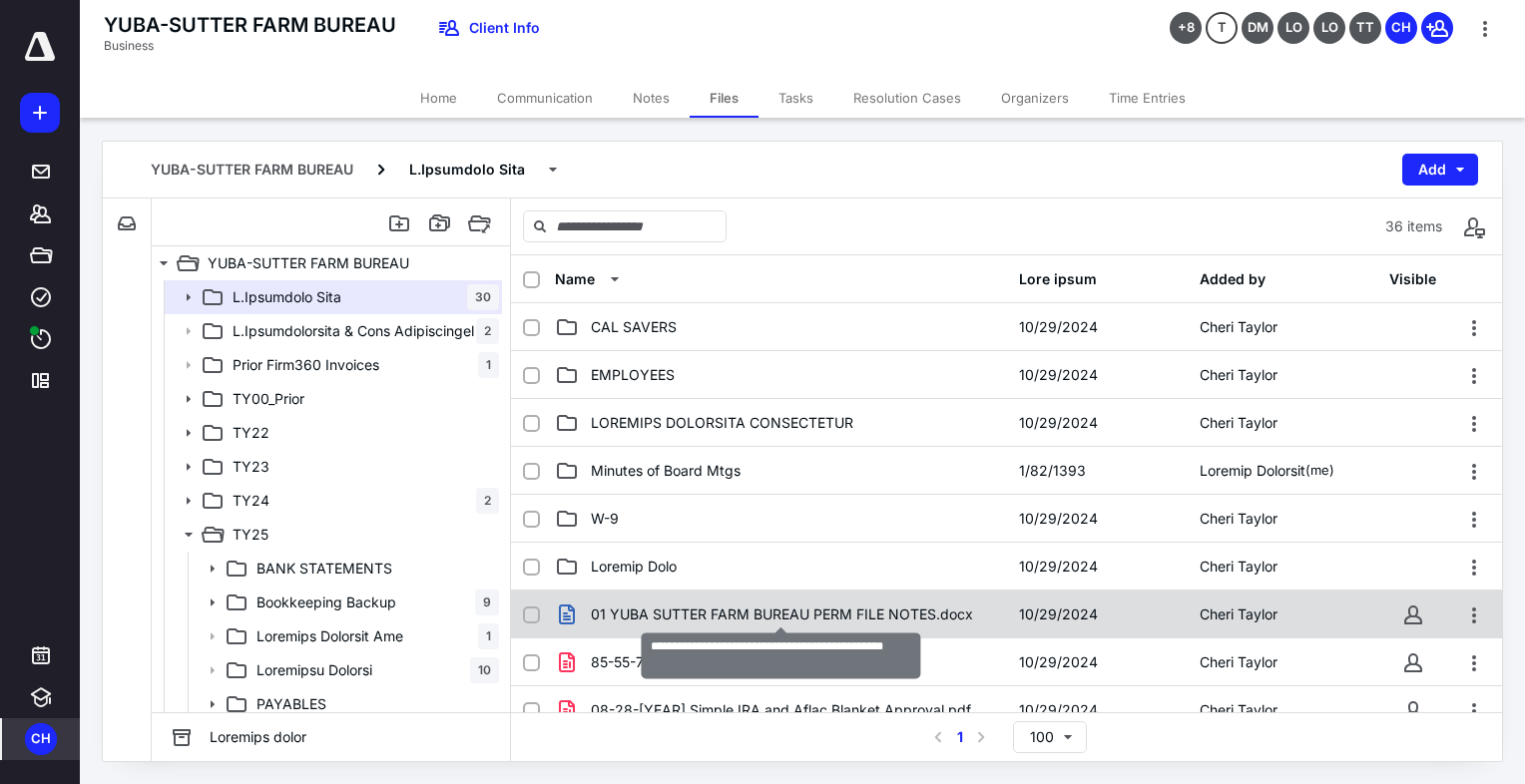 click on "01 YUBA SUTTER FARM BUREAU PERM FILE NOTES.docx" at bounding box center (781, 614) 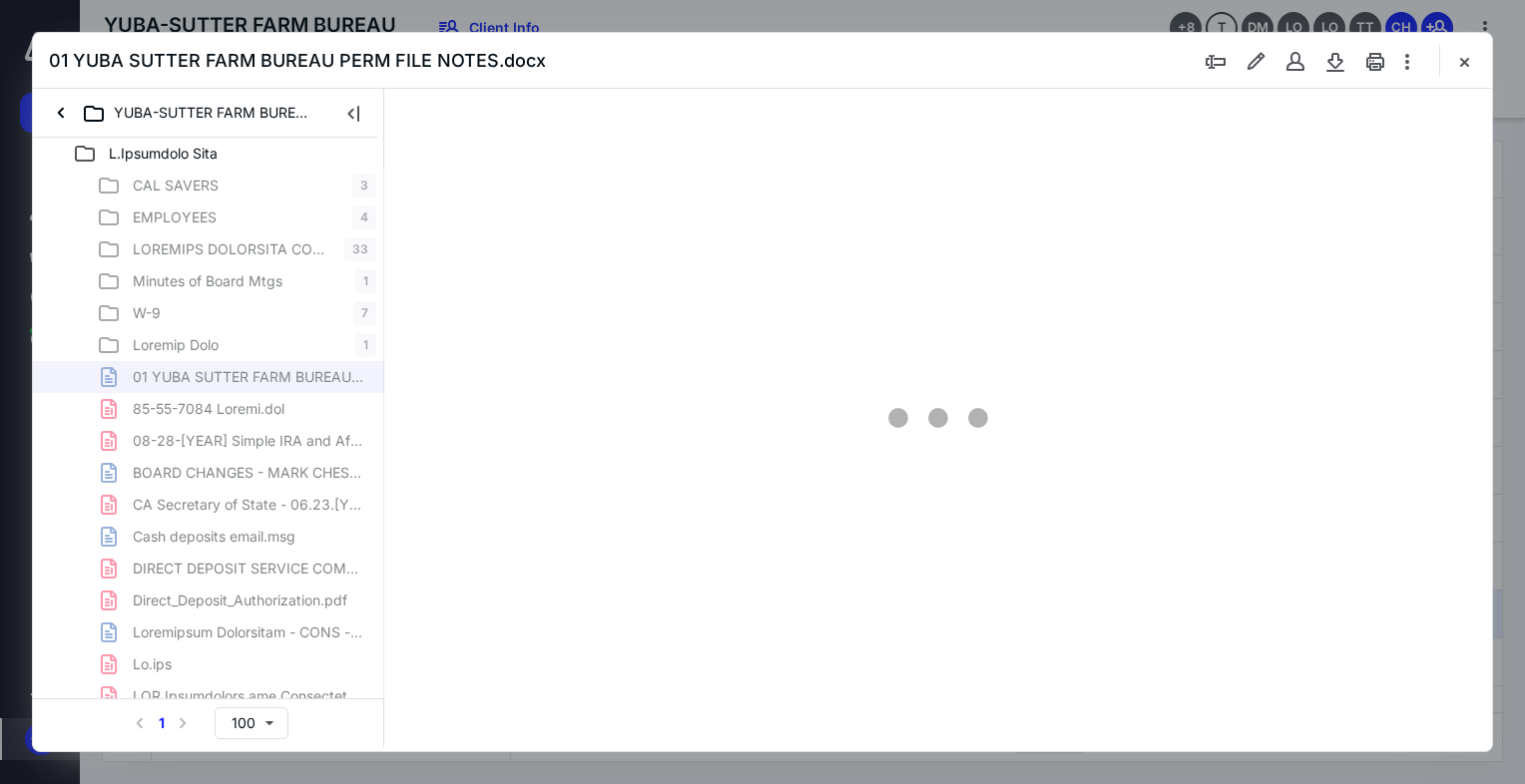 scroll, scrollTop: 0, scrollLeft: 0, axis: both 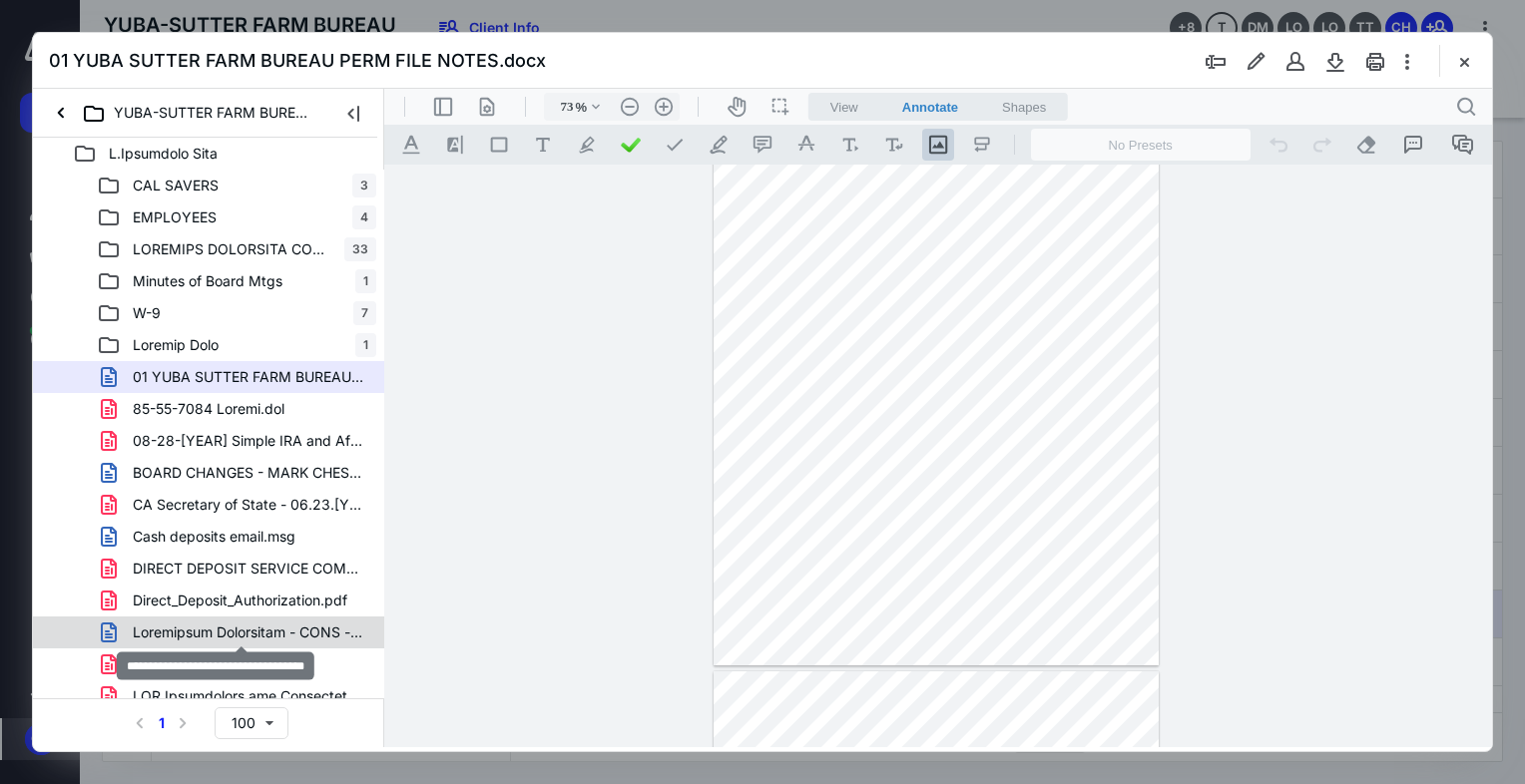 click on "Loremipsum Dolorsitam - CONS - .adip" at bounding box center (176, 186) 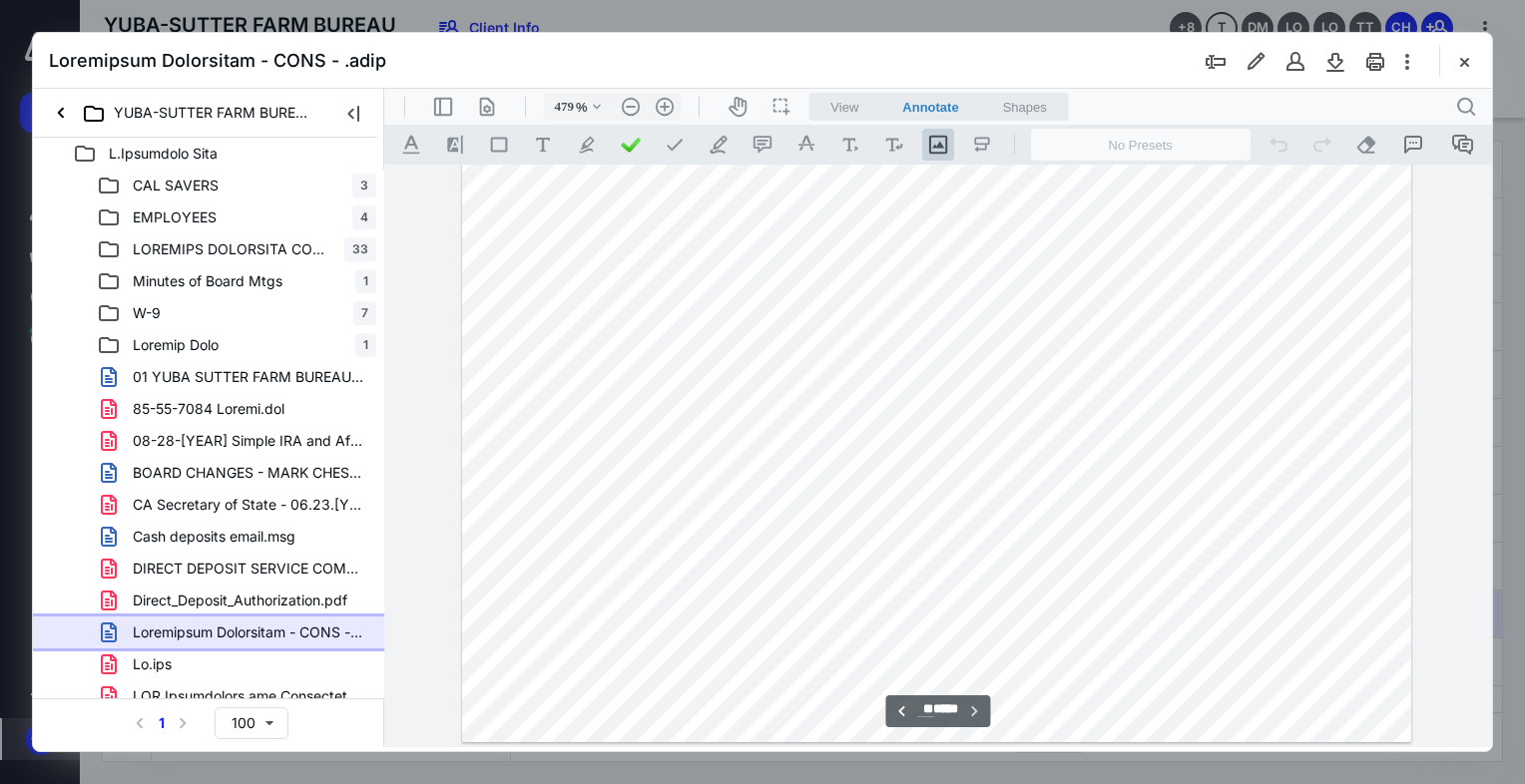 scroll, scrollTop: 16775, scrollLeft: 0, axis: vertical 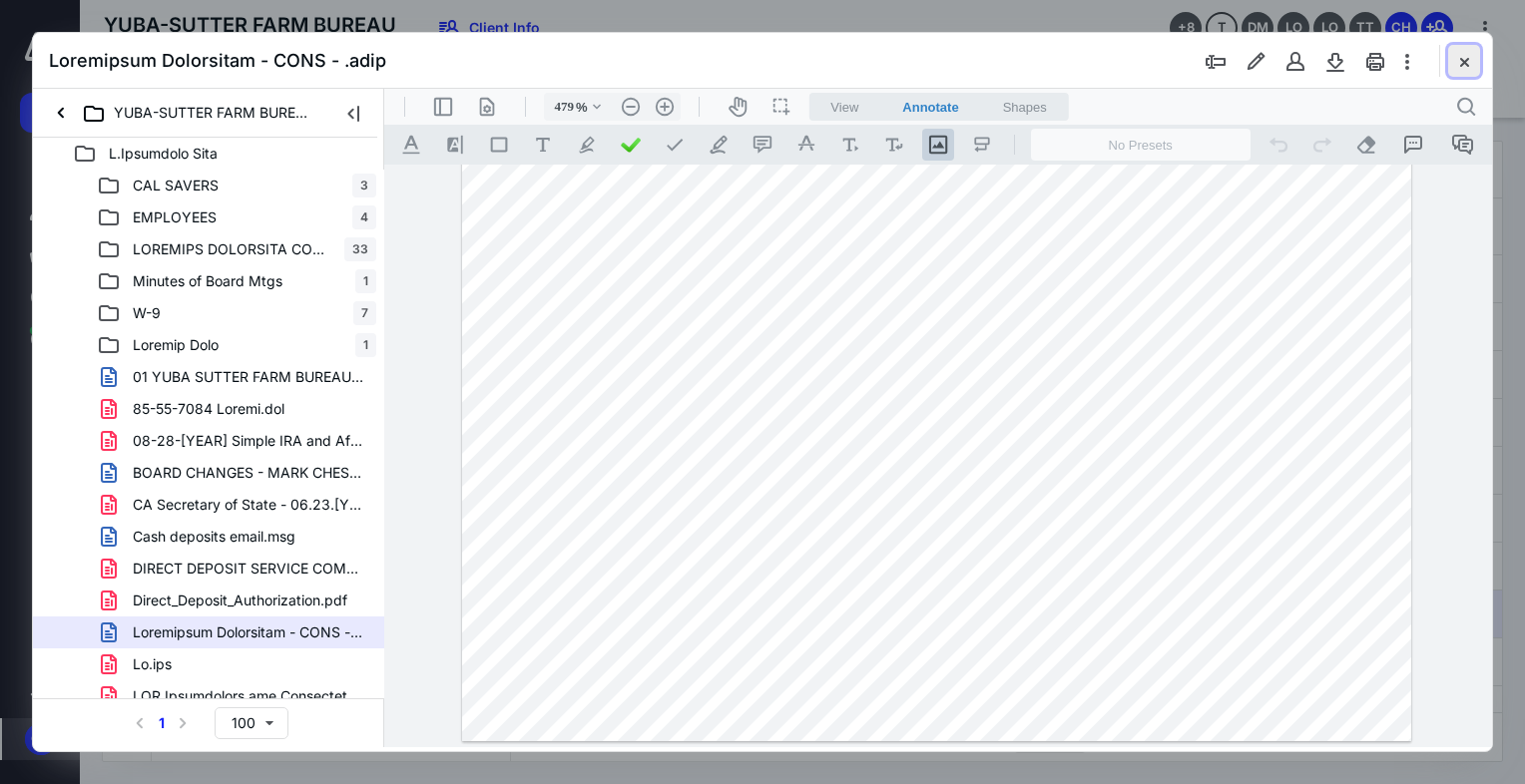 click at bounding box center [1464, 61] 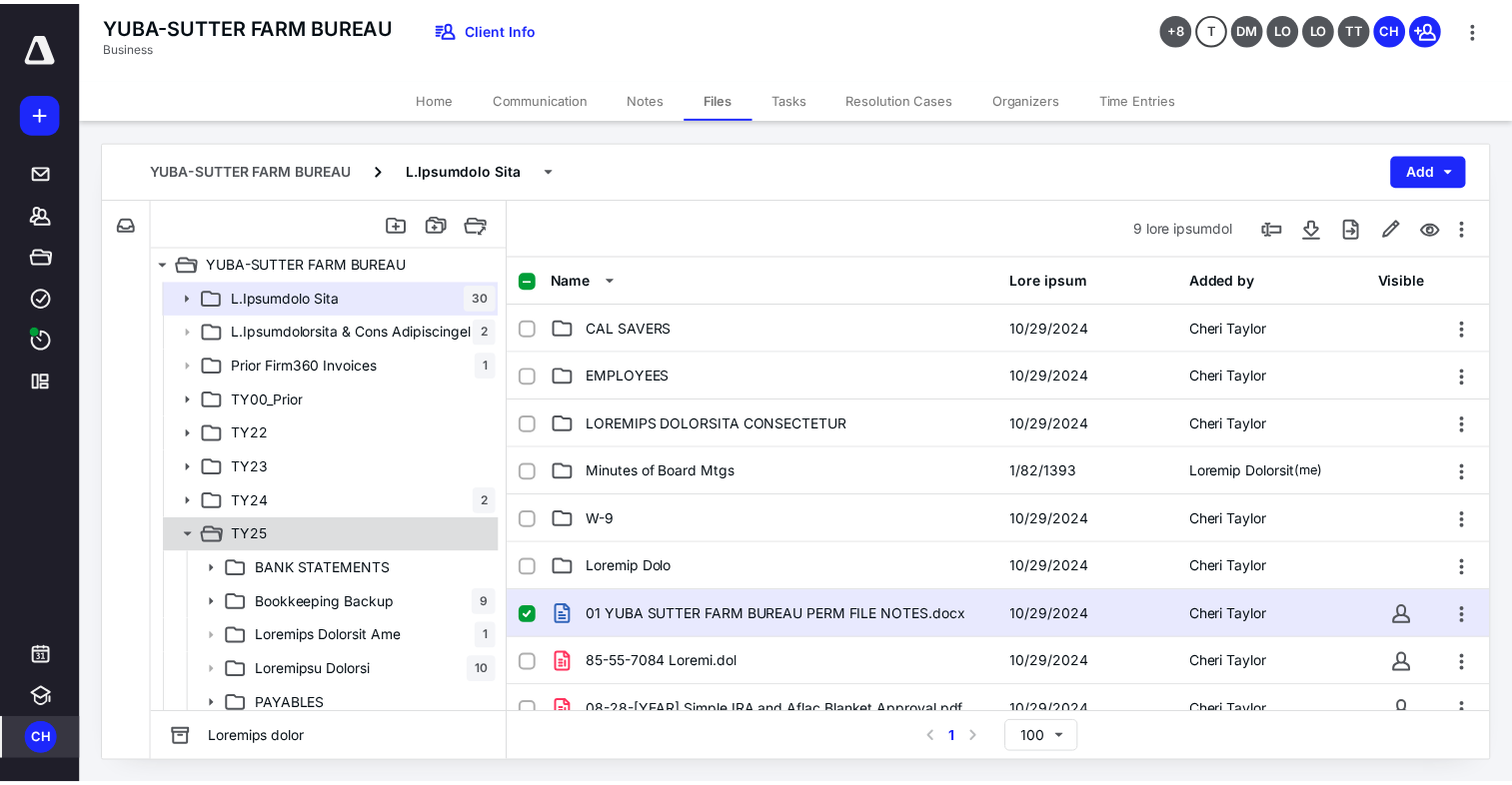 scroll, scrollTop: 200, scrollLeft: 0, axis: vertical 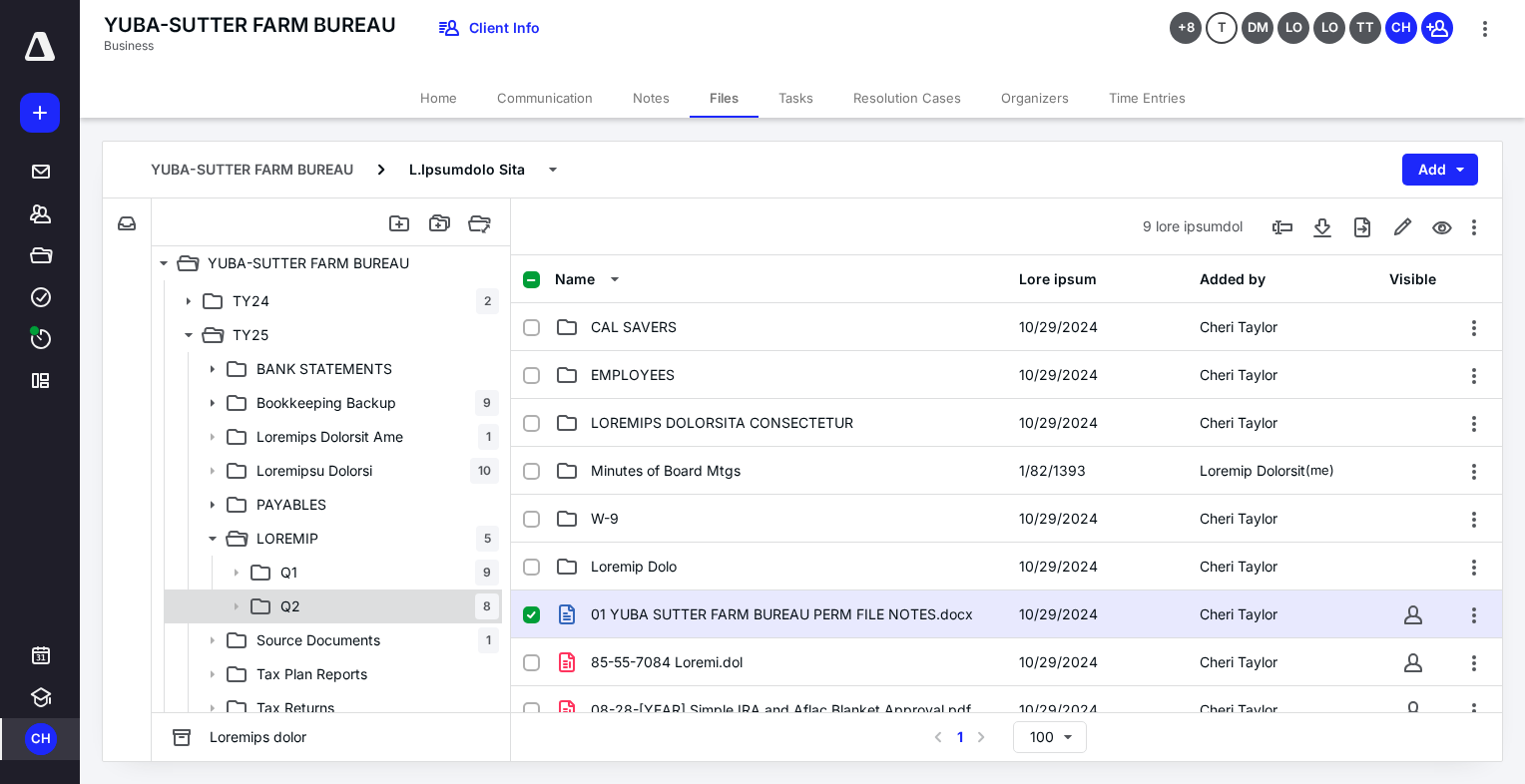 click on "Q2" at bounding box center [288, 573] 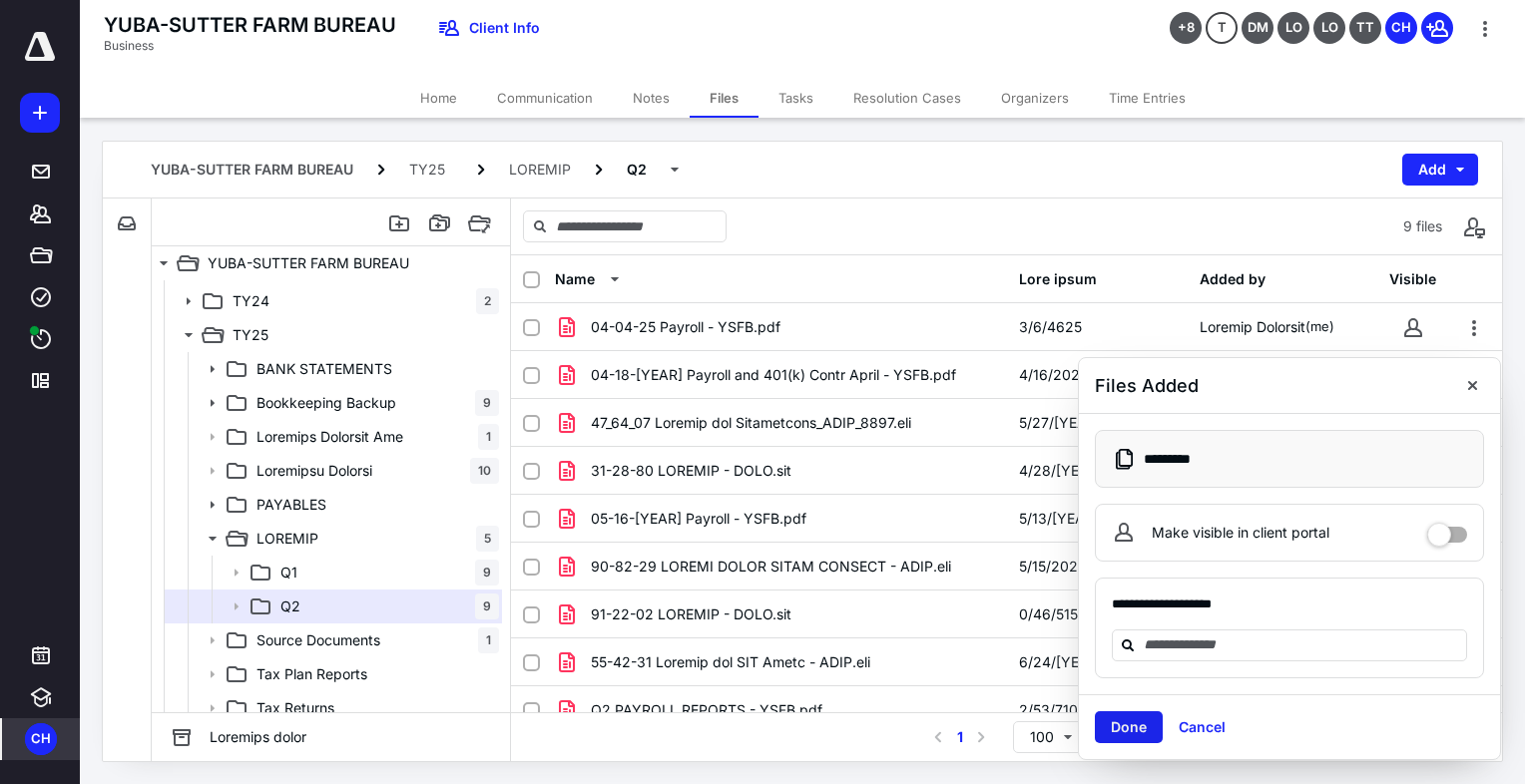 click on "Done" at bounding box center [1129, 727] 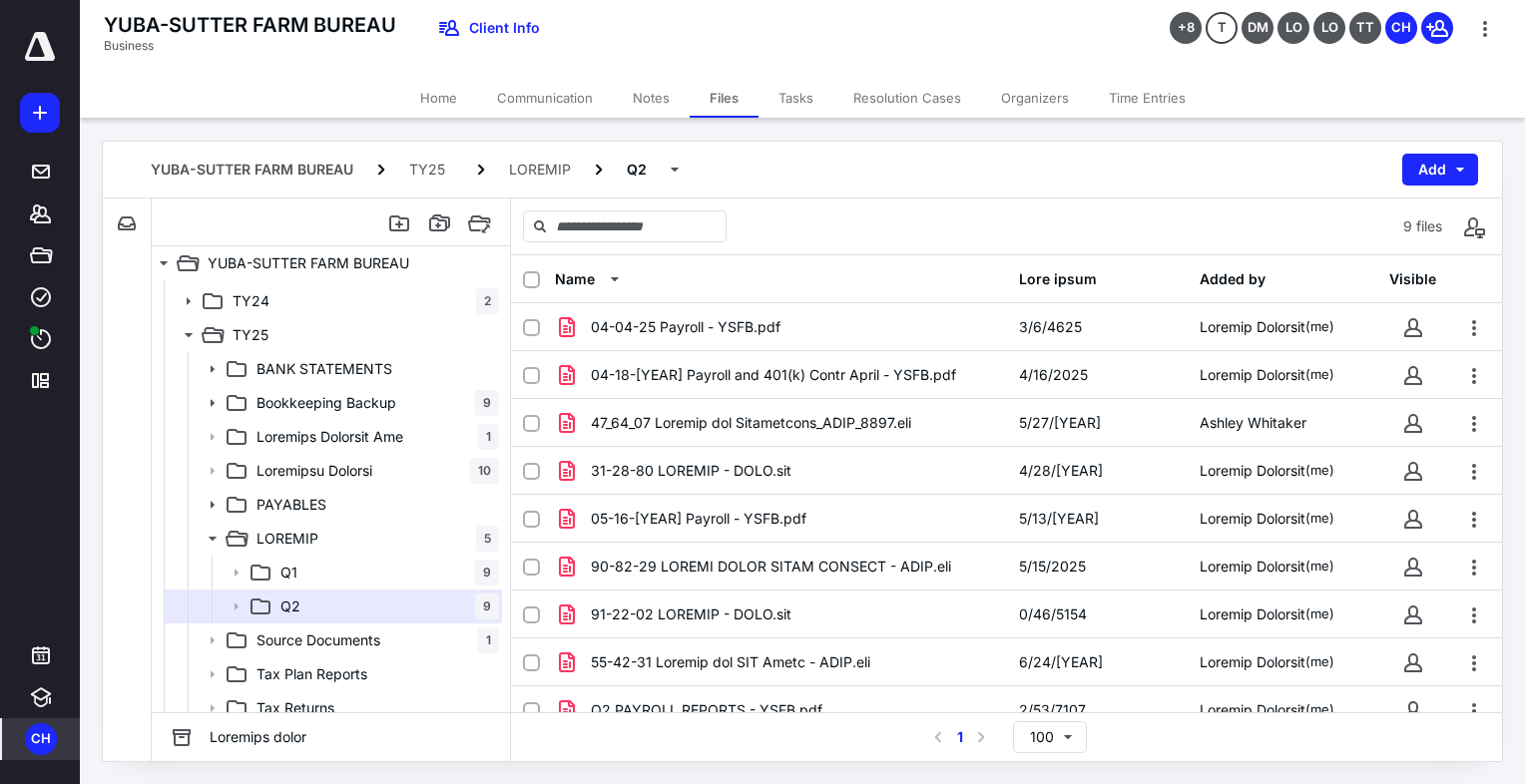 click on "Tasks" at bounding box center [795, 98] 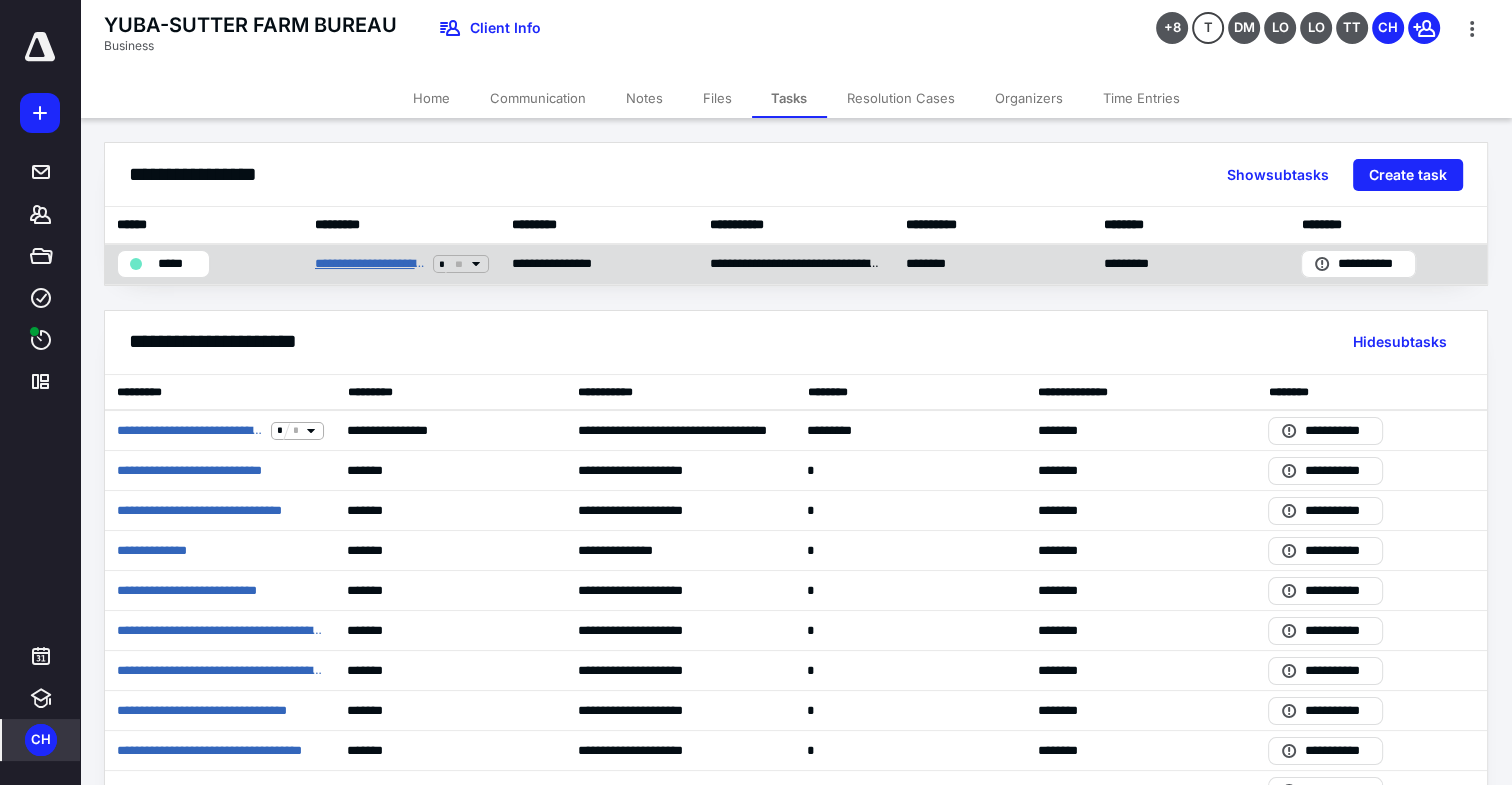 click on "**********" at bounding box center (370, 264) 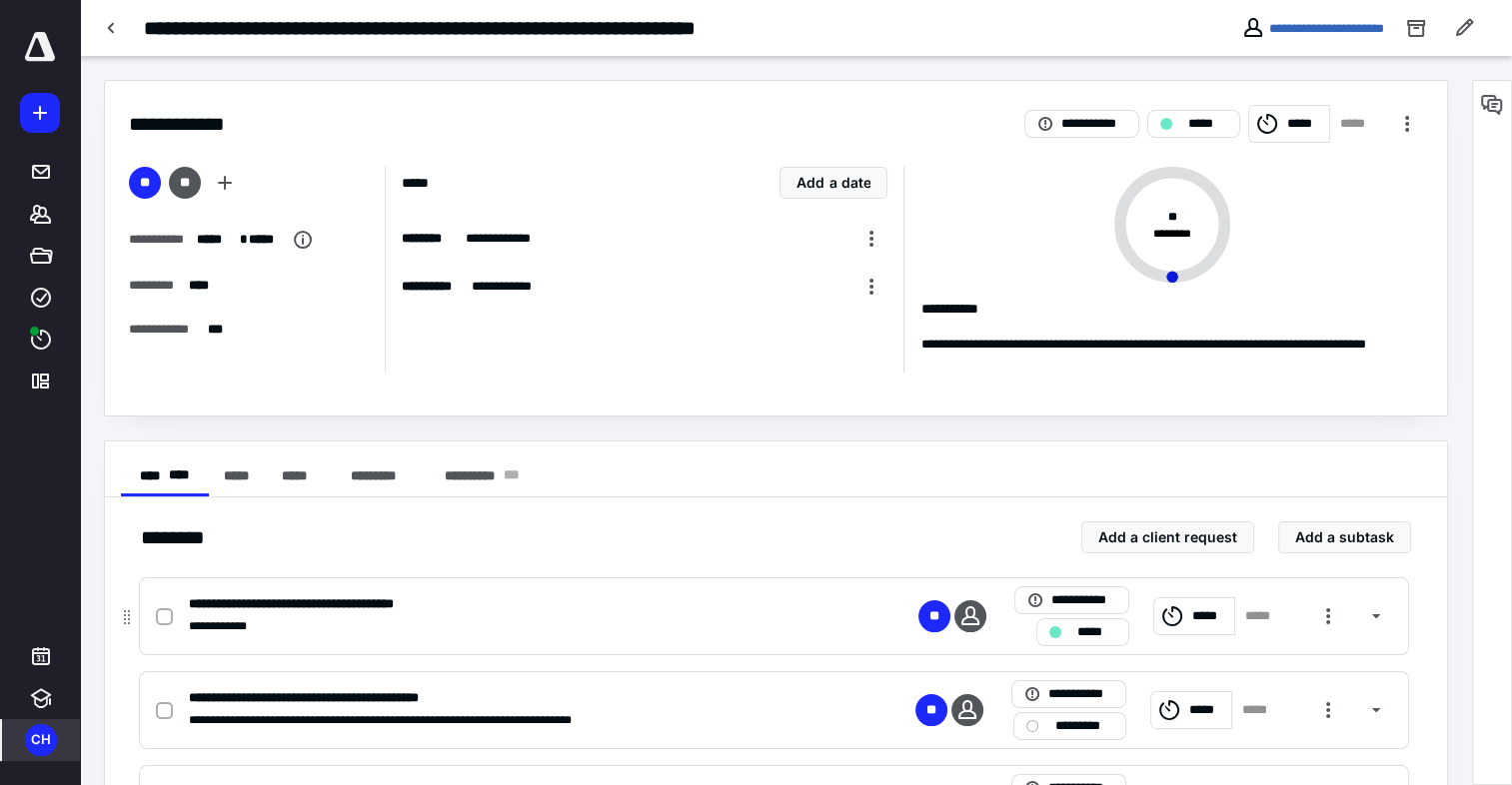 click at bounding box center (164, 617) 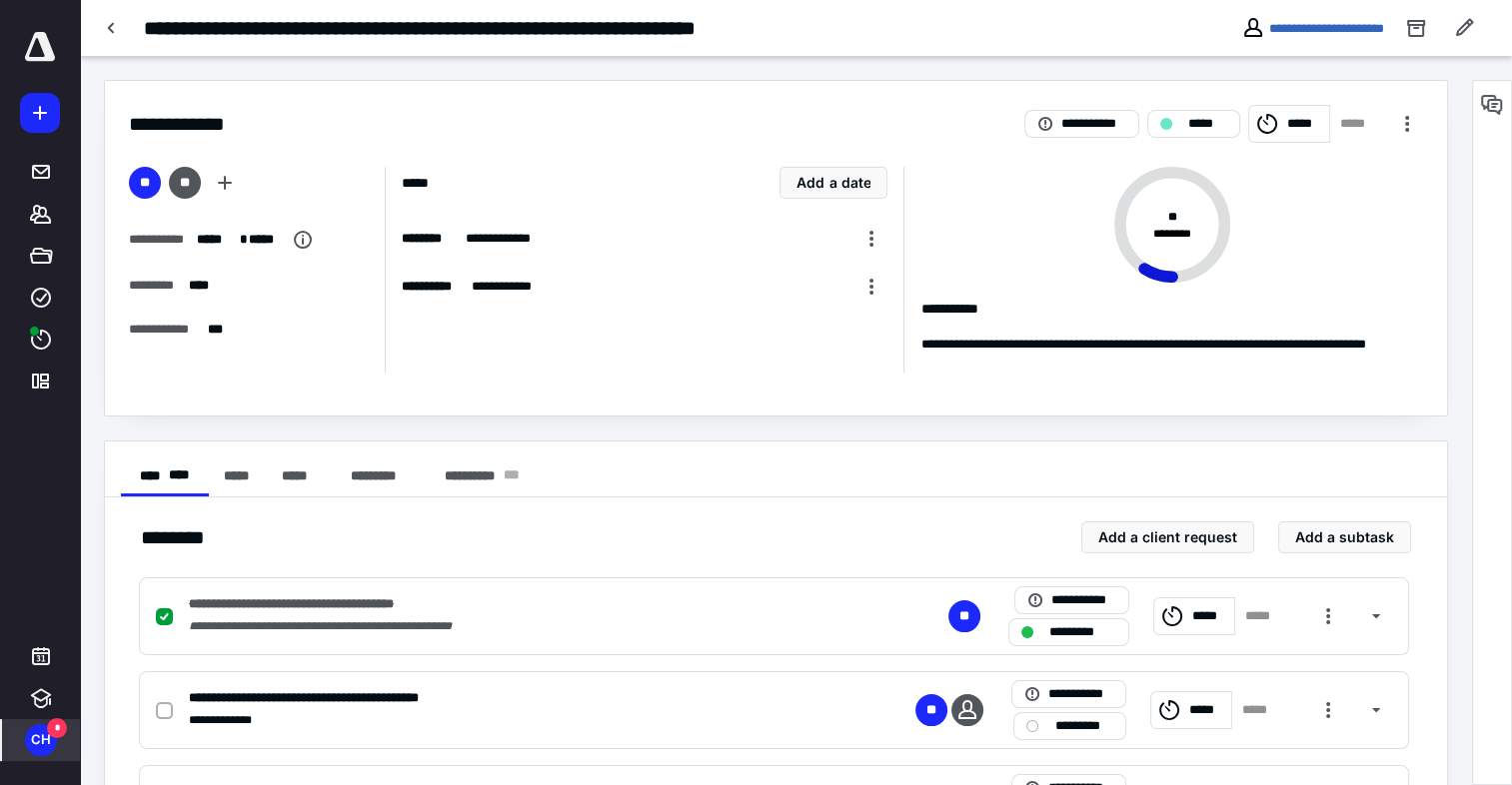 scroll, scrollTop: 200, scrollLeft: 0, axis: vertical 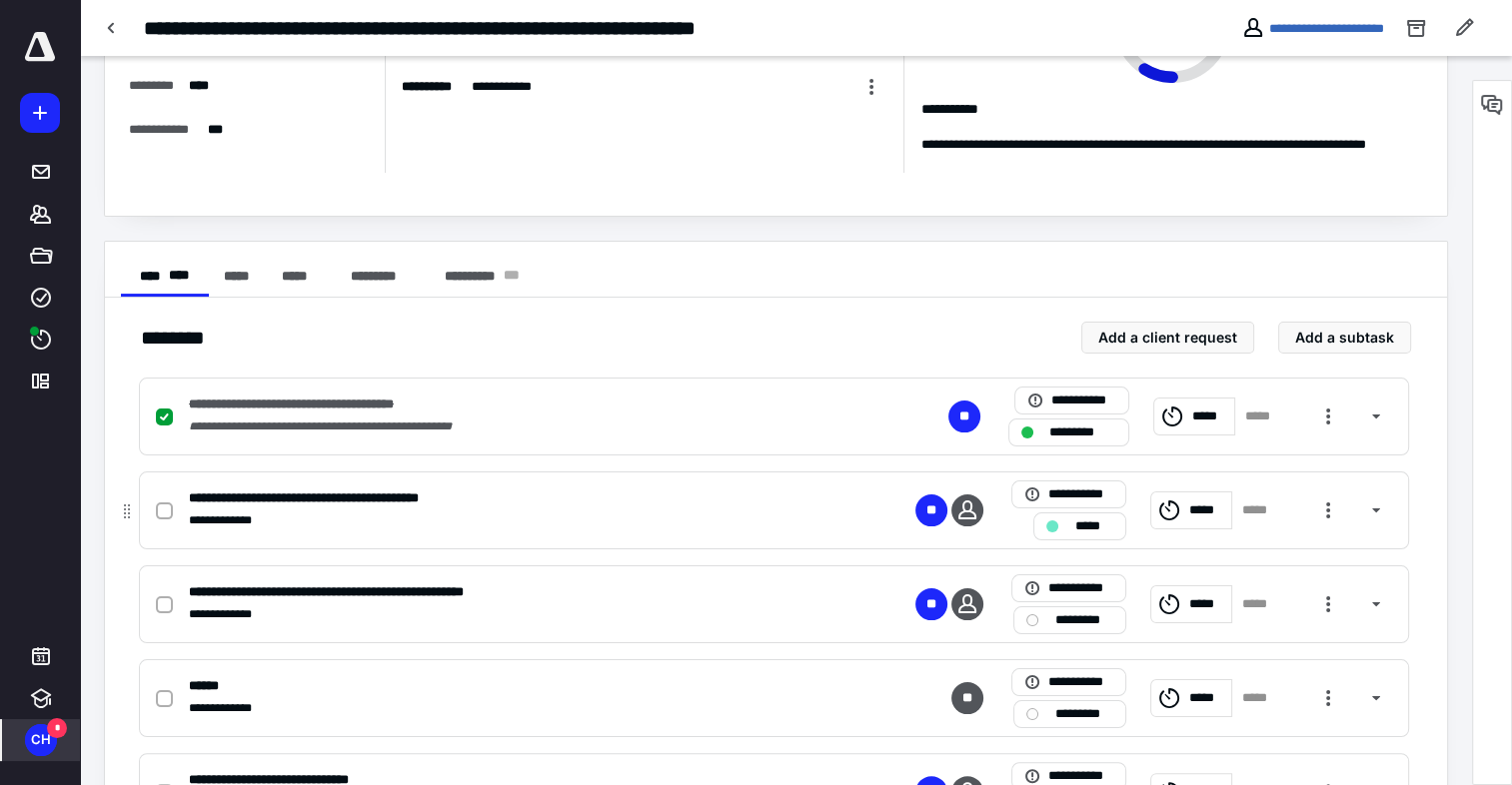 click at bounding box center (164, 417) 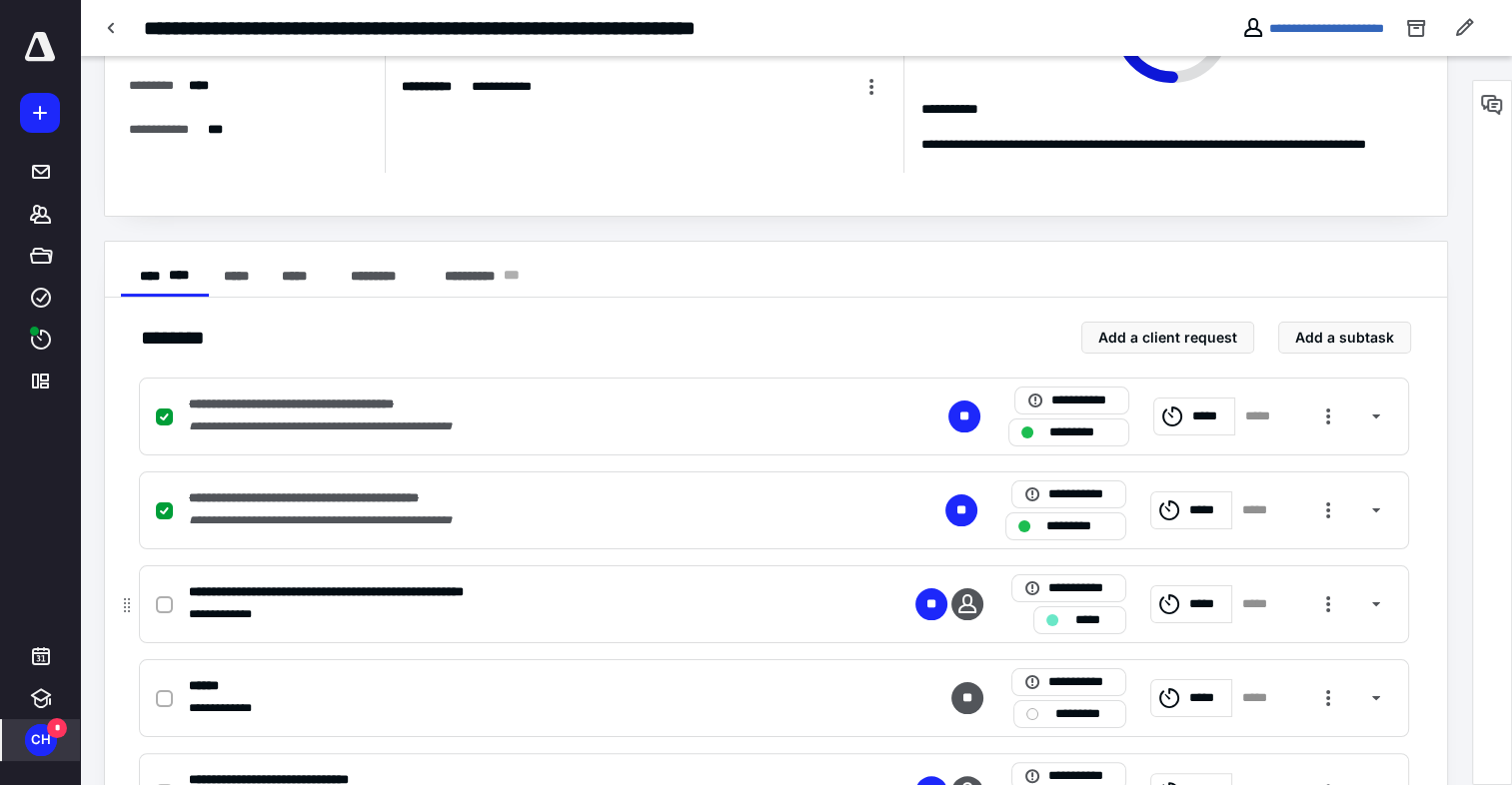 click at bounding box center [164, 416] 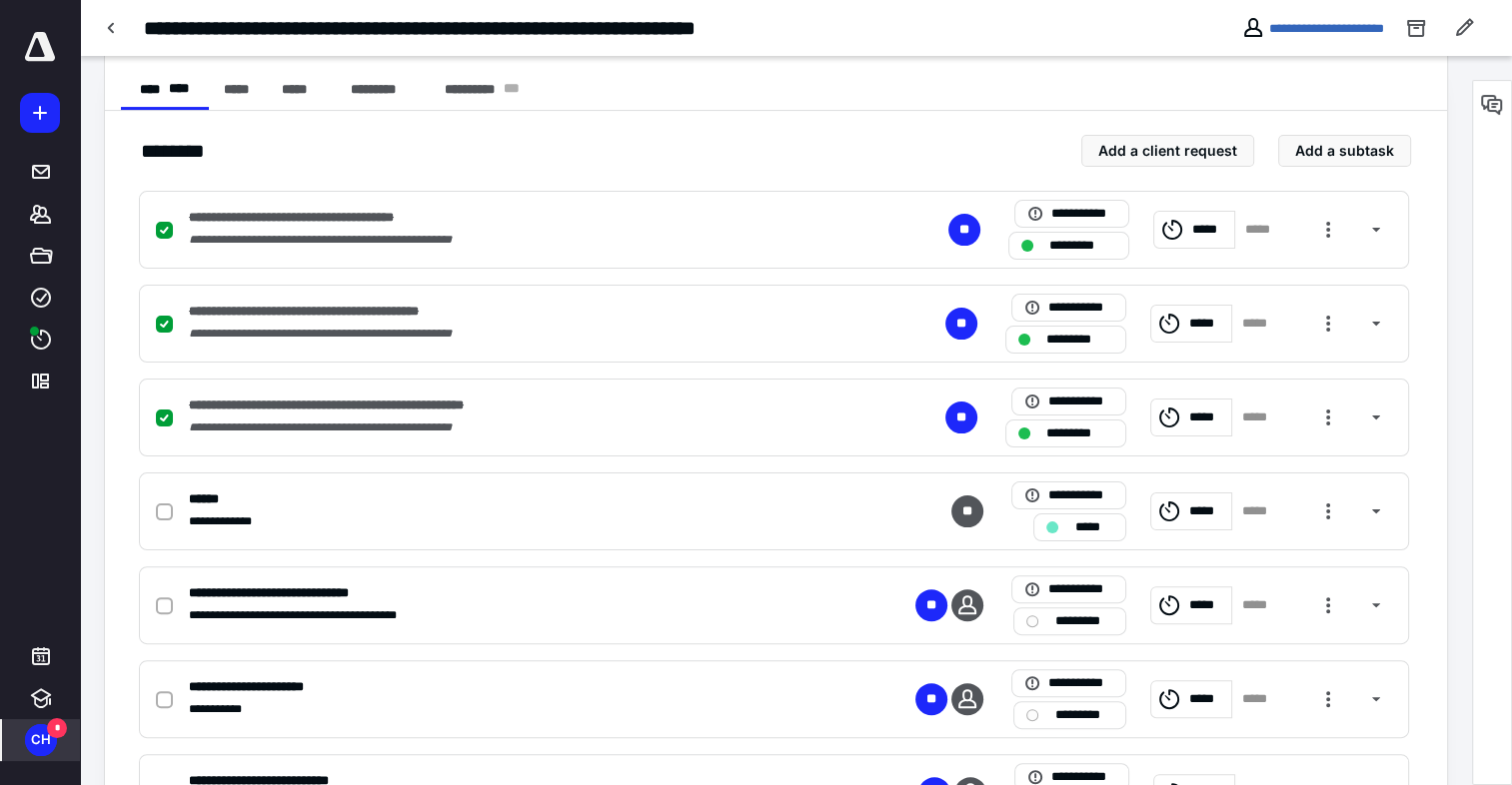 scroll, scrollTop: 399, scrollLeft: 0, axis: vertical 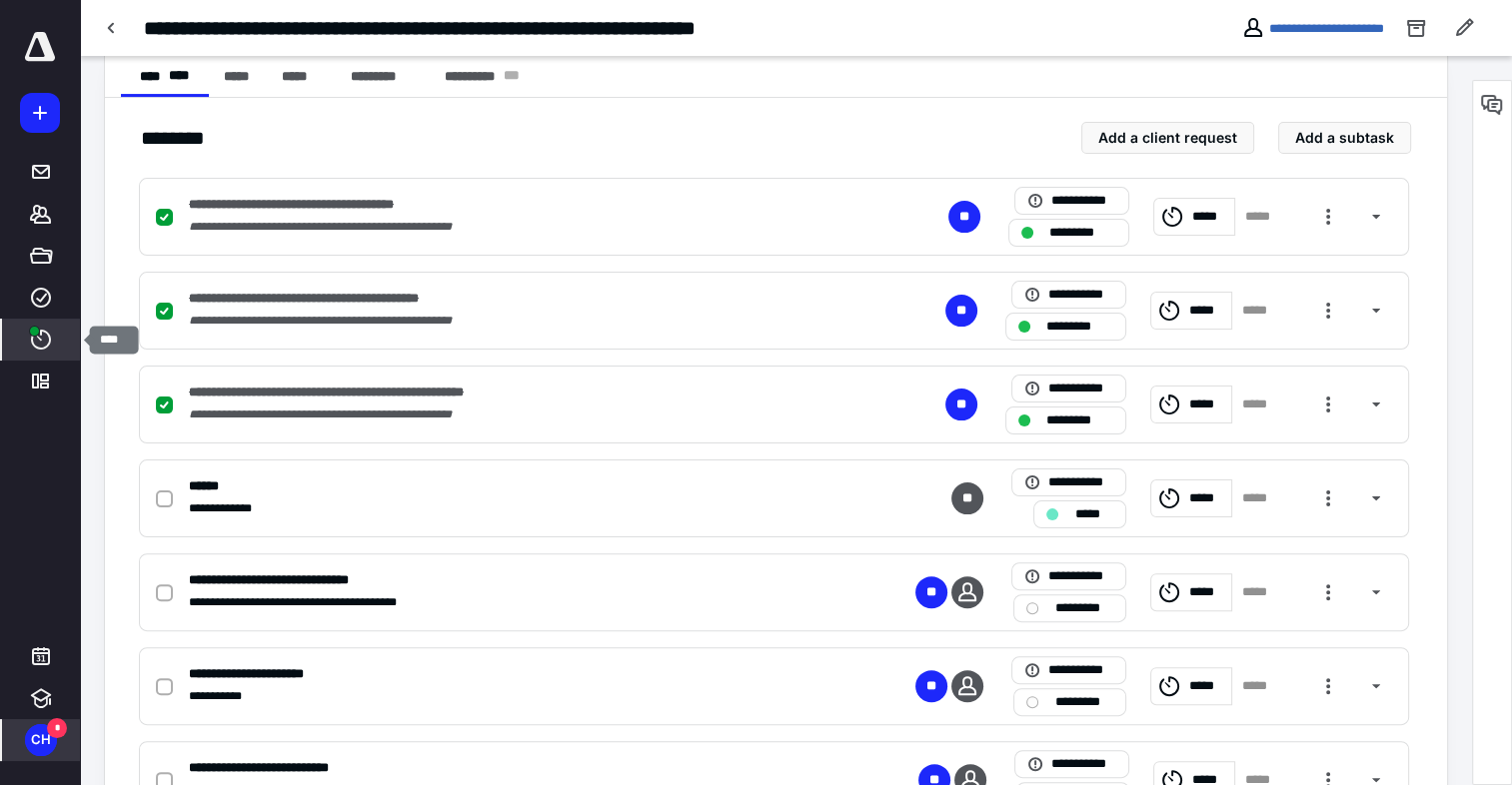 click at bounding box center [41, 340] 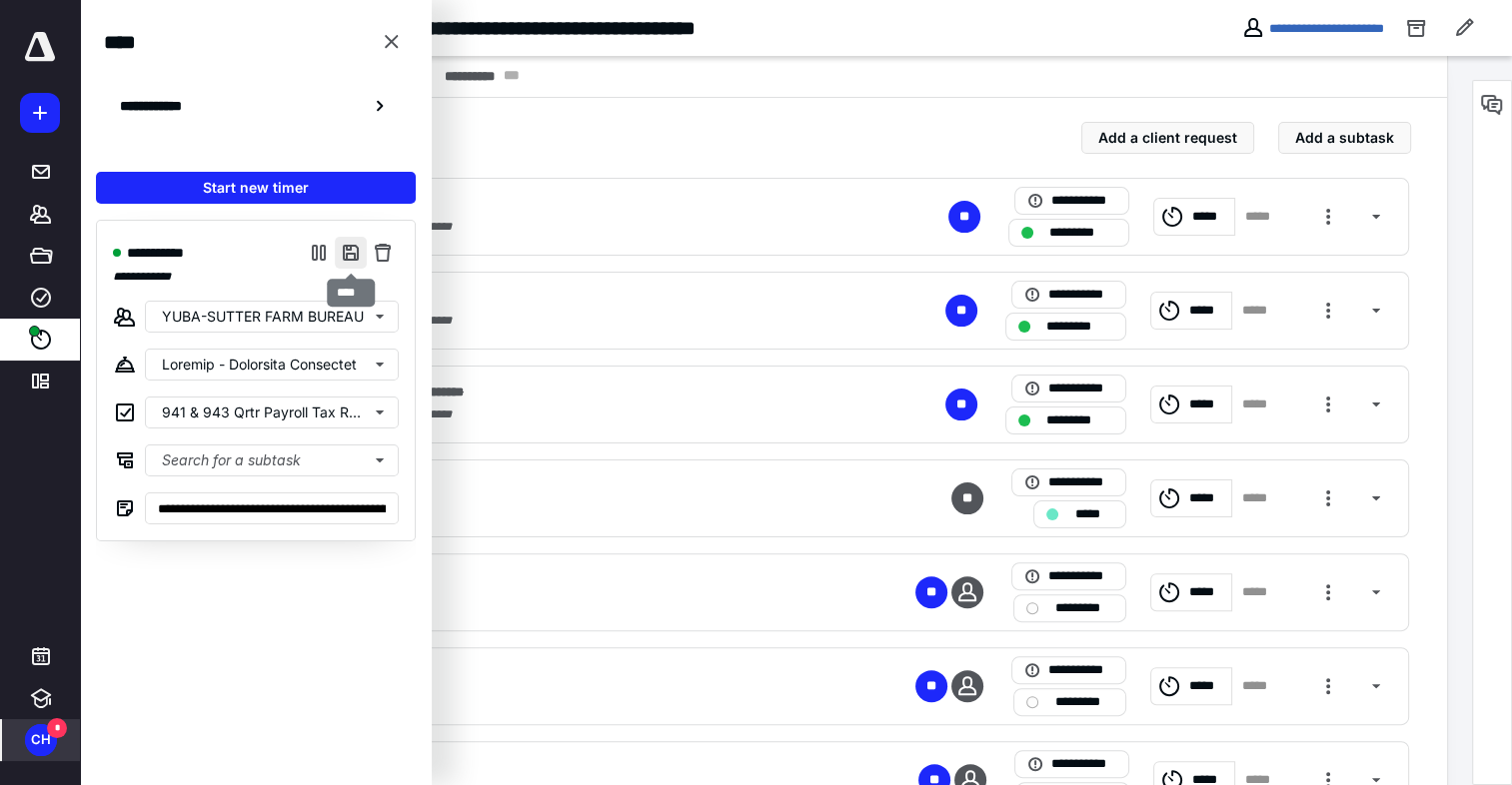 click at bounding box center (351, 253) 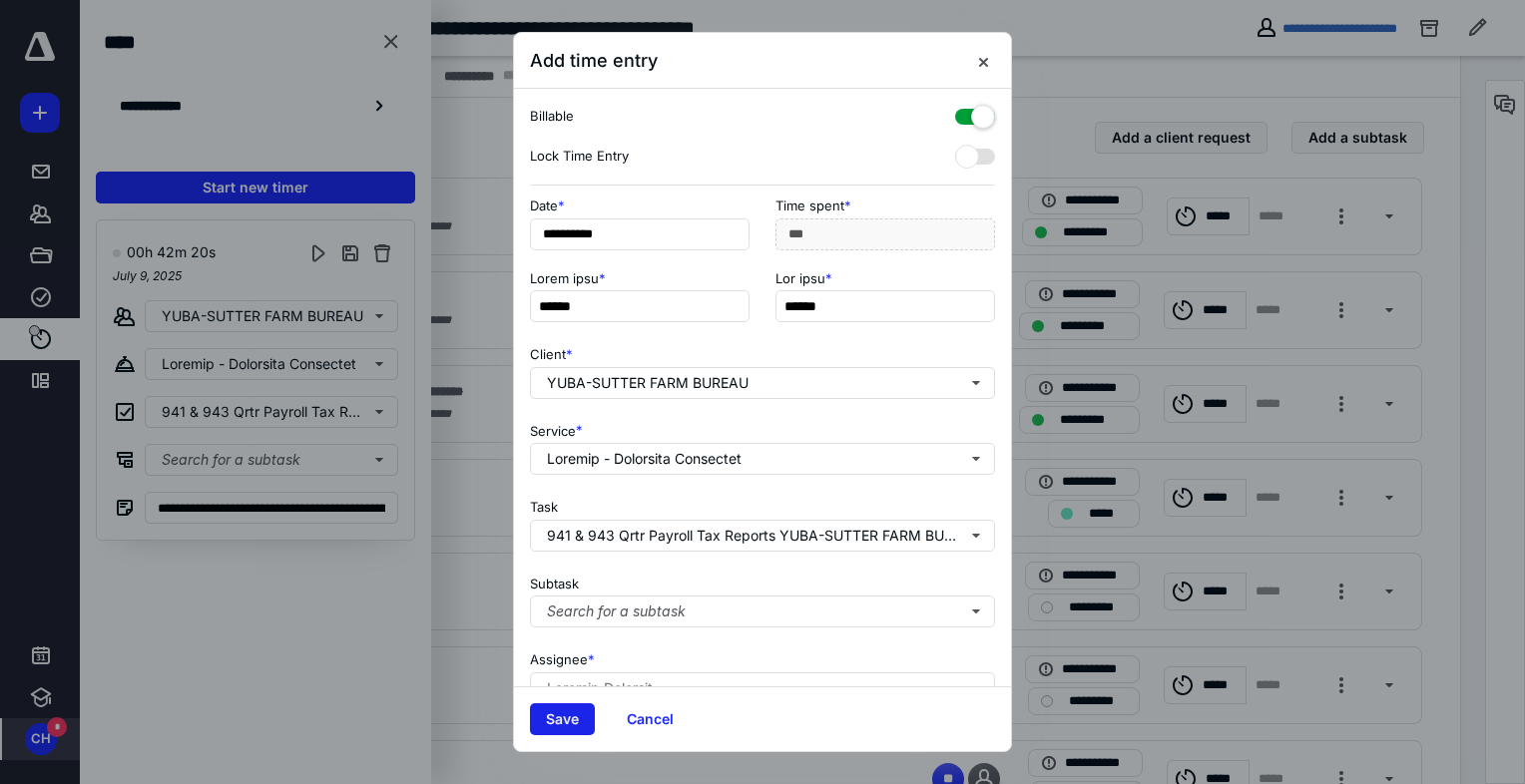 click on "Save" at bounding box center (562, 719) 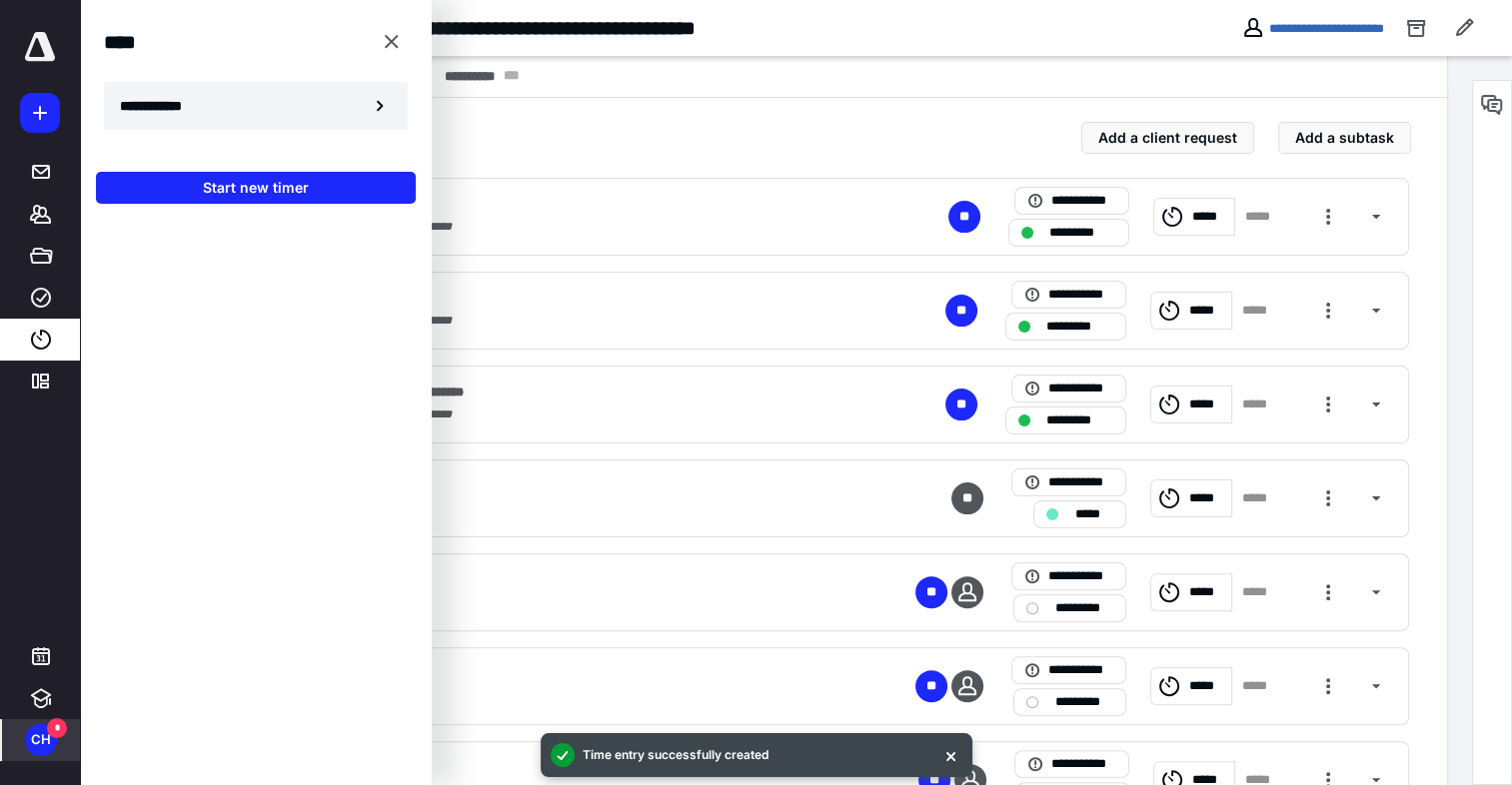 click on "**********" at bounding box center (162, 106) 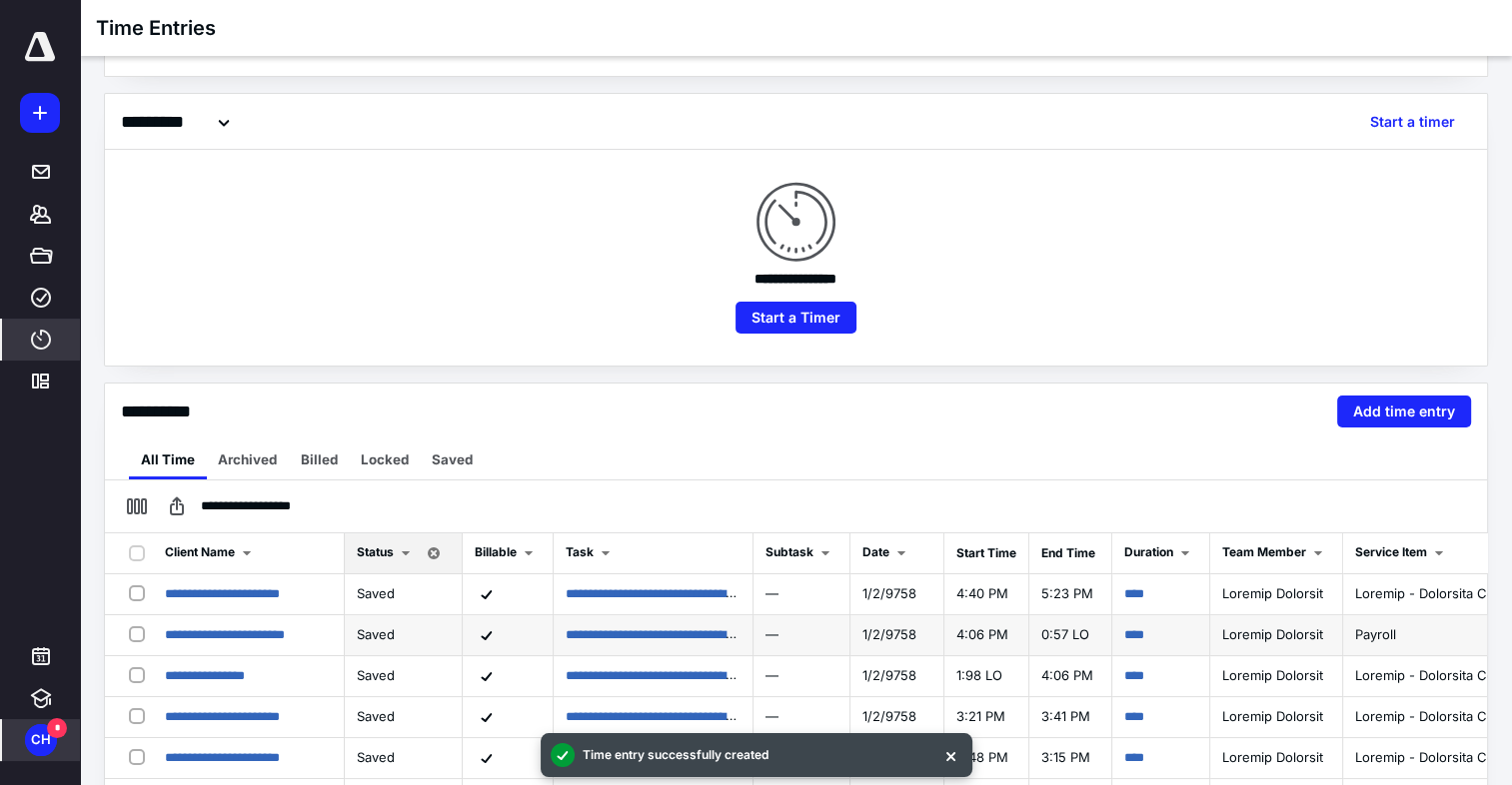 scroll, scrollTop: 200, scrollLeft: 0, axis: vertical 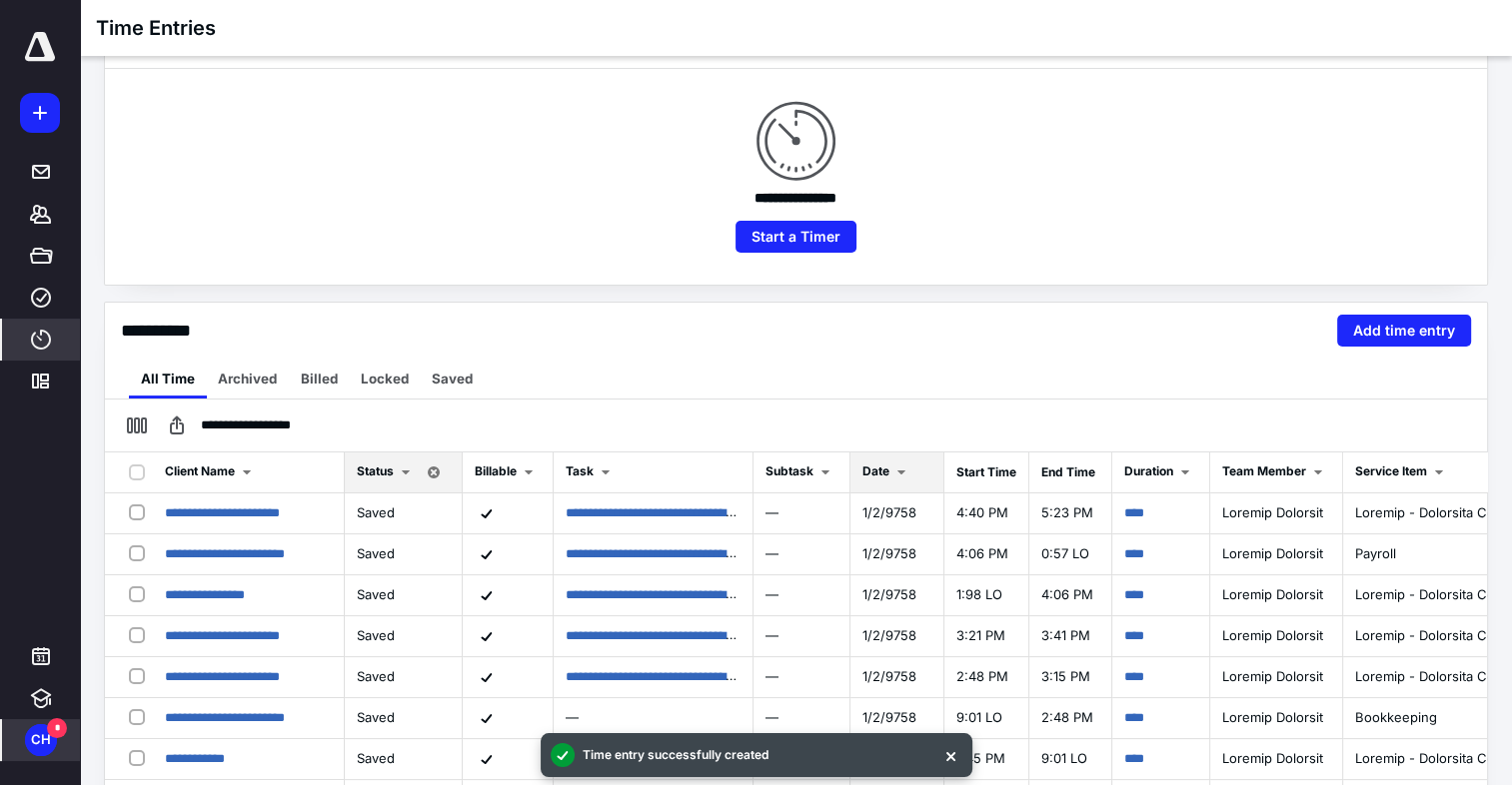 click on "Date" at bounding box center (200, 470) 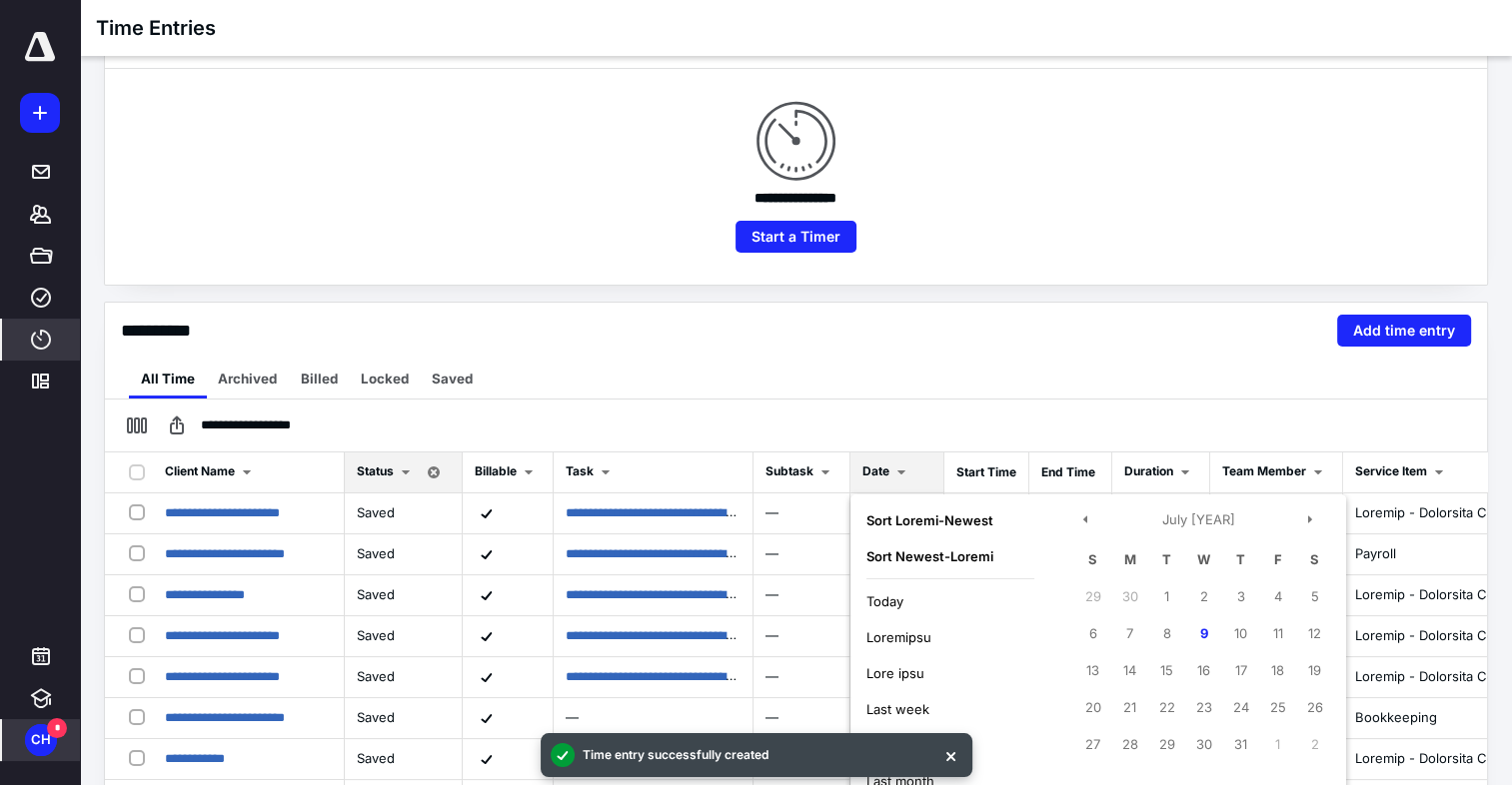 click on "Today" at bounding box center [884, 601] 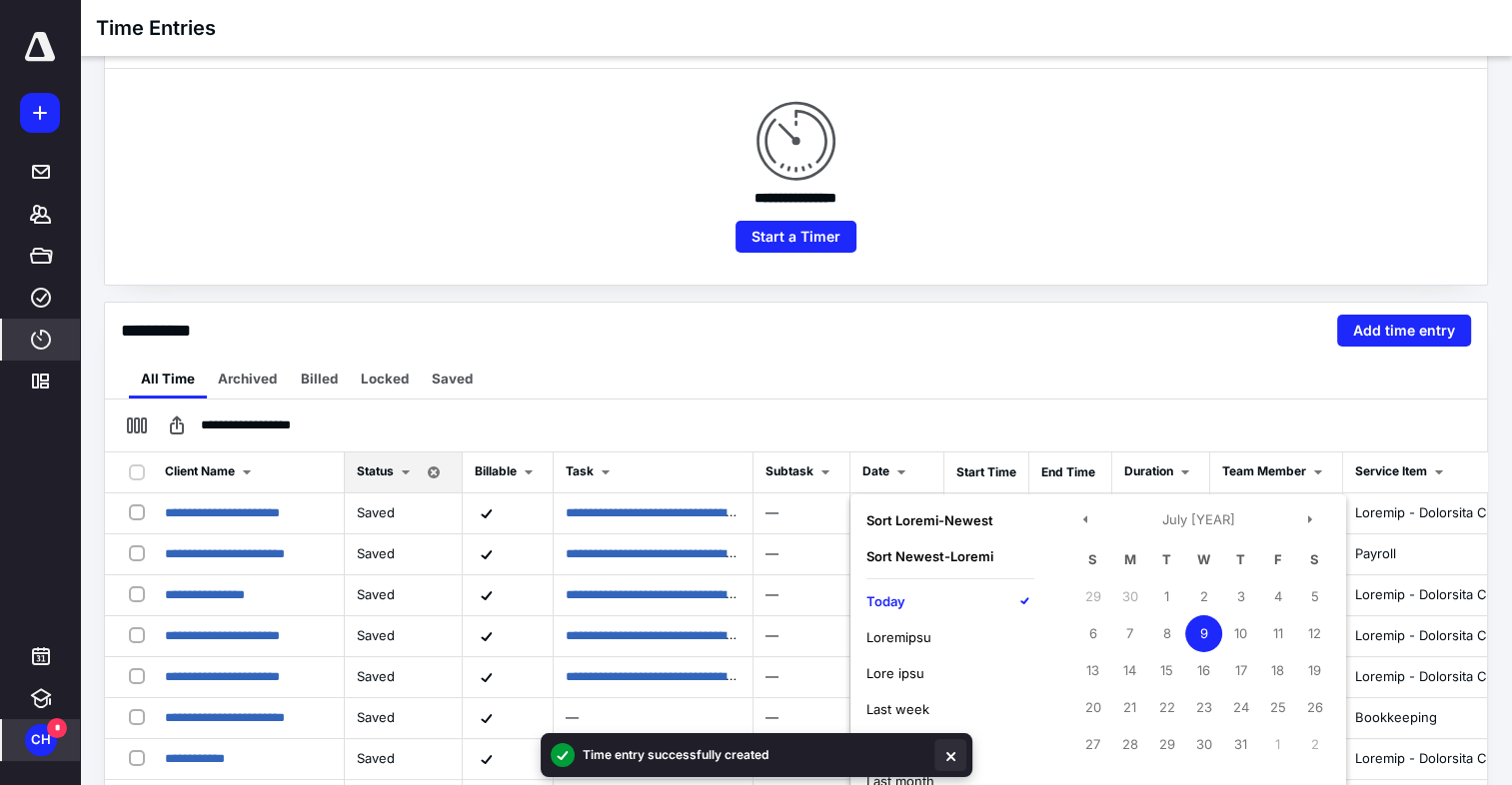 click at bounding box center [950, 755] 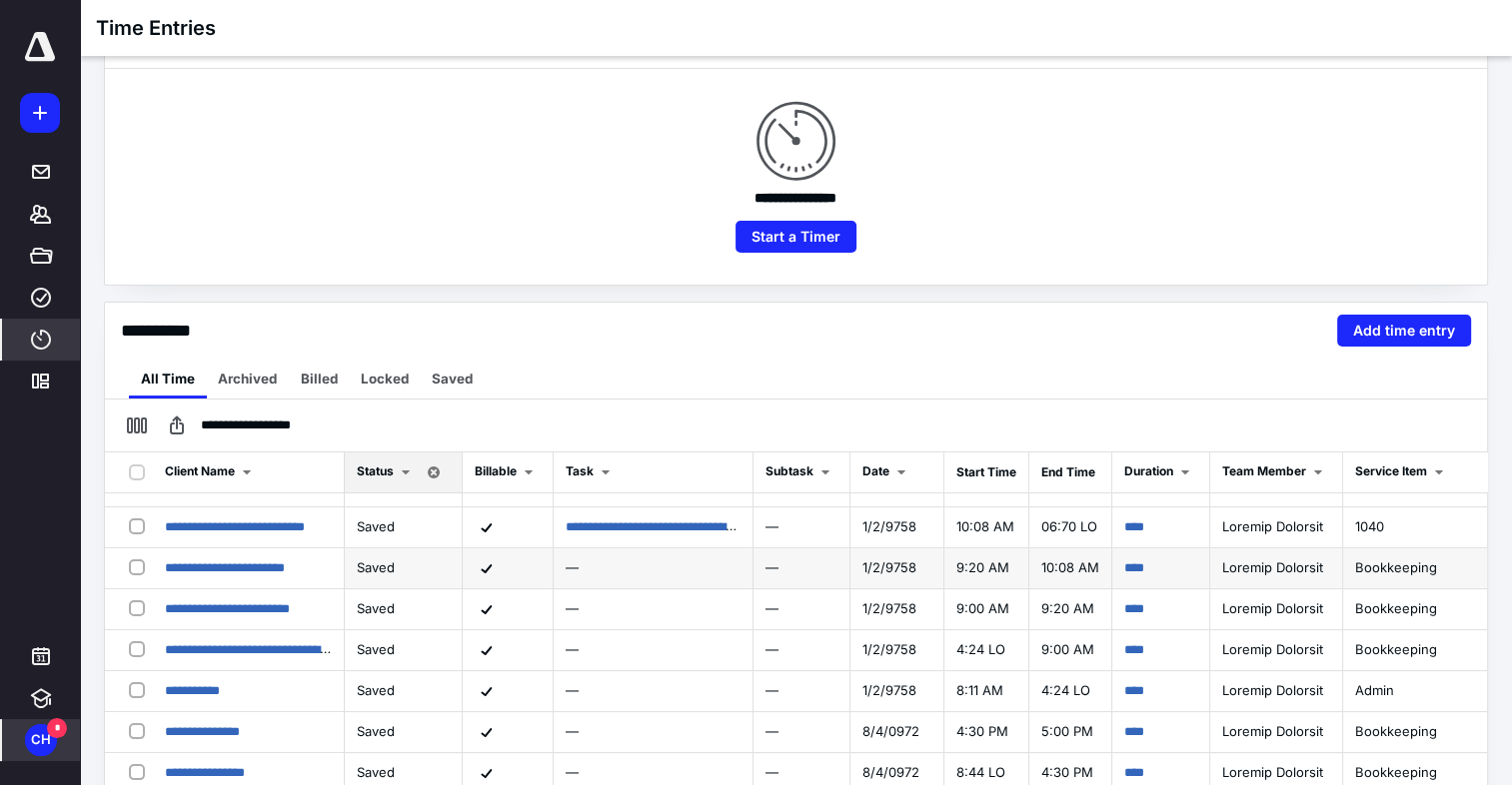 scroll, scrollTop: 499, scrollLeft: 0, axis: vertical 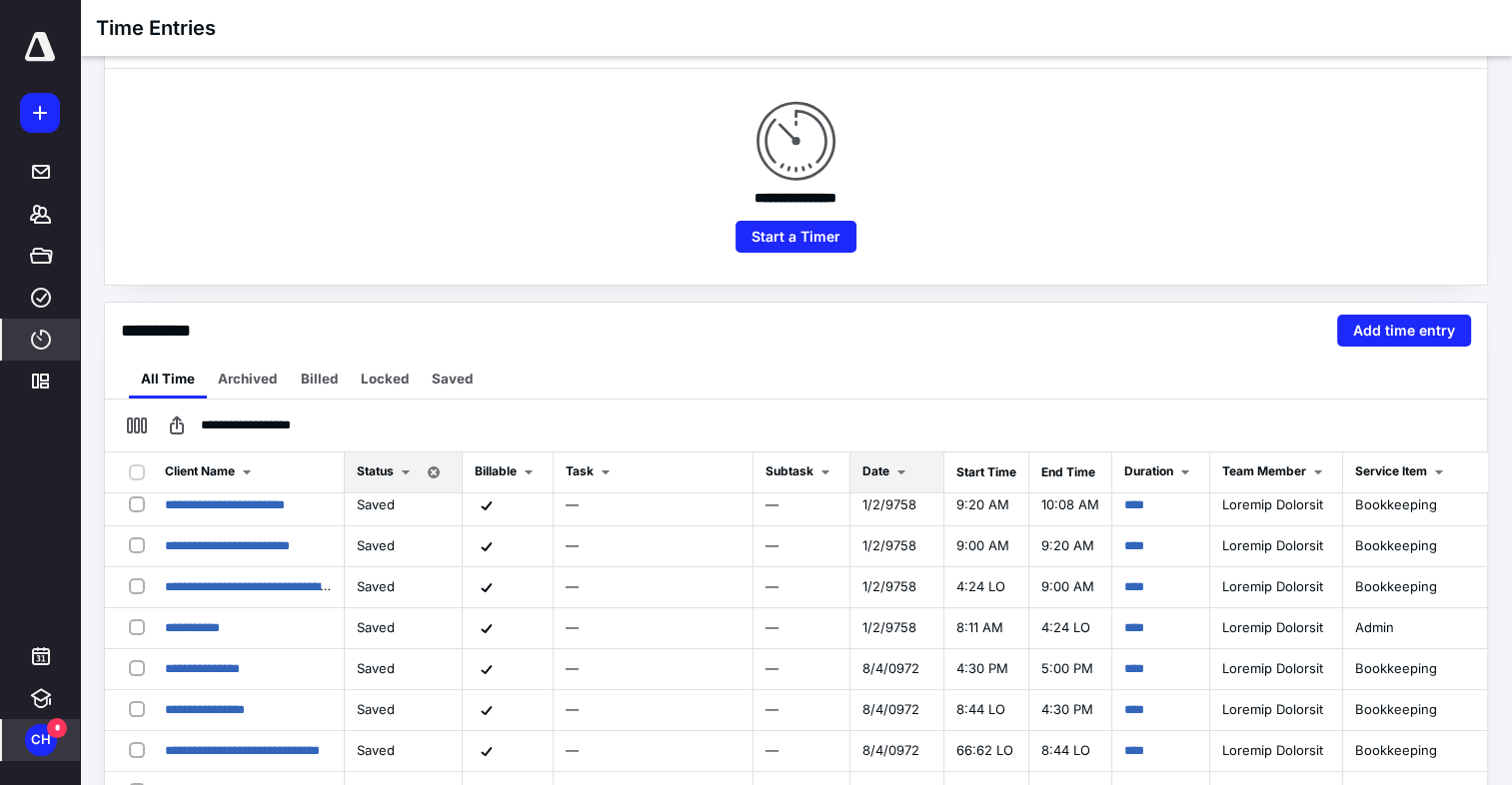 click on "Date" at bounding box center (200, 470) 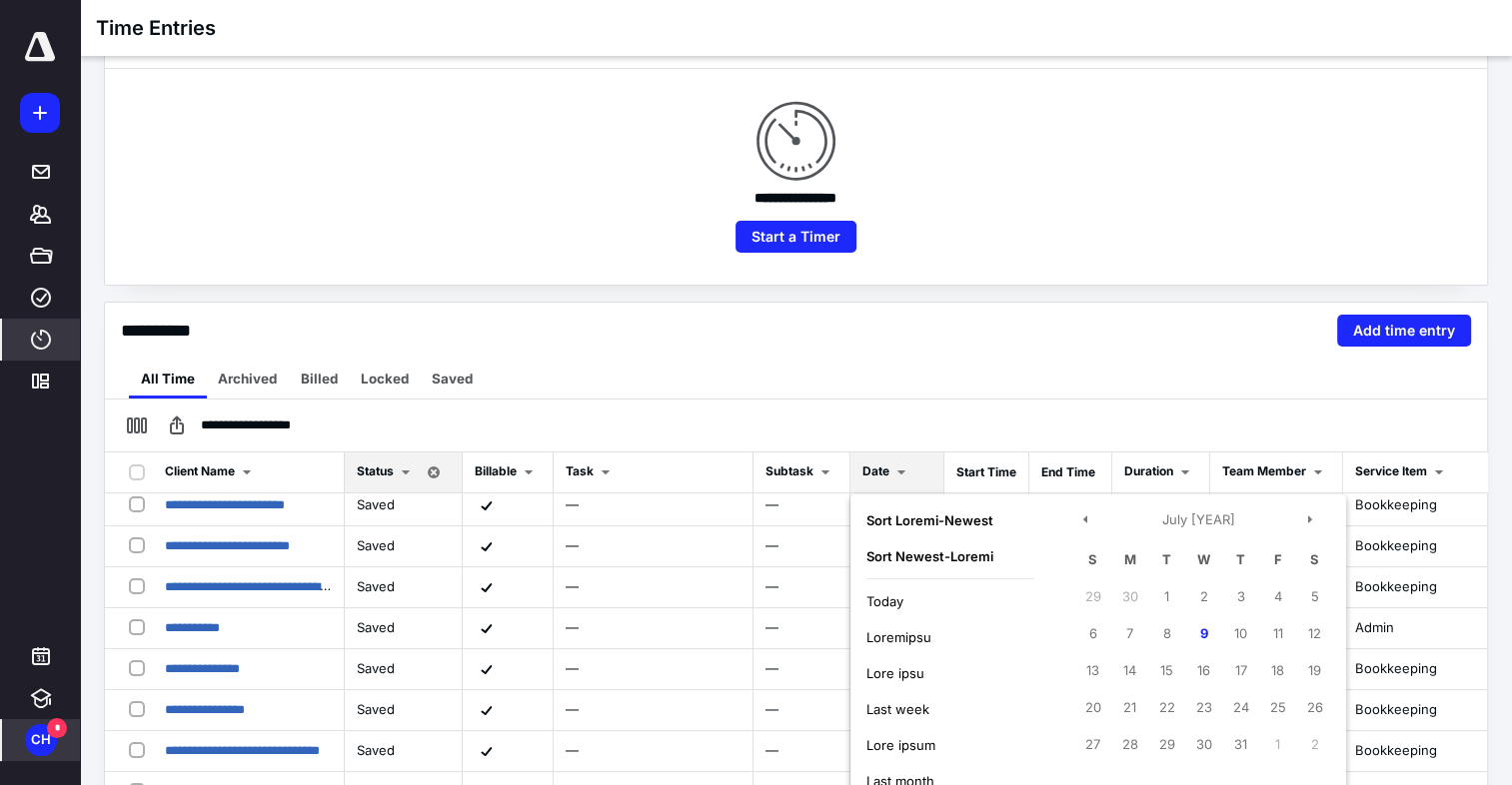 click on "Today" at bounding box center (884, 601) 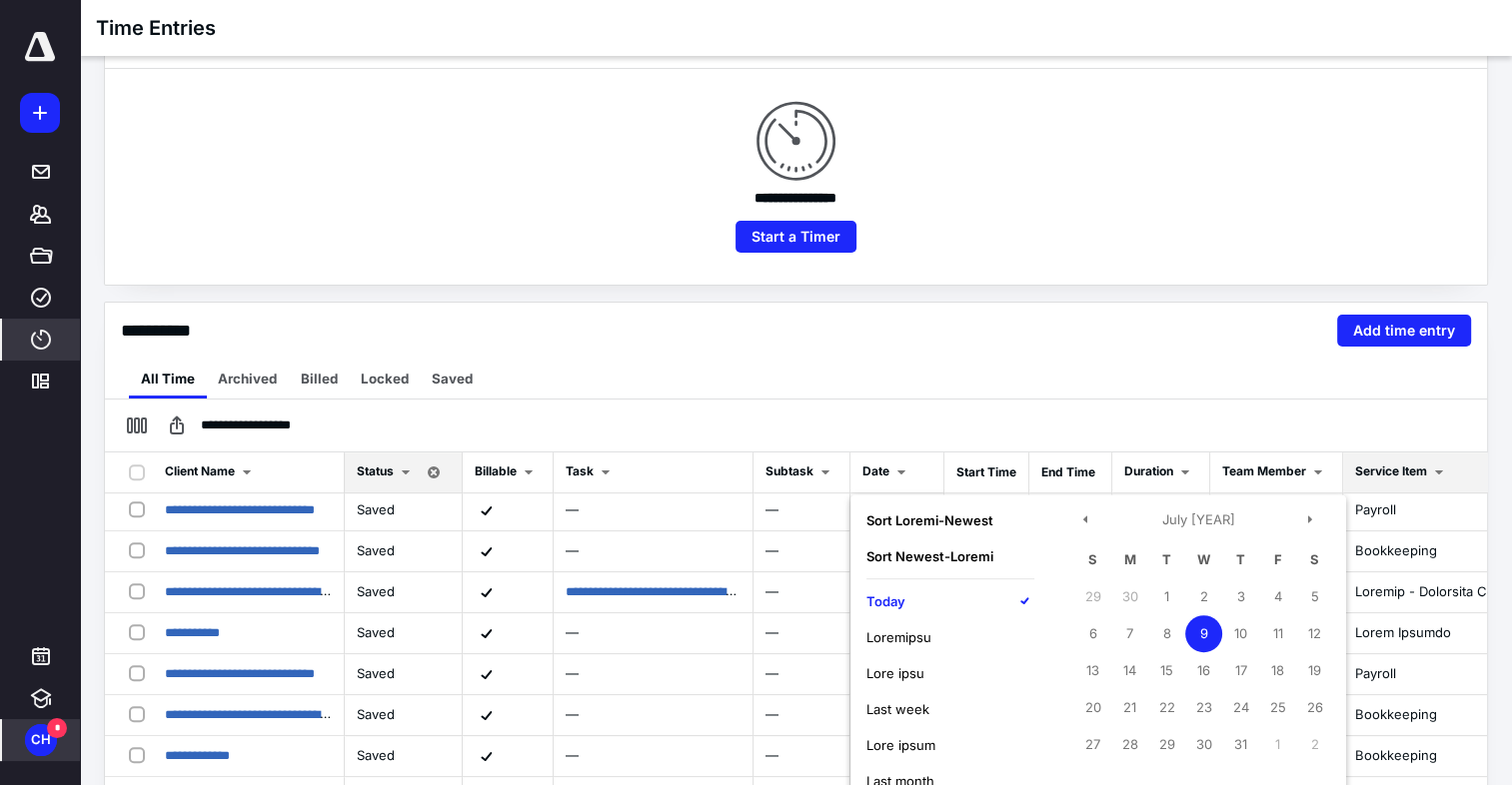 scroll, scrollTop: 1558, scrollLeft: 0, axis: vertical 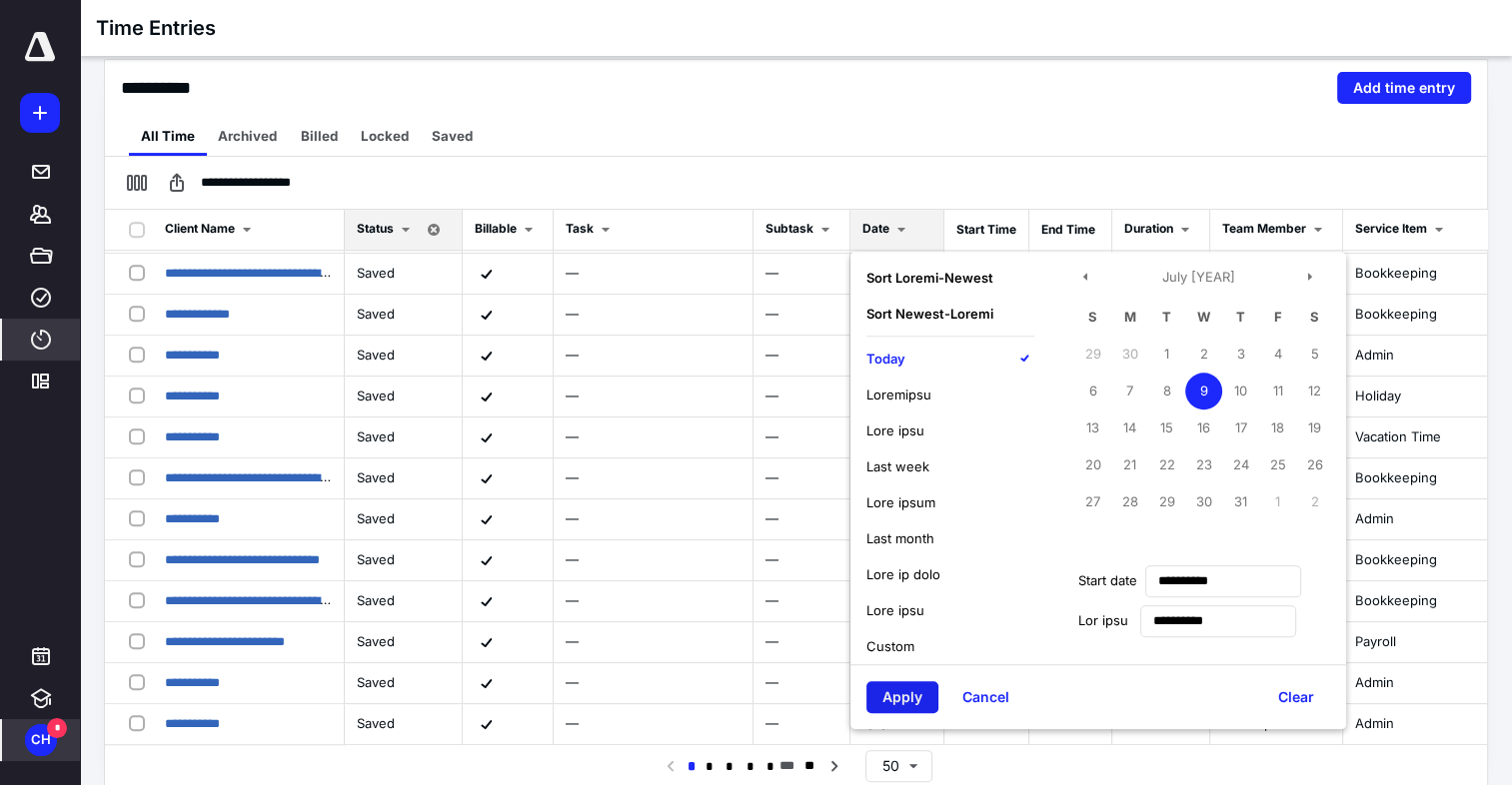 click on "Apply" at bounding box center [902, 697] 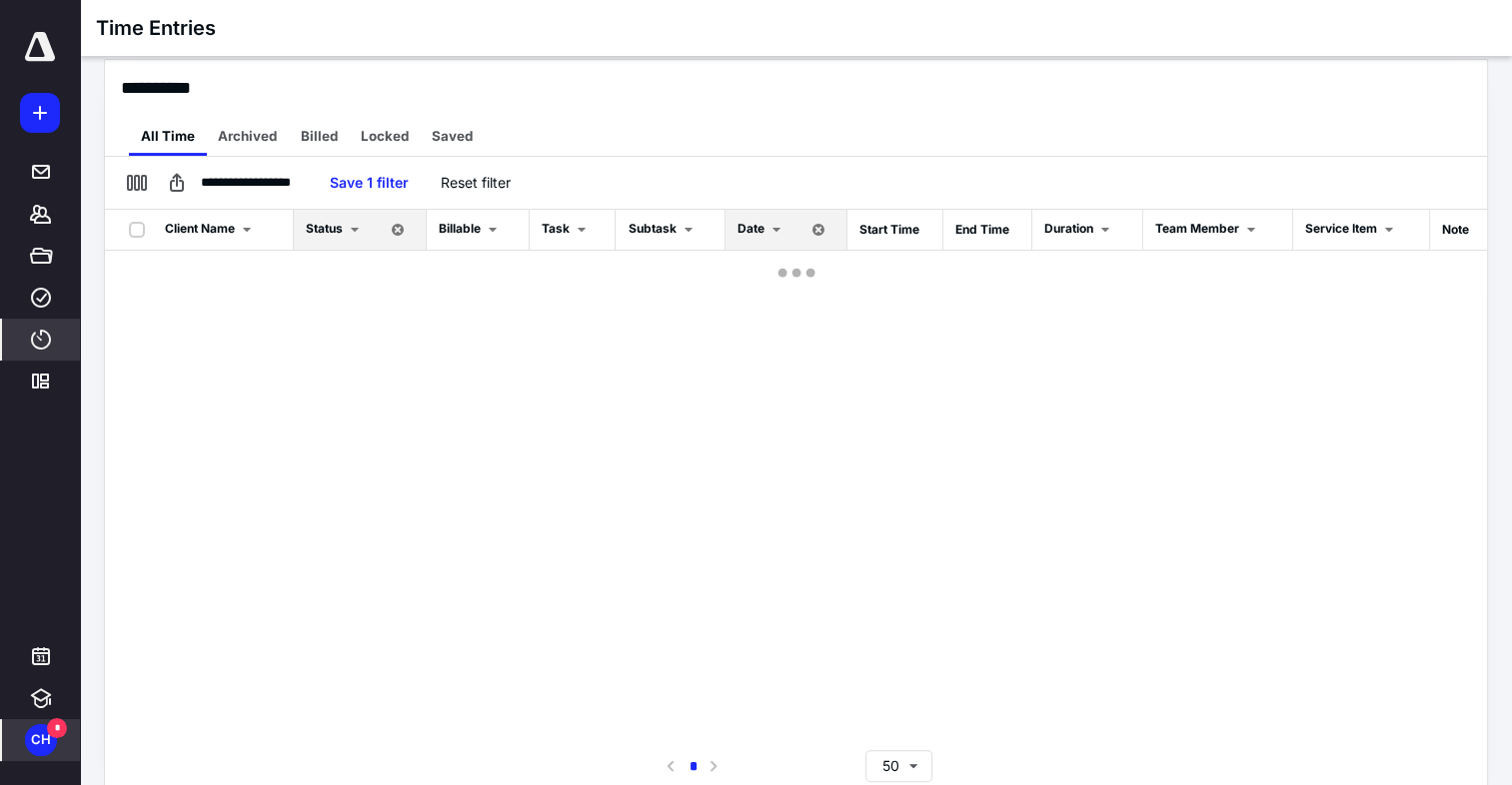 scroll, scrollTop: 0, scrollLeft: 0, axis: both 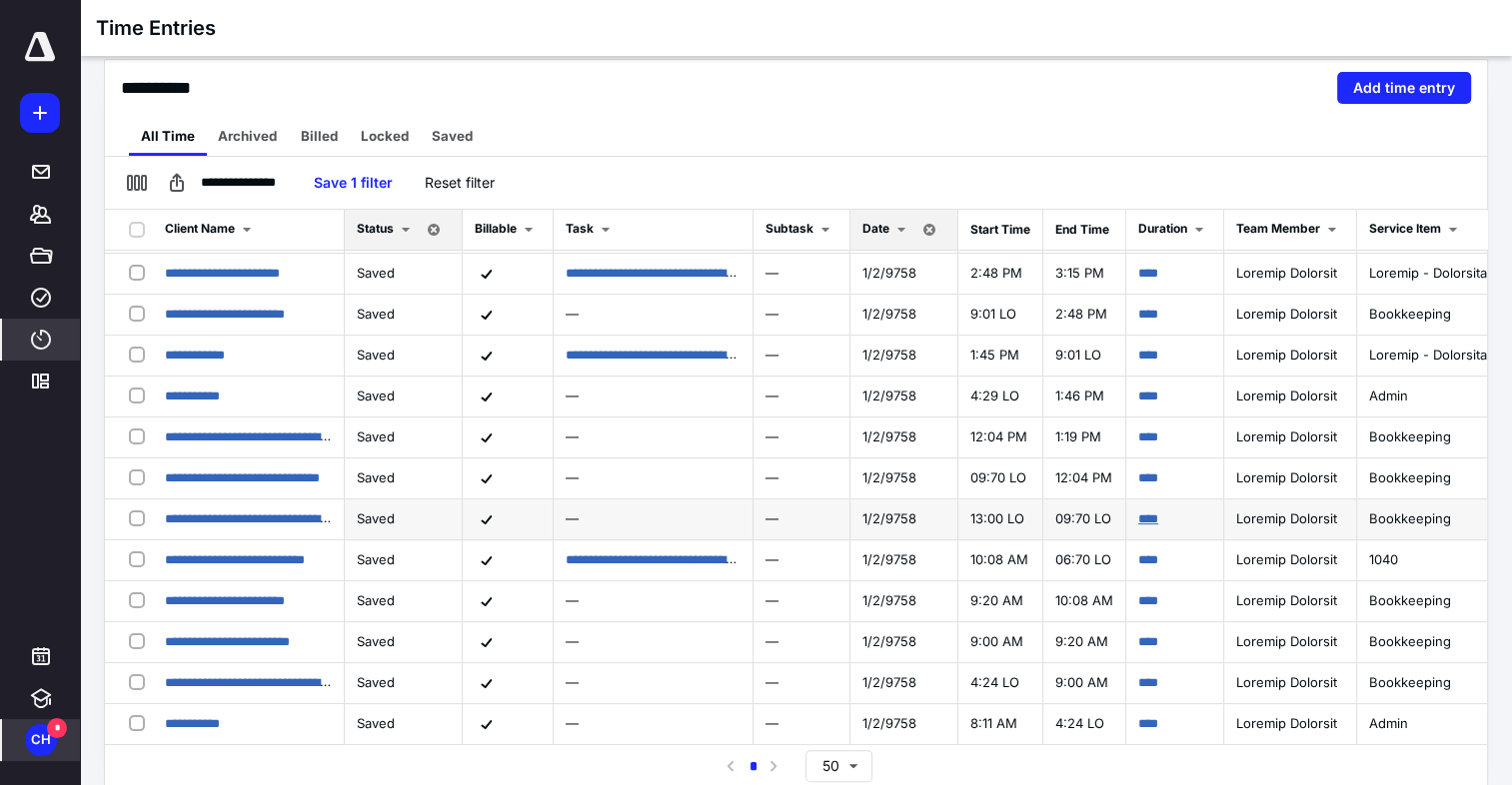click on "****" at bounding box center [738, 108] 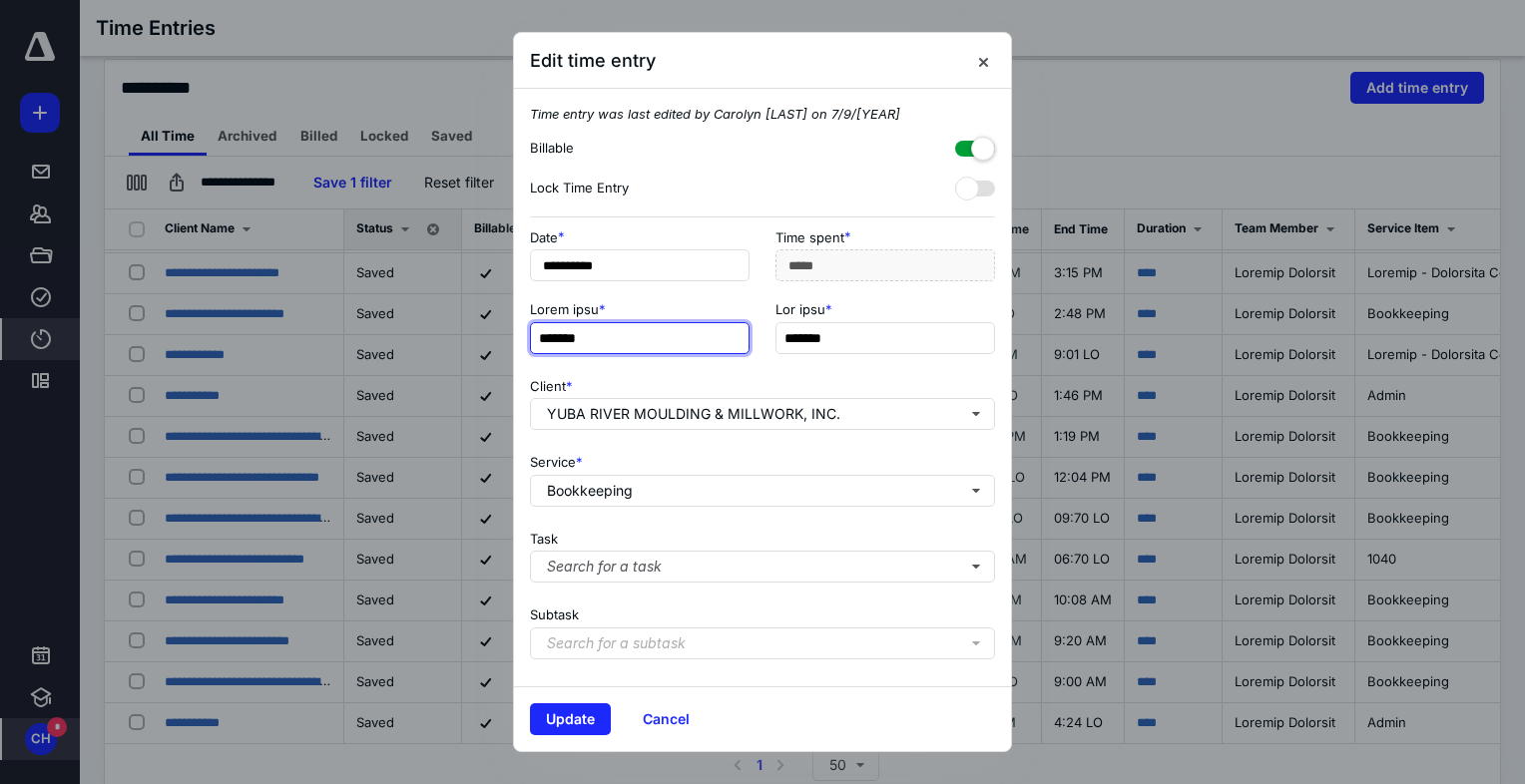 click on "*******" at bounding box center [640, 338] 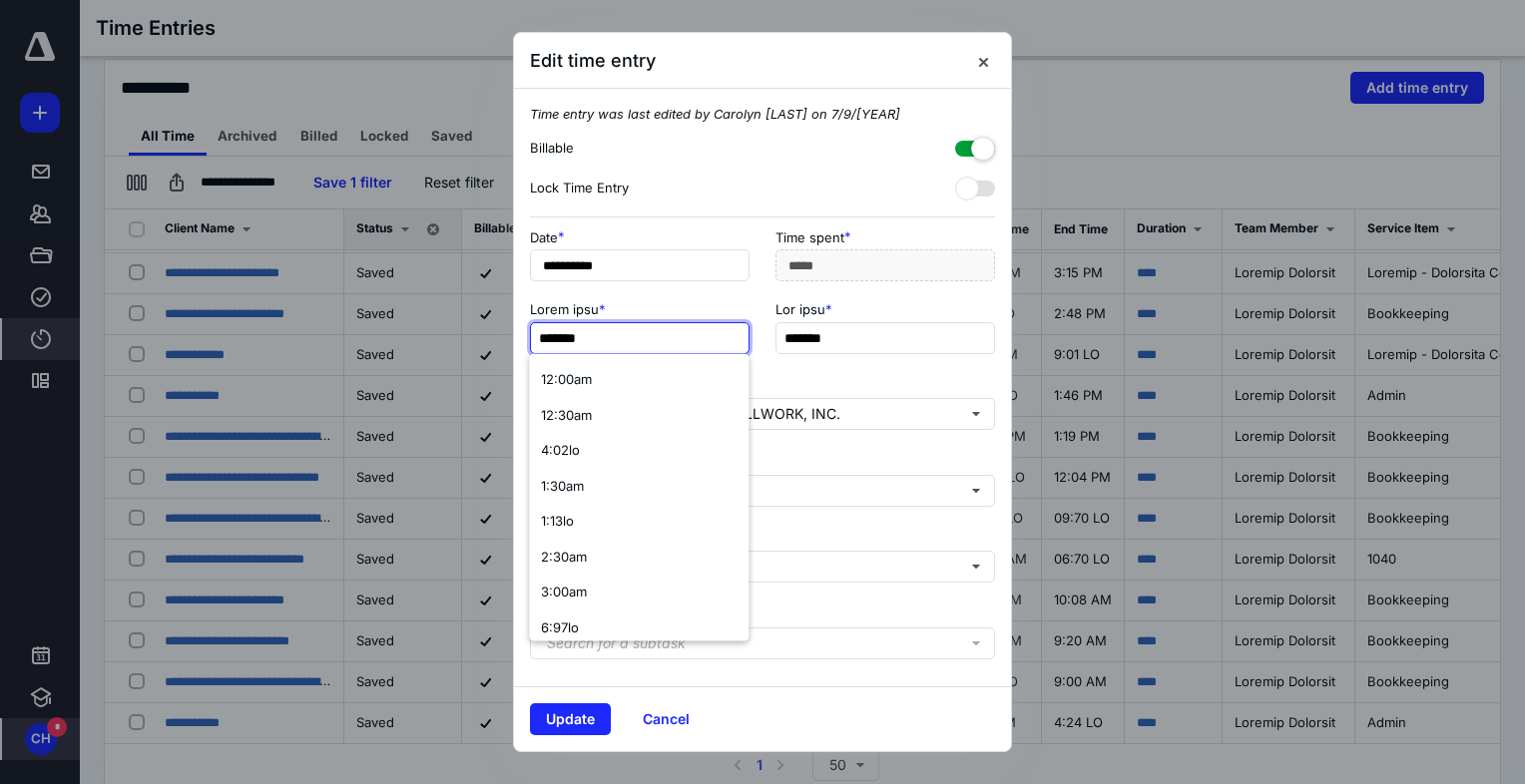 click on "*******" at bounding box center [640, 338] 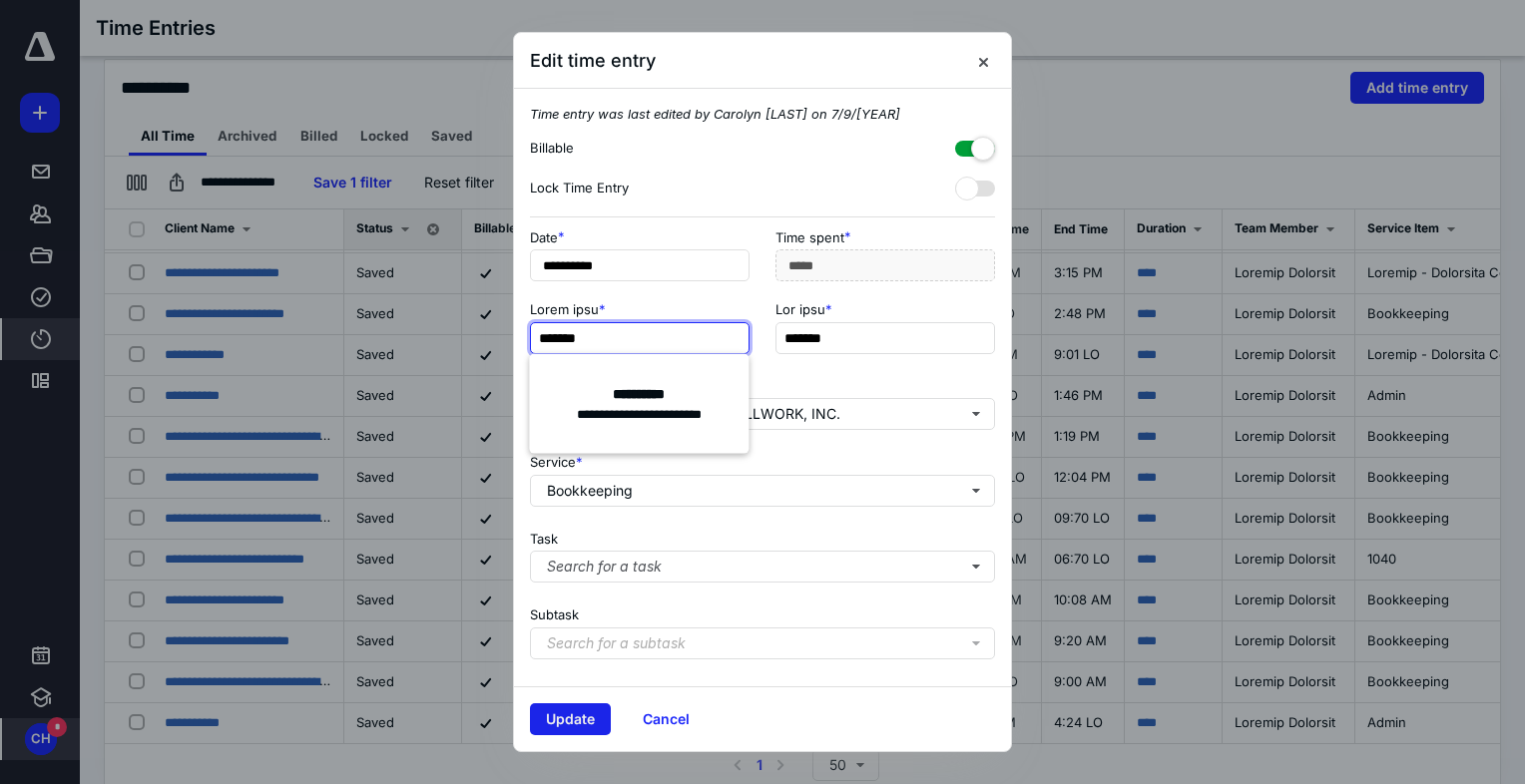 type on "*******" 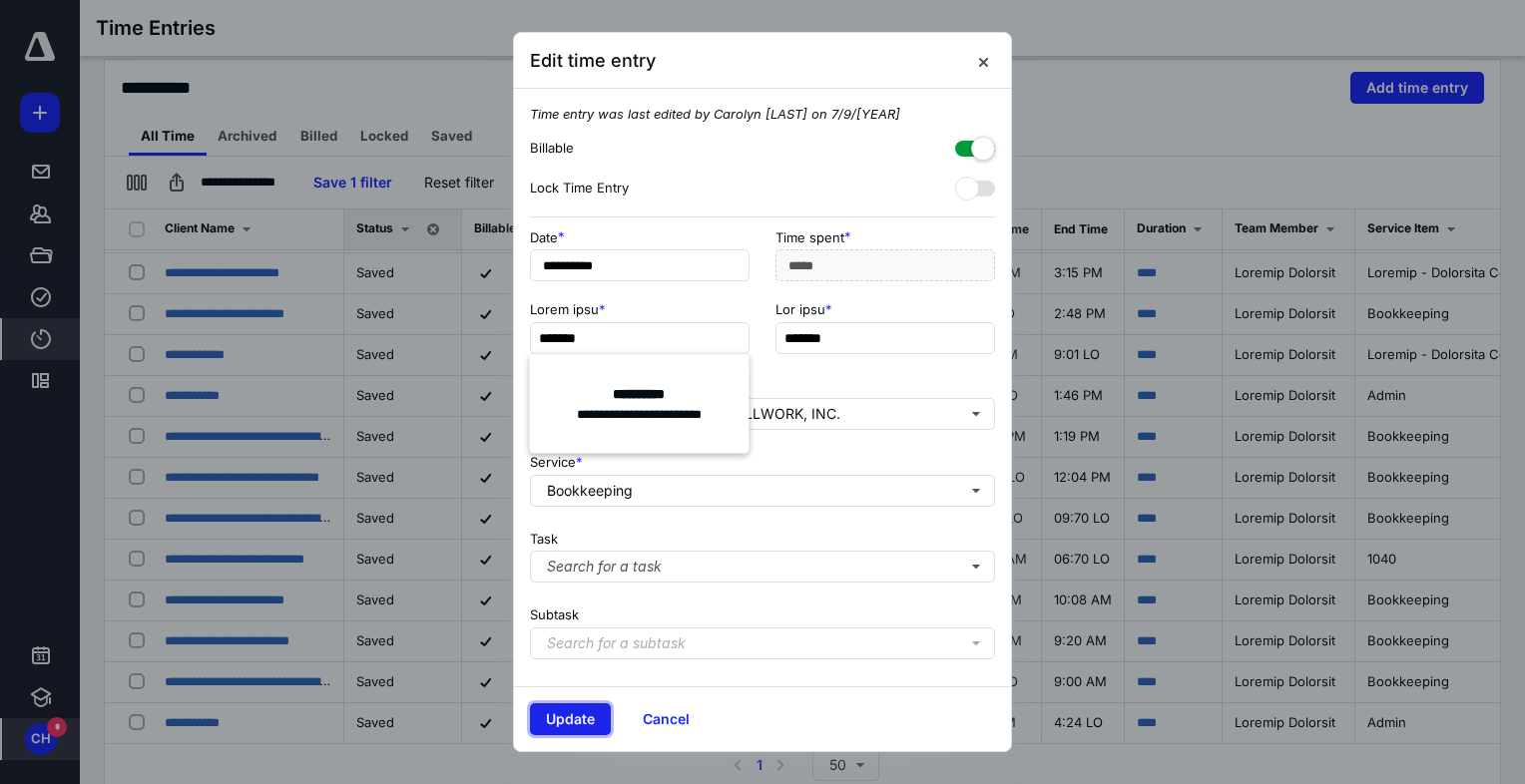 click on "Update" at bounding box center (570, 719) 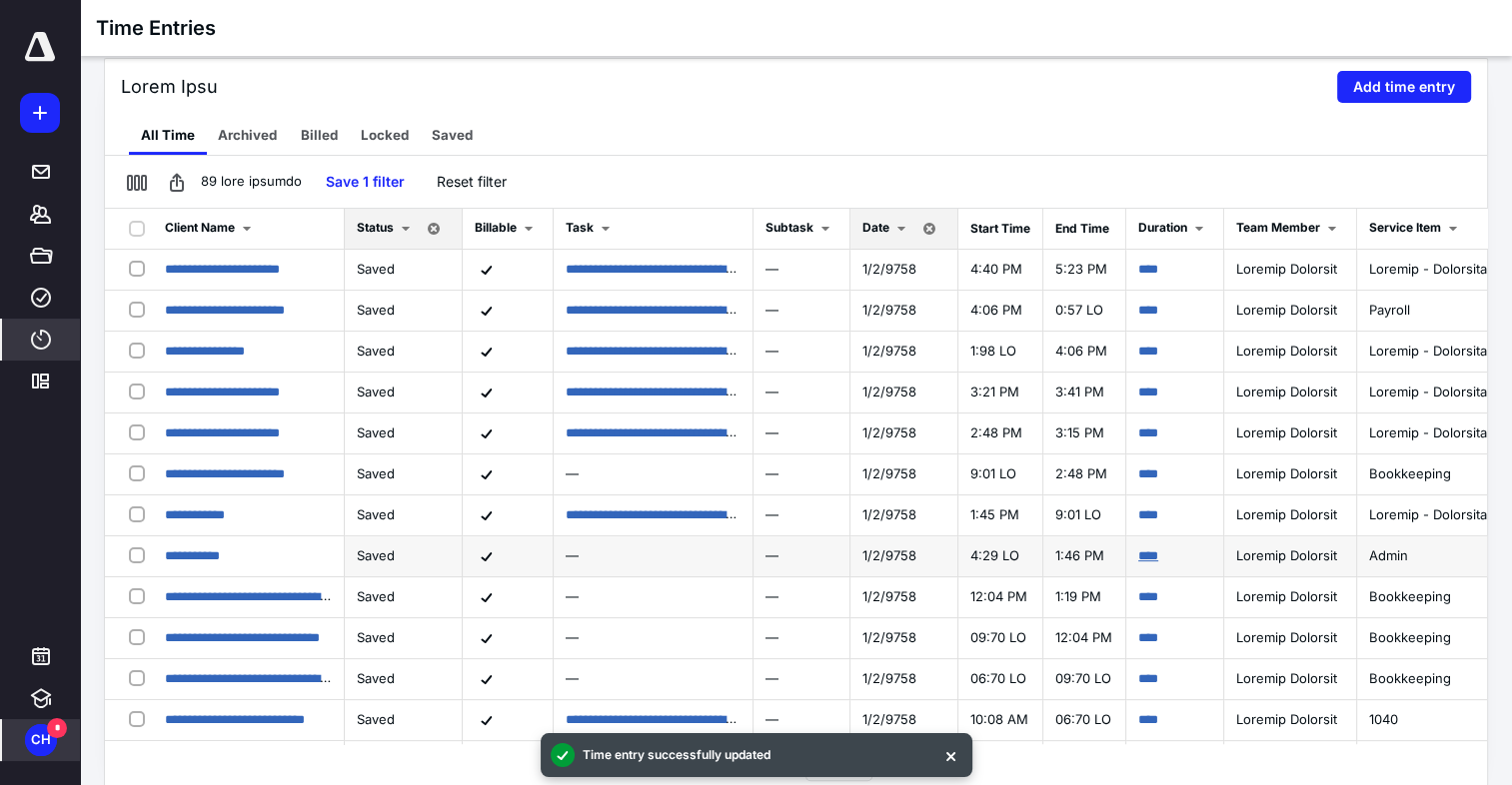 click on "****" at bounding box center [738, 268] 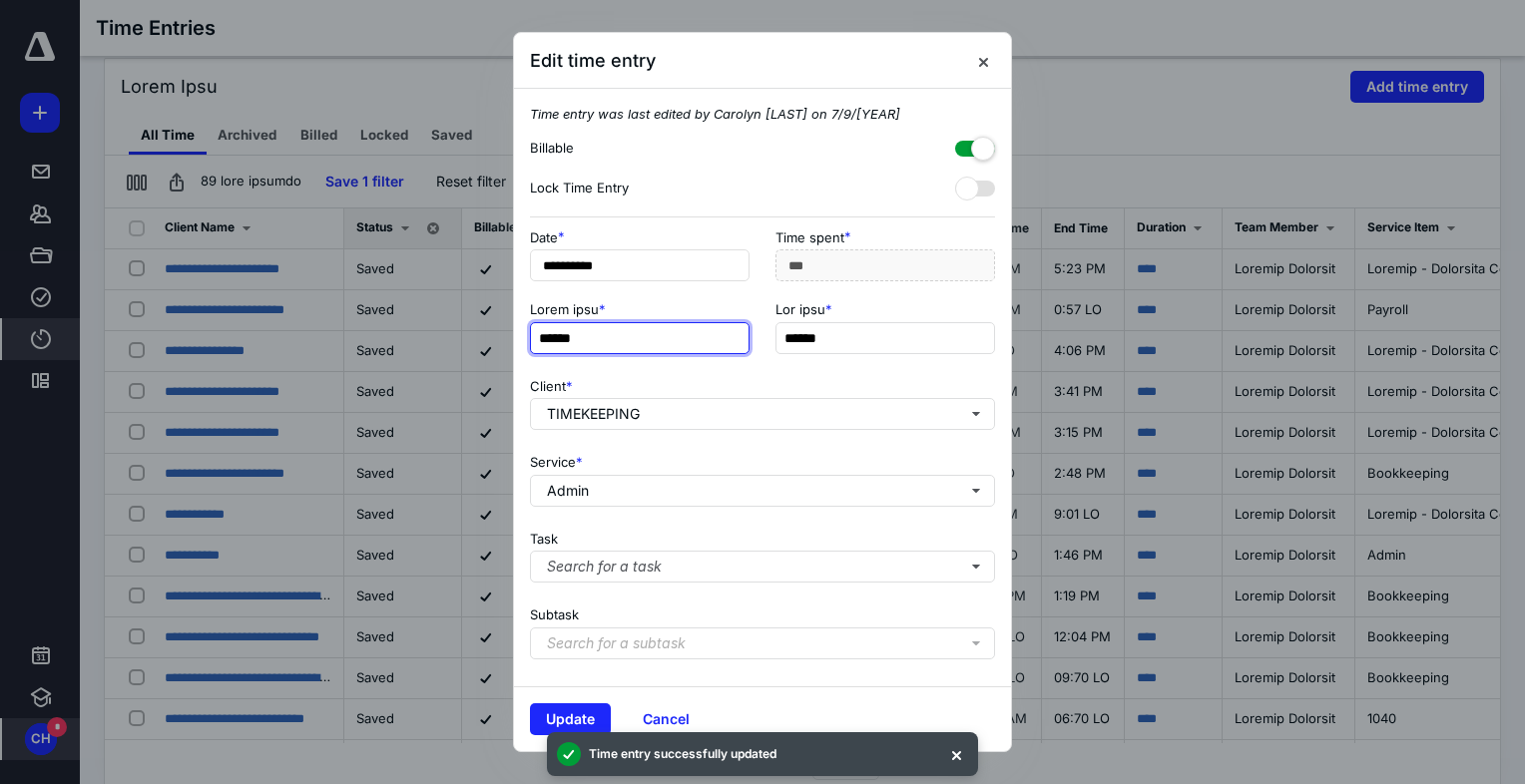 click on "******" at bounding box center [640, 338] 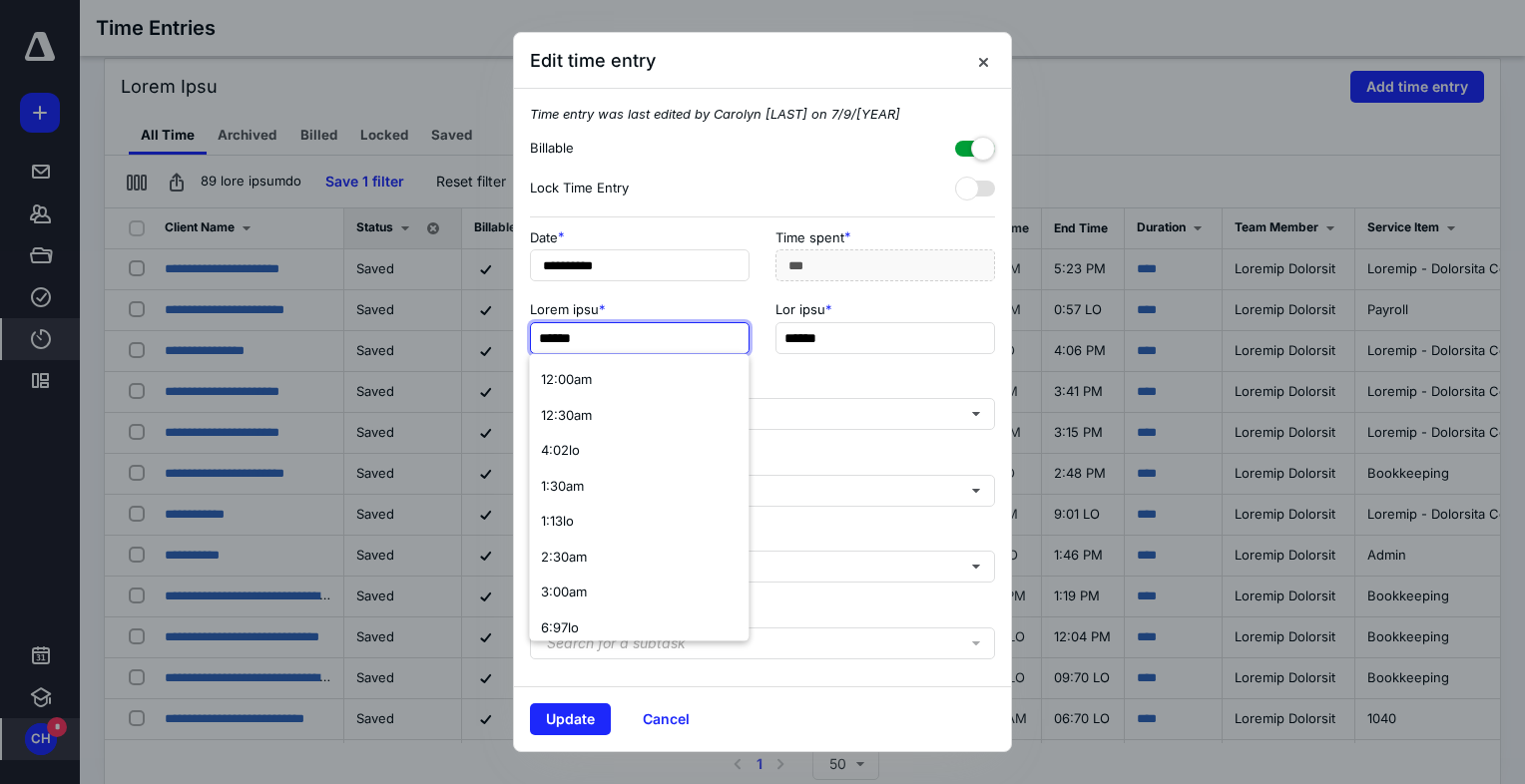 click on "******" at bounding box center [640, 338] 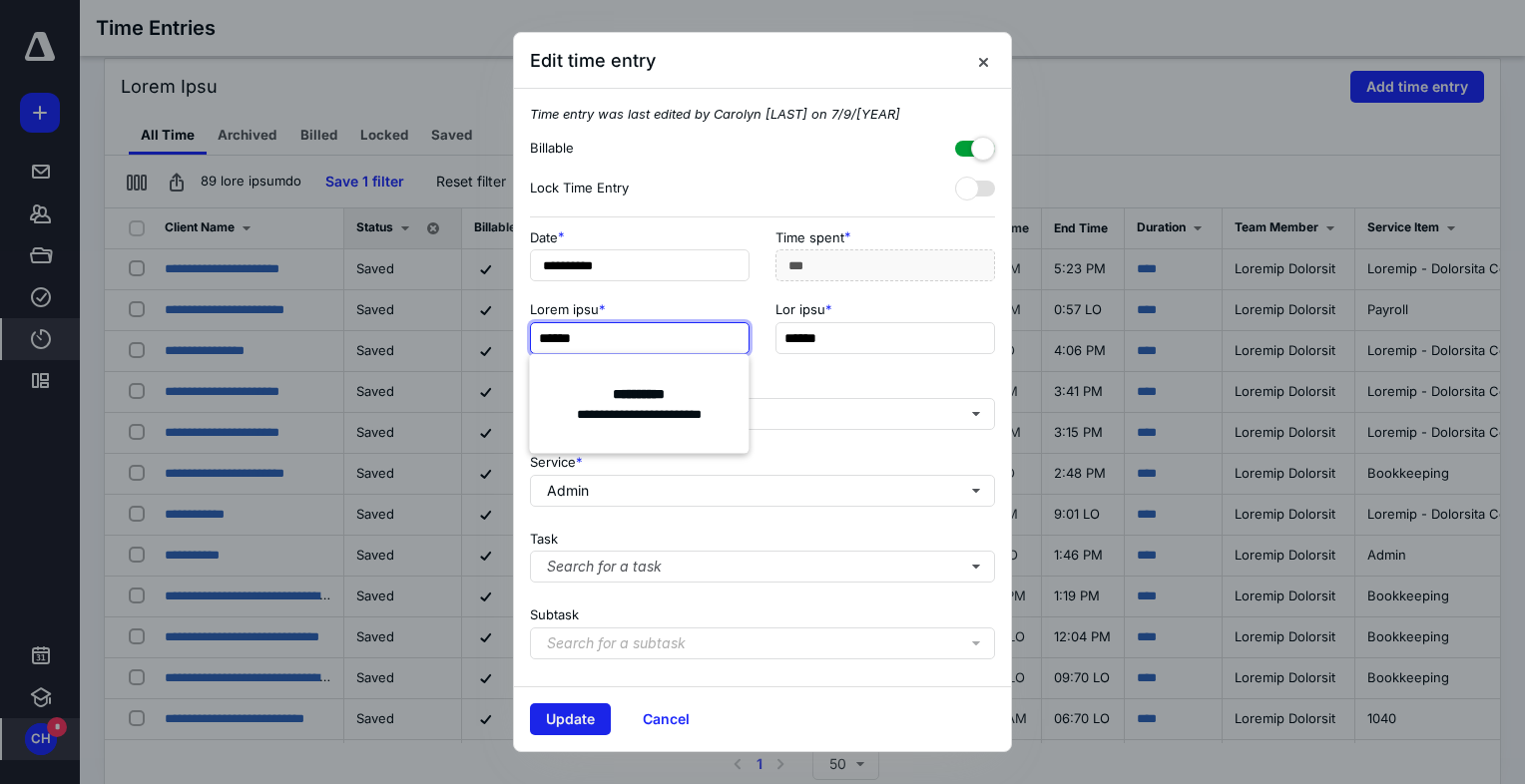 type on "******" 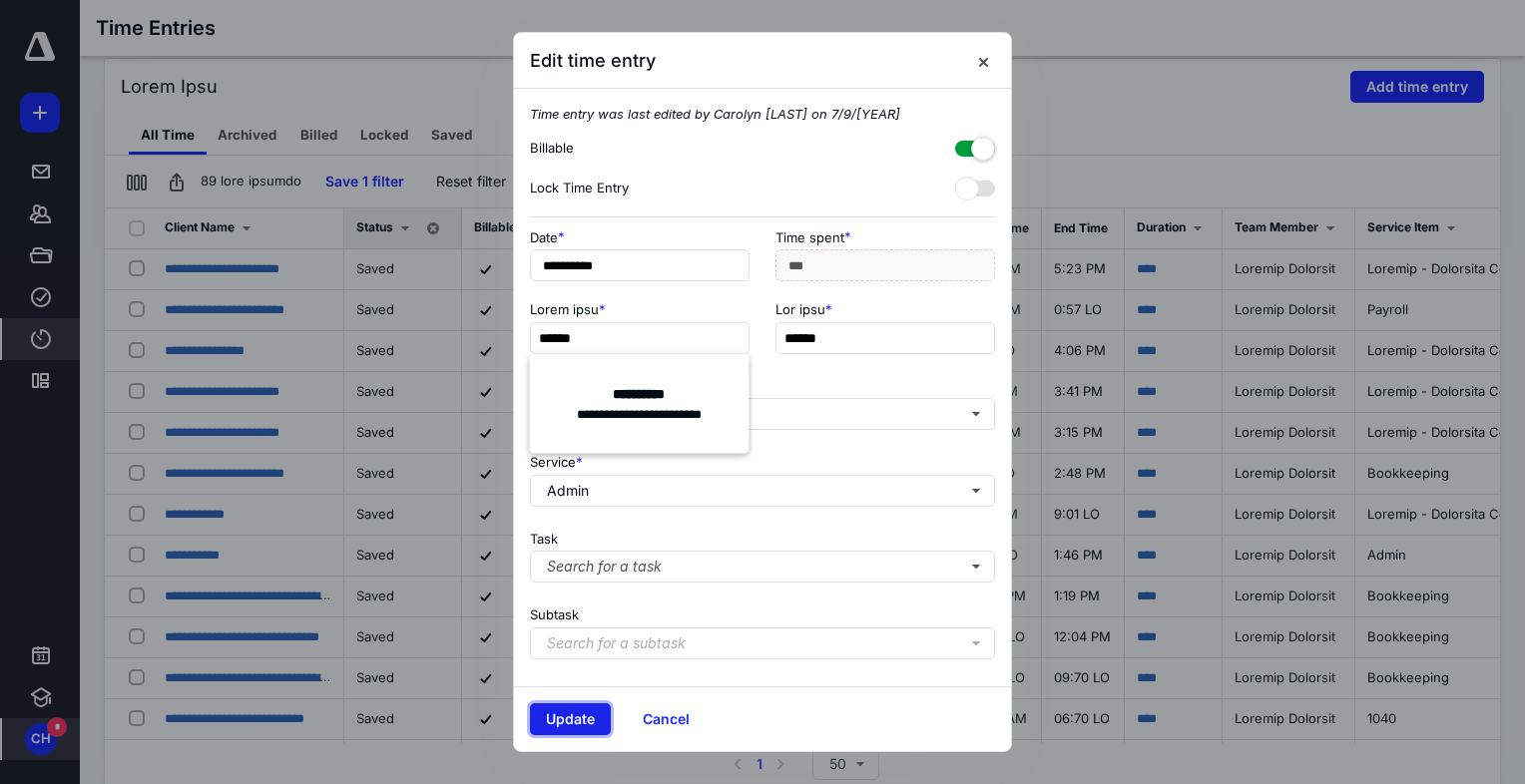 click on "Update" at bounding box center (570, 719) 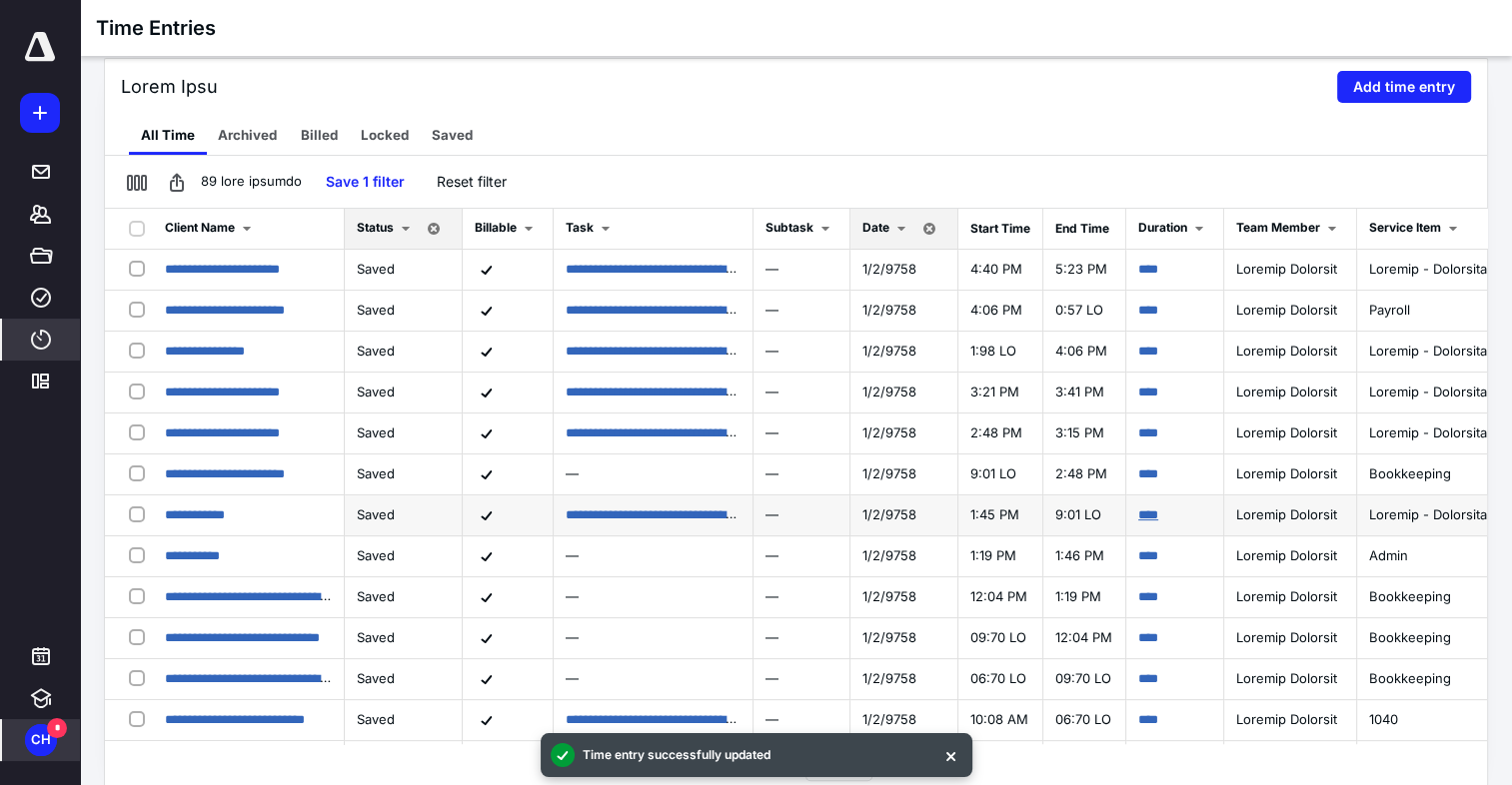 click on "****" at bounding box center [738, 268] 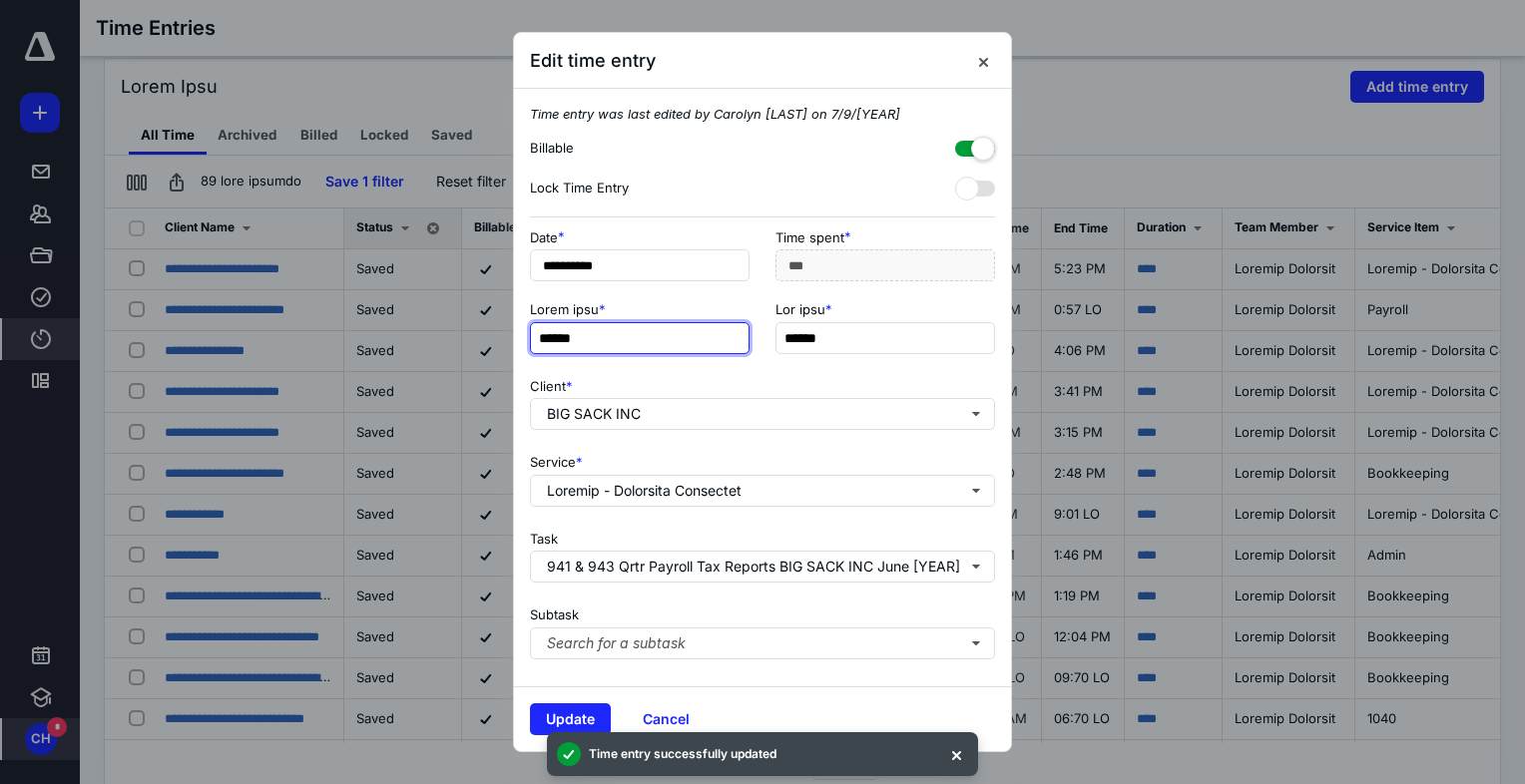 click on "******" at bounding box center [640, 338] 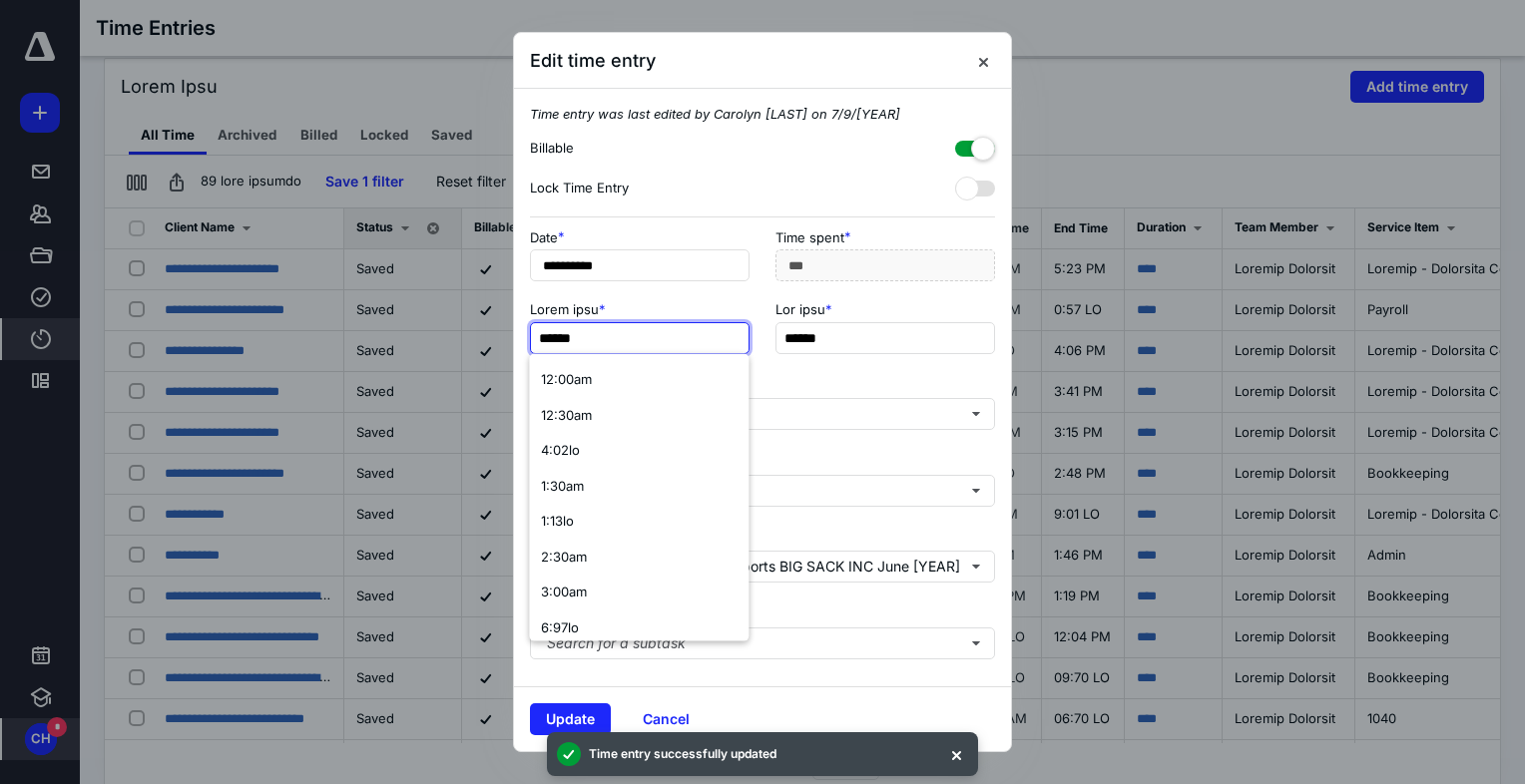 click on "******" at bounding box center (640, 338) 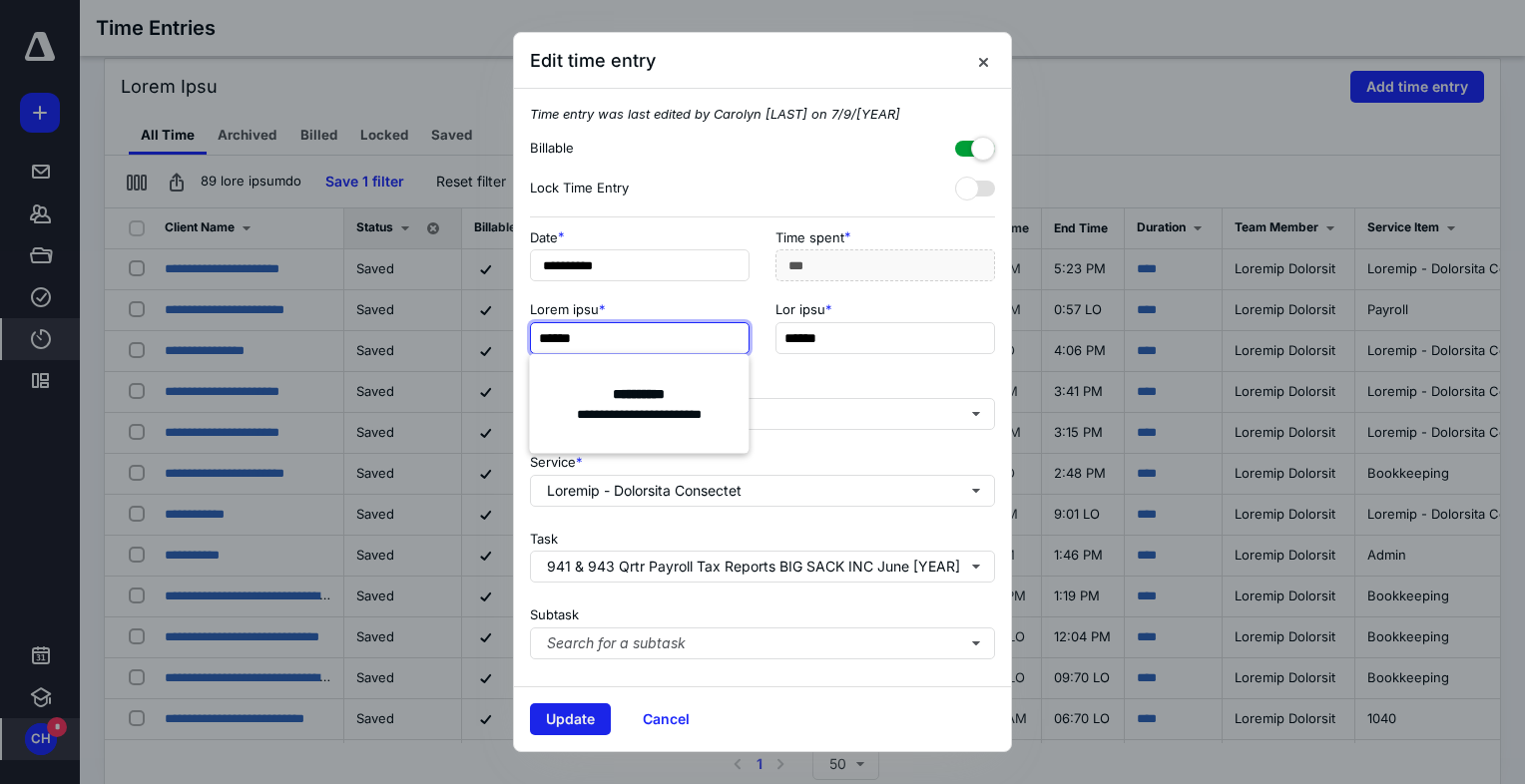 type on "******" 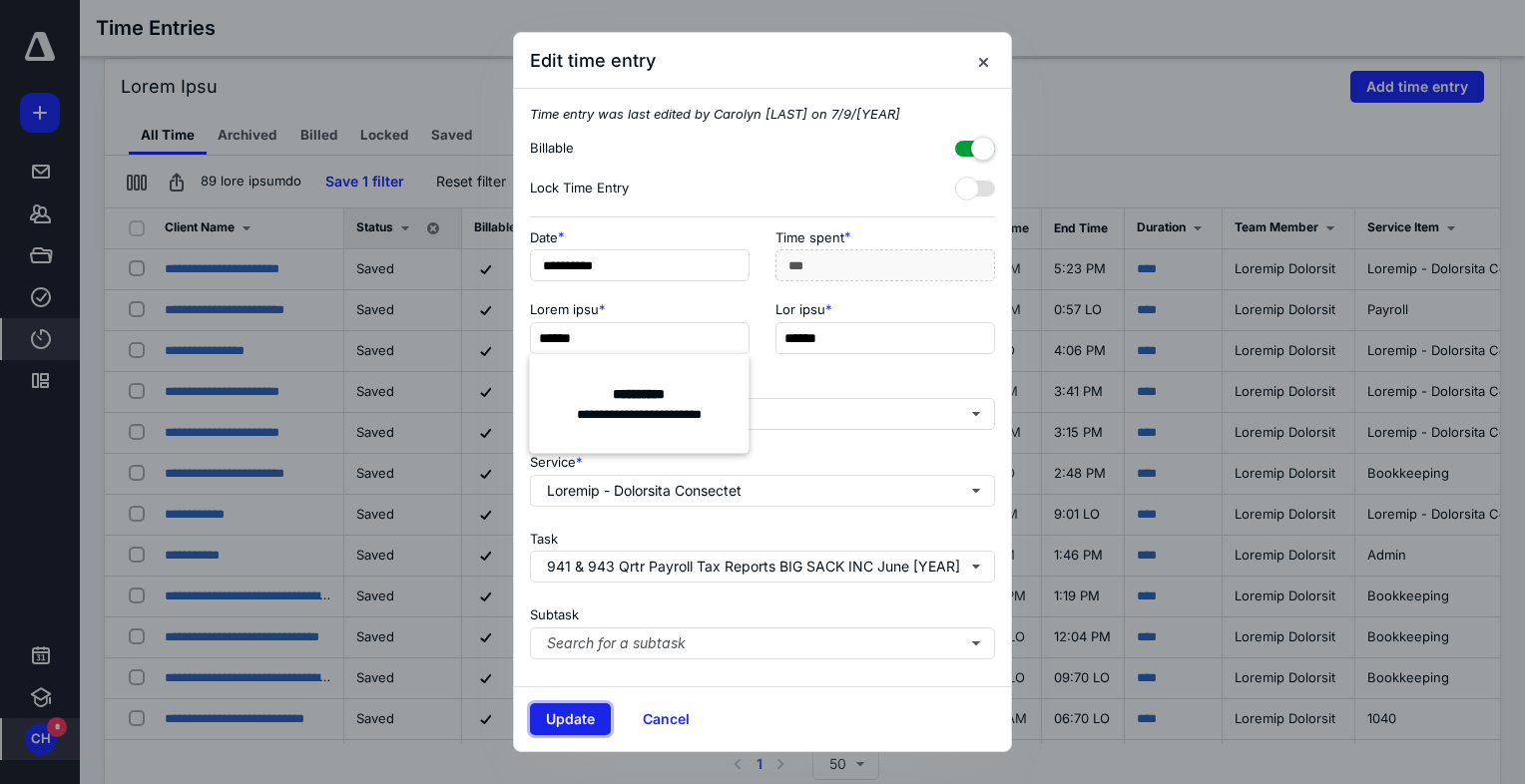 click on "Update" at bounding box center (570, 719) 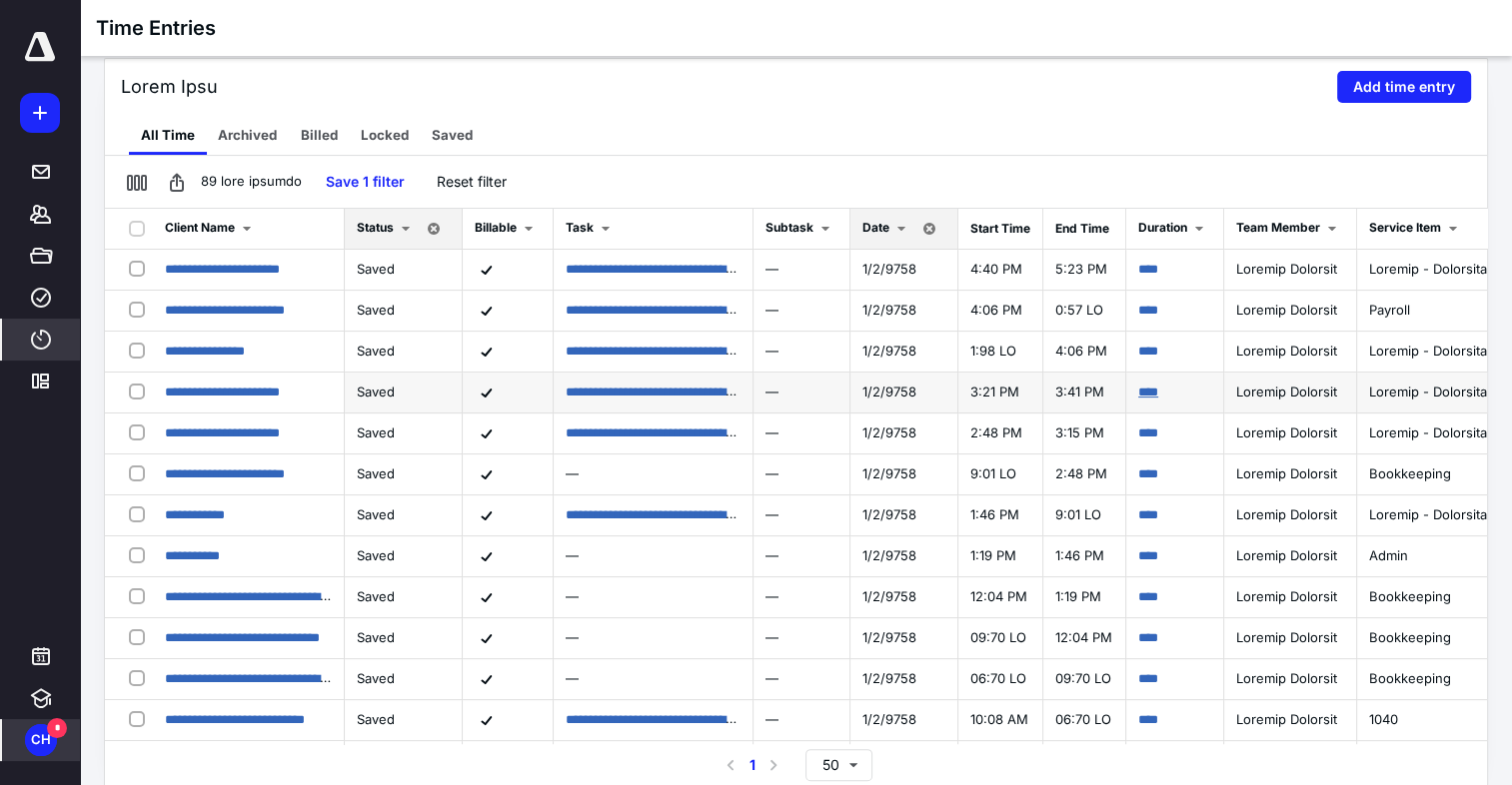 click on "****" at bounding box center [738, 268] 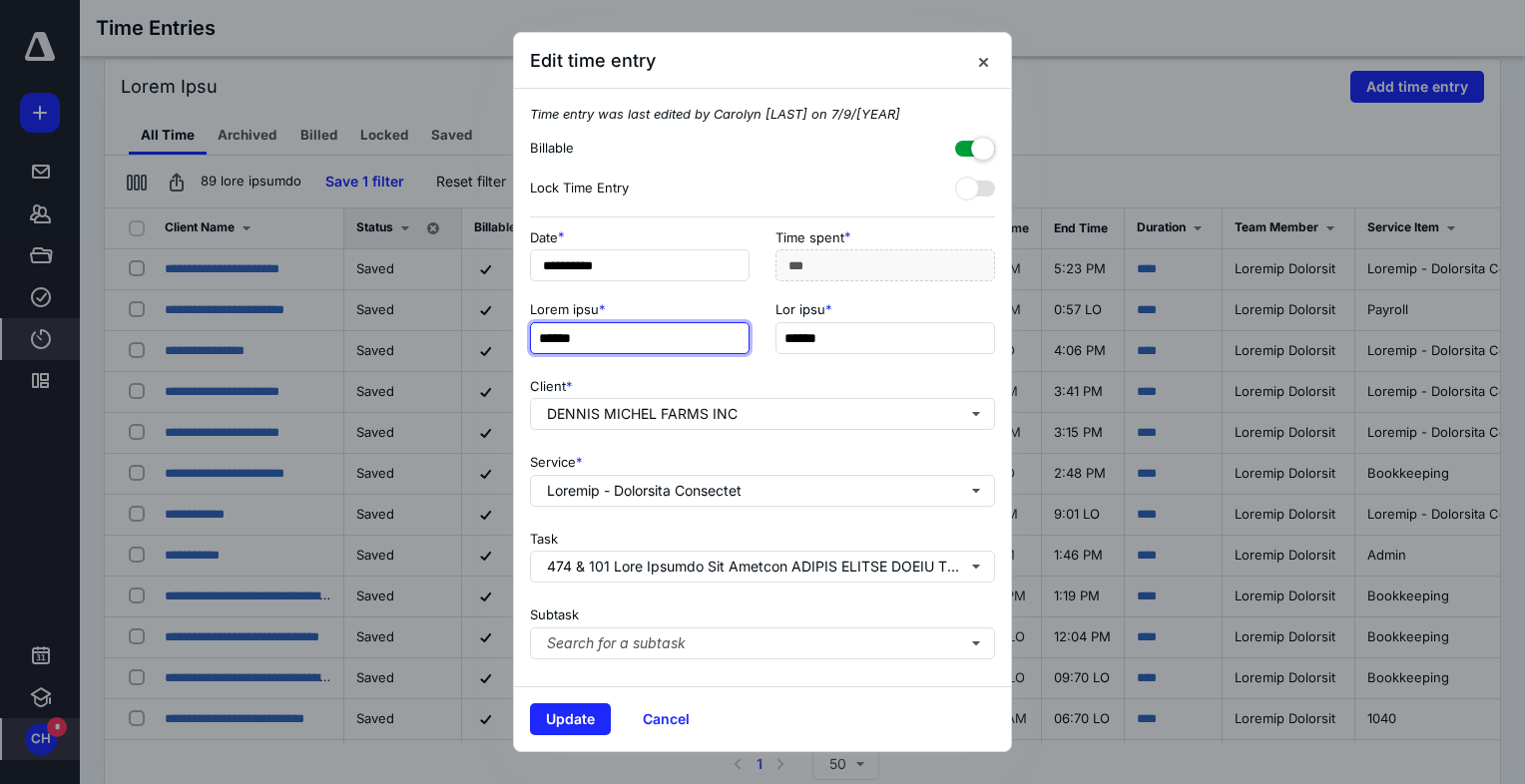 click on "******" at bounding box center (640, 338) 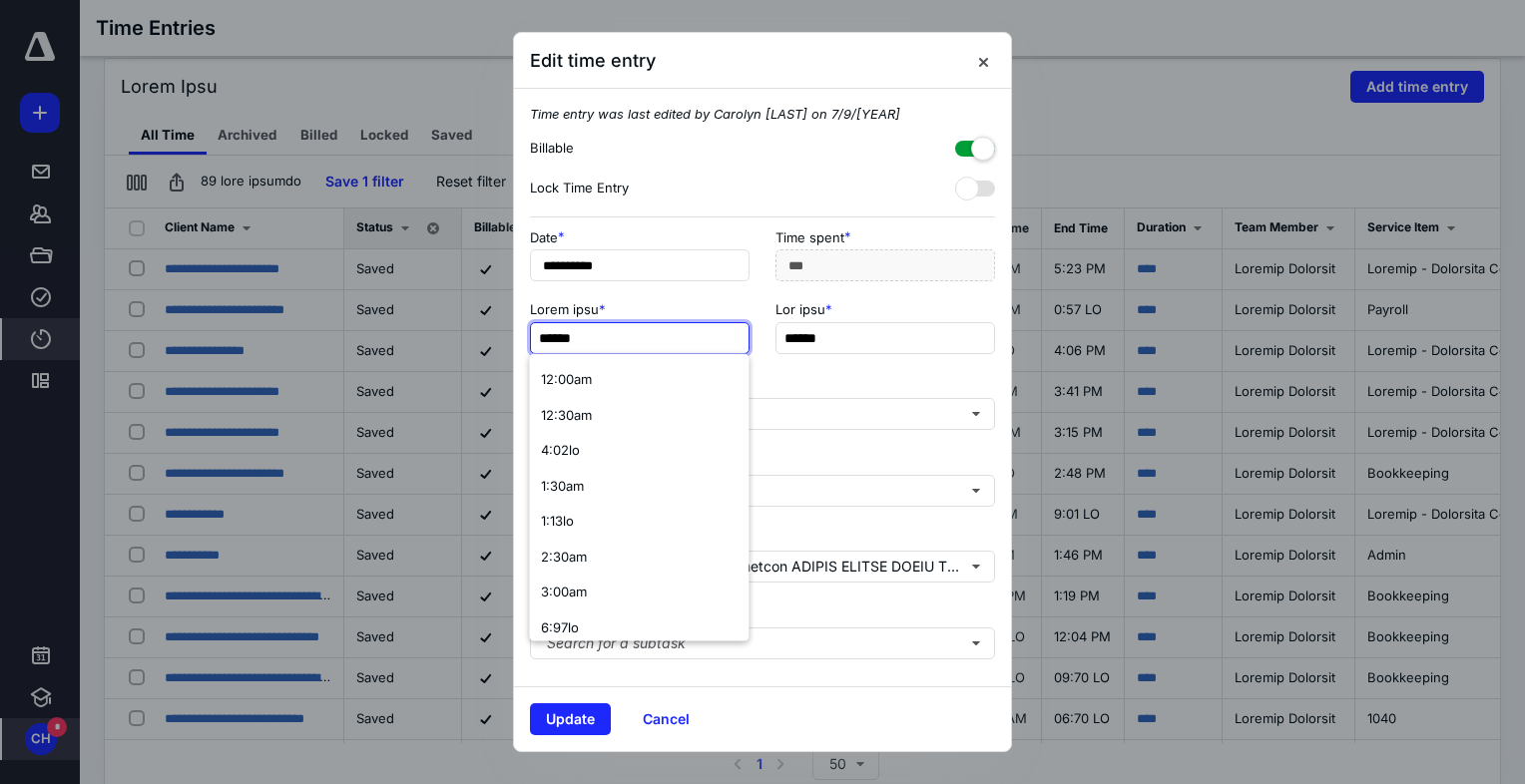click on "******" at bounding box center (640, 338) 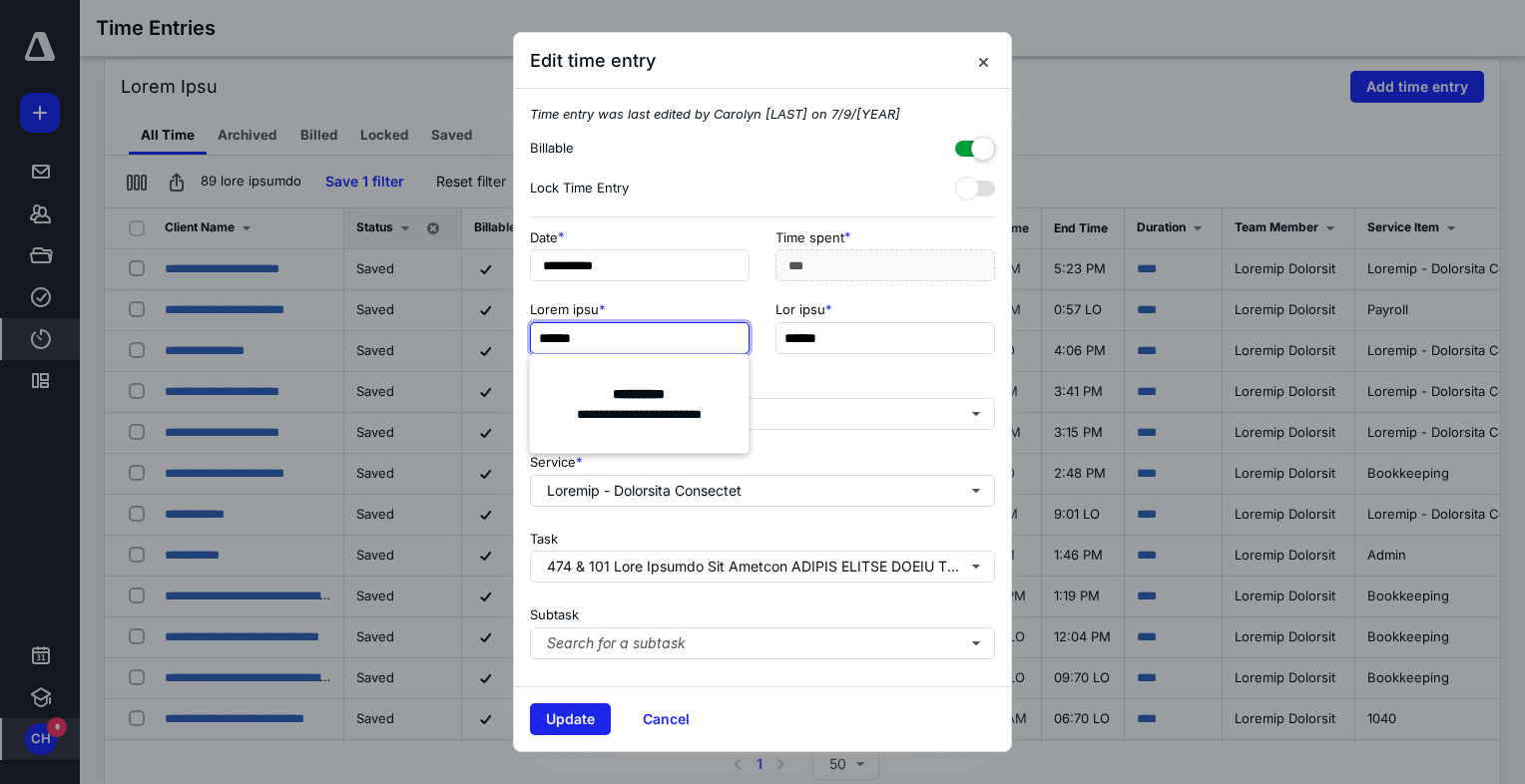 type on "******" 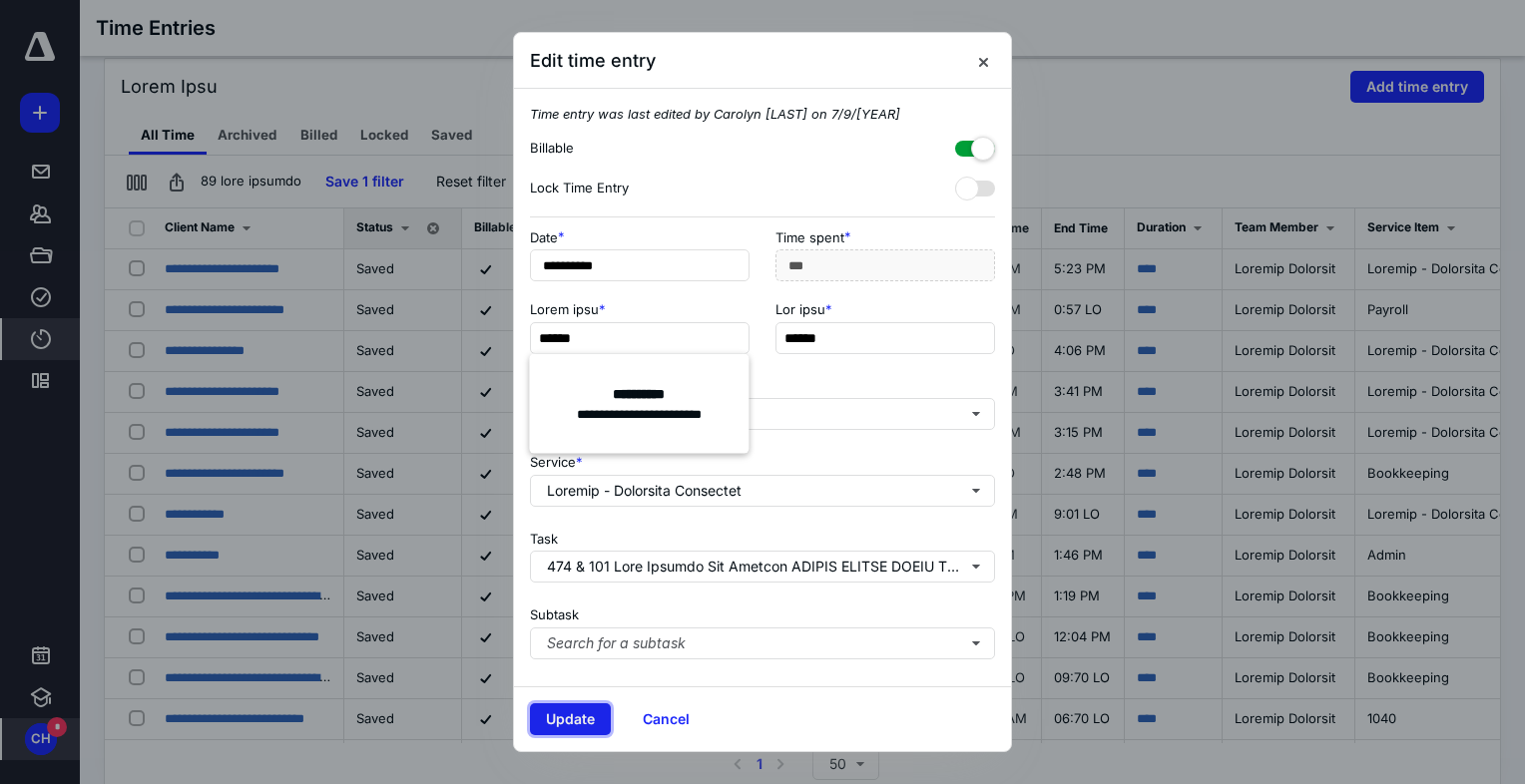 click on "Update" at bounding box center (570, 719) 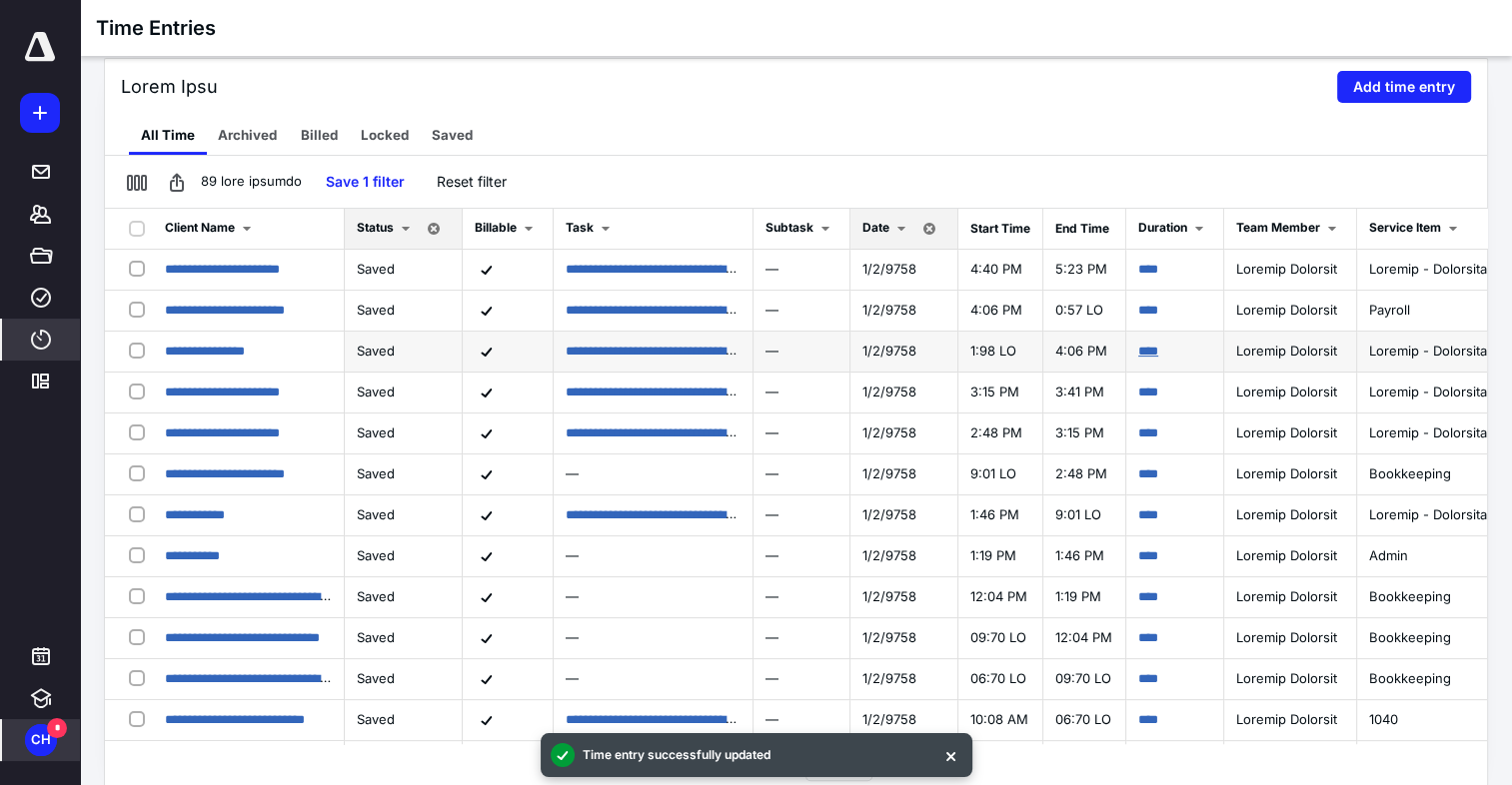 click on "****" at bounding box center [738, 268] 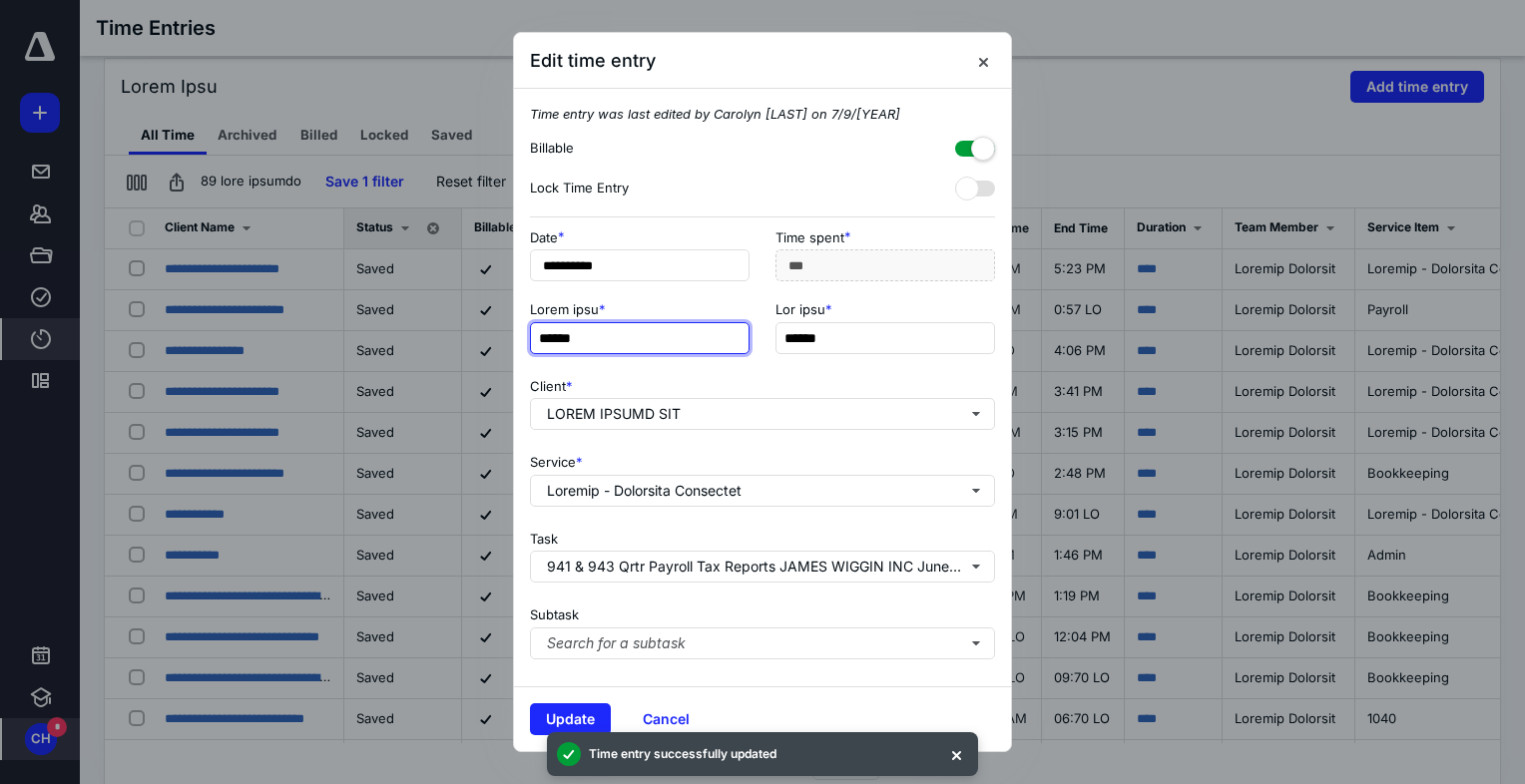 click on "******" at bounding box center [640, 338] 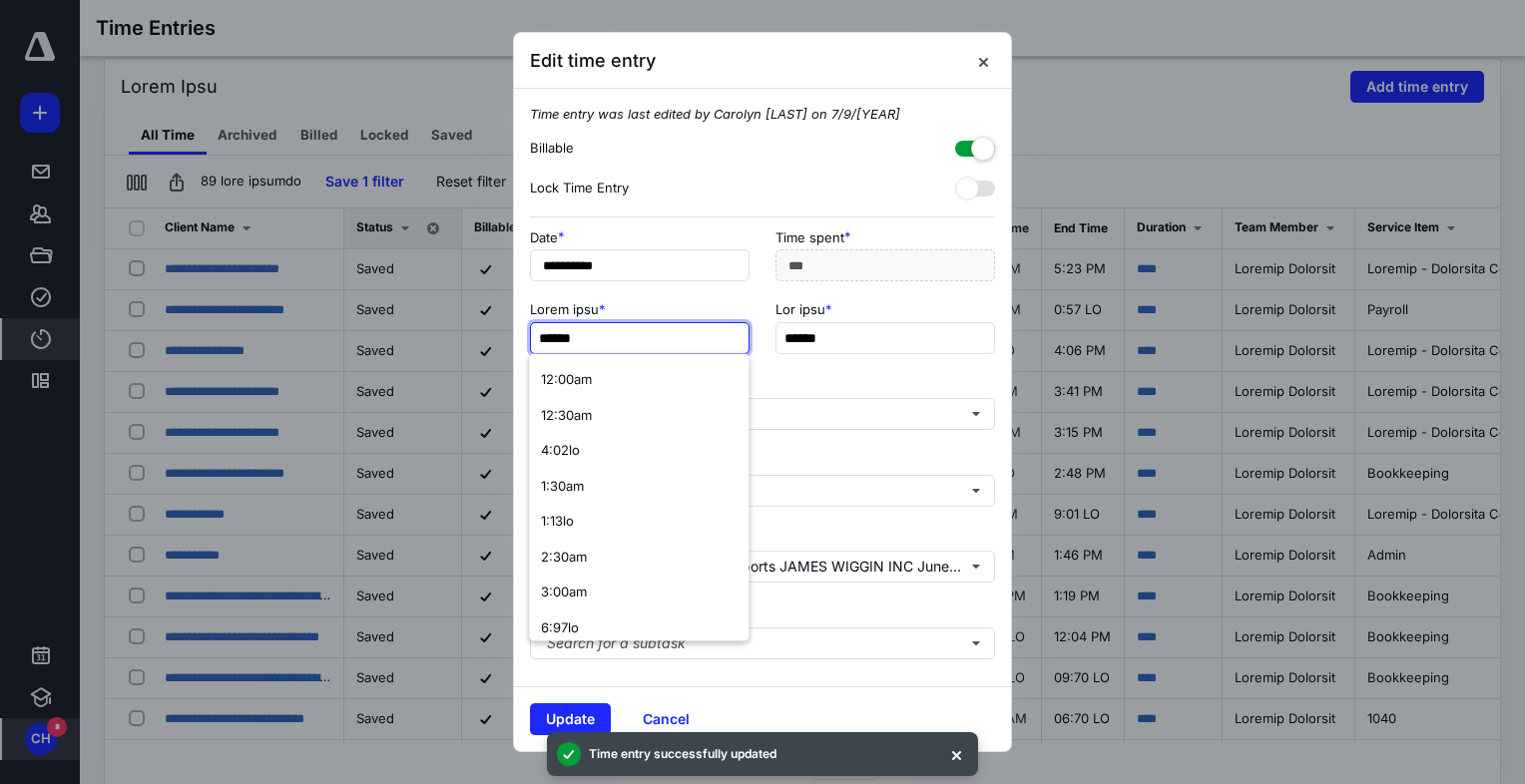 click on "******" at bounding box center [640, 338] 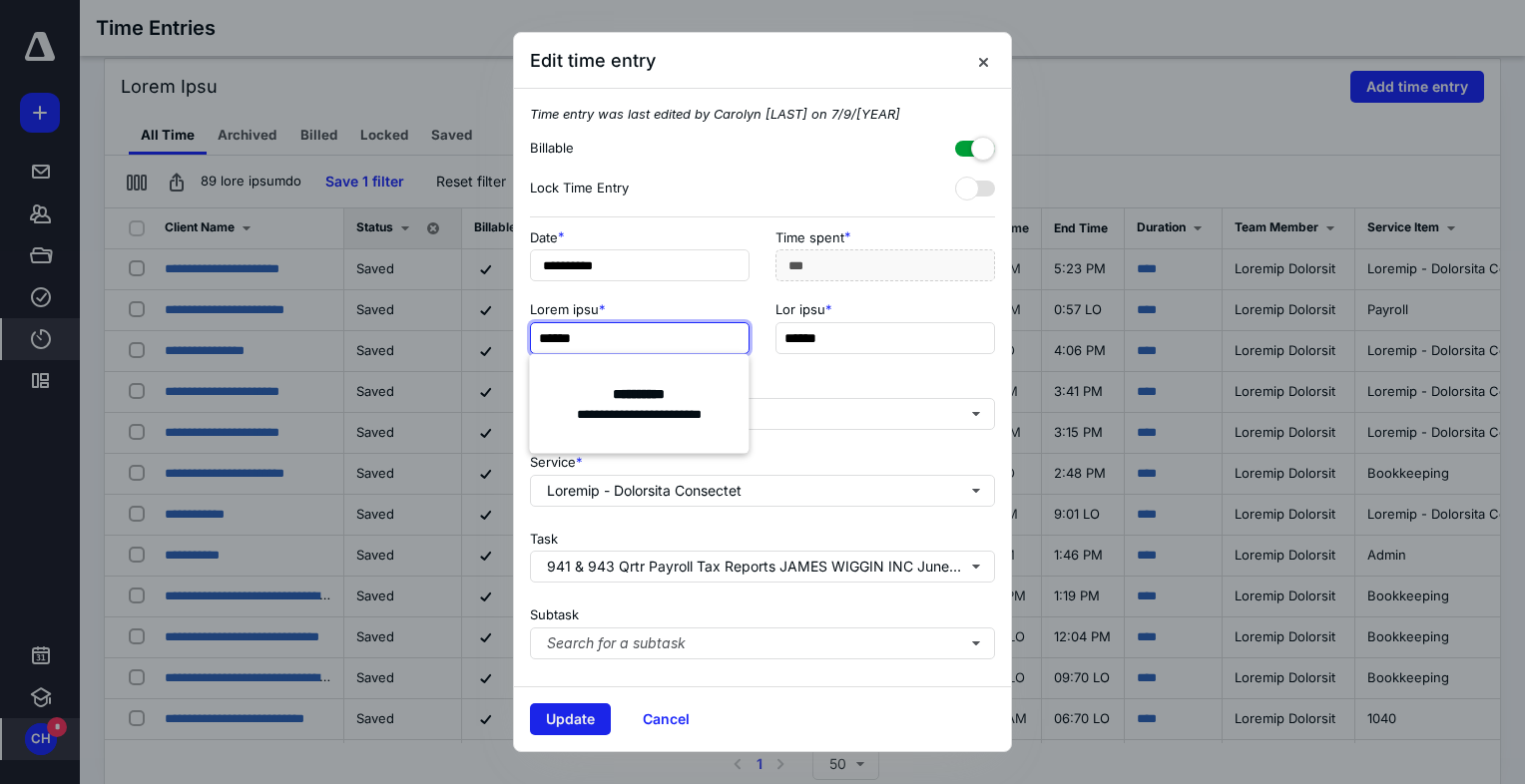 type on "******" 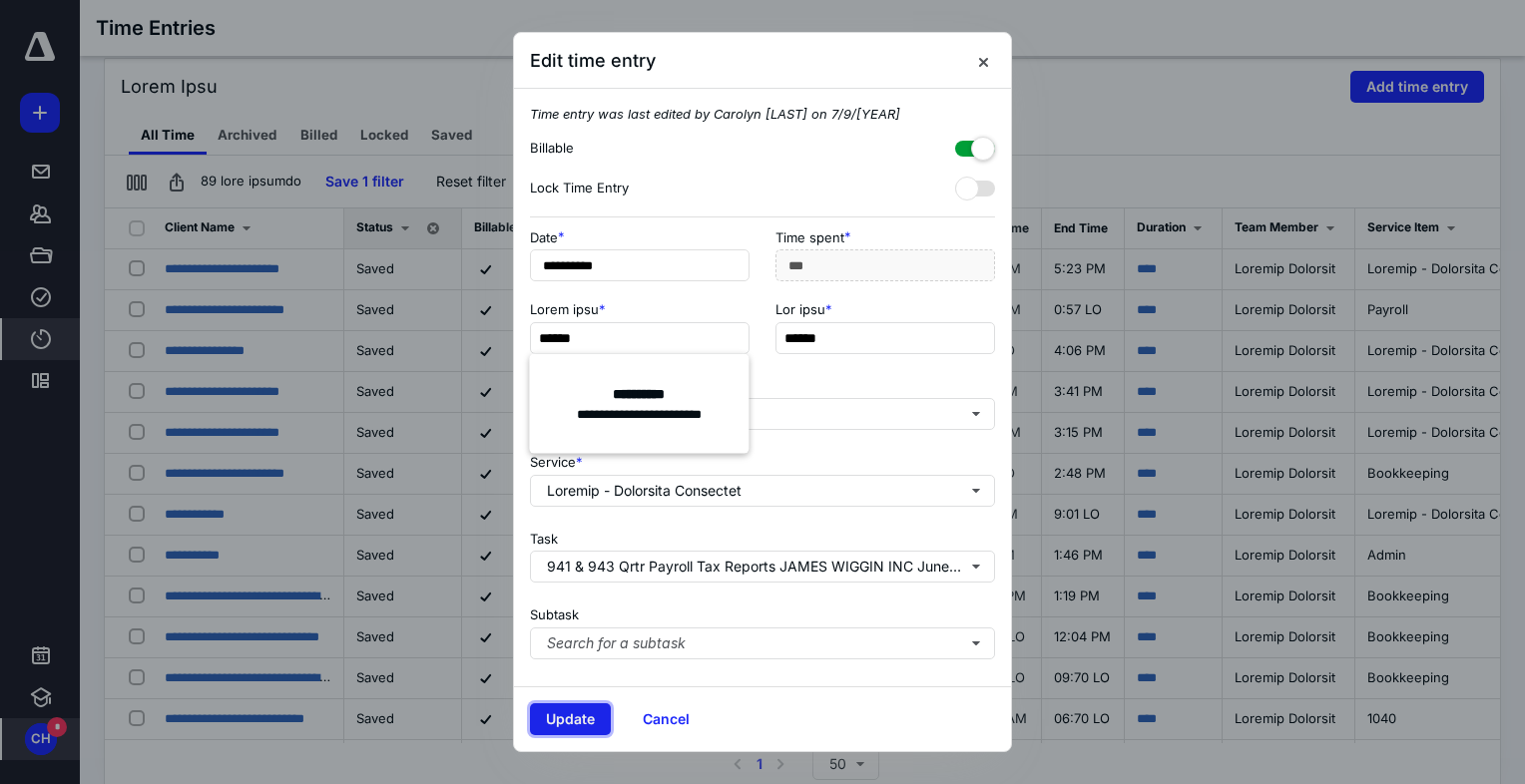 click on "Update" at bounding box center [570, 719] 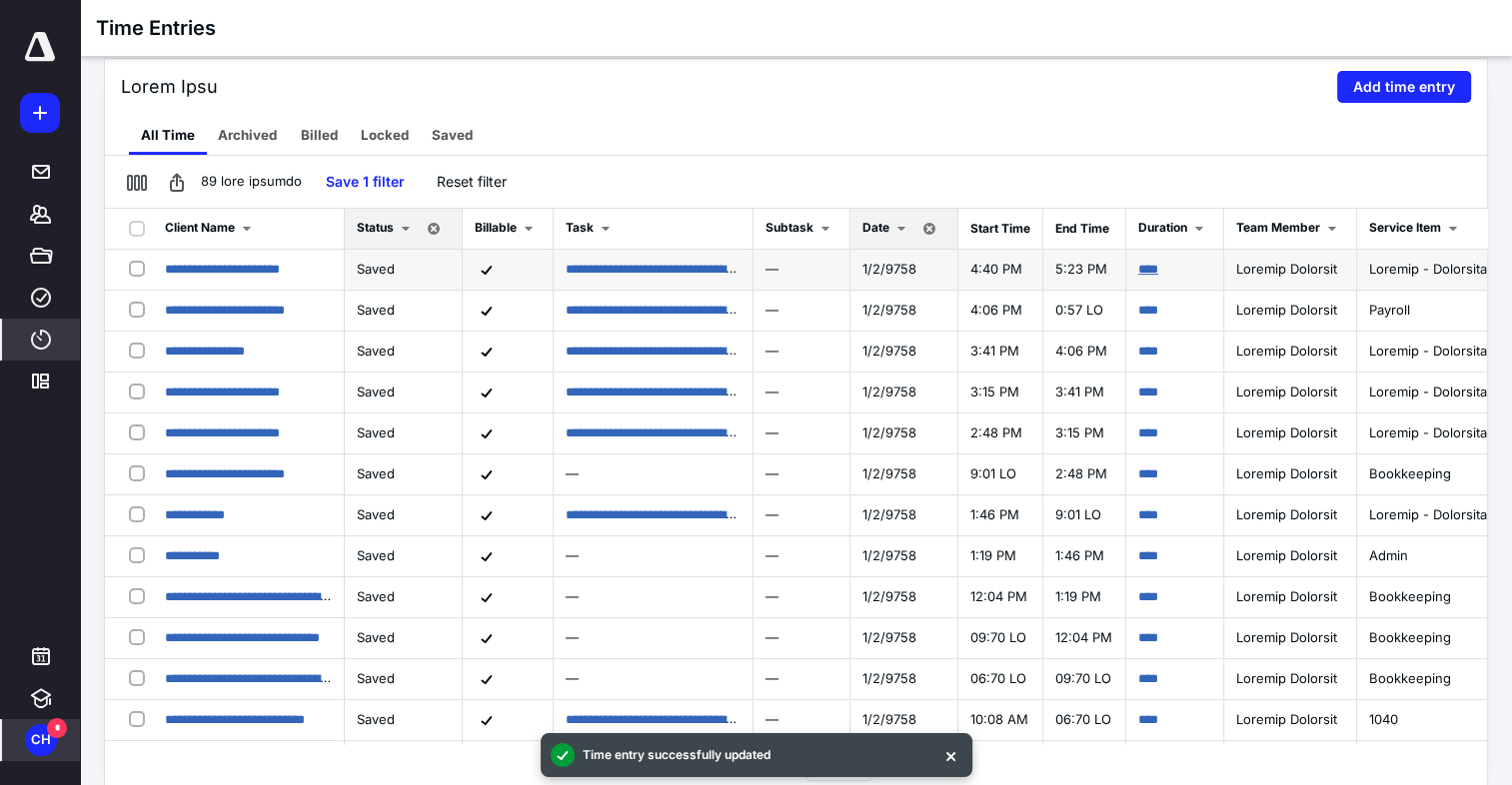 click on "****" at bounding box center [738, 268] 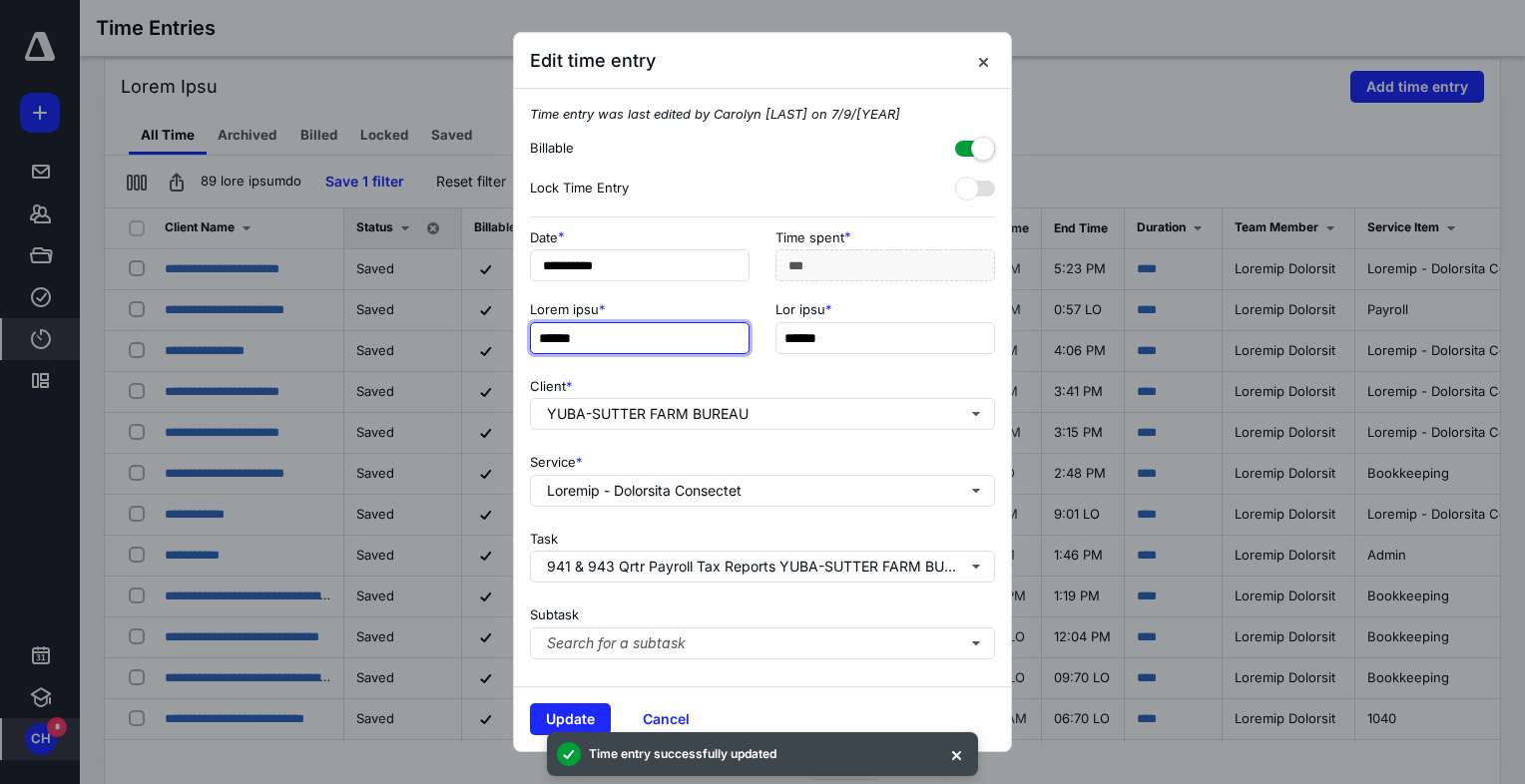 click on "******" at bounding box center (640, 338) 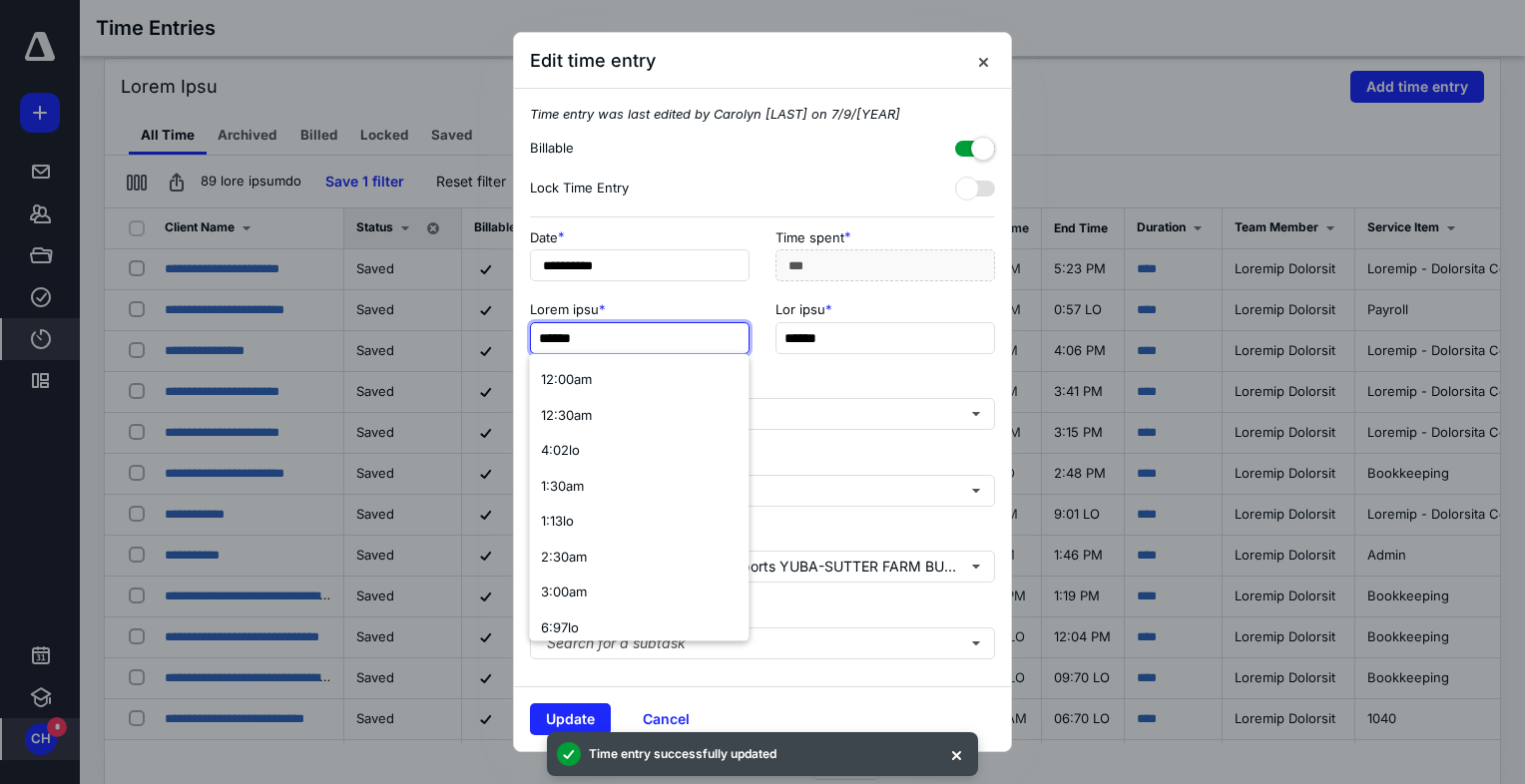 click on "******" at bounding box center (640, 338) 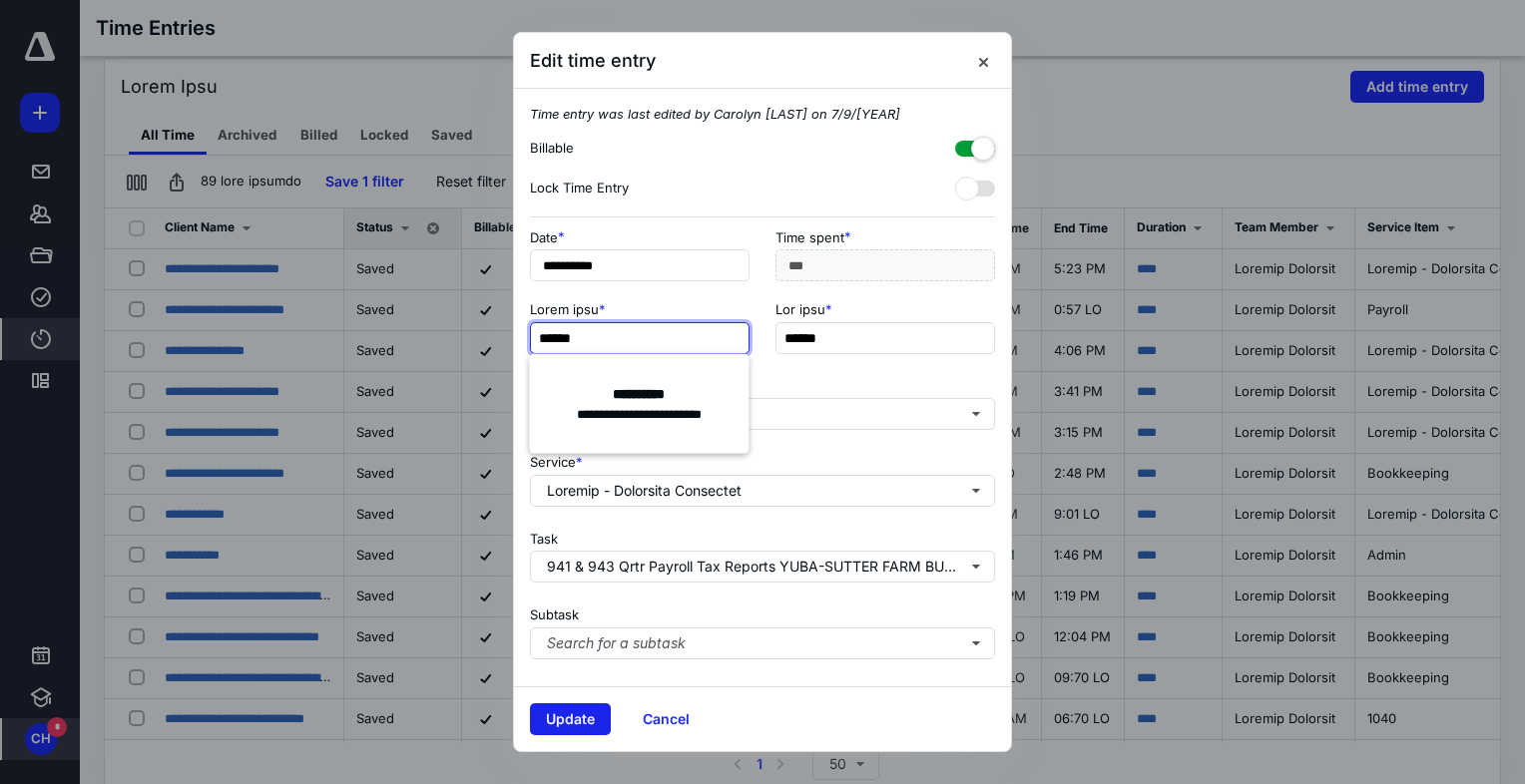 type on "******" 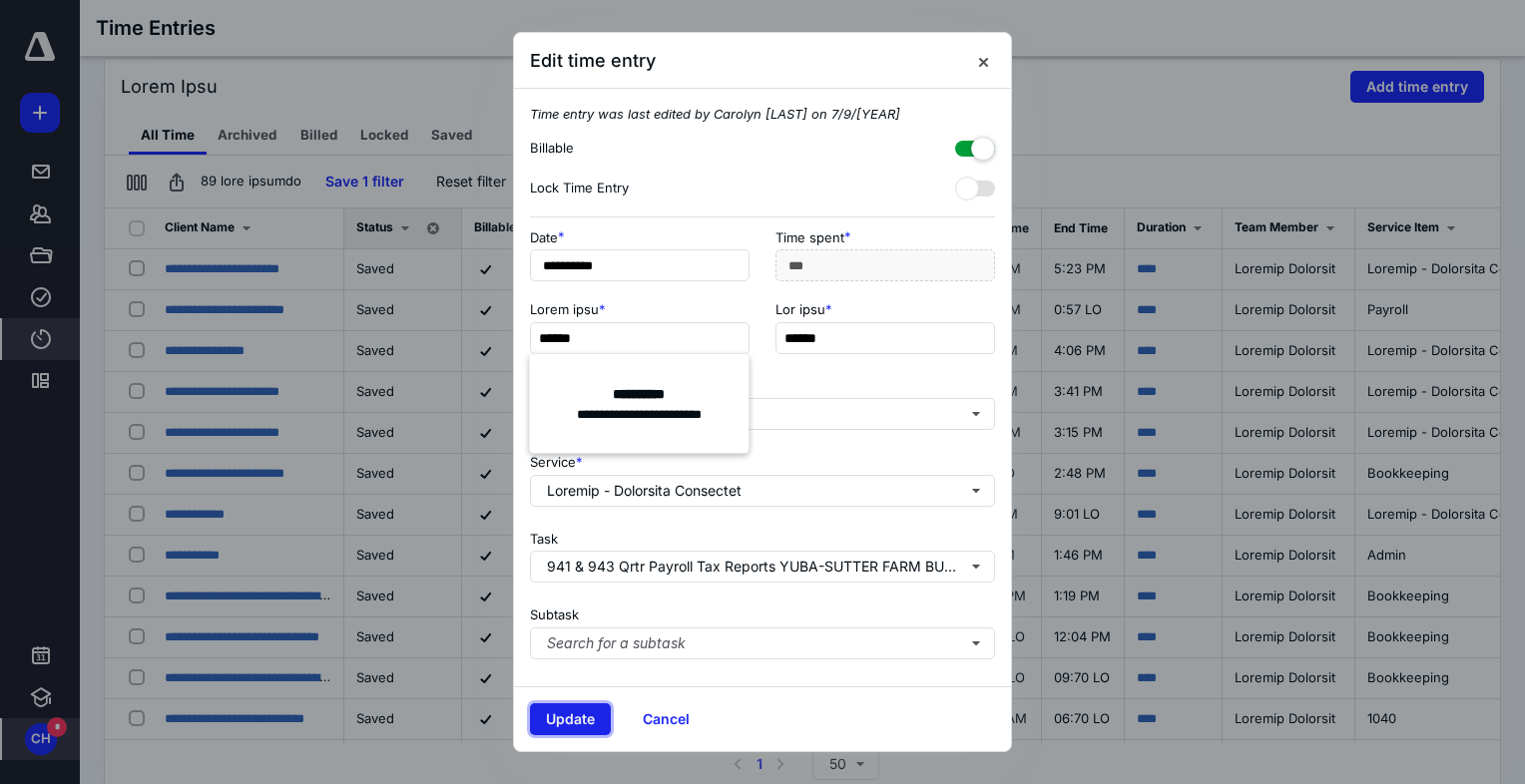 click on "Update" at bounding box center (570, 719) 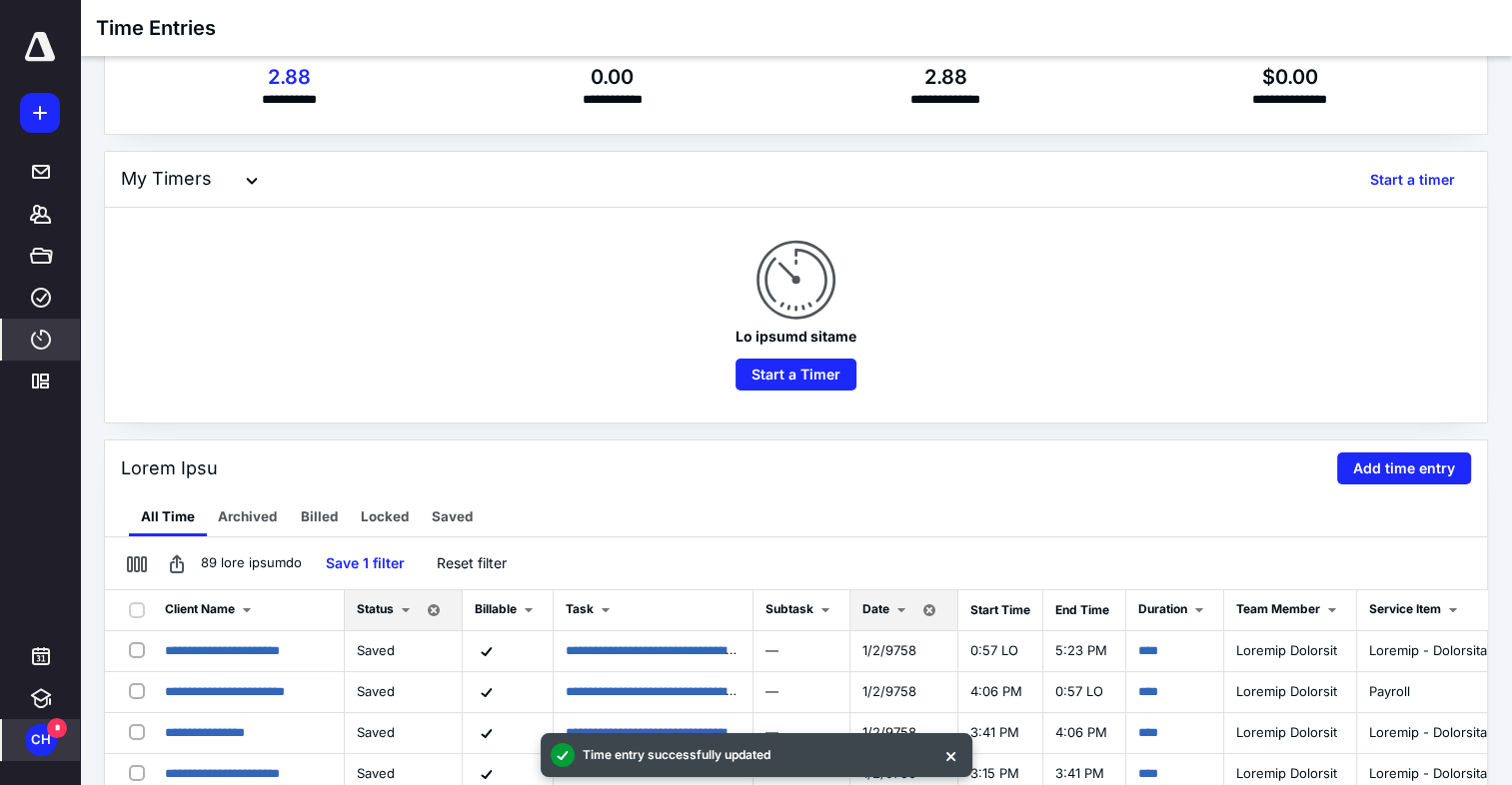 scroll, scrollTop: 43, scrollLeft: 0, axis: vertical 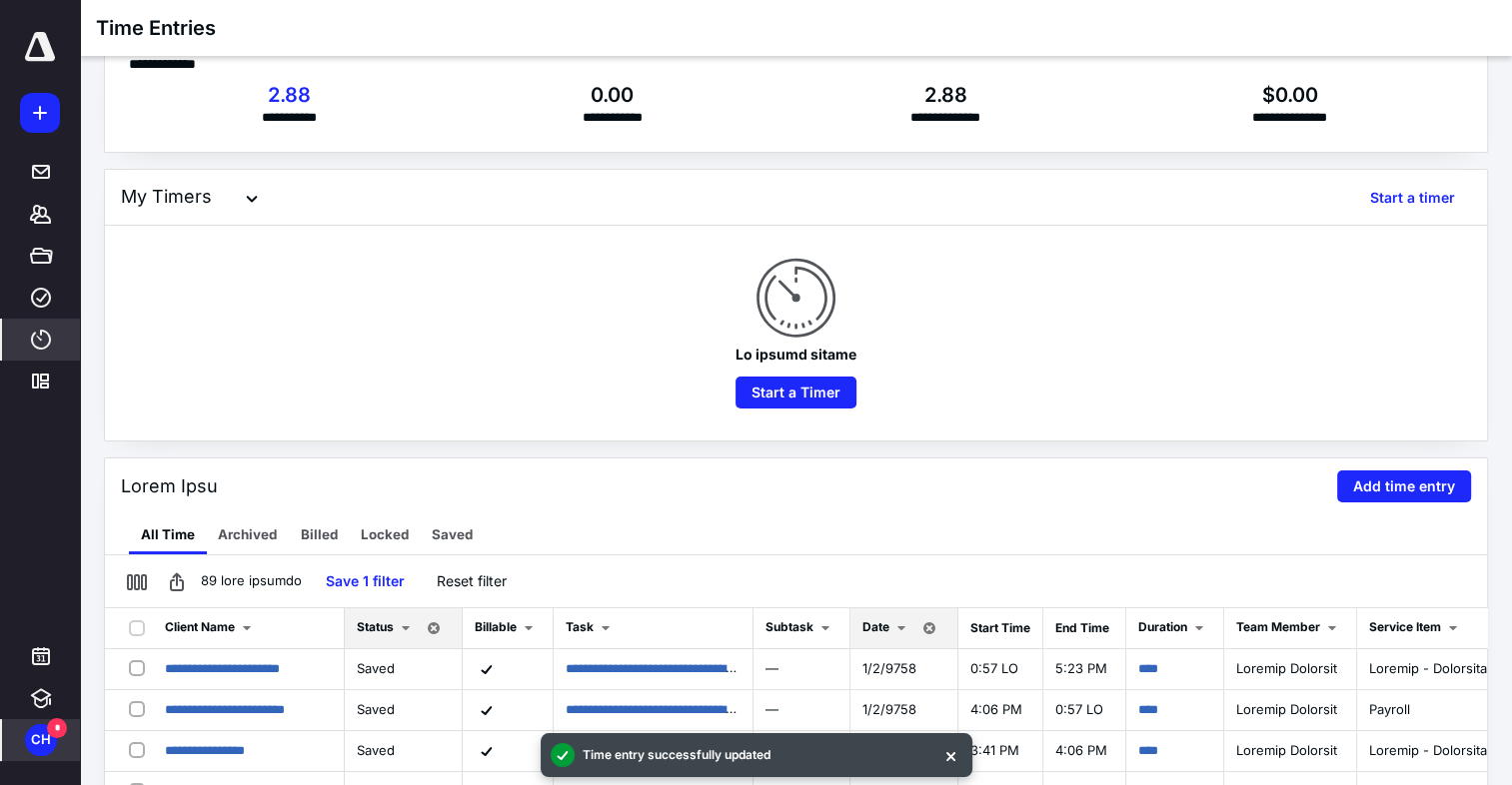 click on "CH" at bounding box center (41, 740) 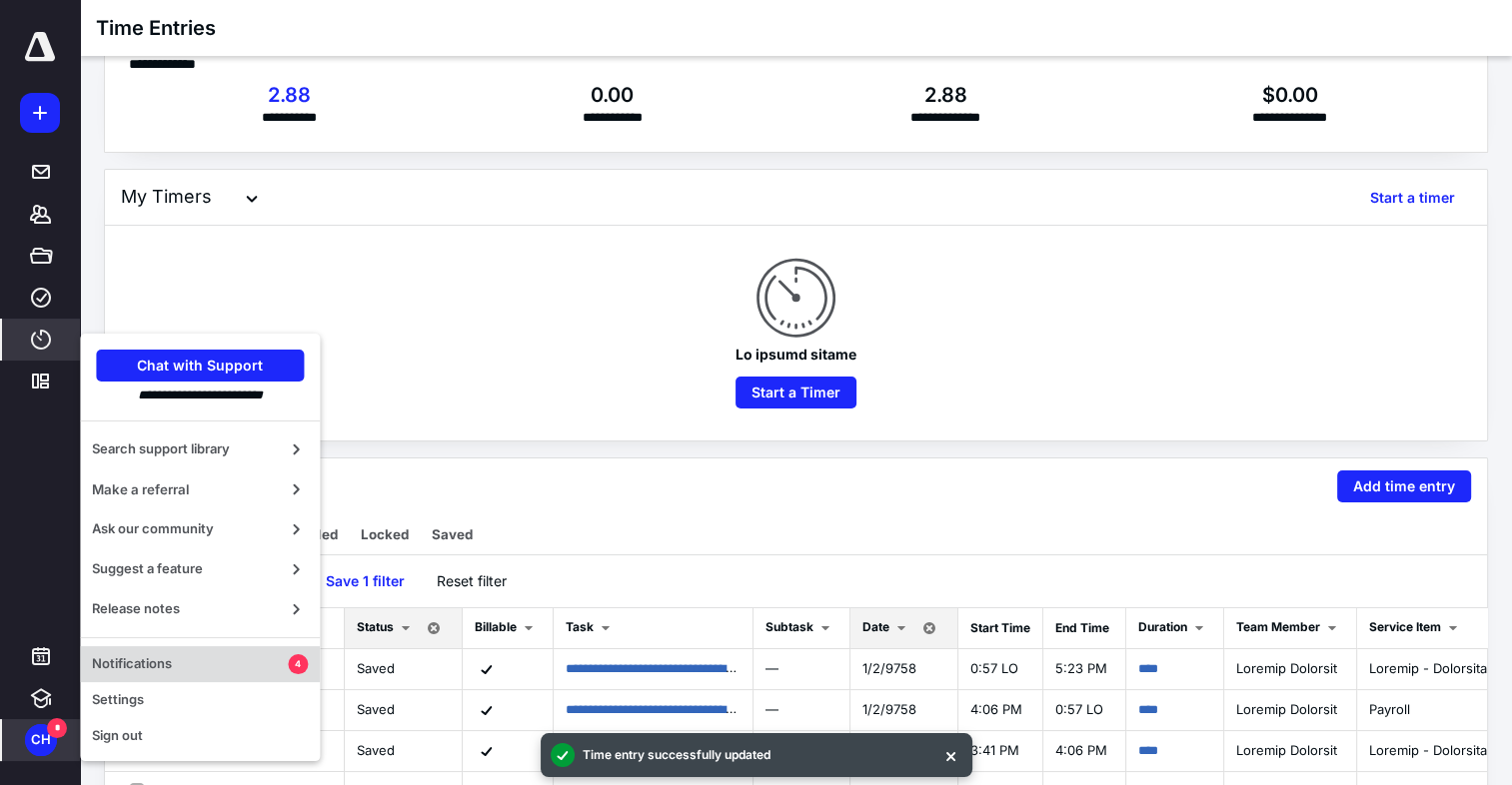 click on "Notifications" at bounding box center [190, 664] 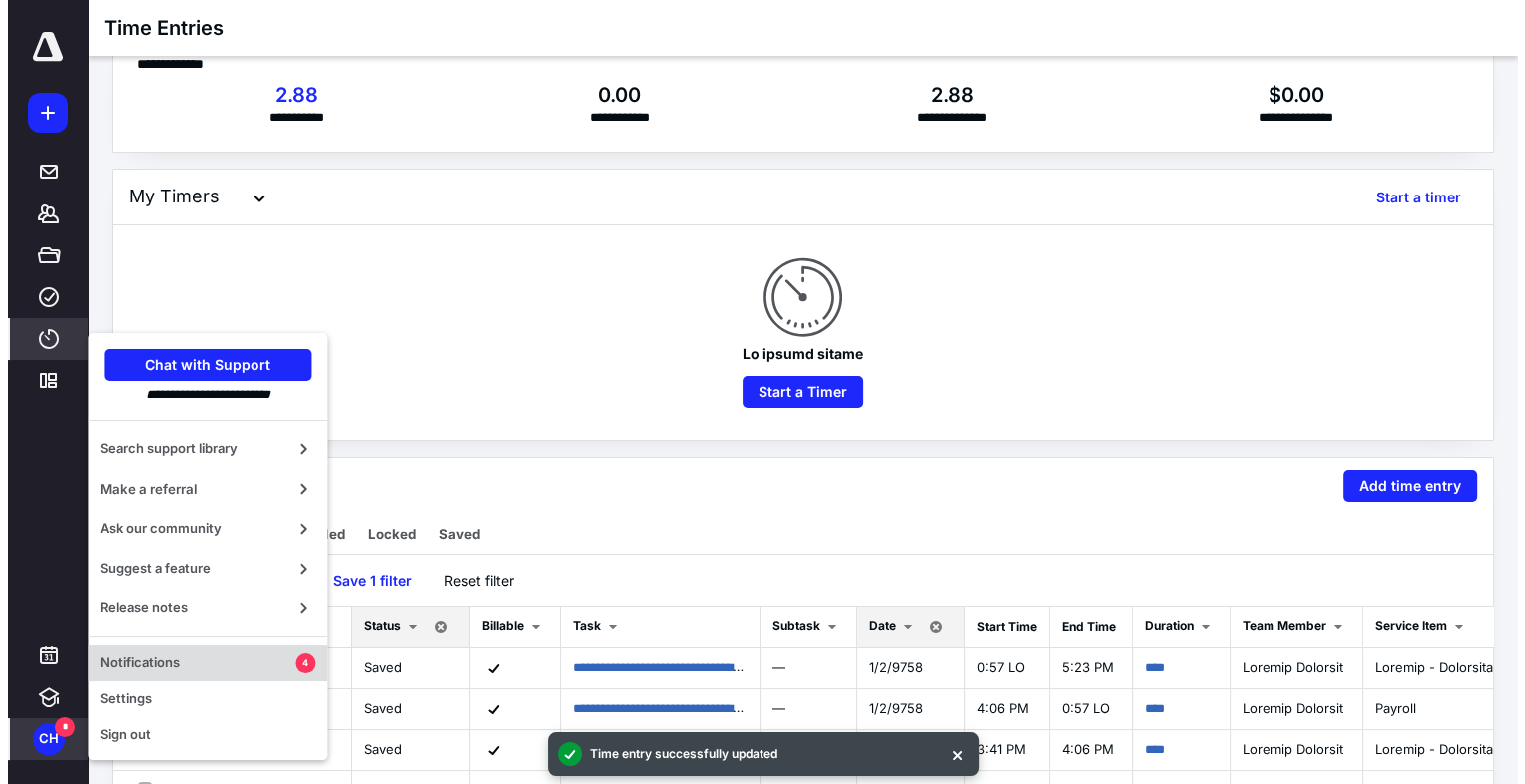scroll, scrollTop: 0, scrollLeft: 0, axis: both 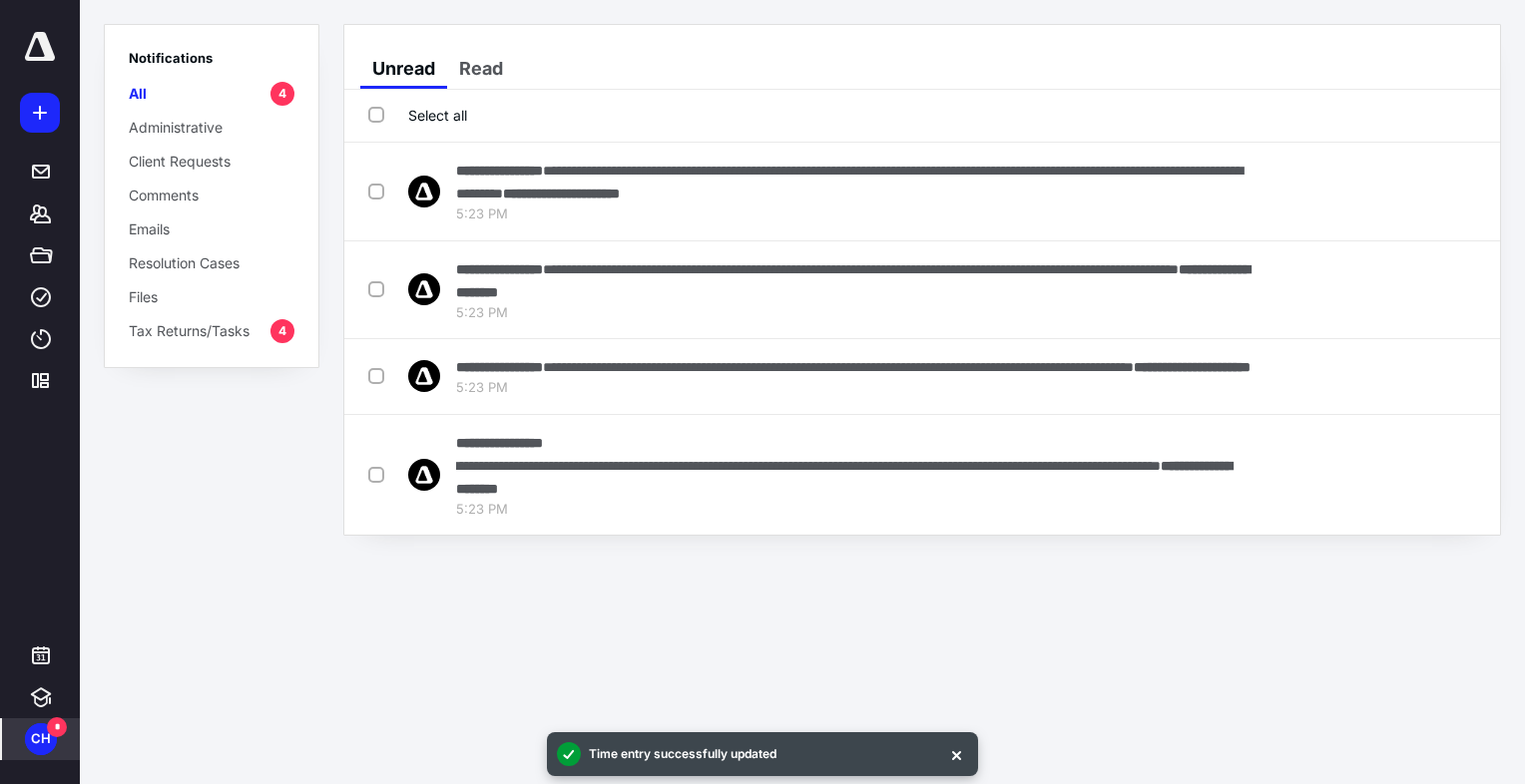 click on "Select all" at bounding box center (417, 115) 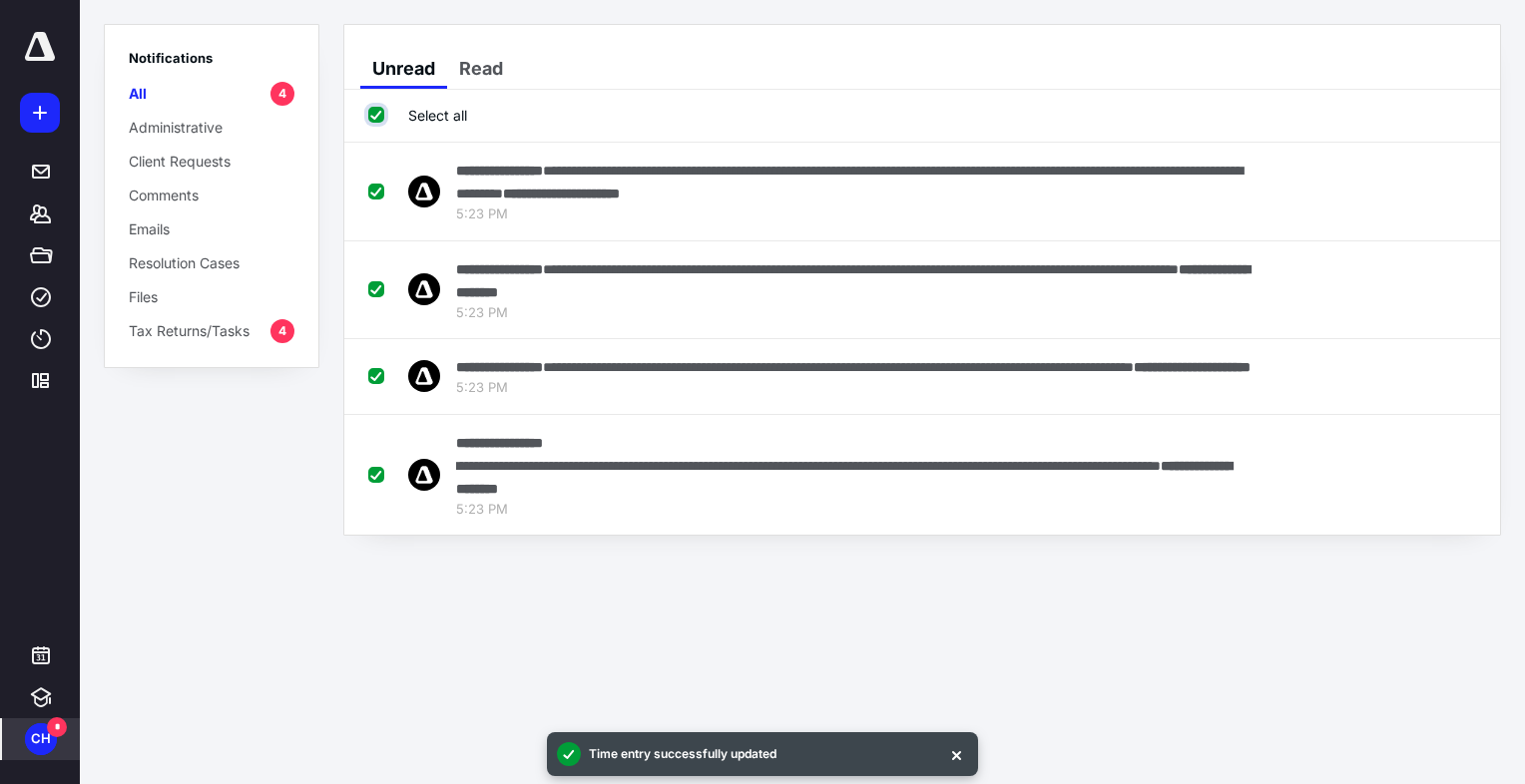 checkbox on "true" 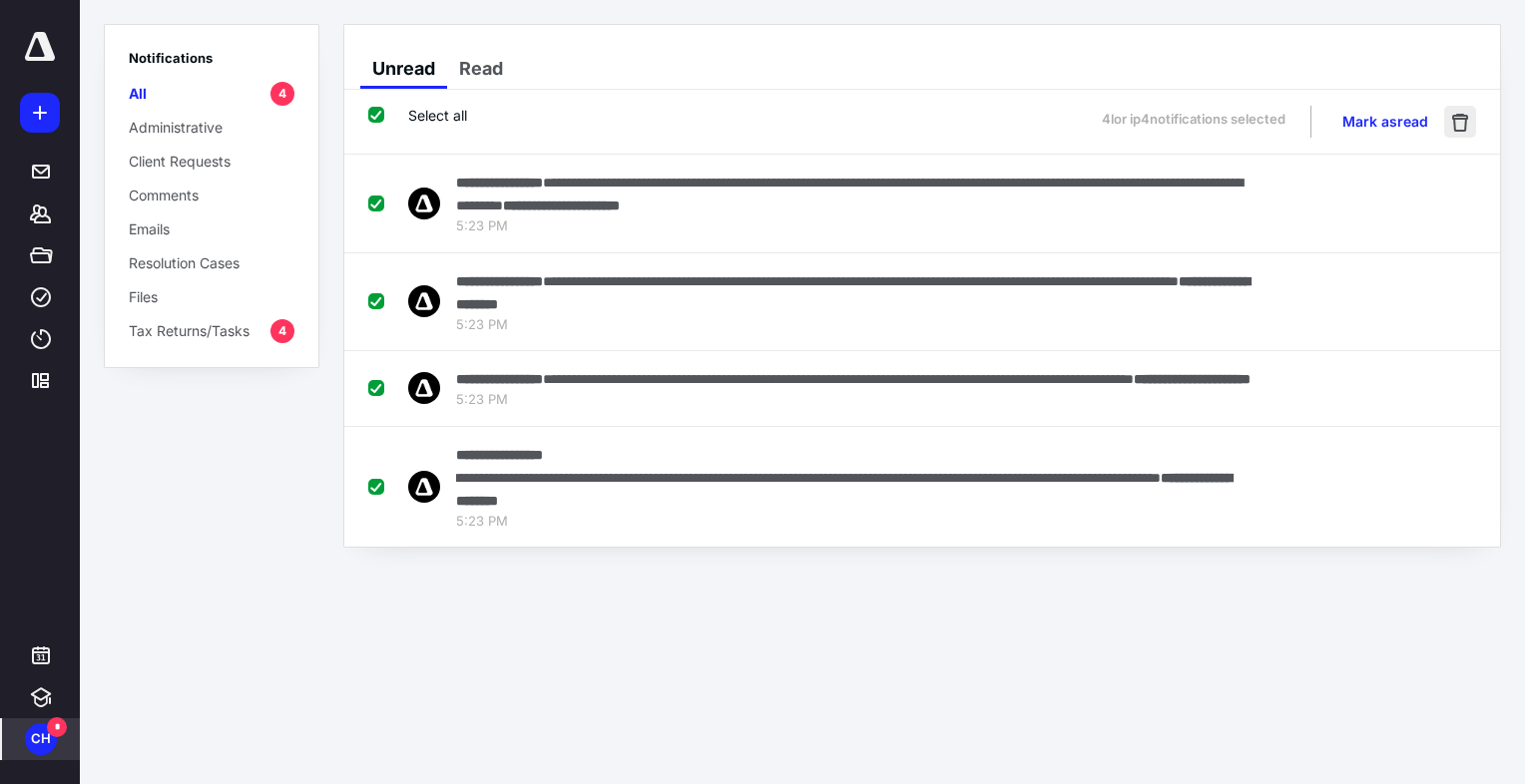 click at bounding box center (1460, 122) 